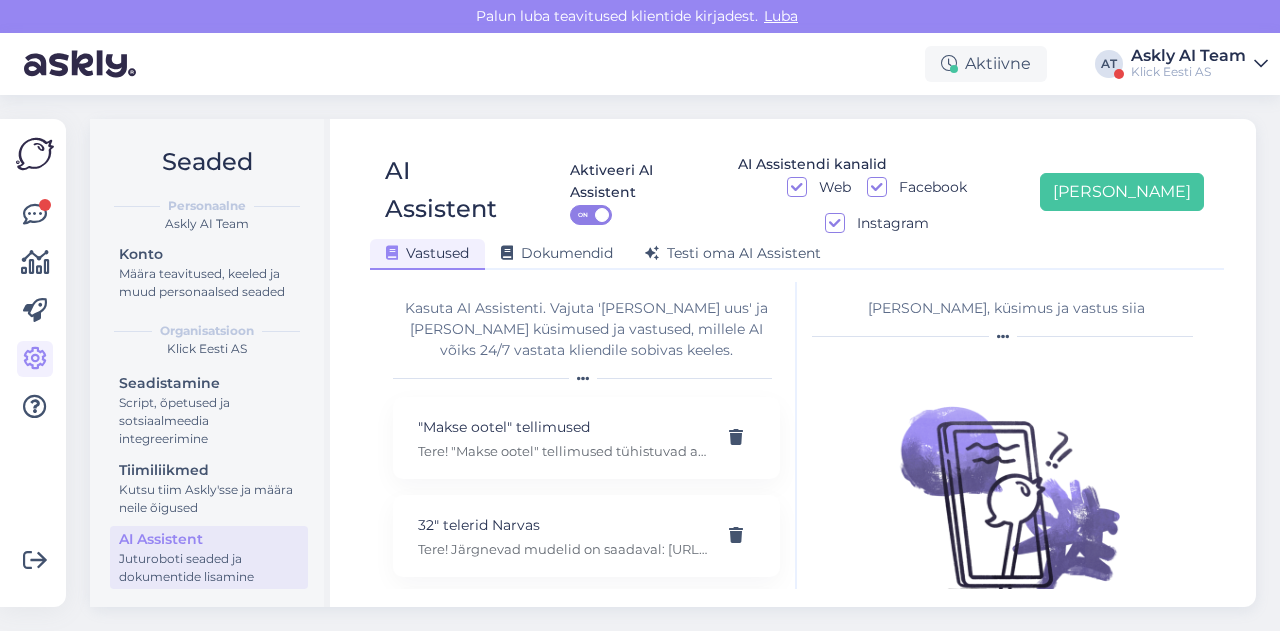 scroll, scrollTop: 0, scrollLeft: 0, axis: both 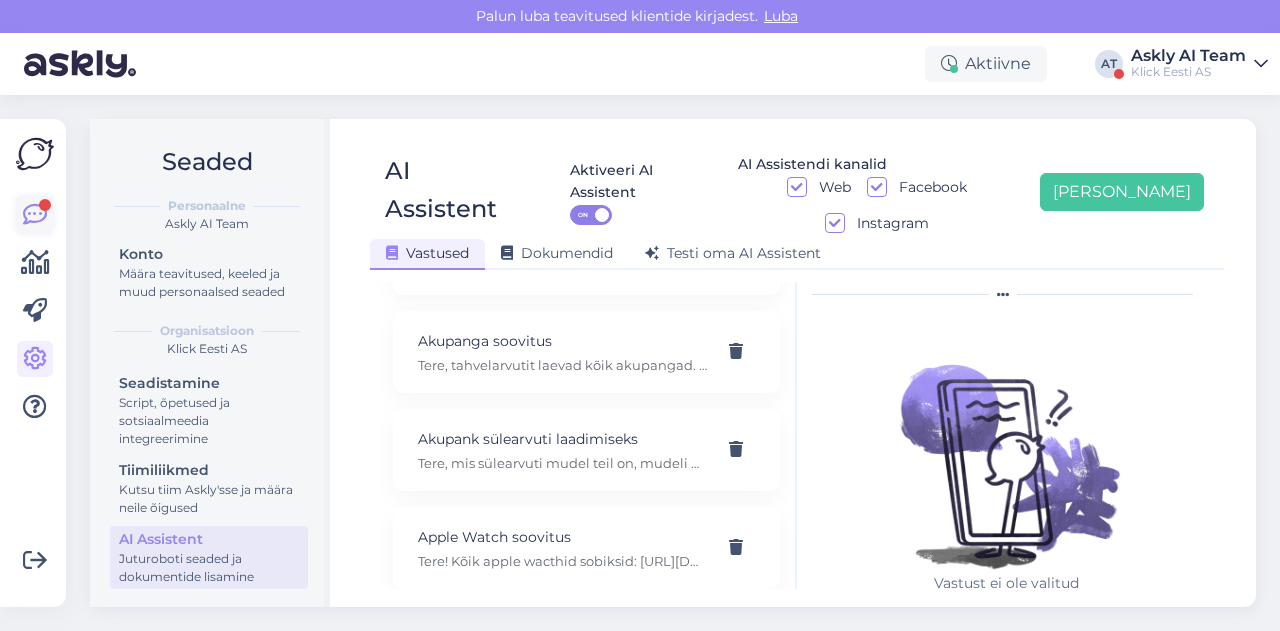 click at bounding box center [35, 215] 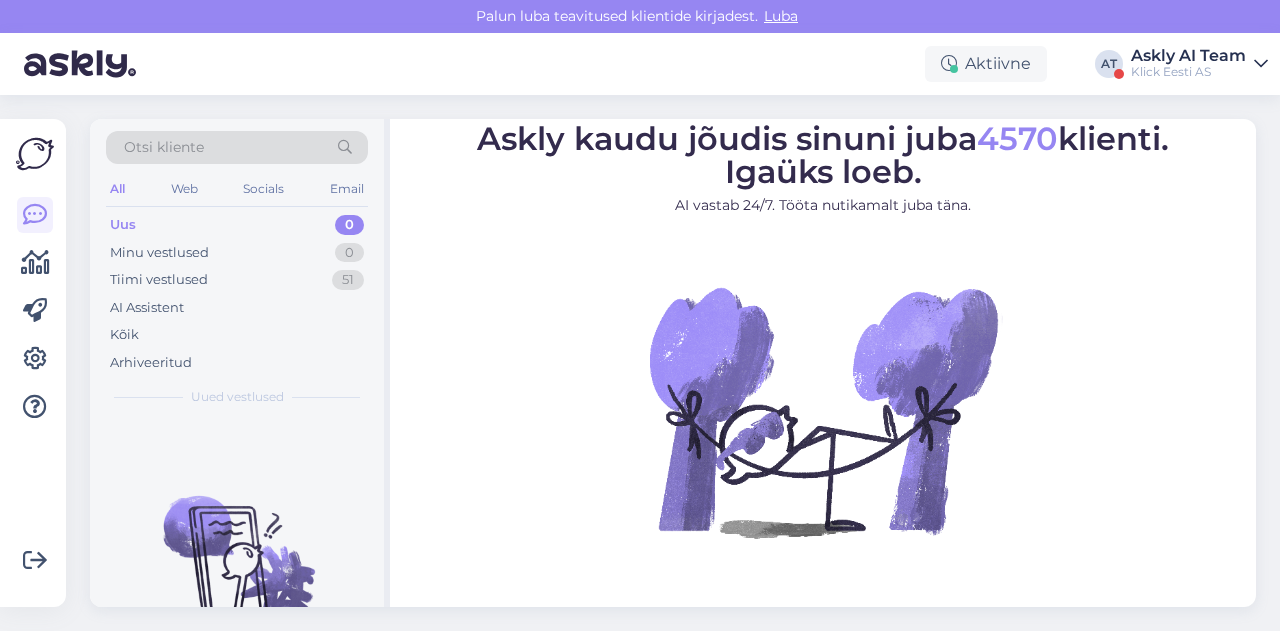 click on "Klick Eesti AS" at bounding box center [1188, 72] 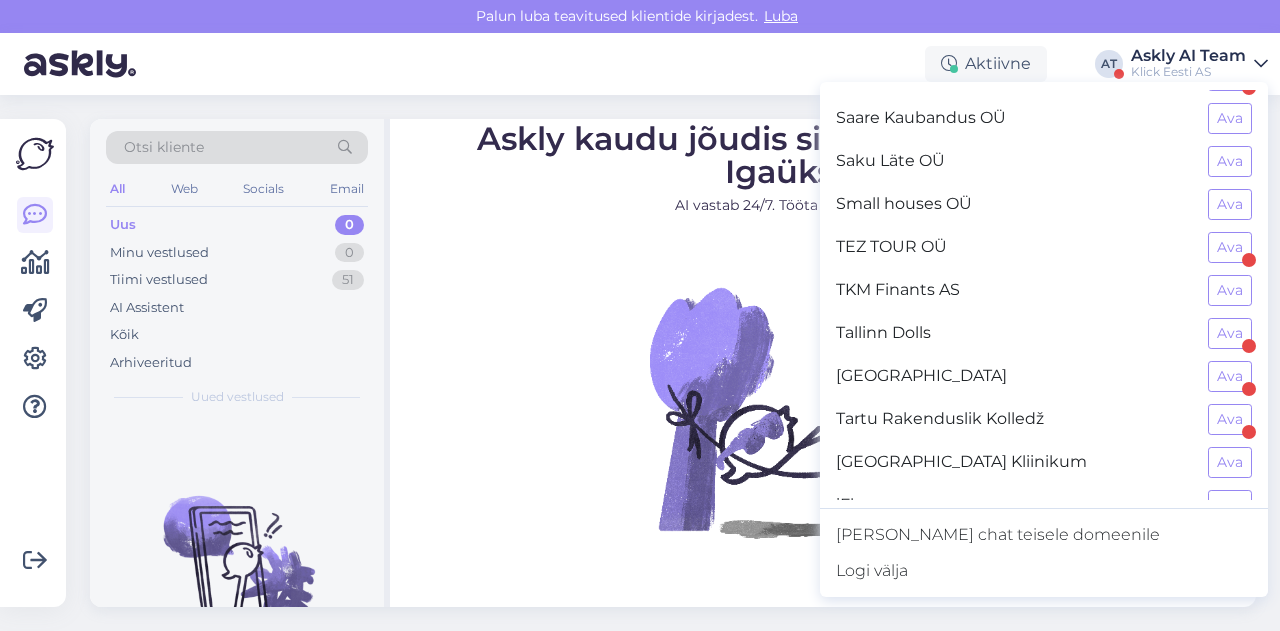 scroll, scrollTop: 1499, scrollLeft: 0, axis: vertical 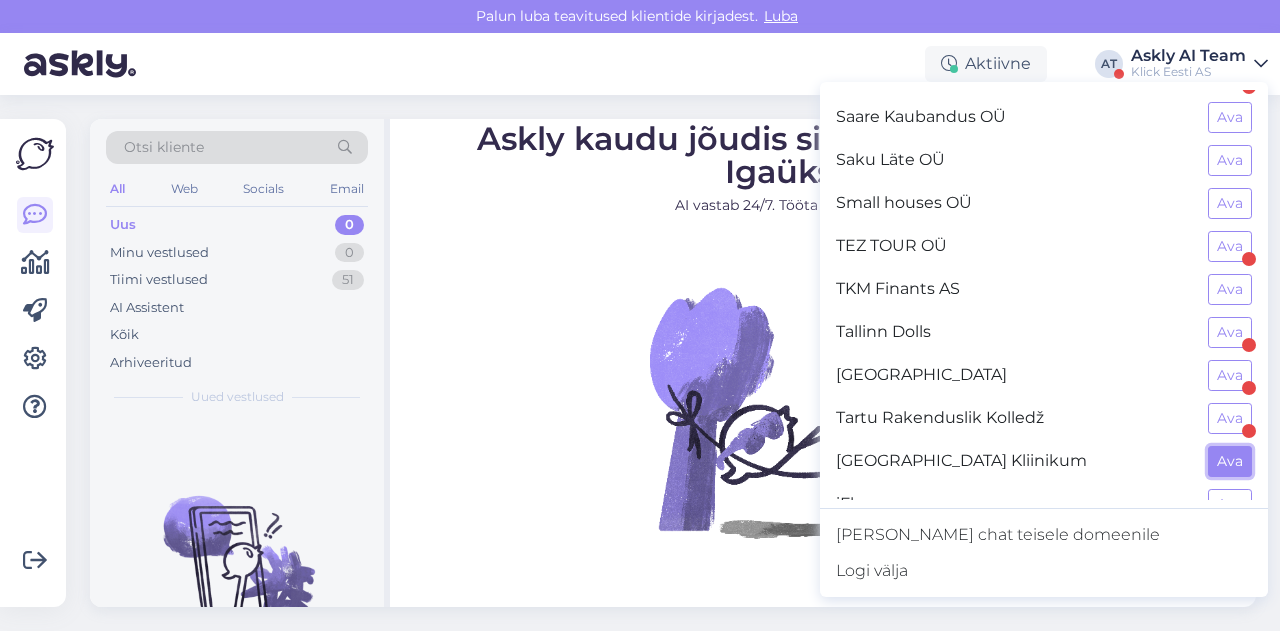 click on "Ava" at bounding box center (1230, 461) 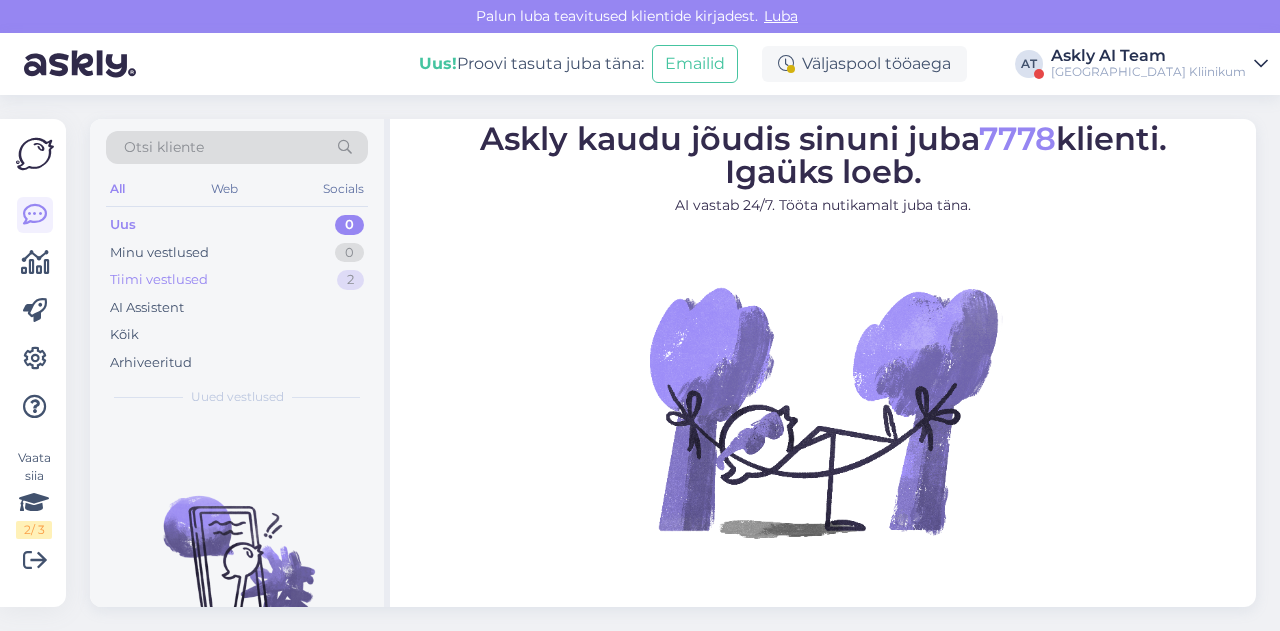 click on "Tiimi vestlused" at bounding box center [159, 280] 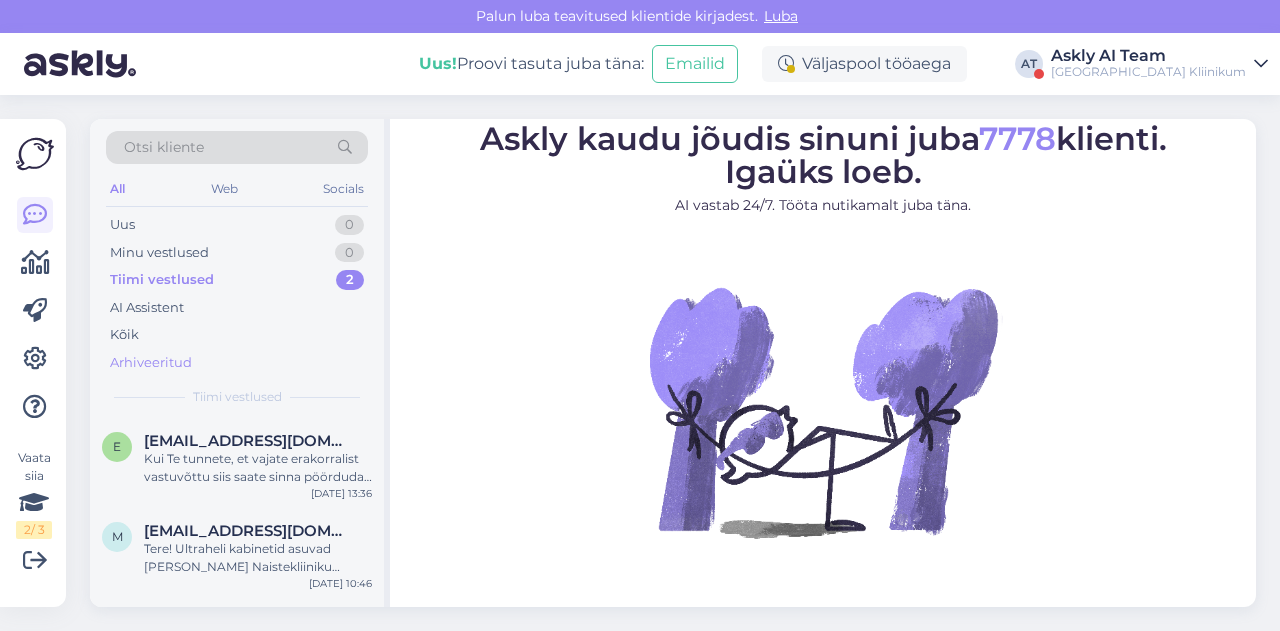 click on "Arhiveeritud" at bounding box center [151, 363] 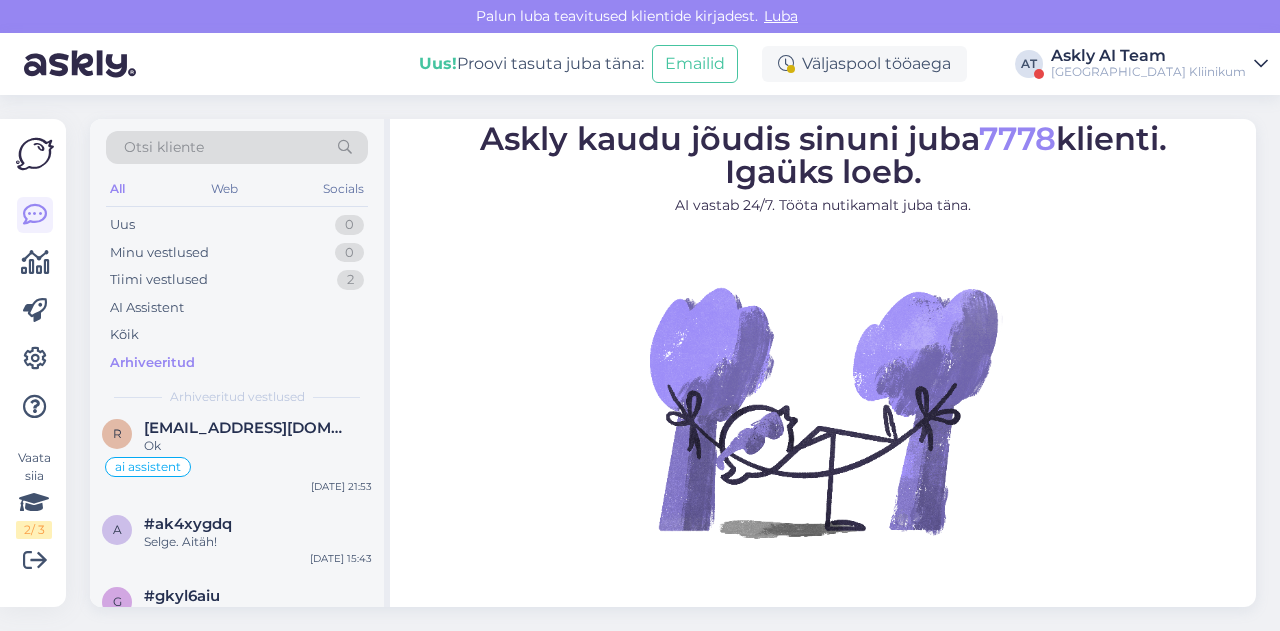 scroll, scrollTop: 2156, scrollLeft: 0, axis: vertical 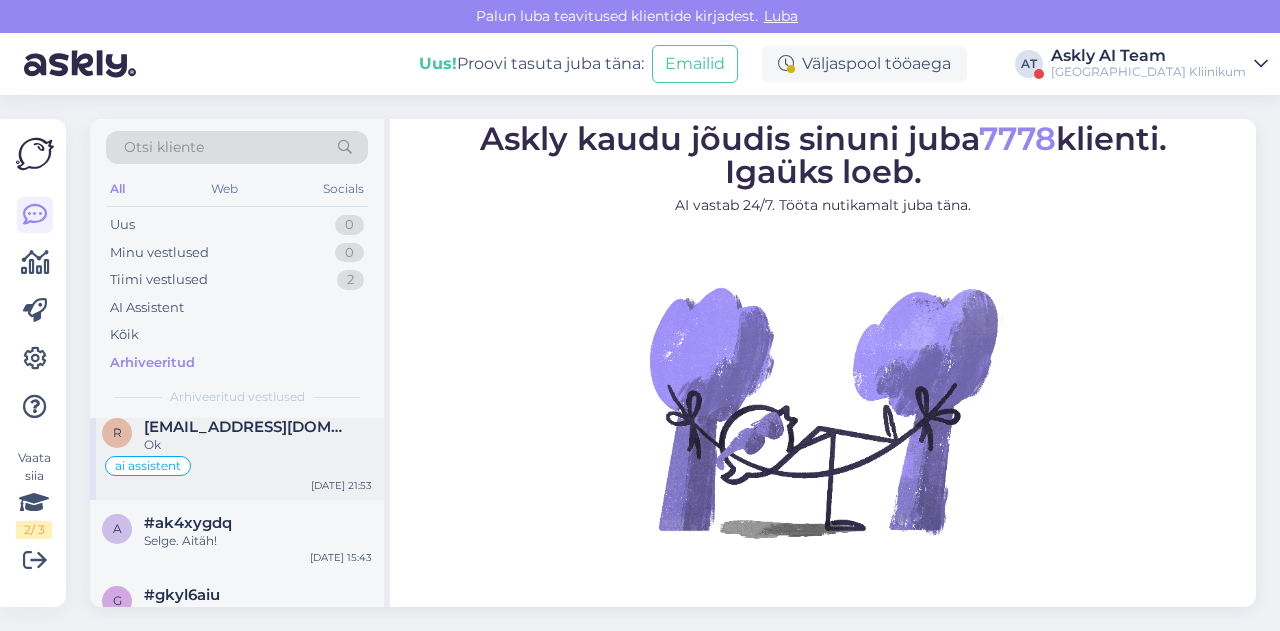 click on "ai assistent" at bounding box center (148, 466) 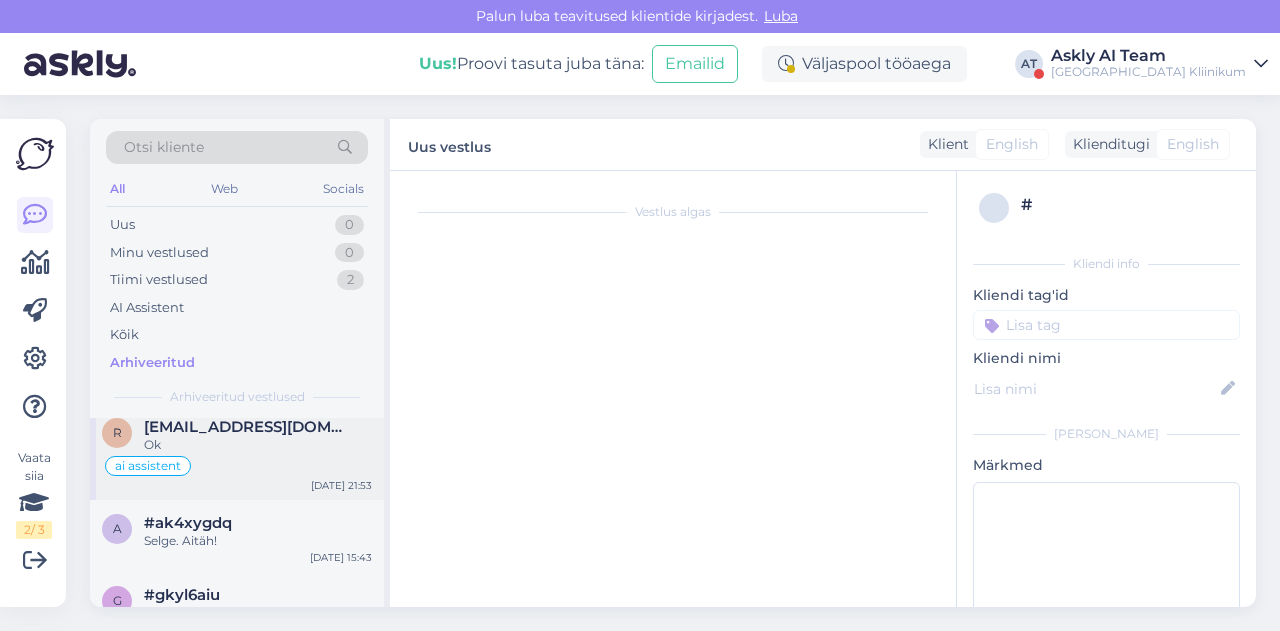 scroll, scrollTop: 922, scrollLeft: 0, axis: vertical 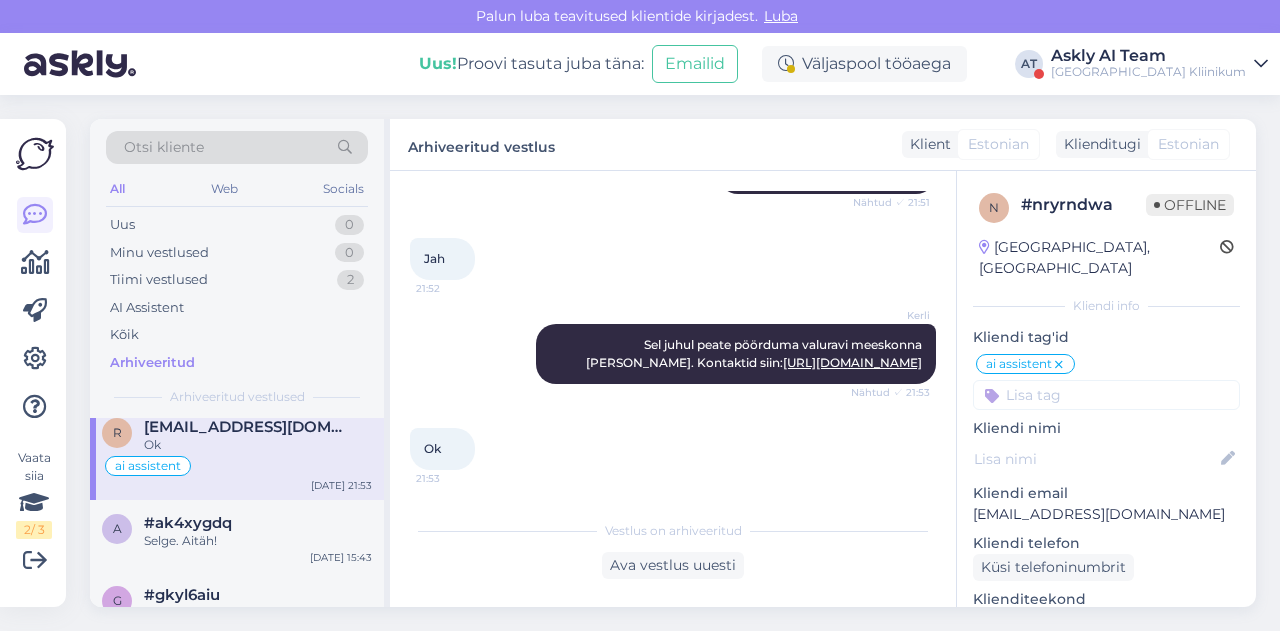 click on "ai assistent" at bounding box center [148, 466] 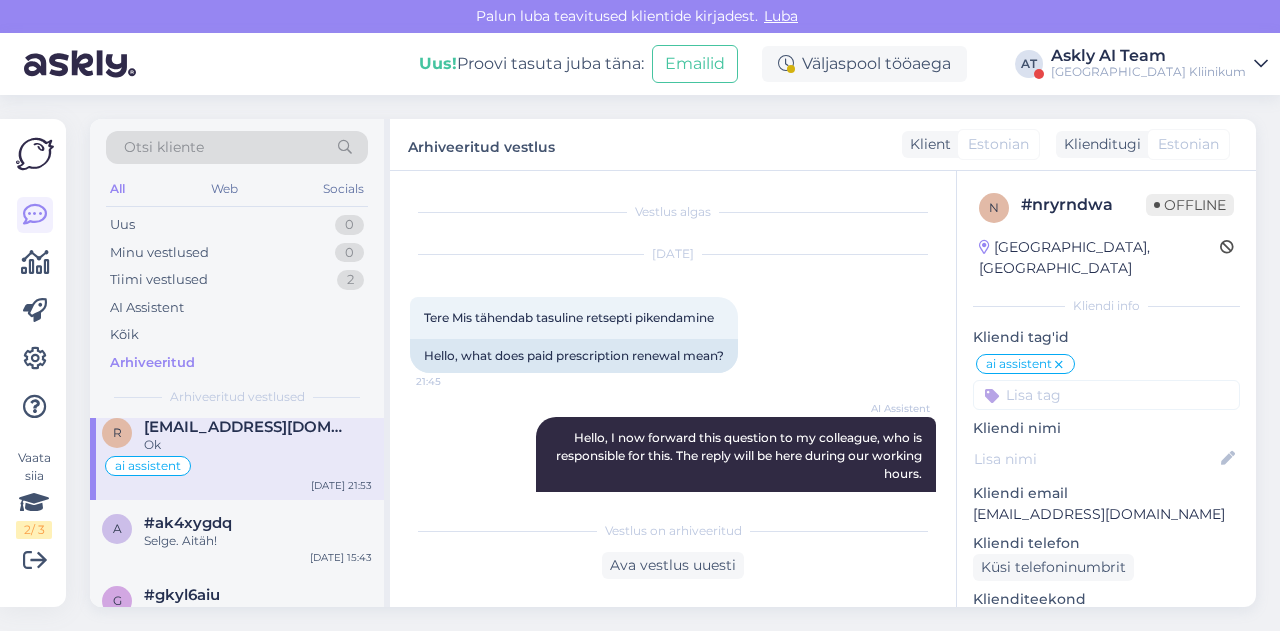 click on "Askly AI Team" at bounding box center (1148, 56) 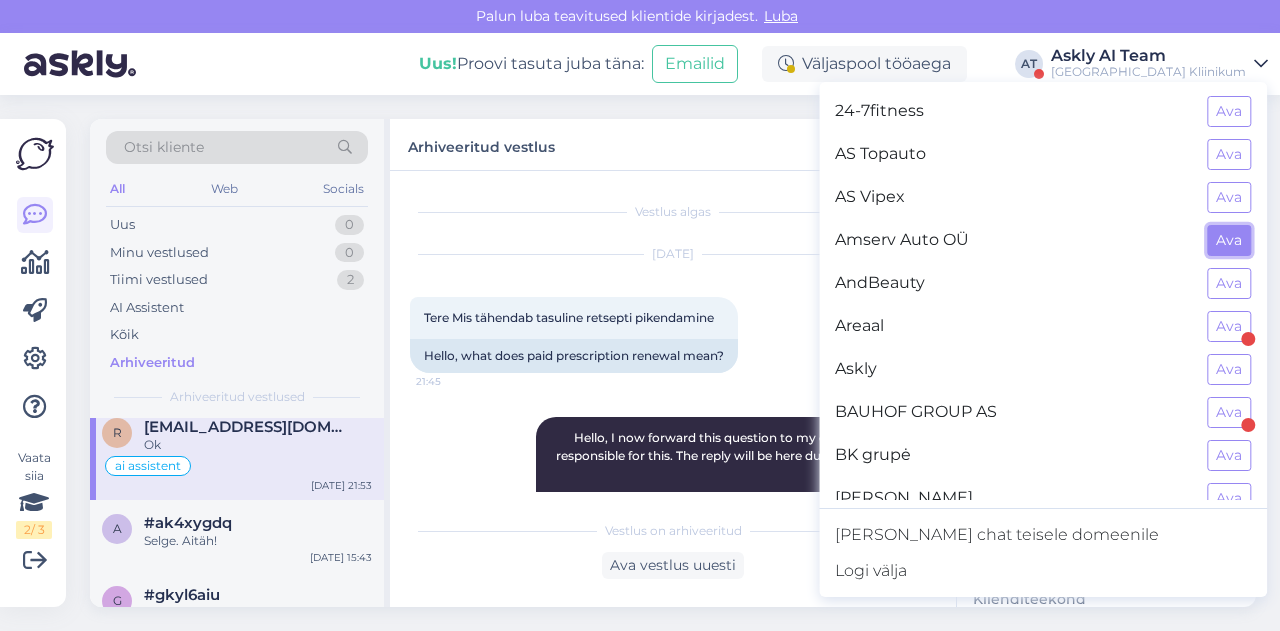 click on "Ava" at bounding box center [1229, 240] 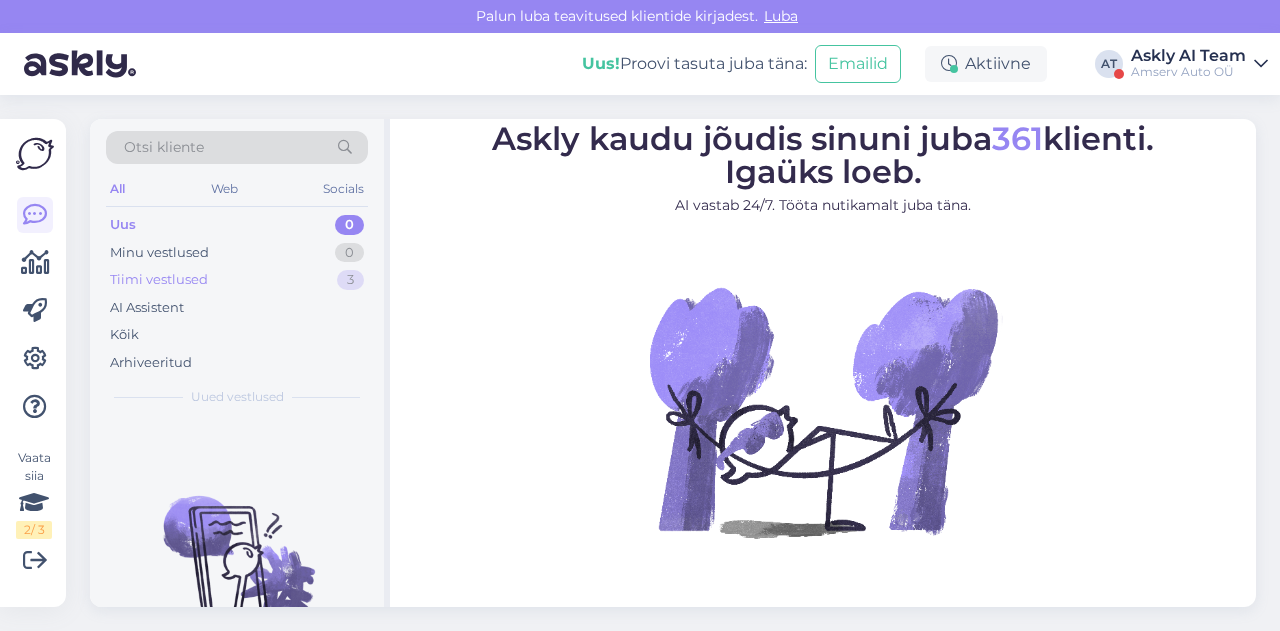click on "Tiimi vestlused" at bounding box center [159, 280] 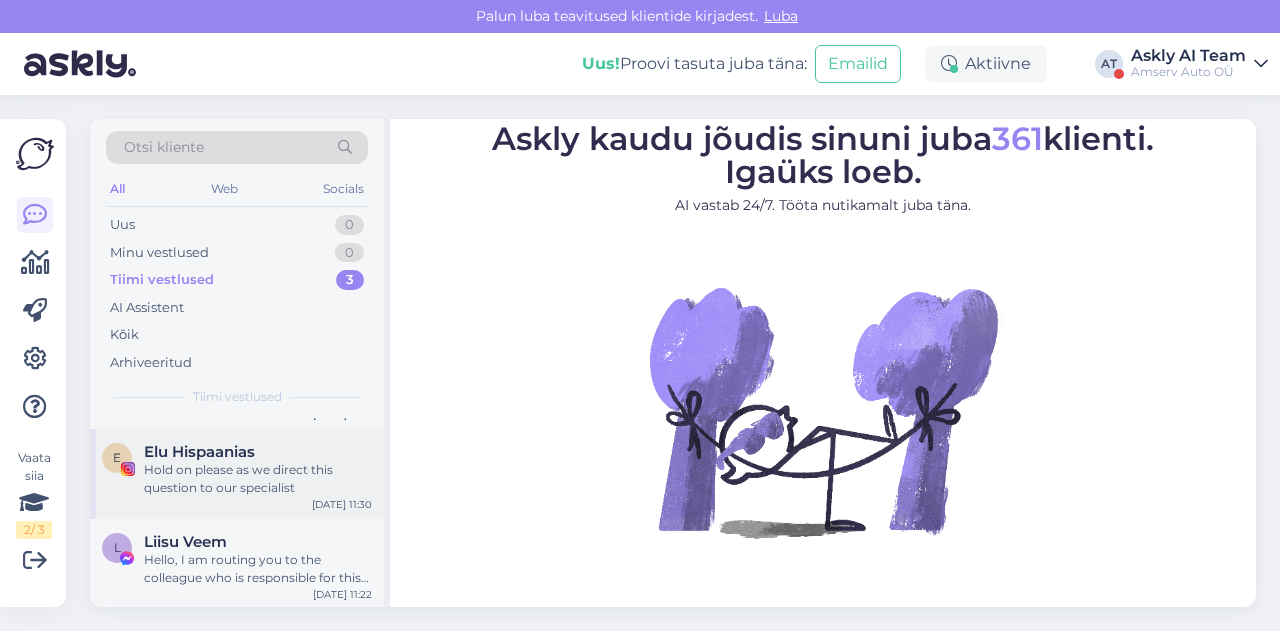 scroll, scrollTop: 0, scrollLeft: 0, axis: both 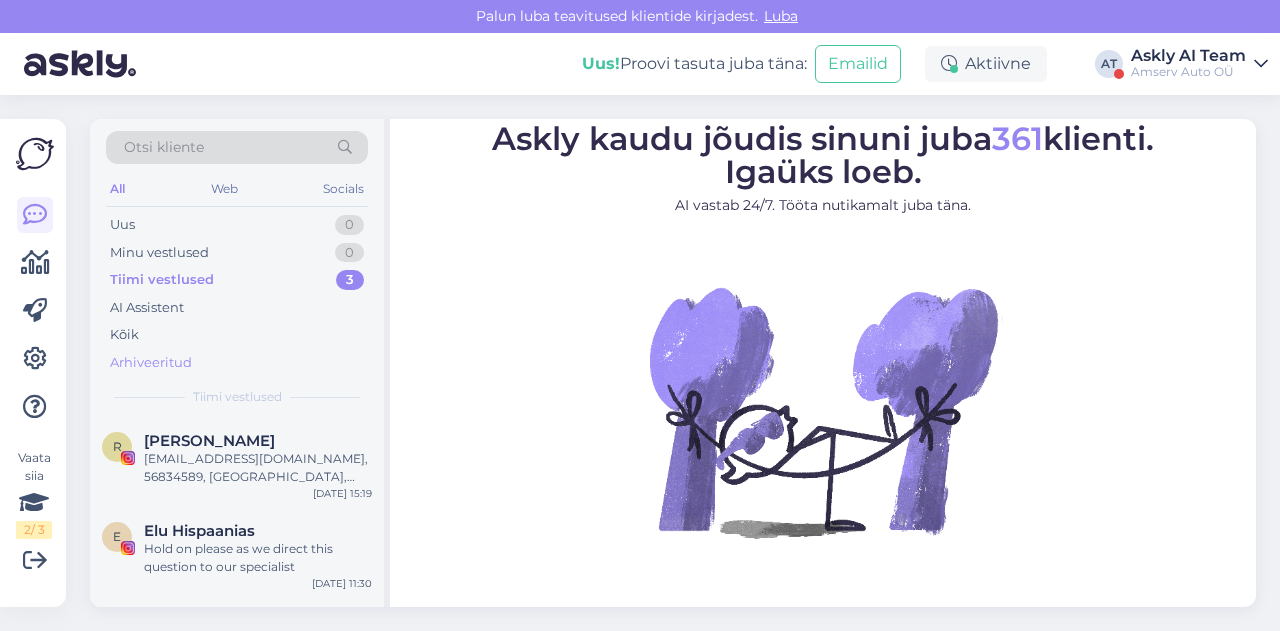 click on "Arhiveeritud" at bounding box center (151, 363) 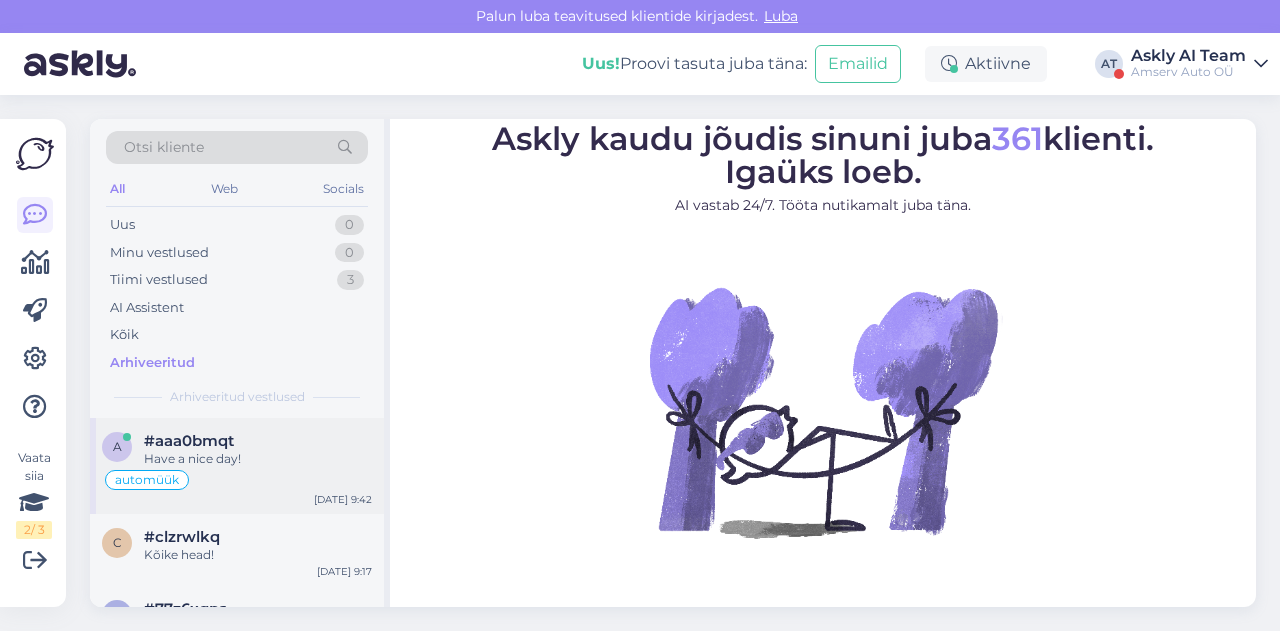 click on "automüük" at bounding box center [237, 480] 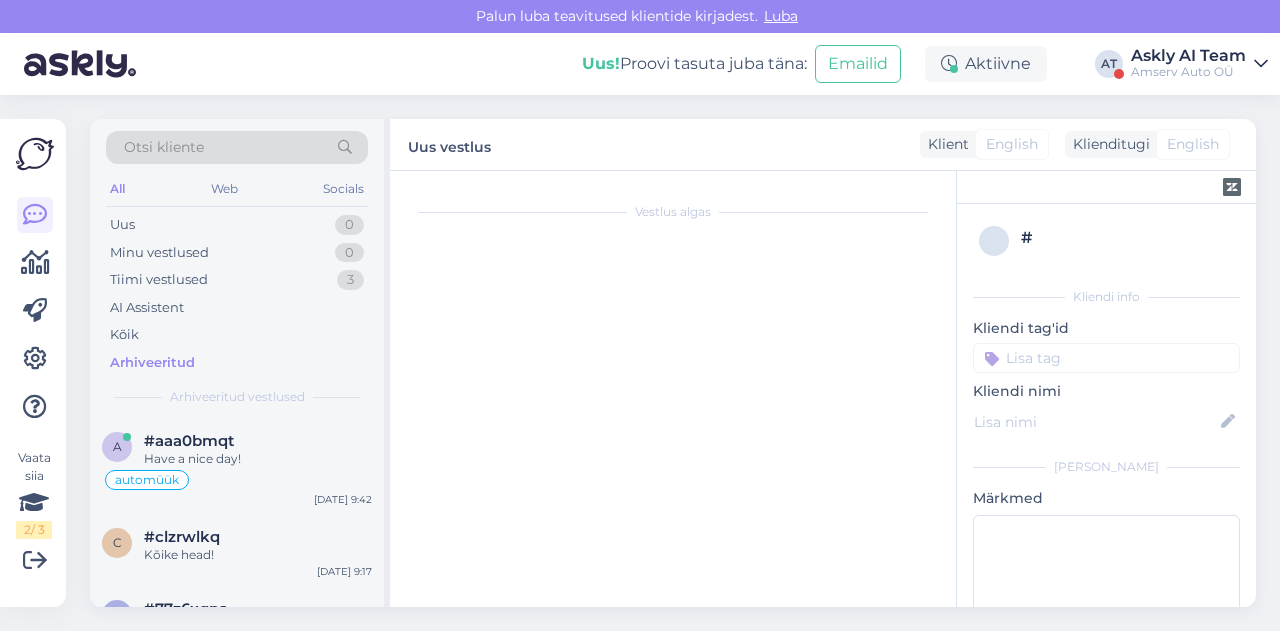 scroll, scrollTop: 3606, scrollLeft: 0, axis: vertical 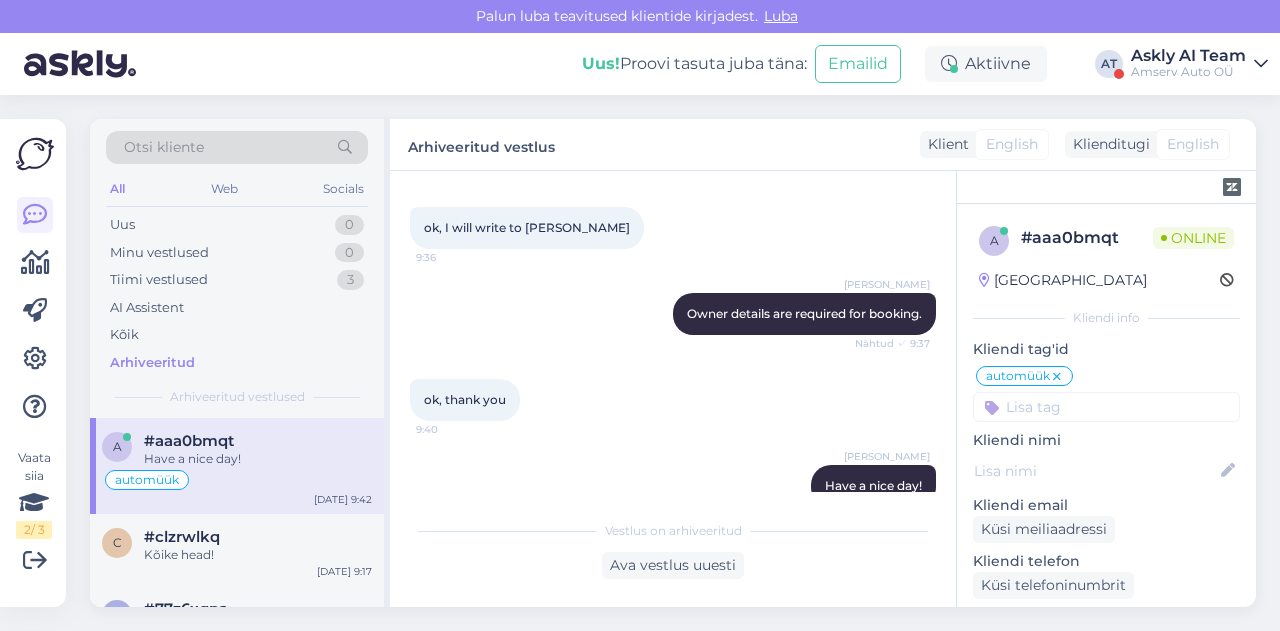 click on "ok, thank you 9:40" at bounding box center (673, 400) 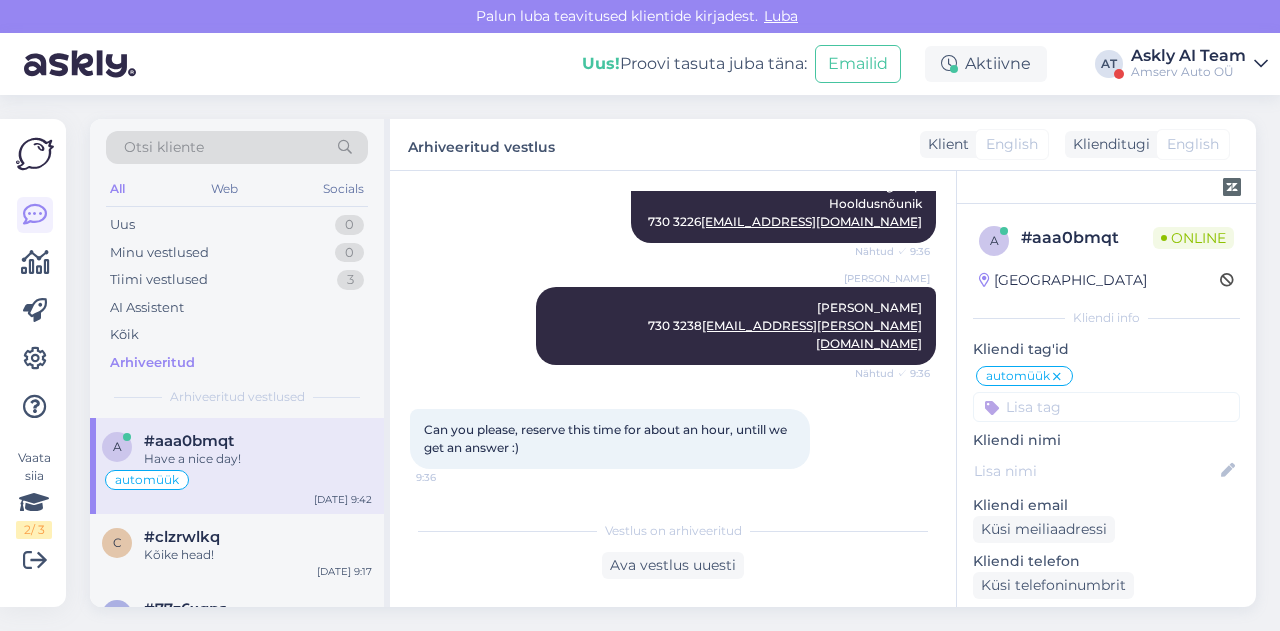 scroll, scrollTop: 3268, scrollLeft: 0, axis: vertical 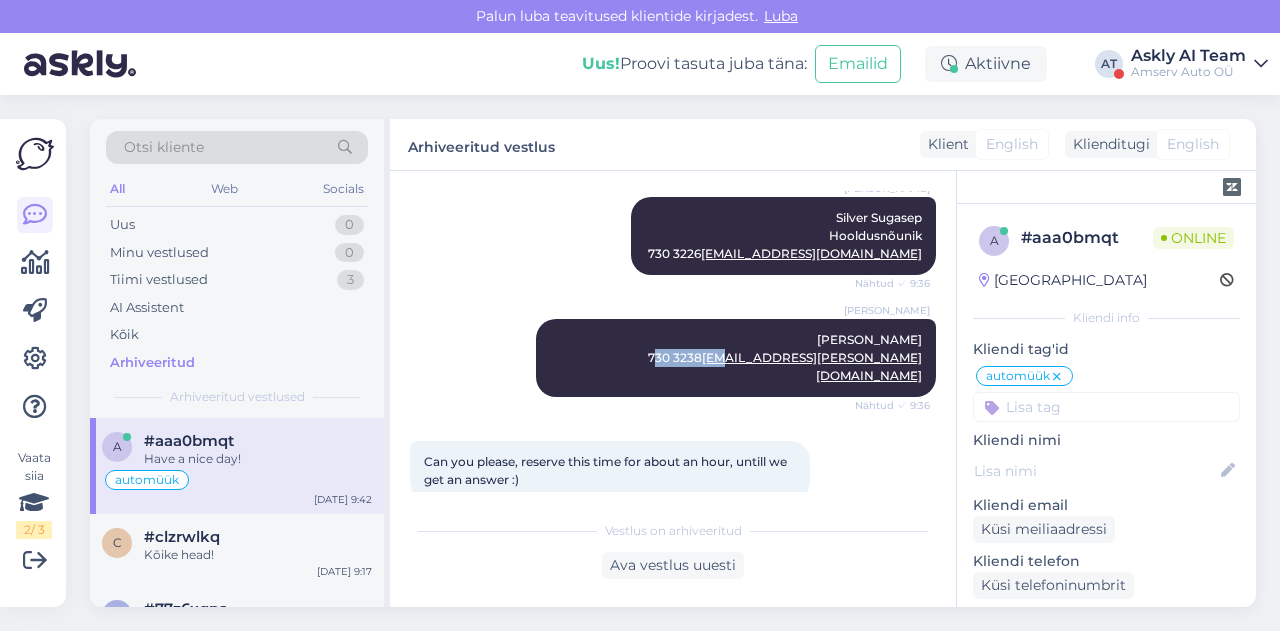 drag, startPoint x: 745, startPoint y: 352, endPoint x: 625, endPoint y: 299, distance: 131.18307 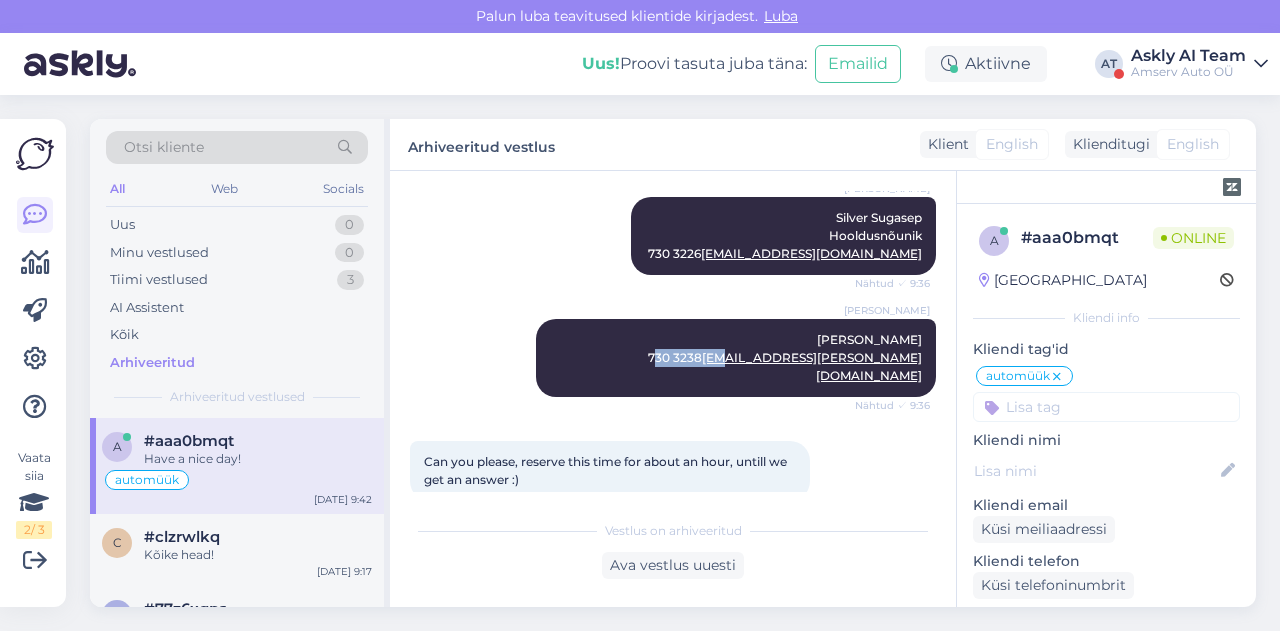 click on "[PERSON_NAME] Mamutina Reemo [PERSON_NAME]
Hooldusnõunik
730 3238
[EMAIL_ADDRESS][PERSON_NAME][DOMAIN_NAME] Nähtud ✓ 9:36" at bounding box center (673, 358) 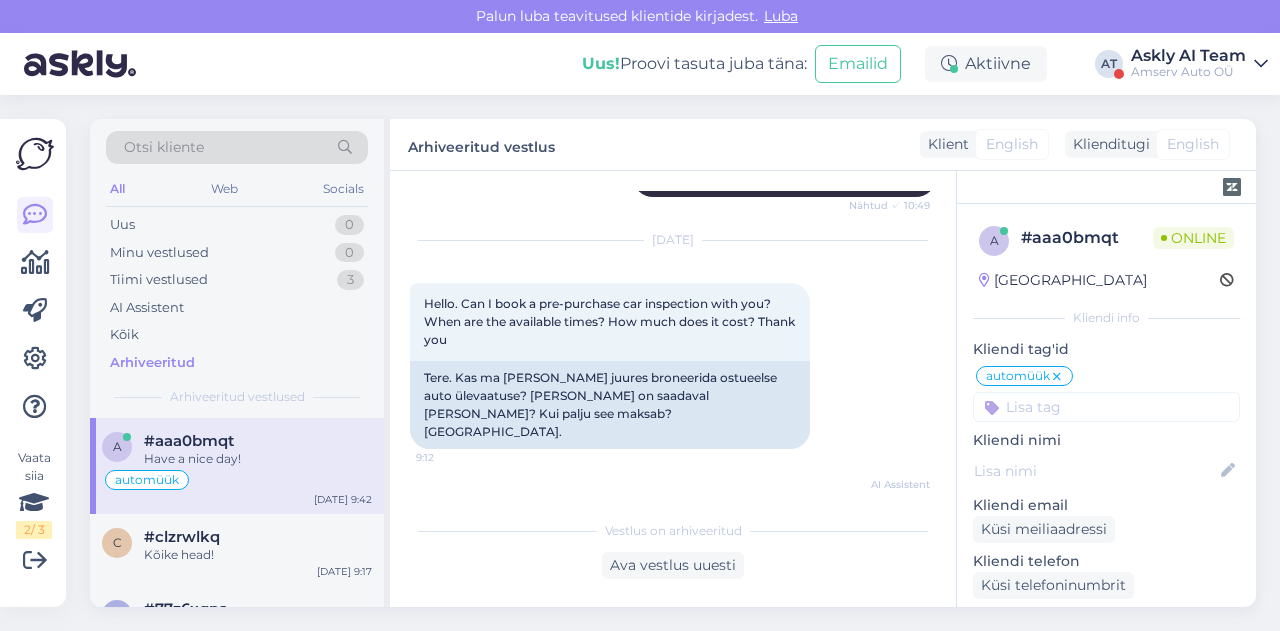 scroll, scrollTop: 1090, scrollLeft: 0, axis: vertical 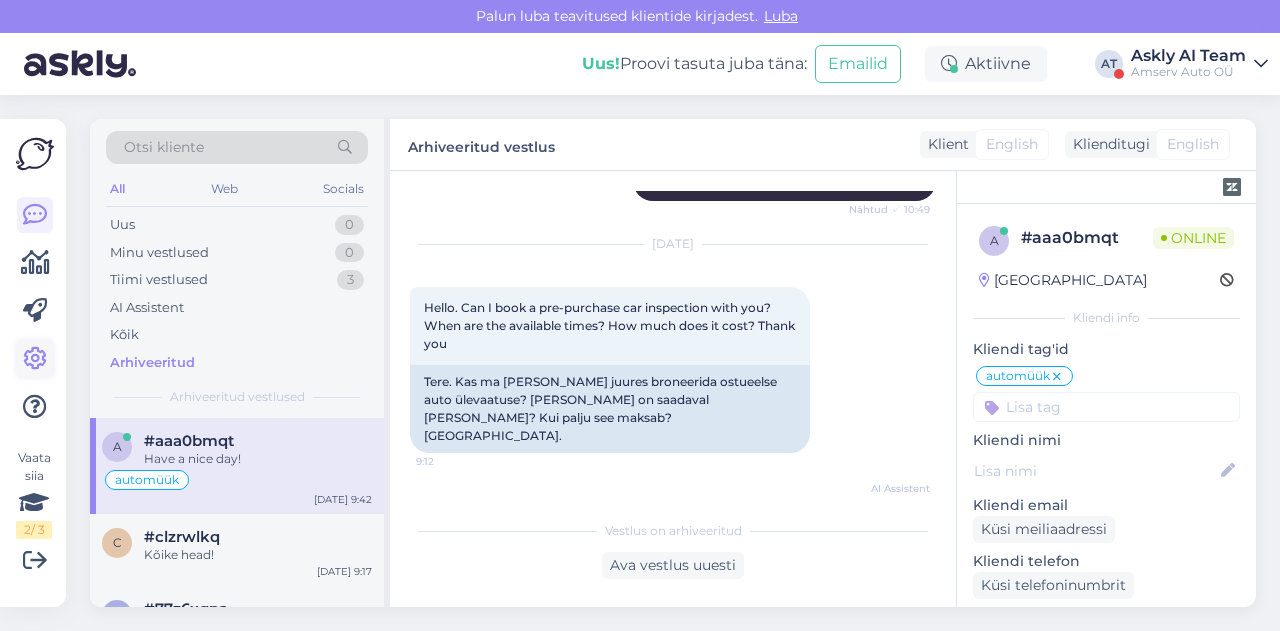 click at bounding box center [35, 359] 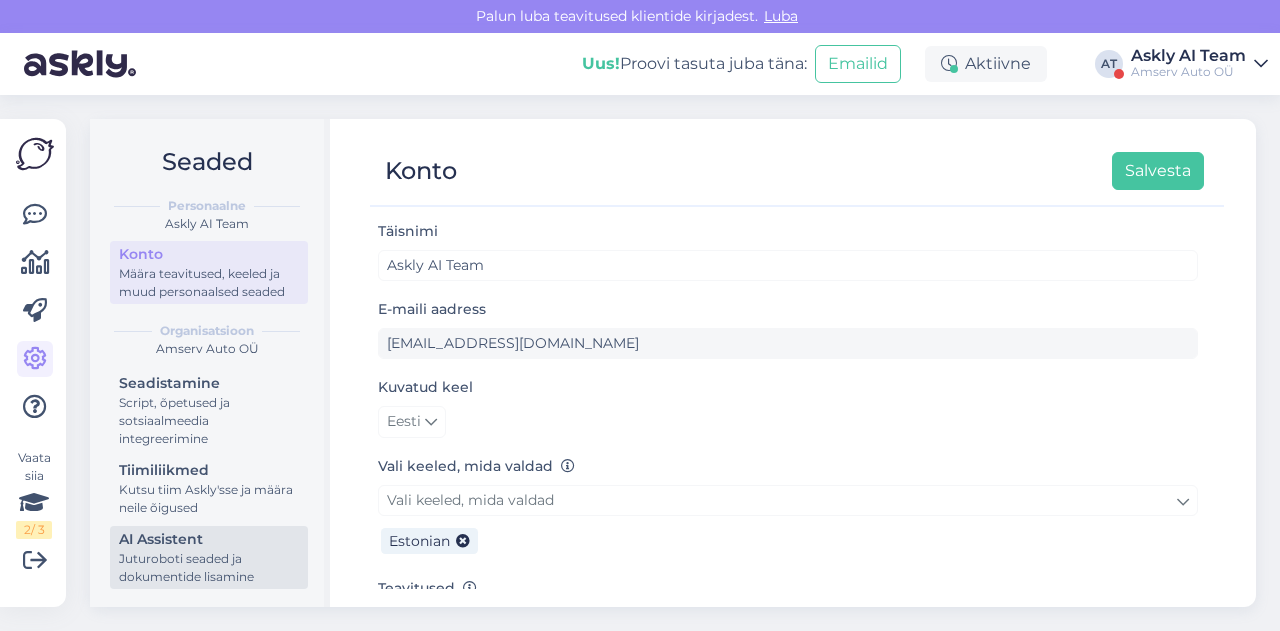 click on "AI Assistent [PERSON_NAME] seaded ja dokumentide lisamine" at bounding box center (209, 557) 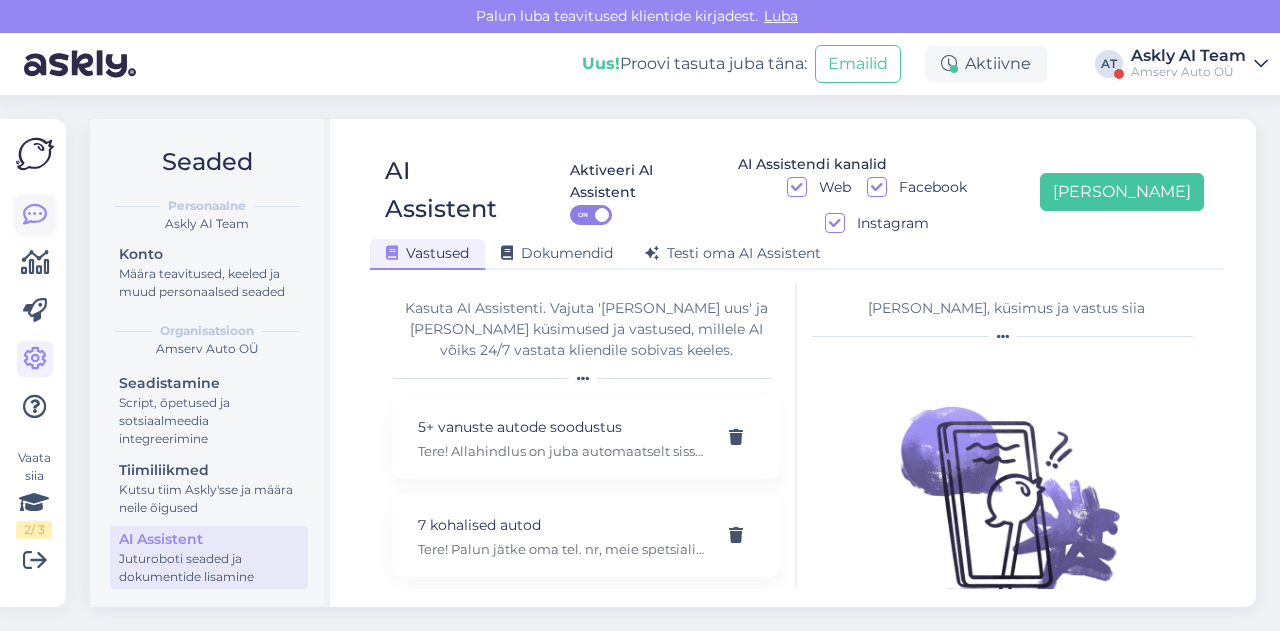 click at bounding box center [35, 215] 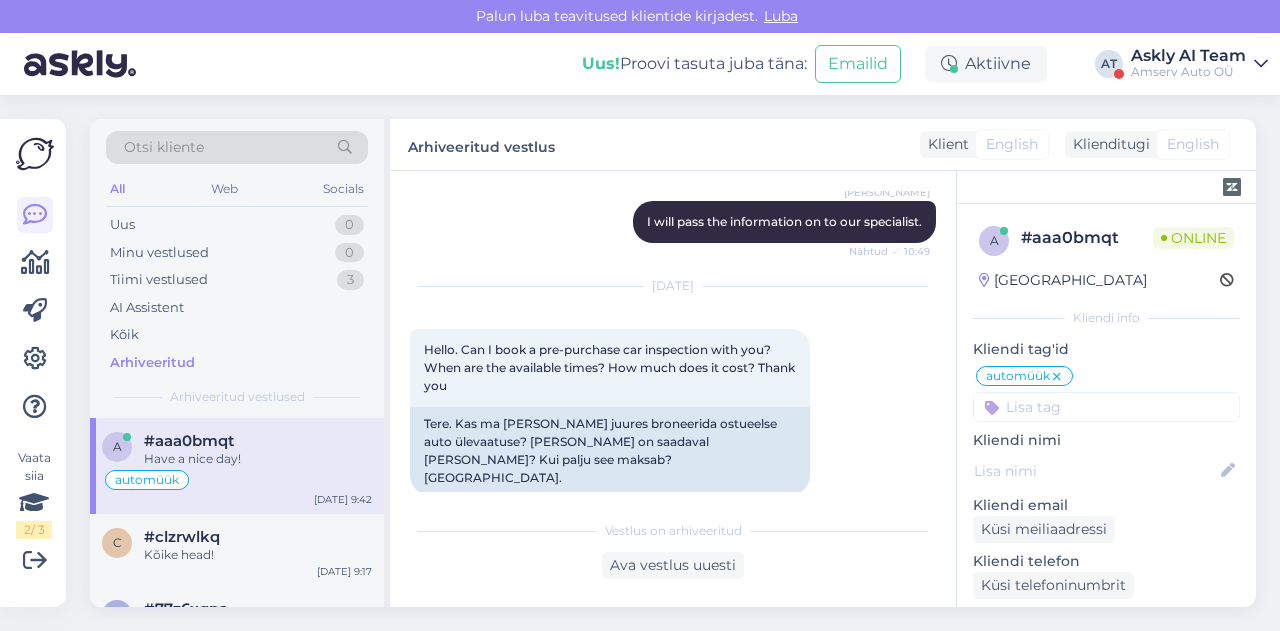 scroll, scrollTop: 1069, scrollLeft: 0, axis: vertical 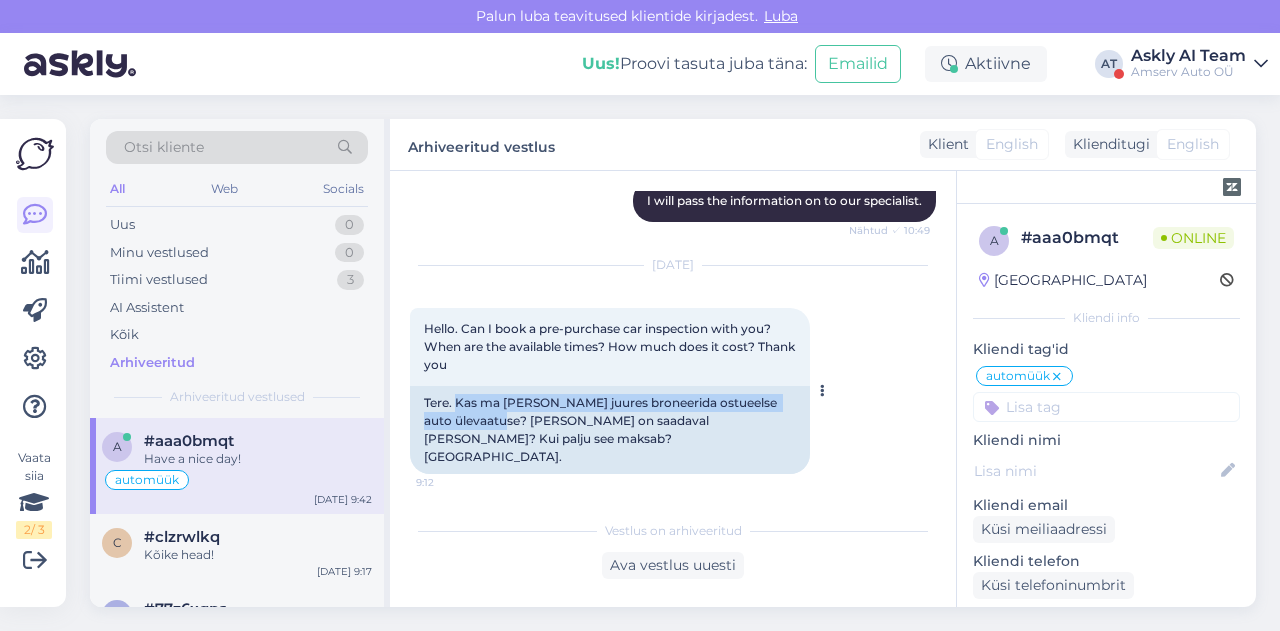 drag, startPoint x: 456, startPoint y: 381, endPoint x: 499, endPoint y: 404, distance: 48.76474 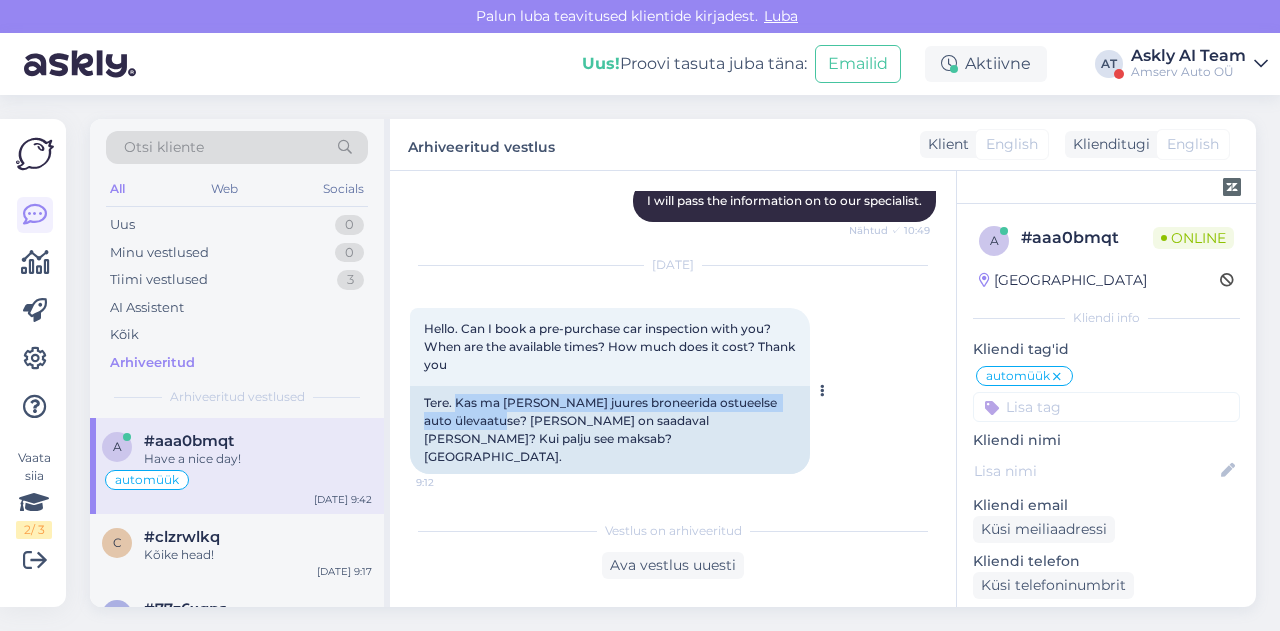 click on "Tere. Kas ma [PERSON_NAME] juures broneerida ostueelse auto ülevaatuse? [PERSON_NAME] on saadaval [PERSON_NAME]? Kui palju see maksab? [GEOGRAPHIC_DATA]." at bounding box center [610, 430] 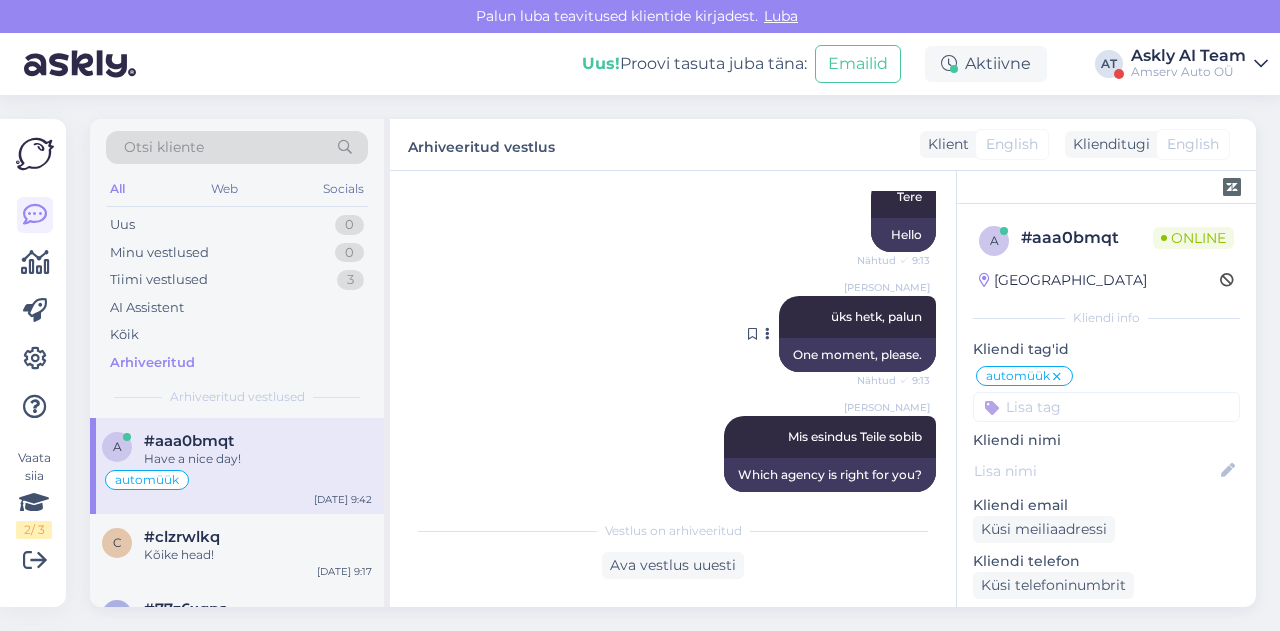 scroll, scrollTop: 1540, scrollLeft: 0, axis: vertical 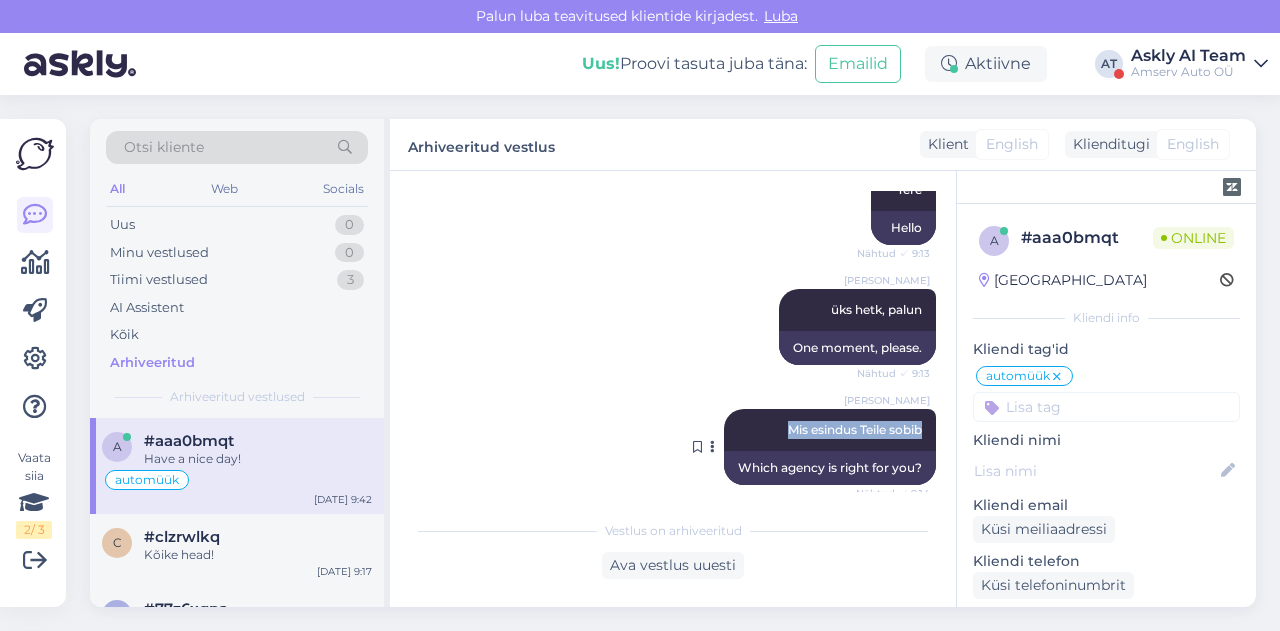 drag, startPoint x: 757, startPoint y: 392, endPoint x: 912, endPoint y: 391, distance: 155.00322 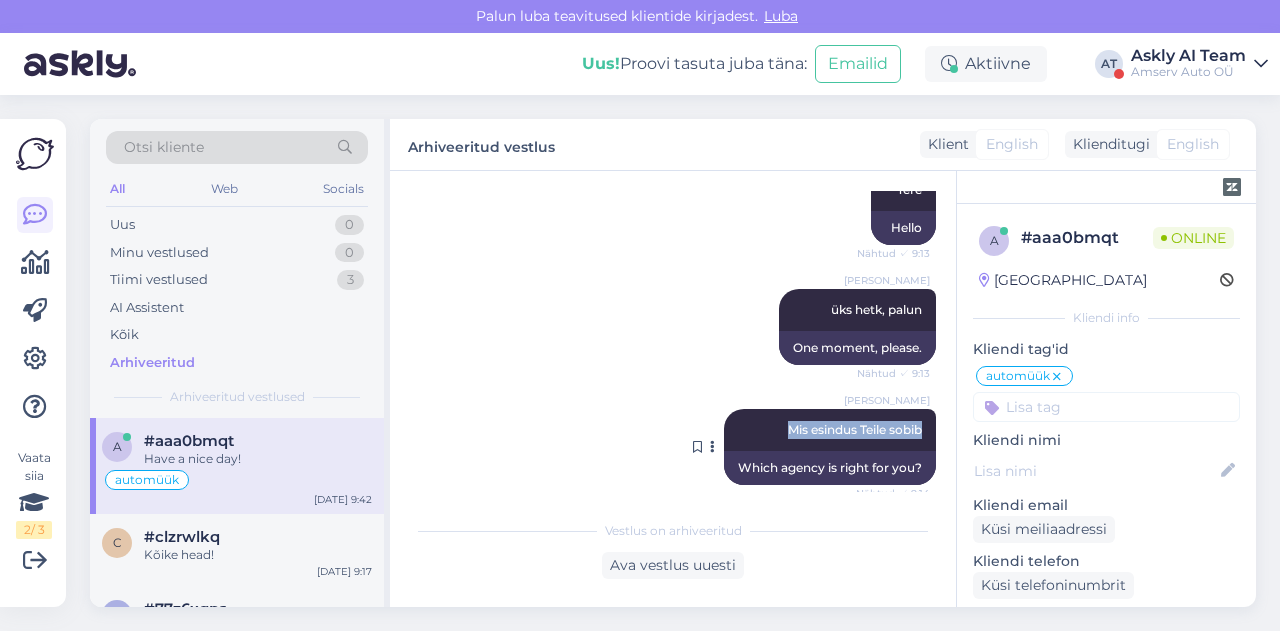 click on "[PERSON_NAME] Mis esindus Teile sobib Nähtud ✓ 9:14" at bounding box center [830, 430] 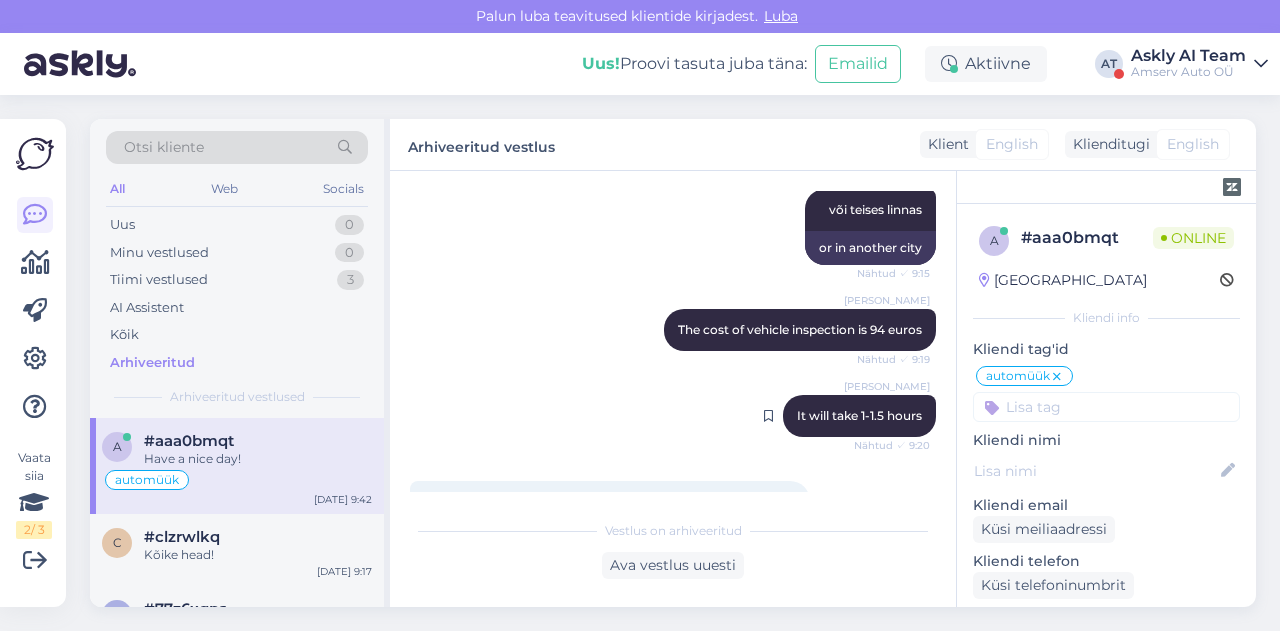 scroll, scrollTop: 2012, scrollLeft: 0, axis: vertical 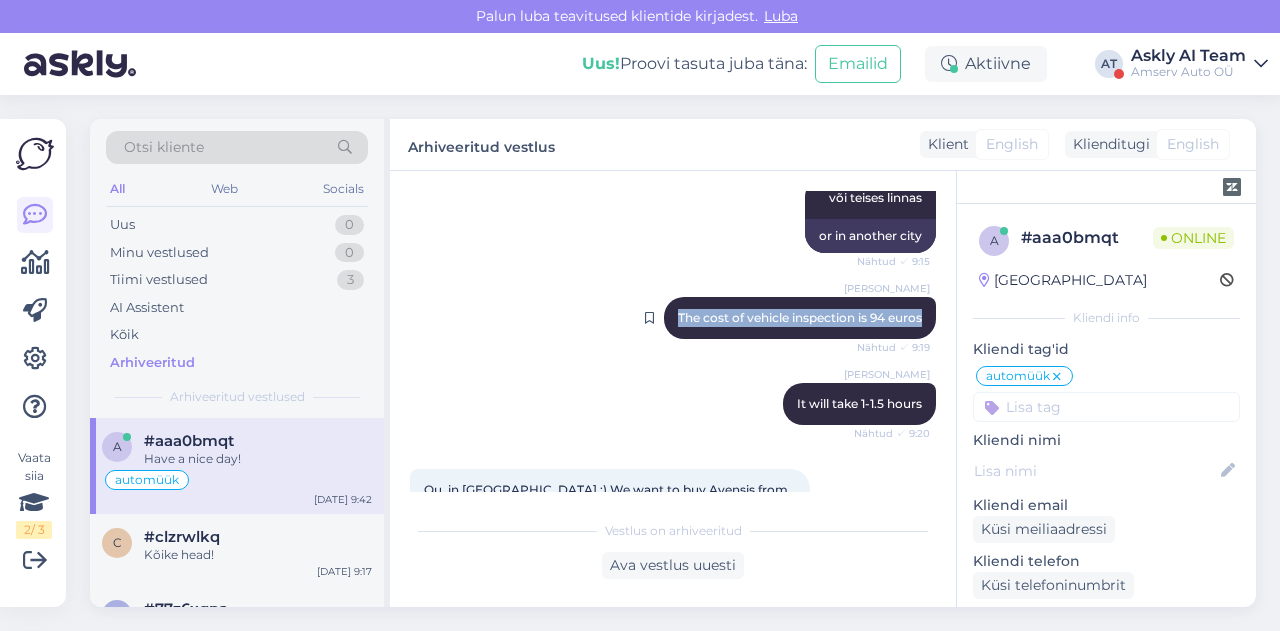 drag, startPoint x: 660, startPoint y: 284, endPoint x: 910, endPoint y: 287, distance: 250.018 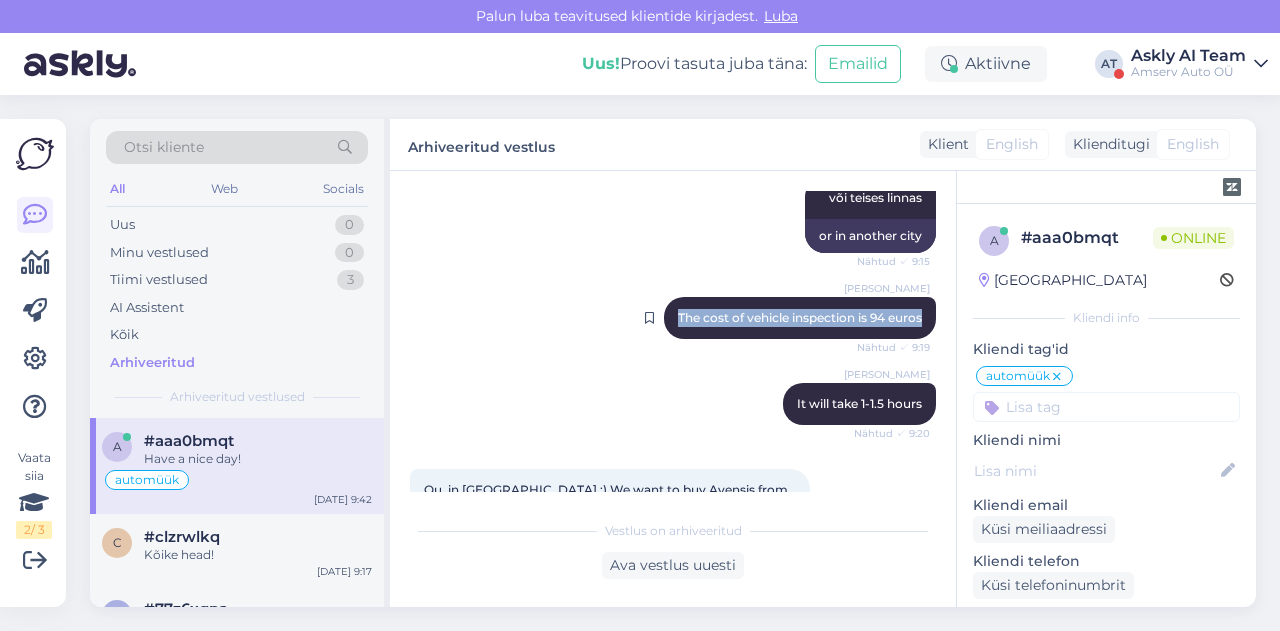 click on "[PERSON_NAME] The cost of vehicle inspection is 94 euros Nähtud ✓ 9:19" at bounding box center (800, 318) 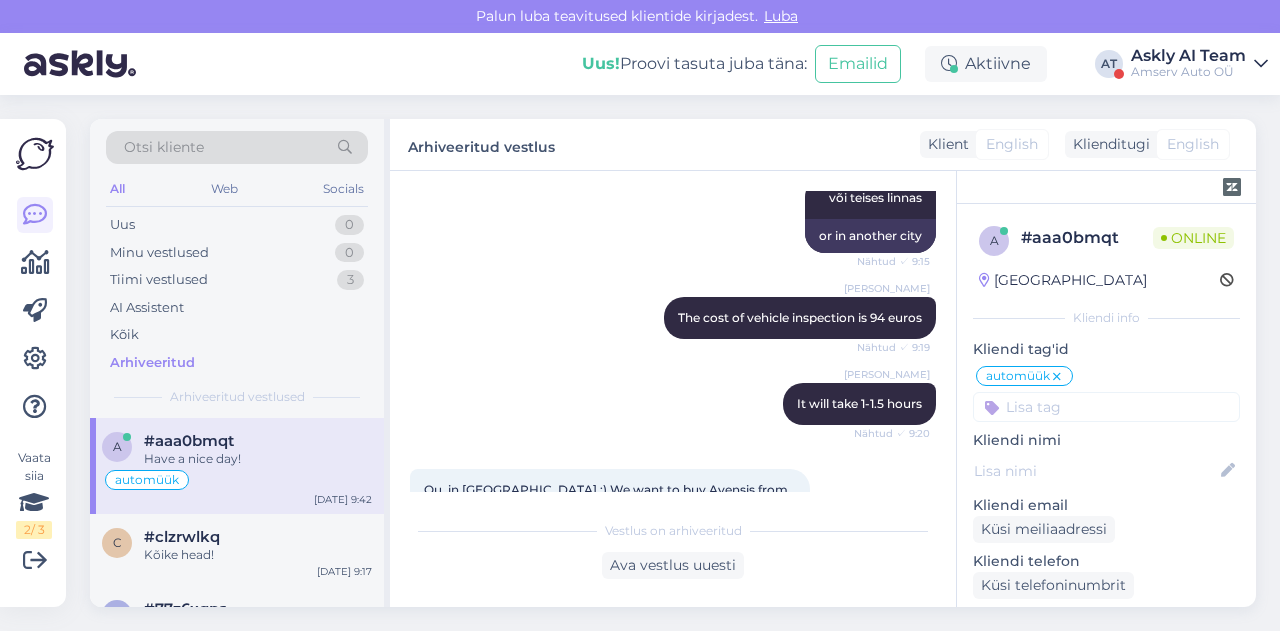 click on "[PERSON_NAME] It will take 1-1.5 hours Nähtud ✓ 9:20" at bounding box center (673, 404) 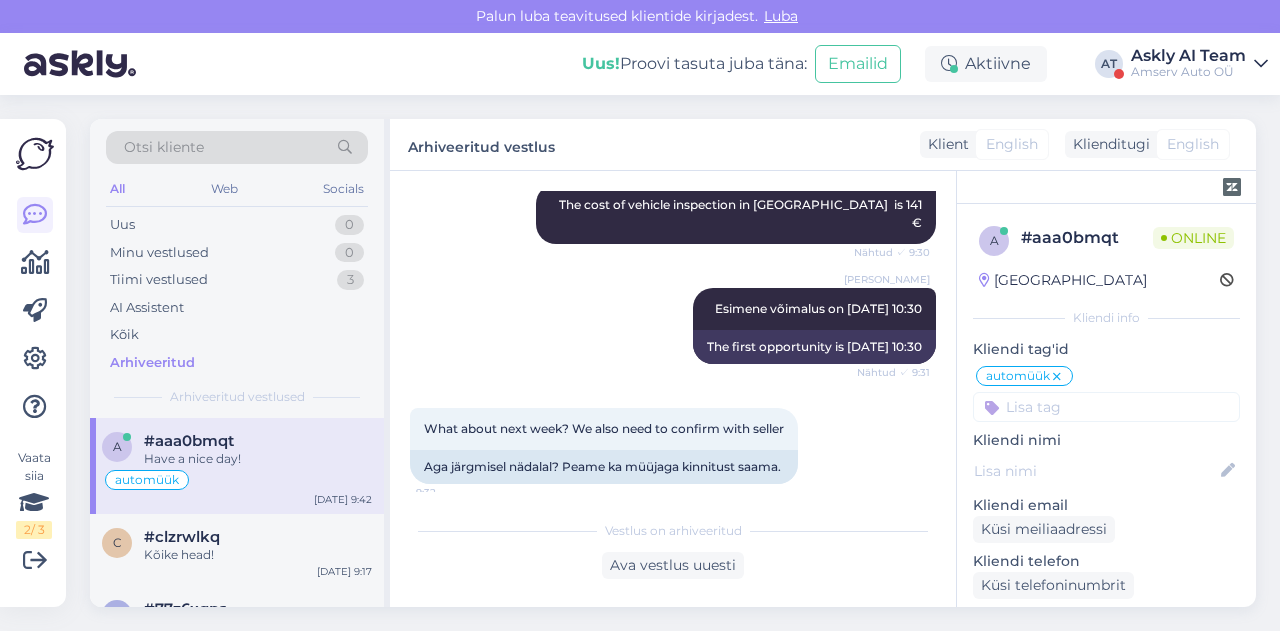 scroll, scrollTop: 2741, scrollLeft: 0, axis: vertical 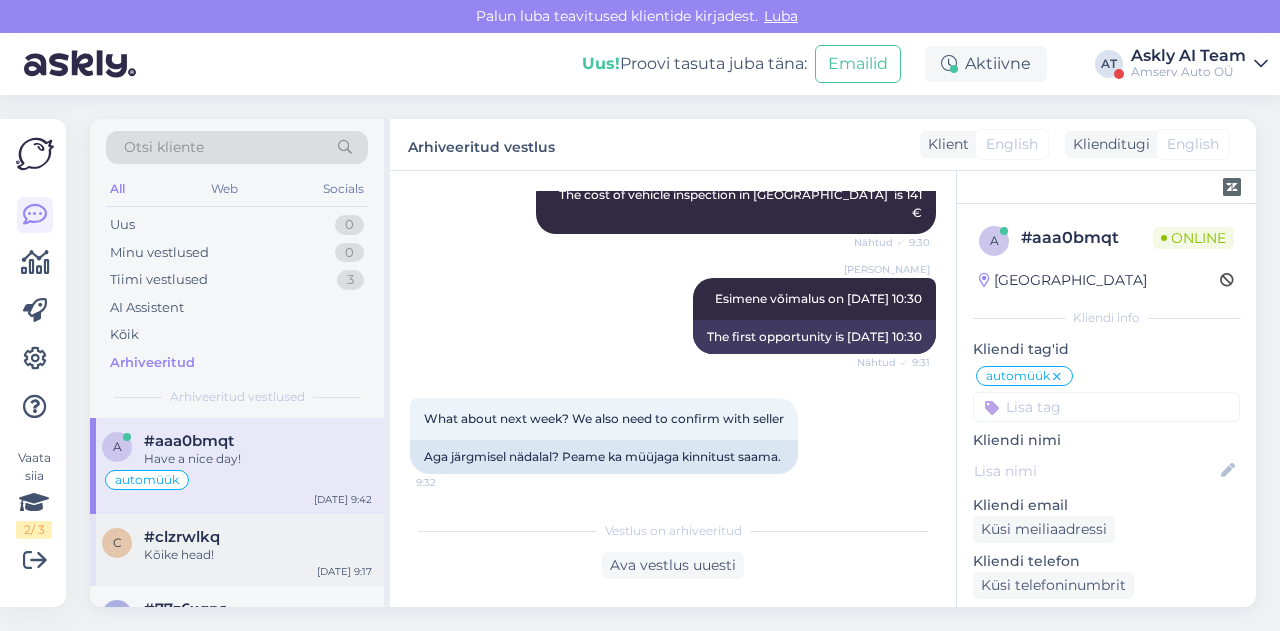 click on "Kõike head!" at bounding box center (258, 555) 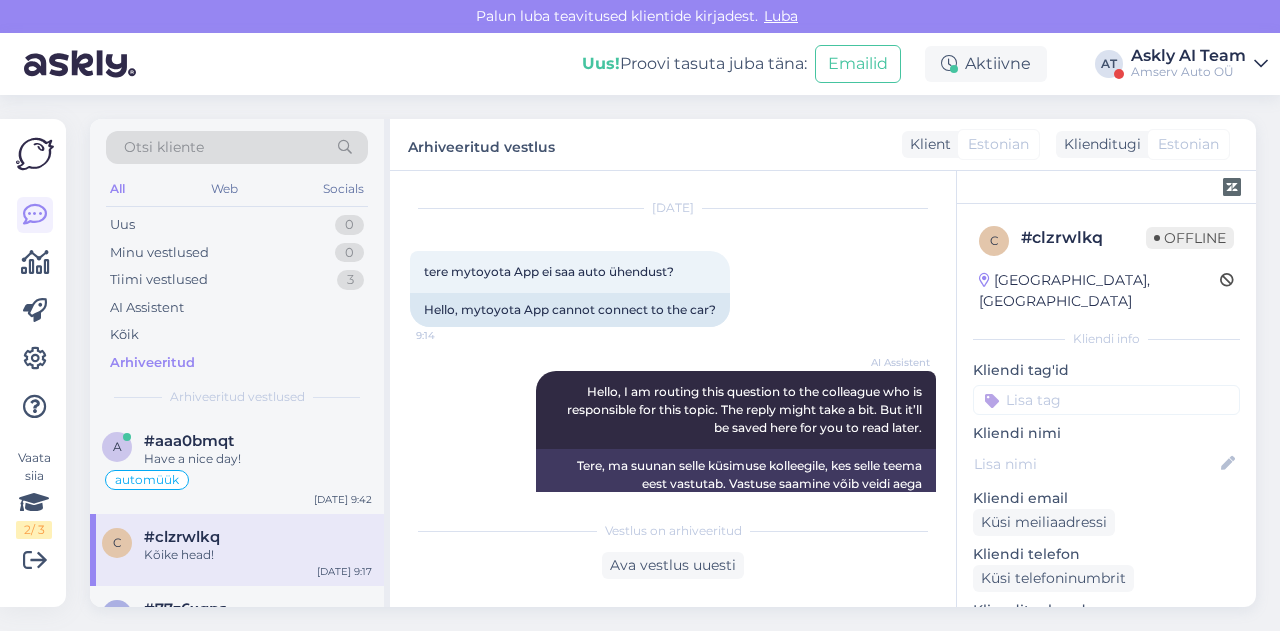 scroll, scrollTop: 42, scrollLeft: 0, axis: vertical 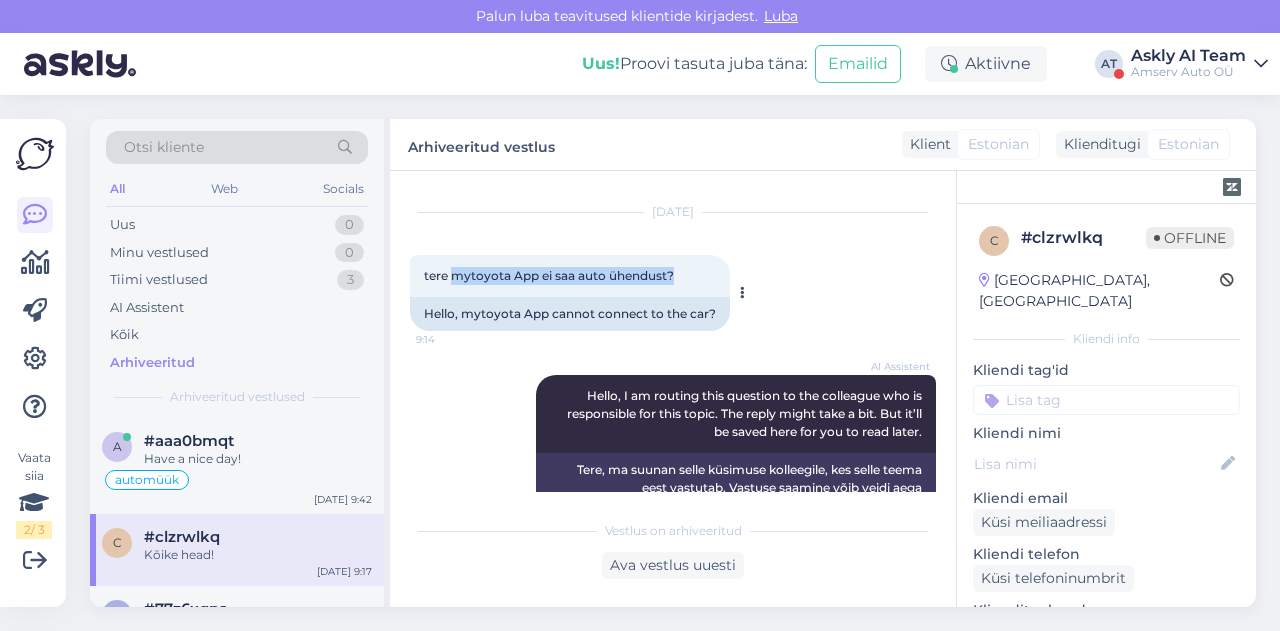 drag, startPoint x: 454, startPoint y: 277, endPoint x: 700, endPoint y: 269, distance: 246.13005 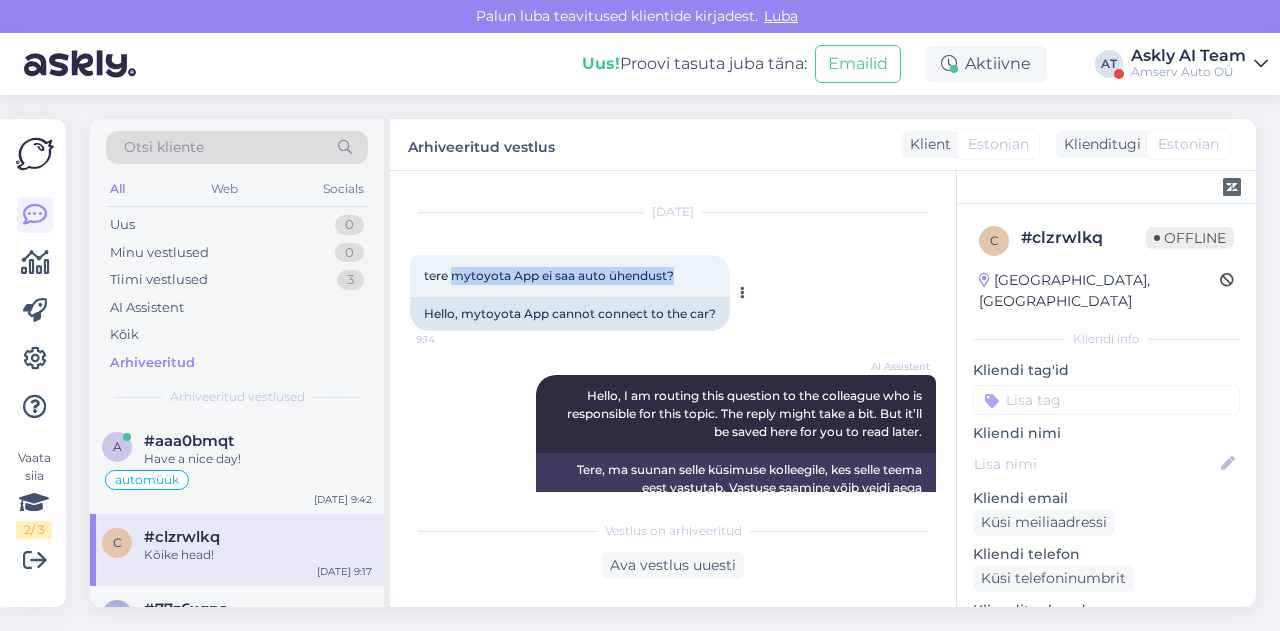 click on "tere mytoyota App ei saa auto ühendust? 9:14" at bounding box center [570, 276] 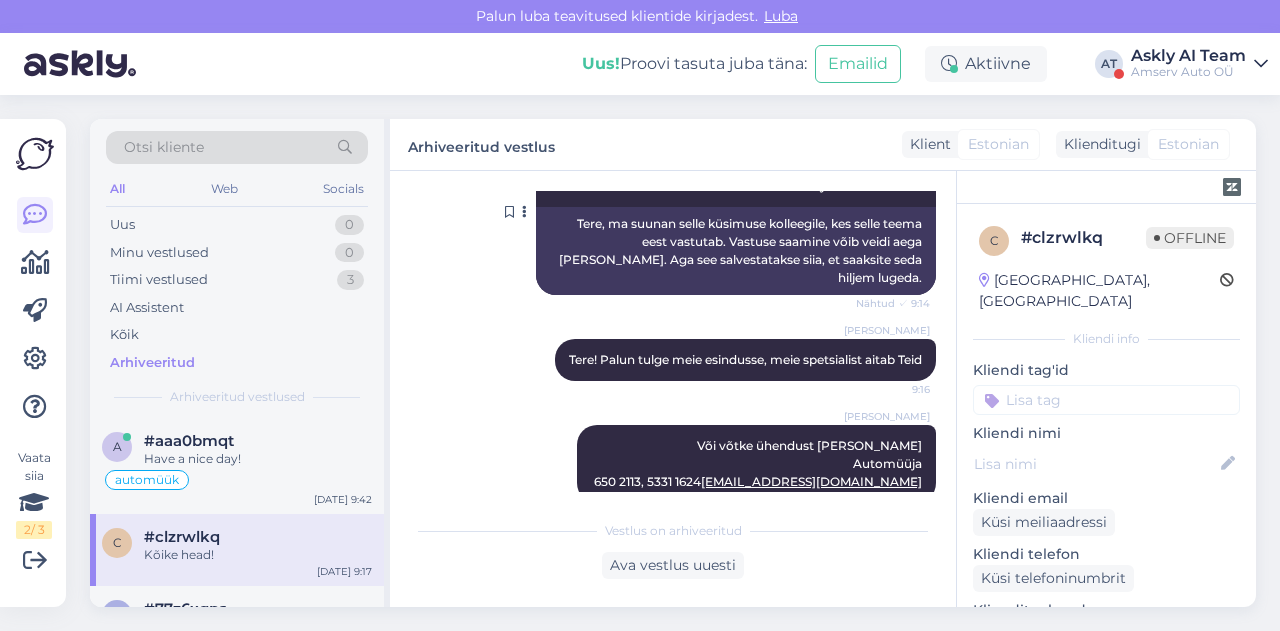 scroll, scrollTop: 286, scrollLeft: 0, axis: vertical 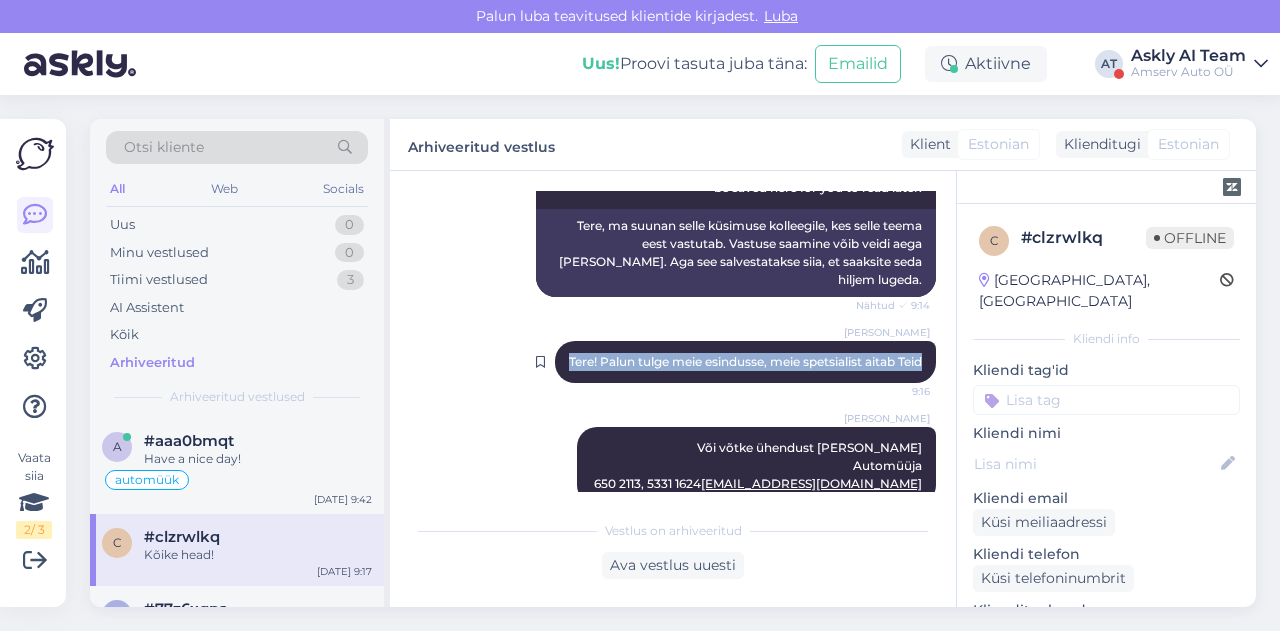 drag, startPoint x: 540, startPoint y: 339, endPoint x: 911, endPoint y: 344, distance: 371.0337 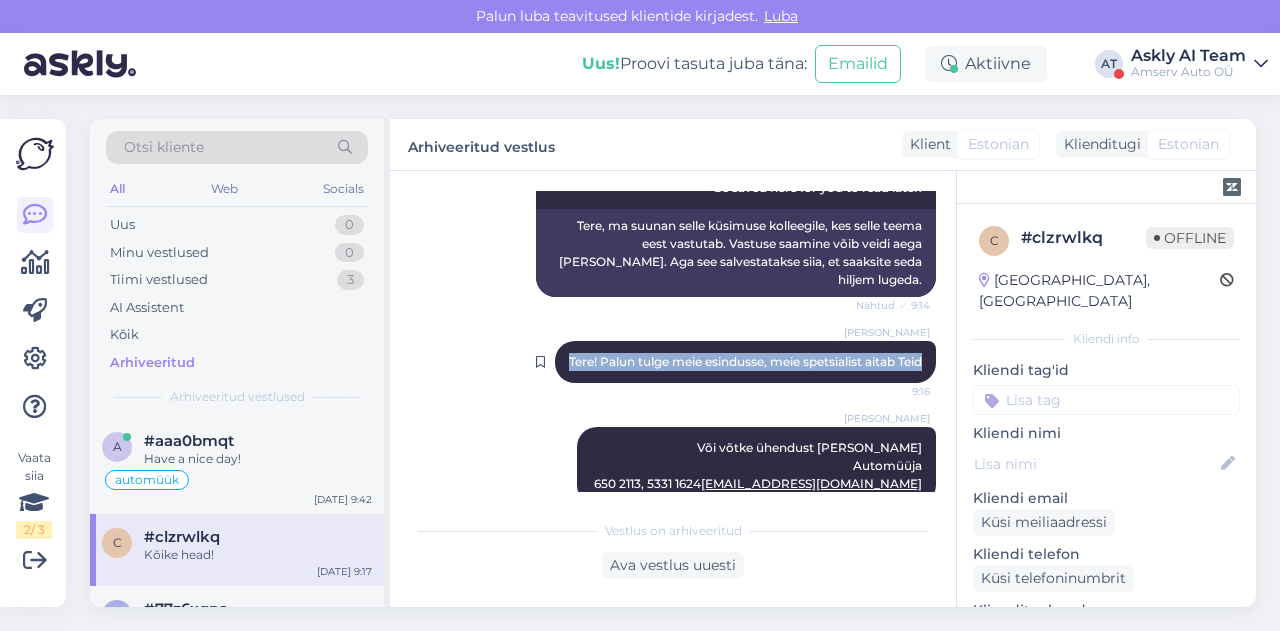 click on "[PERSON_NAME] Tere! Palun tulge meie esindusse, meie spetsialist aitab Teid 9:16" at bounding box center [745, 362] 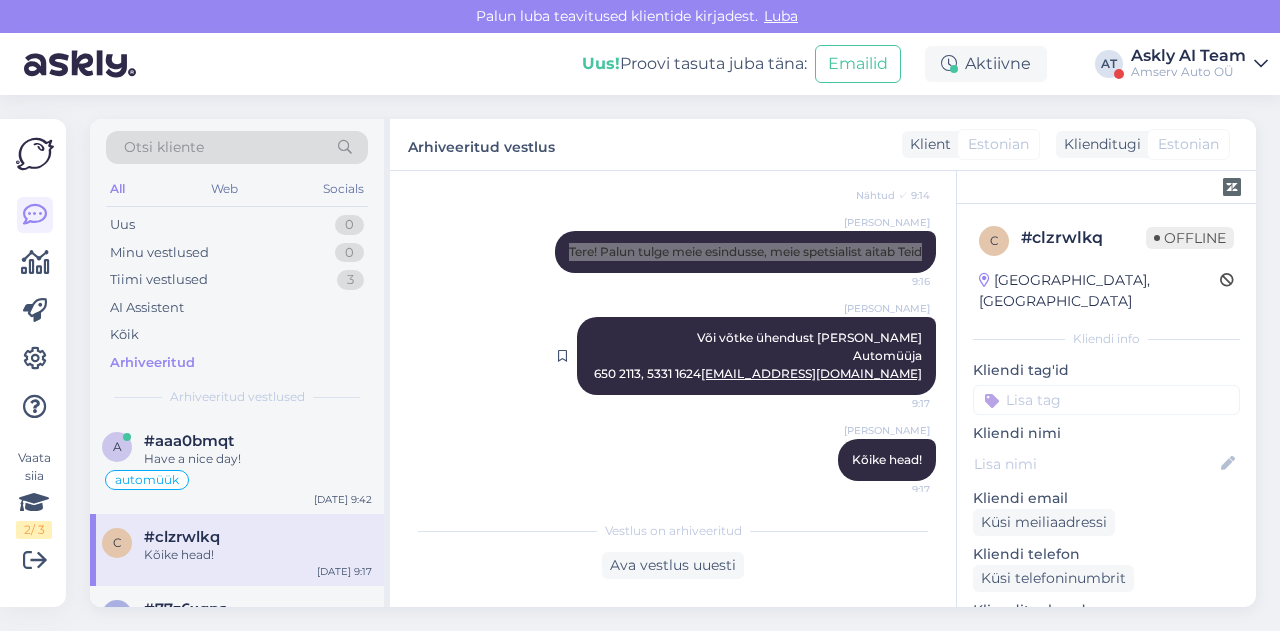 scroll, scrollTop: 406, scrollLeft: 0, axis: vertical 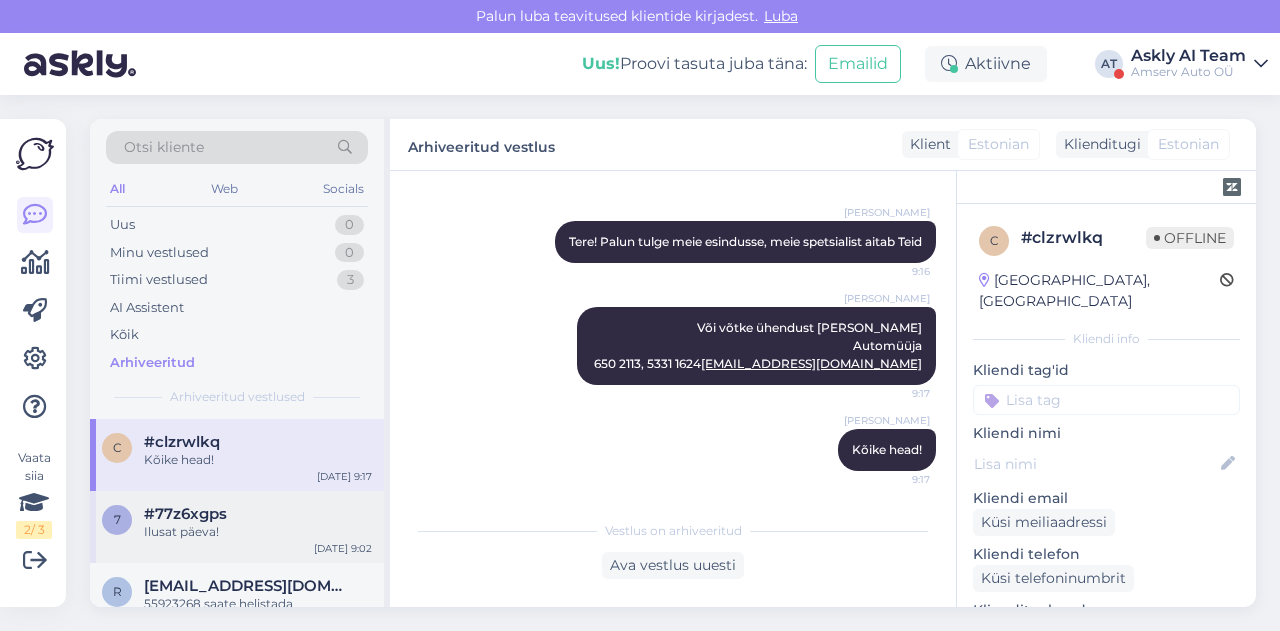 click on "Ilusat päeva!" at bounding box center [258, 532] 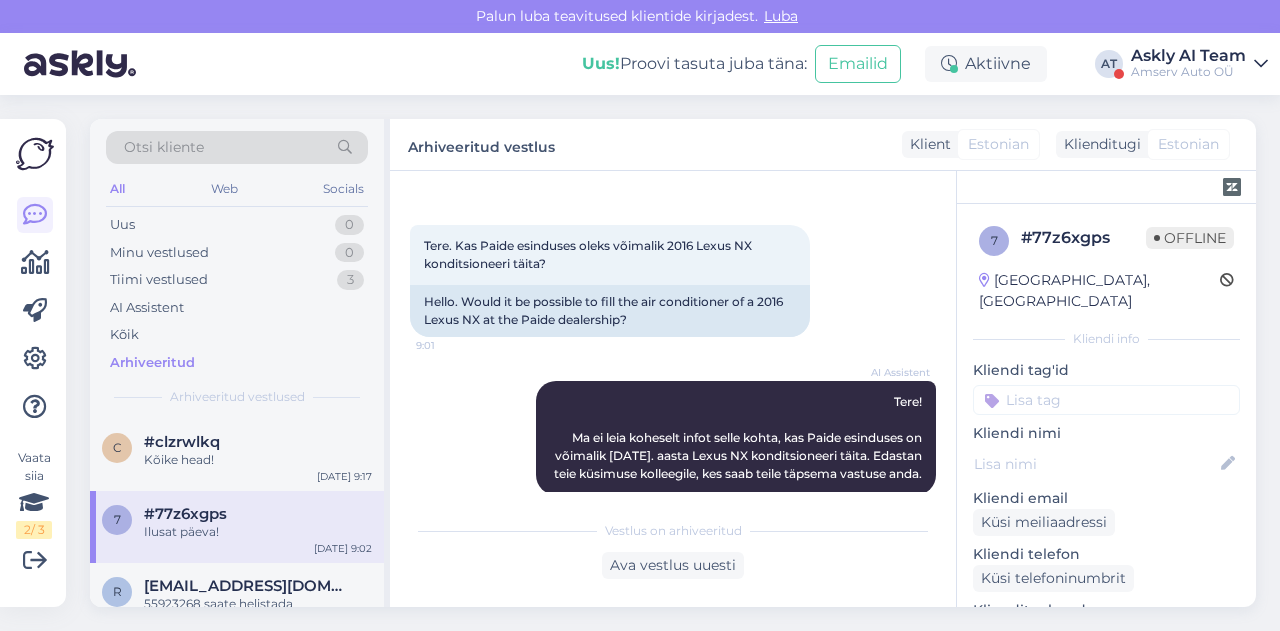 scroll, scrollTop: 70, scrollLeft: 0, axis: vertical 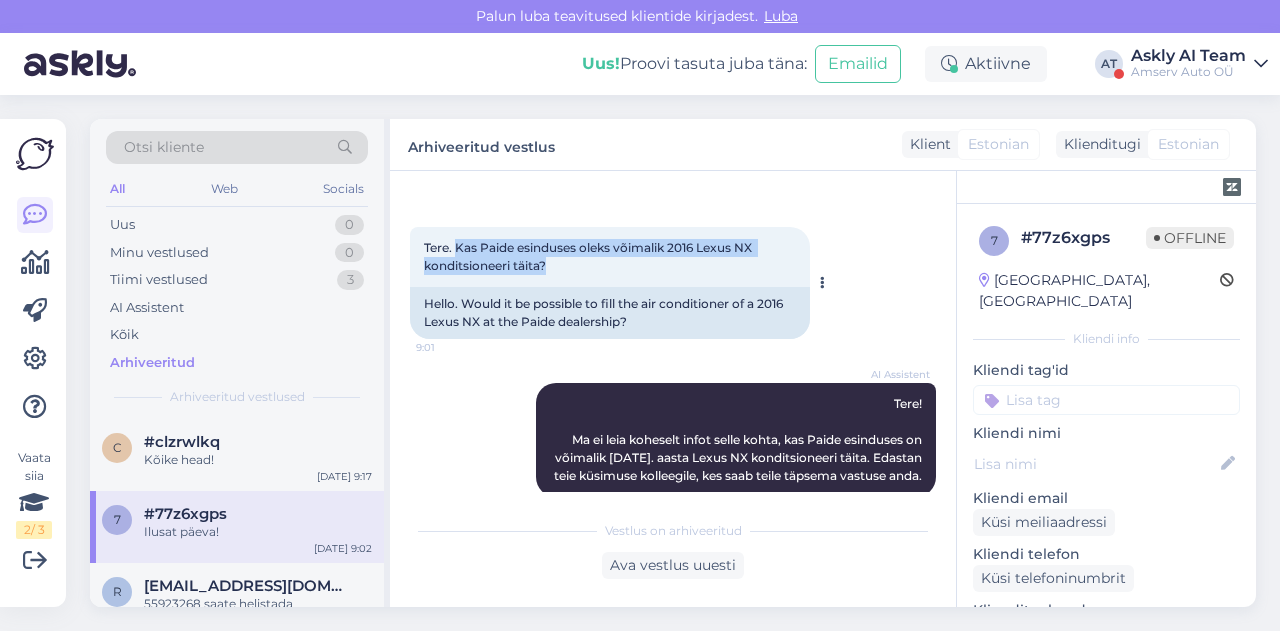 drag, startPoint x: 458, startPoint y: 252, endPoint x: 556, endPoint y: 266, distance: 98.99495 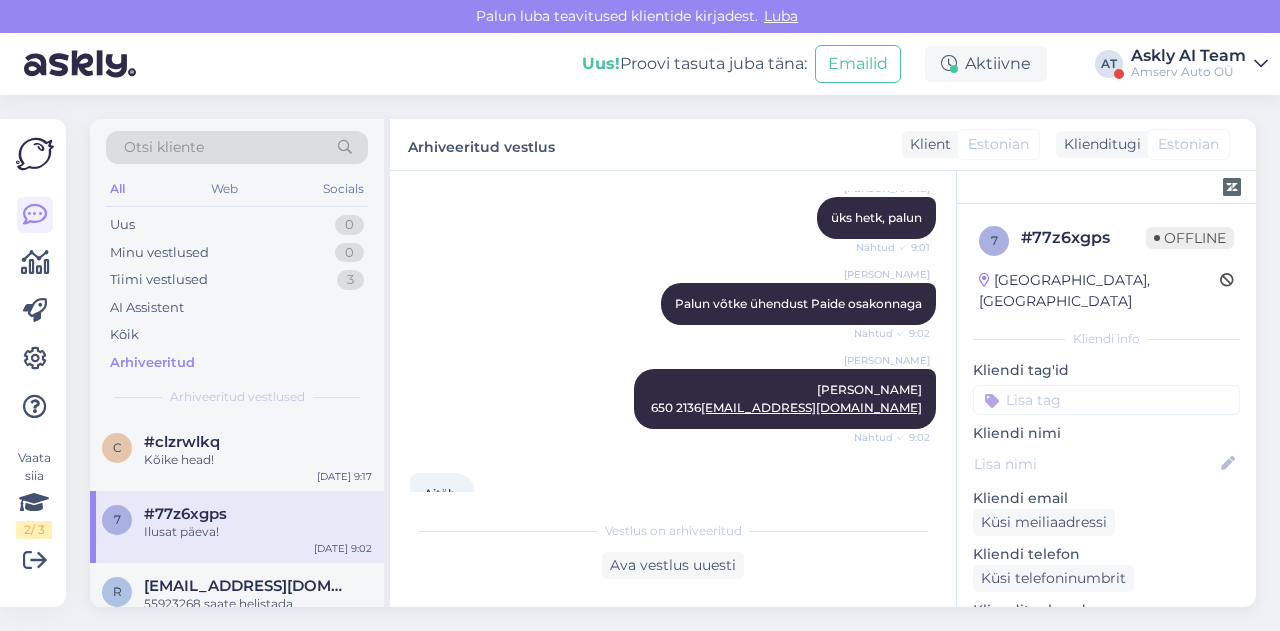 scroll, scrollTop: 502, scrollLeft: 0, axis: vertical 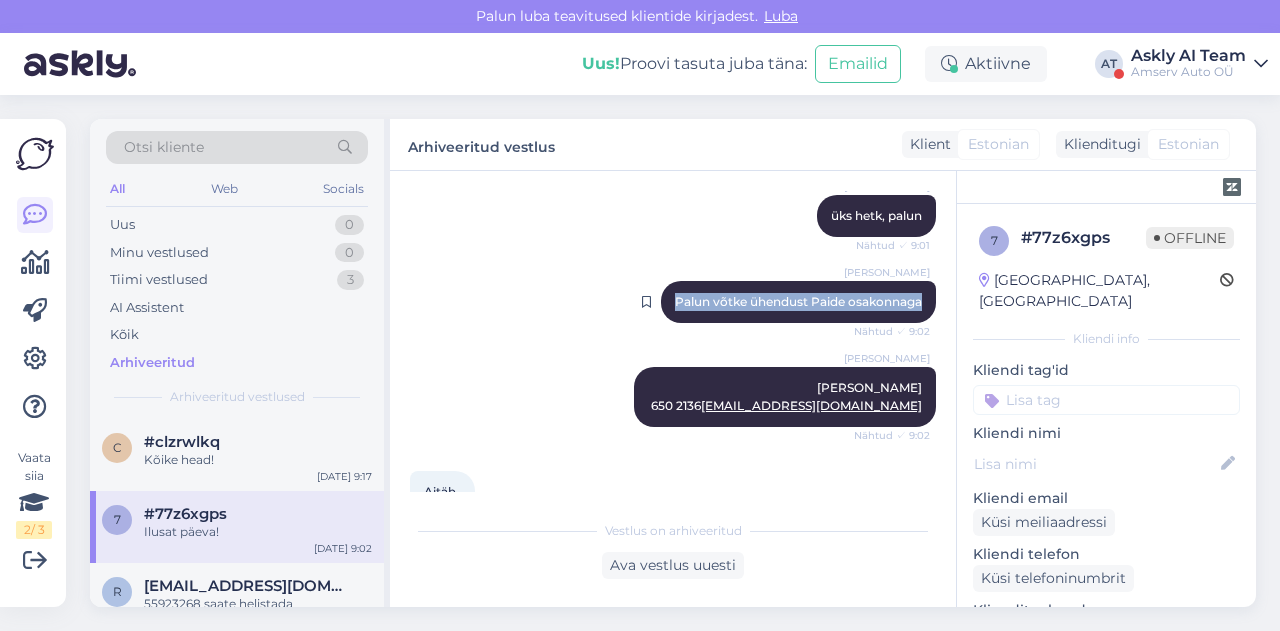 drag, startPoint x: 654, startPoint y: 317, endPoint x: 907, endPoint y: 319, distance: 253.0079 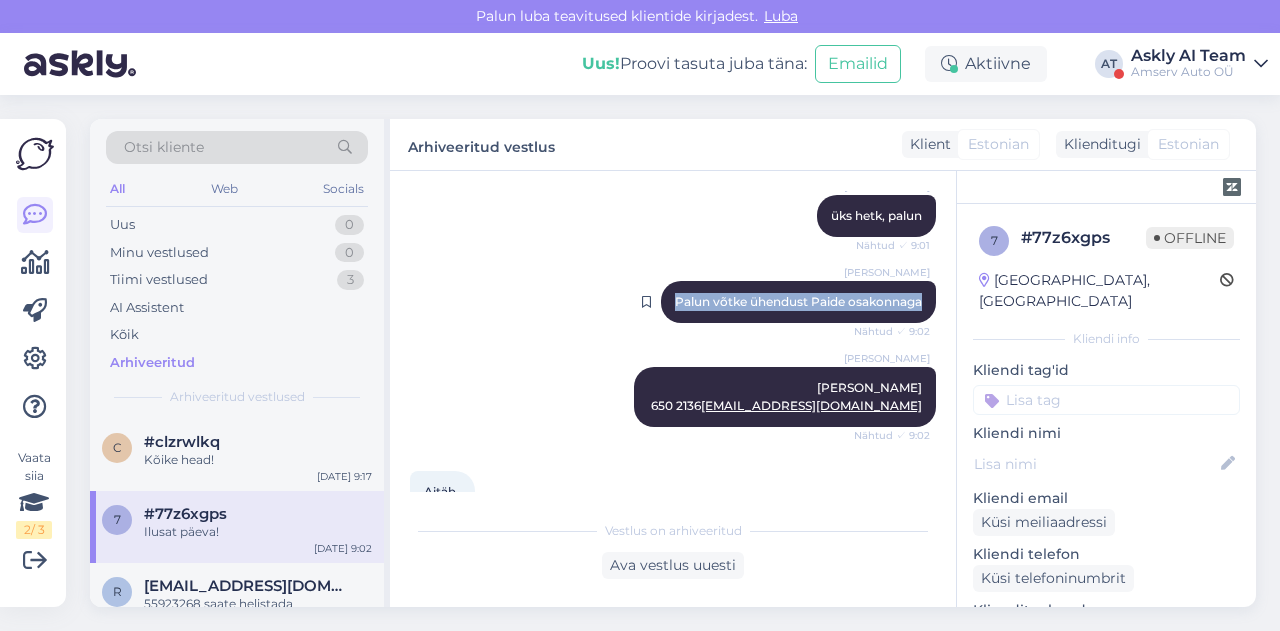 click on "[PERSON_NAME] Mamutina [PERSON_NAME] ühendust Paide osakonnaga Nähtud ✓ 9:02" at bounding box center (798, 302) 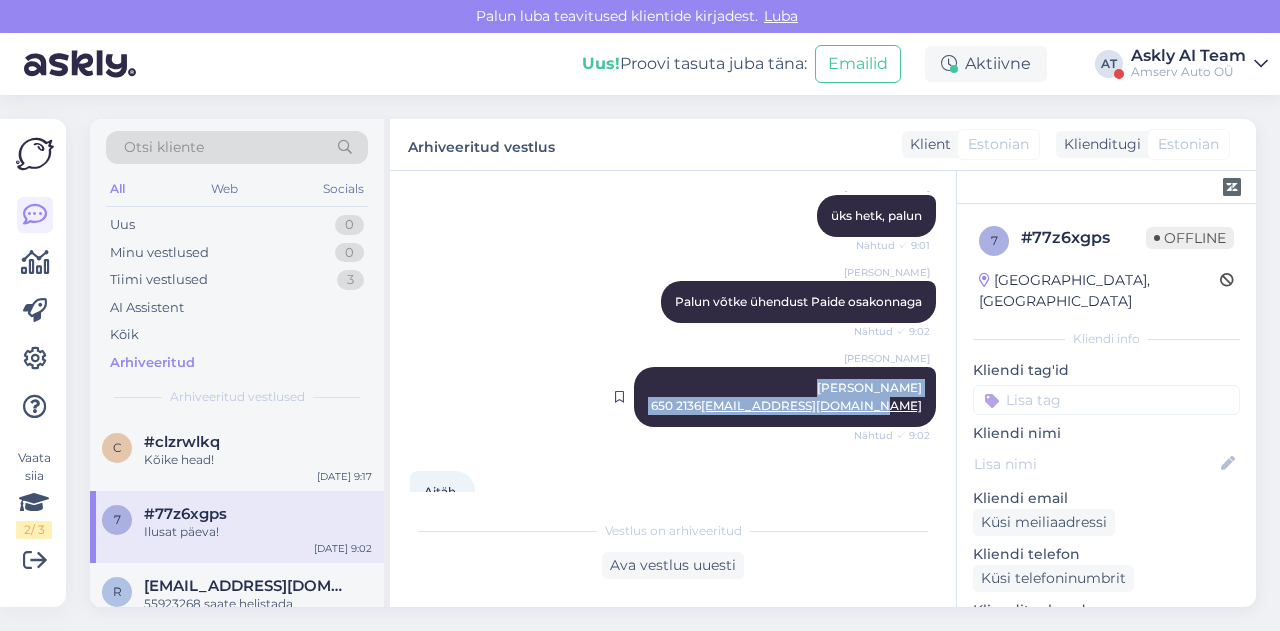 drag, startPoint x: 778, startPoint y: 398, endPoint x: 911, endPoint y: 459, distance: 146.32156 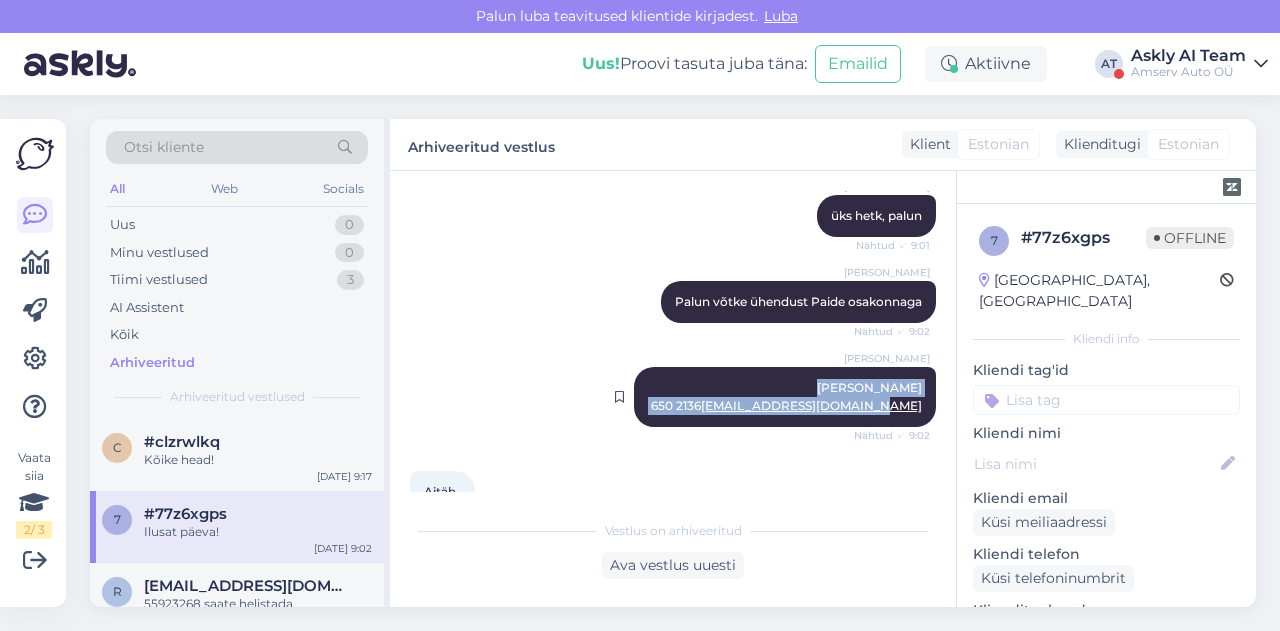 click on "[PERSON_NAME] [PERSON_NAME]
650 2136
[EMAIL_ADDRESS][DOMAIN_NAME] Nähtud ✓ 9:02" at bounding box center (785, 397) 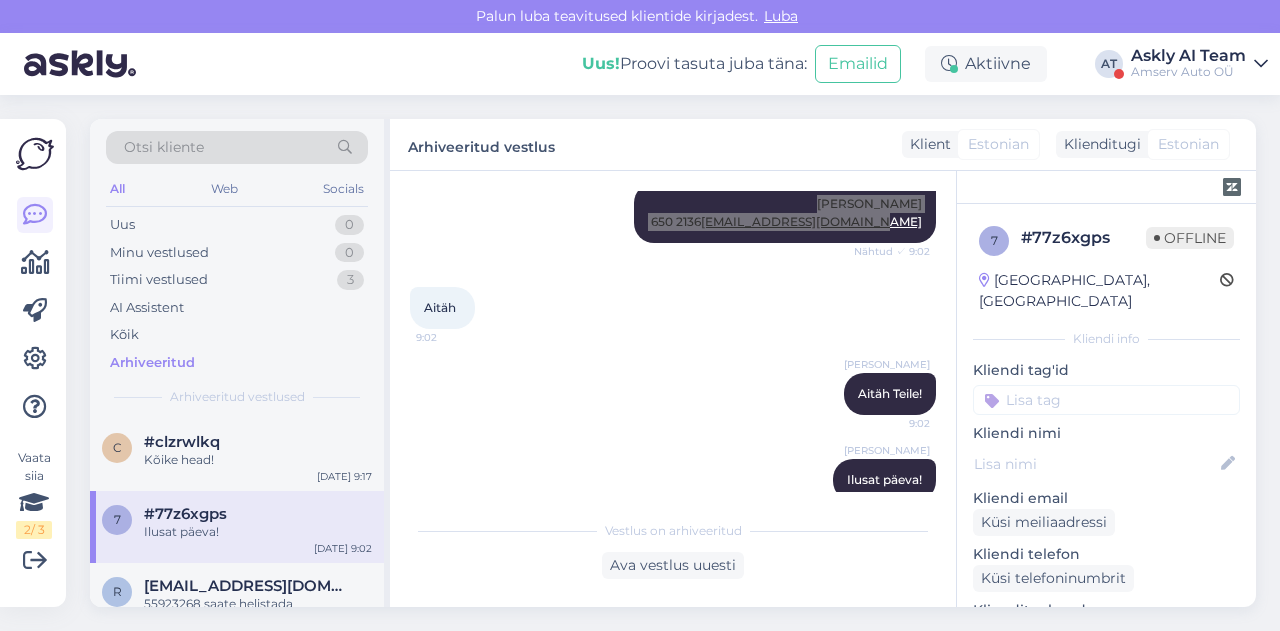 scroll, scrollTop: 770, scrollLeft: 0, axis: vertical 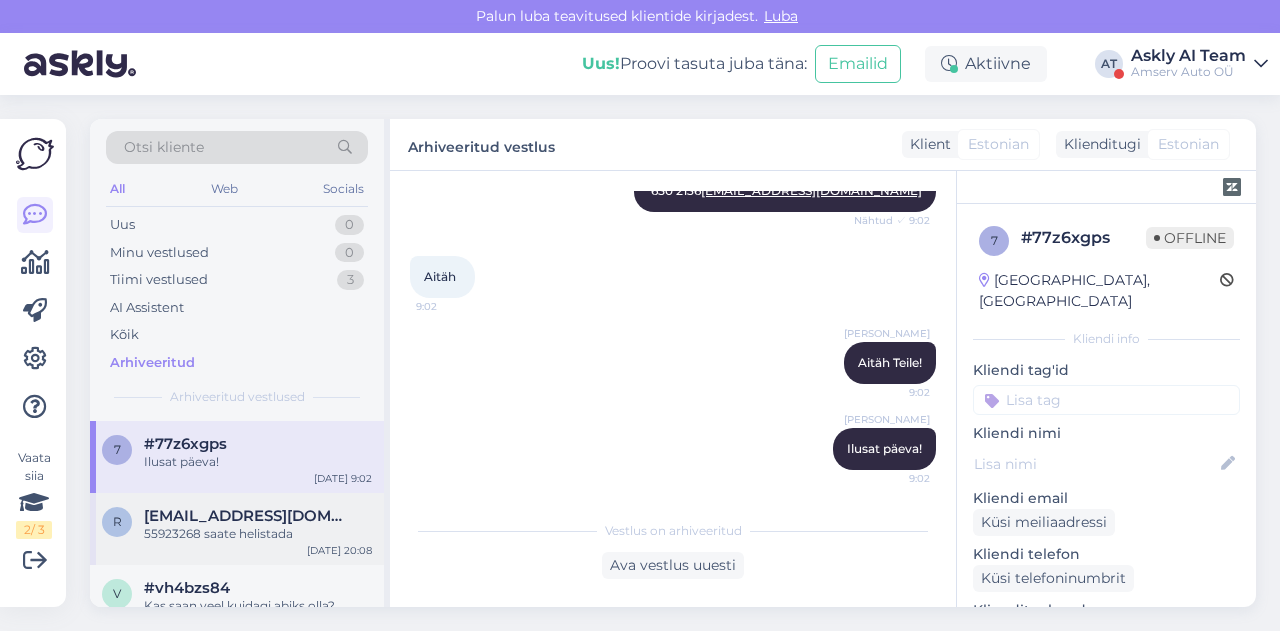 click on "55923268 saate helistada" at bounding box center [258, 534] 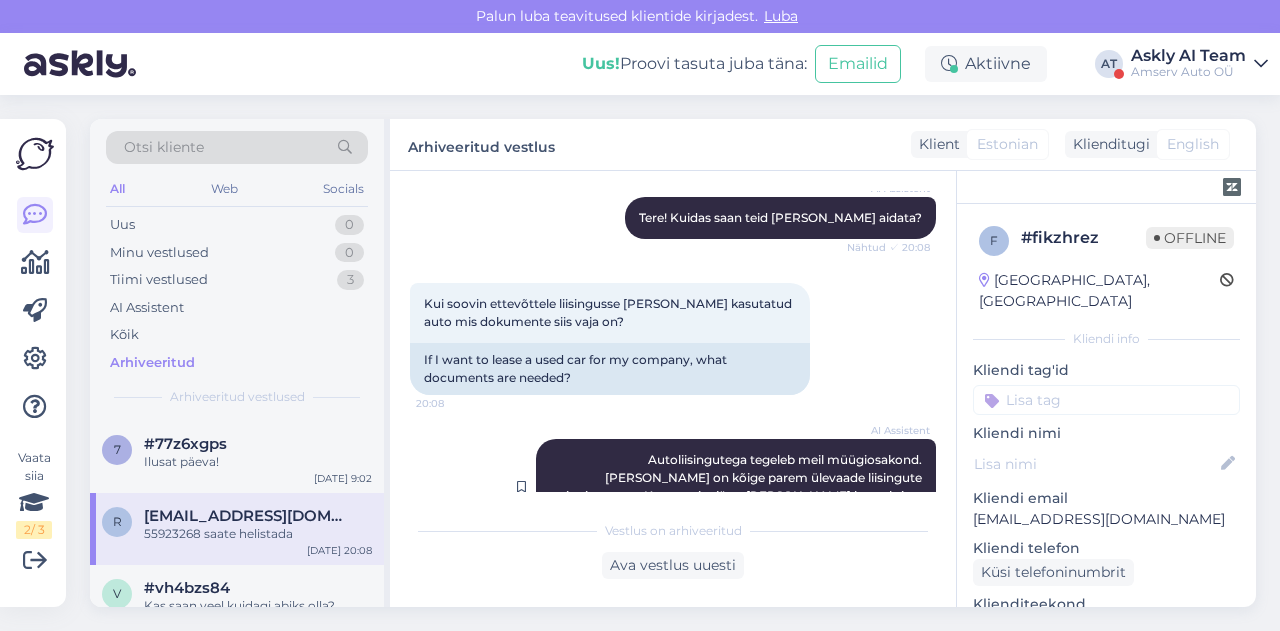 scroll, scrollTop: 220, scrollLeft: 0, axis: vertical 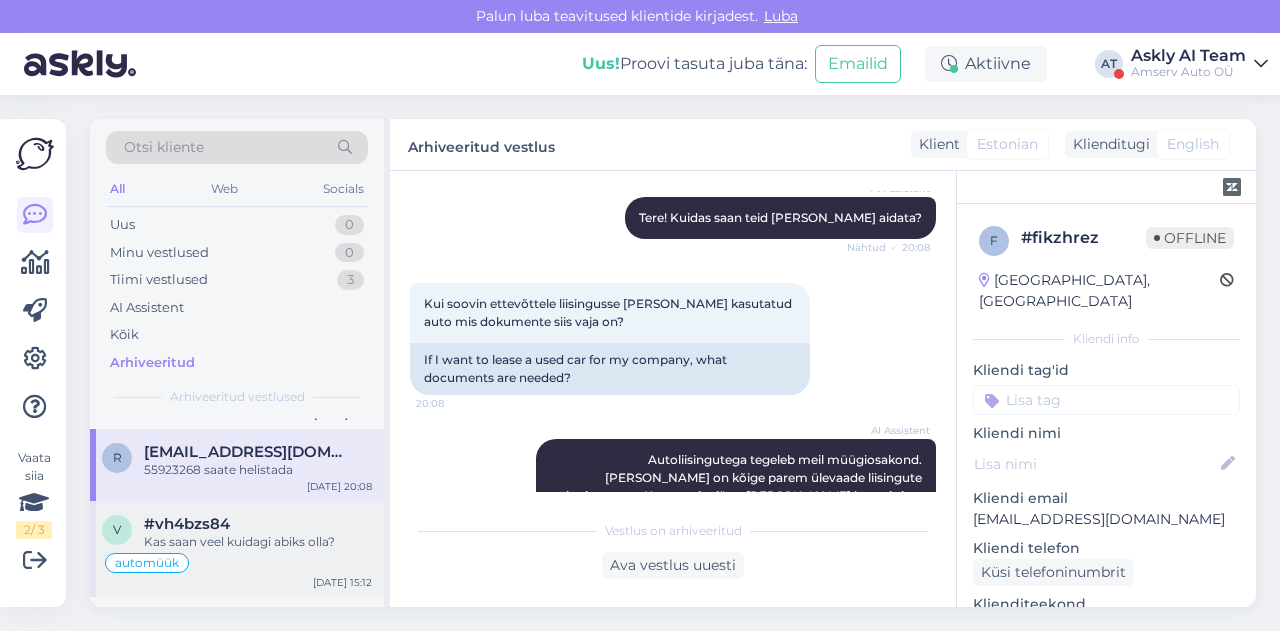 click on "#vh4bzs84" at bounding box center [258, 524] 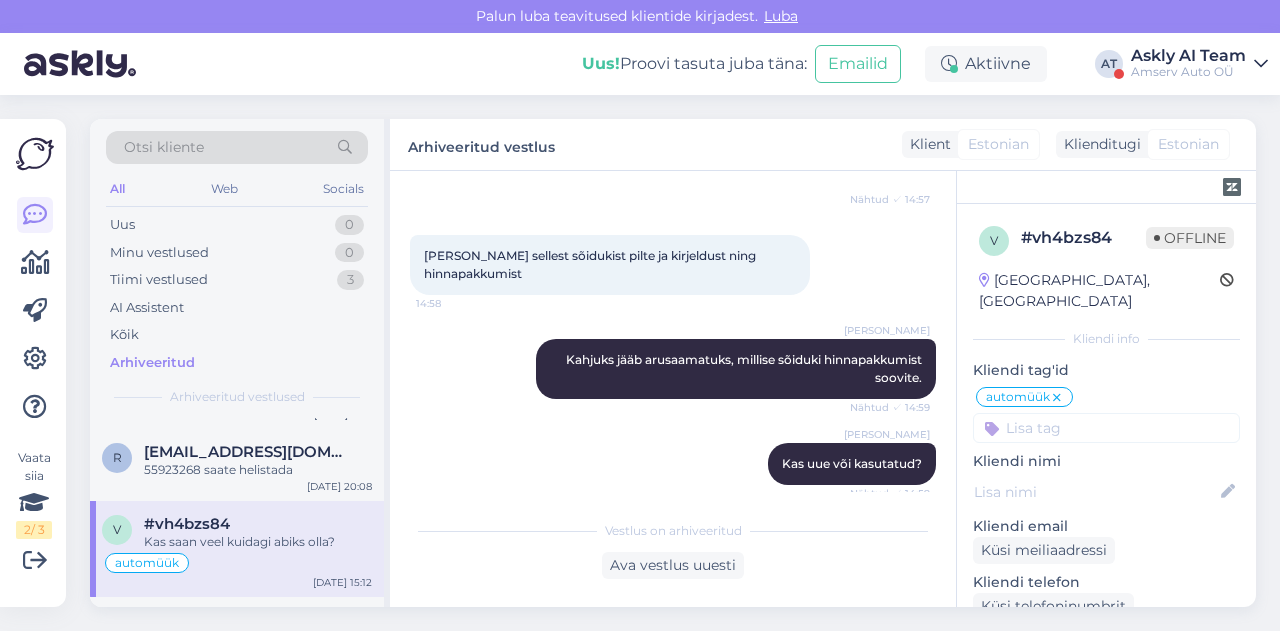 scroll, scrollTop: 754, scrollLeft: 0, axis: vertical 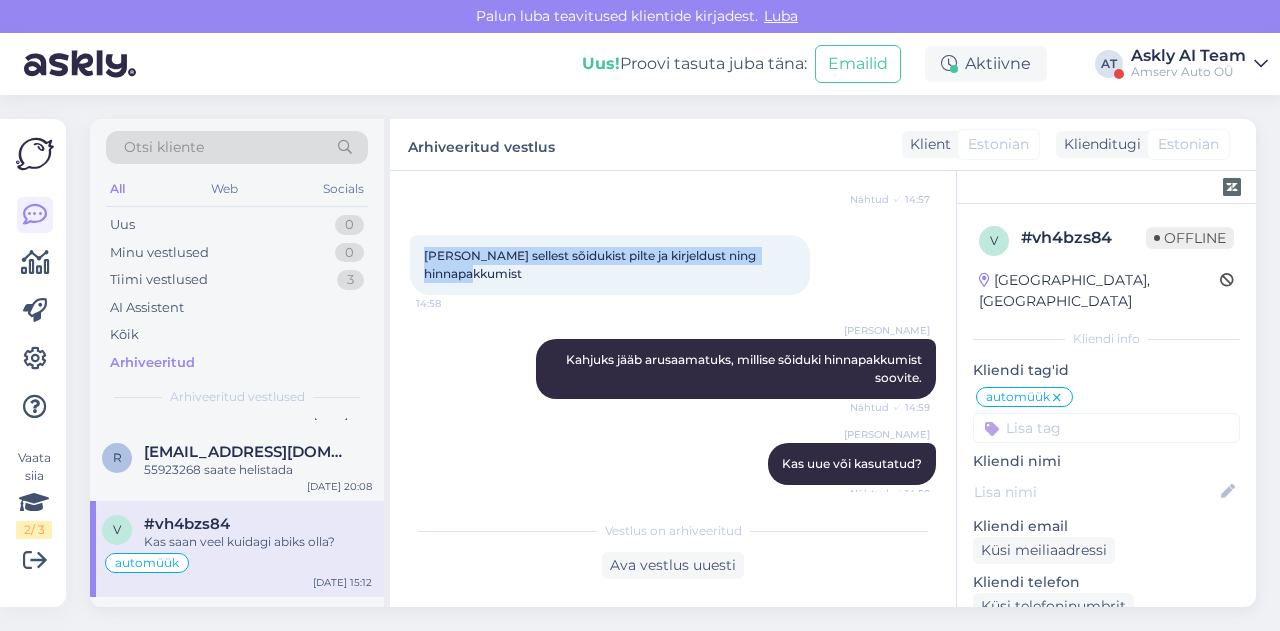 drag, startPoint x: 420, startPoint y: 239, endPoint x: 580, endPoint y: 275, distance: 164 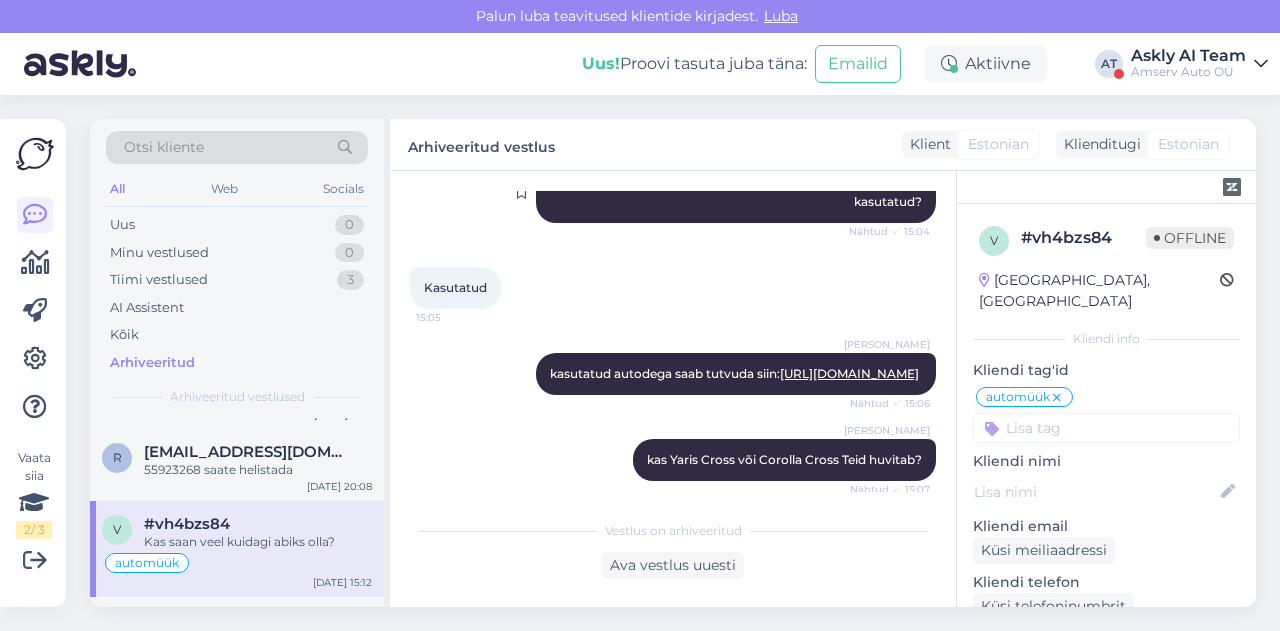 scroll, scrollTop: 1336, scrollLeft: 0, axis: vertical 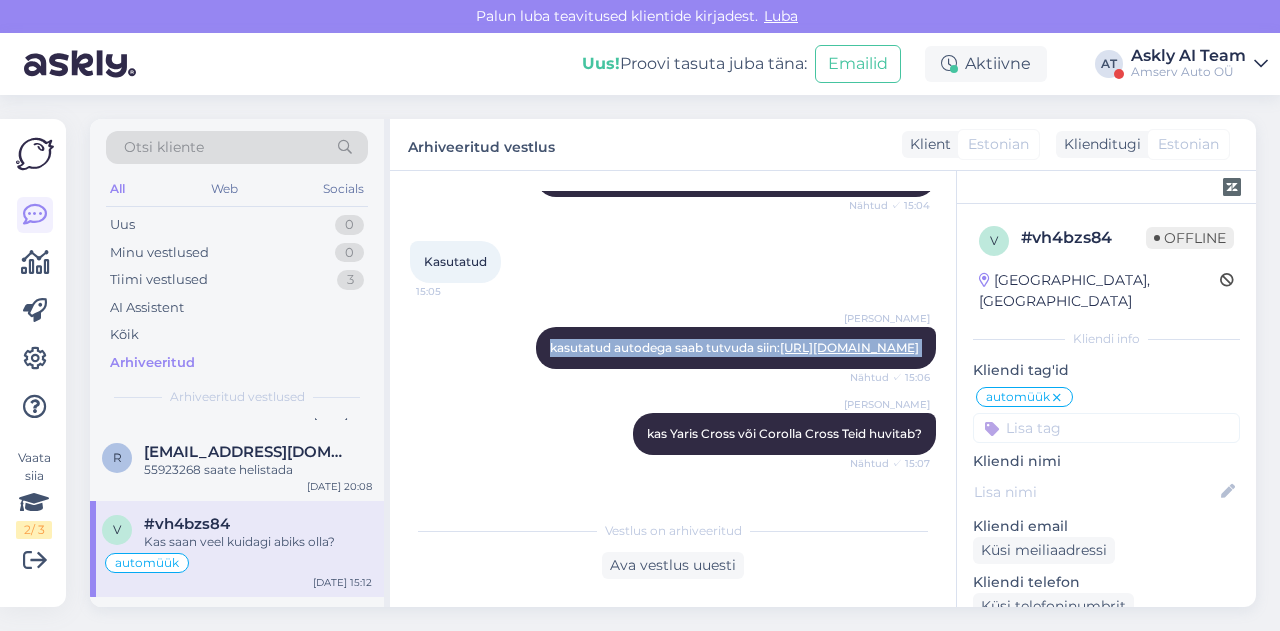 drag, startPoint x: 642, startPoint y: 351, endPoint x: 926, endPoint y: 367, distance: 284.45035 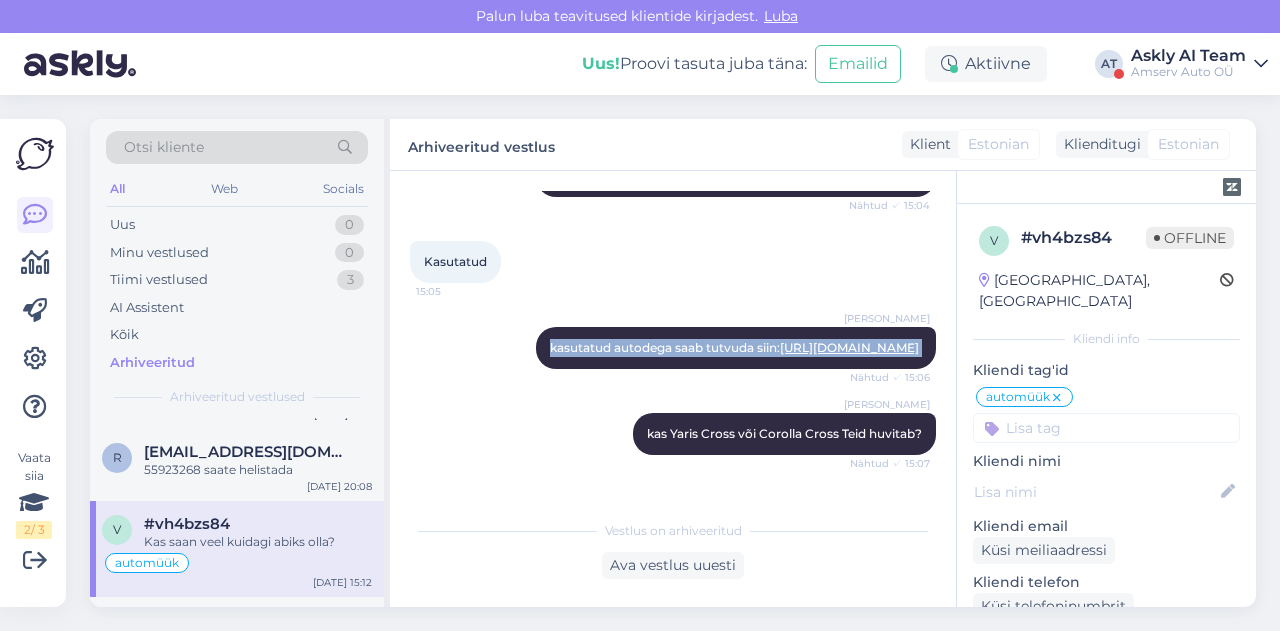 click on "Vestlus algas [DATE] [GEOGRAPHIC_DATA] mnt ääres olev cross hübriid Toyota kirjeldus ja pildid.  14:53  Description and pictures of the Toyota cross hybrid on [GEOGRAPHIC_DATA]. AI Assistent Hello, I am routing this question to the colleague who is responsible for this topic. The reply might take a bit. But it’ll be saved here for you to read later. Nähtud ✓ 14:53  Tere, ma suunan selle küsimuse kolleegile, kes selle teema eest vastutab. Vastuse saamine võib veidi aega [PERSON_NAME]. Aga see salvestatakse siia, et saaksite seda hiljem lugeda. Liili Vahesalu Tere Nähtud ✓ 14:53  Liili Vahesalu Palun täpsustage, kas soovite sõiduki hinnapakkumist? Nähtud ✓ 14:54  Tere  14:54  Liili Vahesalu Palun täpsustage, millise sõiduki hinnapakkumist soovite? Nähtud ✓ 14:57  Soovin sellest sõidukist pilte ja kirjeldust ning hinnapakkumist 14:58  Liili Vahesalu Kahjuks jääb arusaamatuks, millise sõiduki hinnapakkumist soovite.  Nähtud ✓ 14:59  Liili Vahesalu Kas uue või kasutatud? Nähtud ✓ 14:59  15:04" at bounding box center [682, 341] 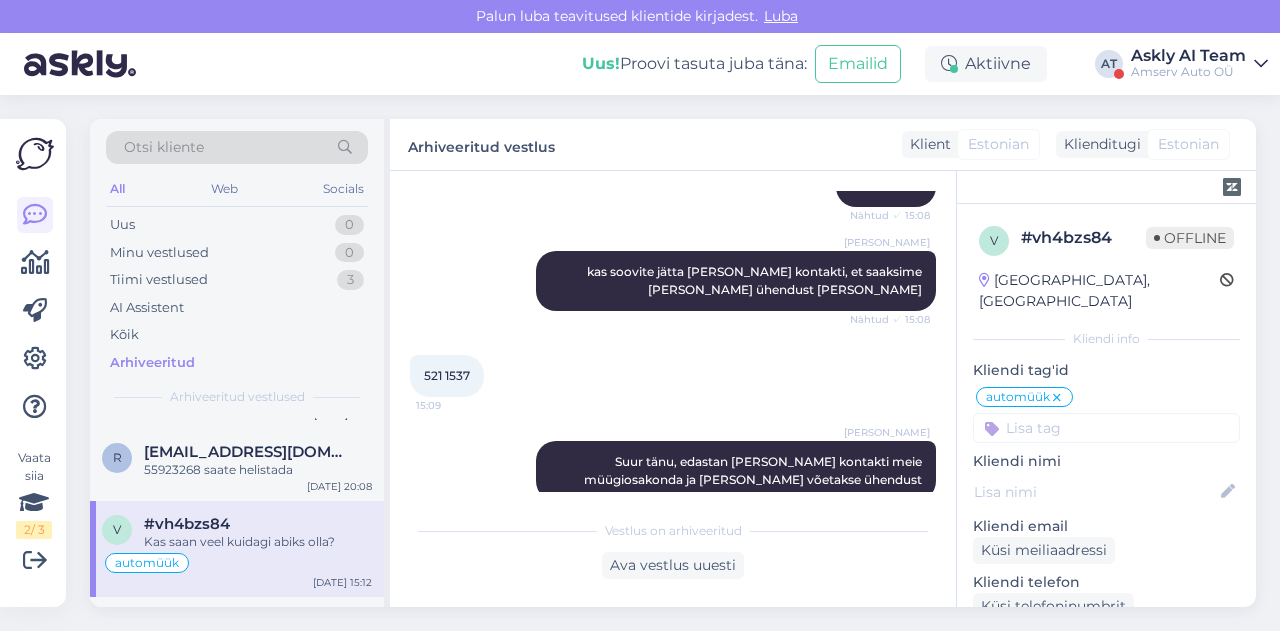 scroll, scrollTop: 1754, scrollLeft: 0, axis: vertical 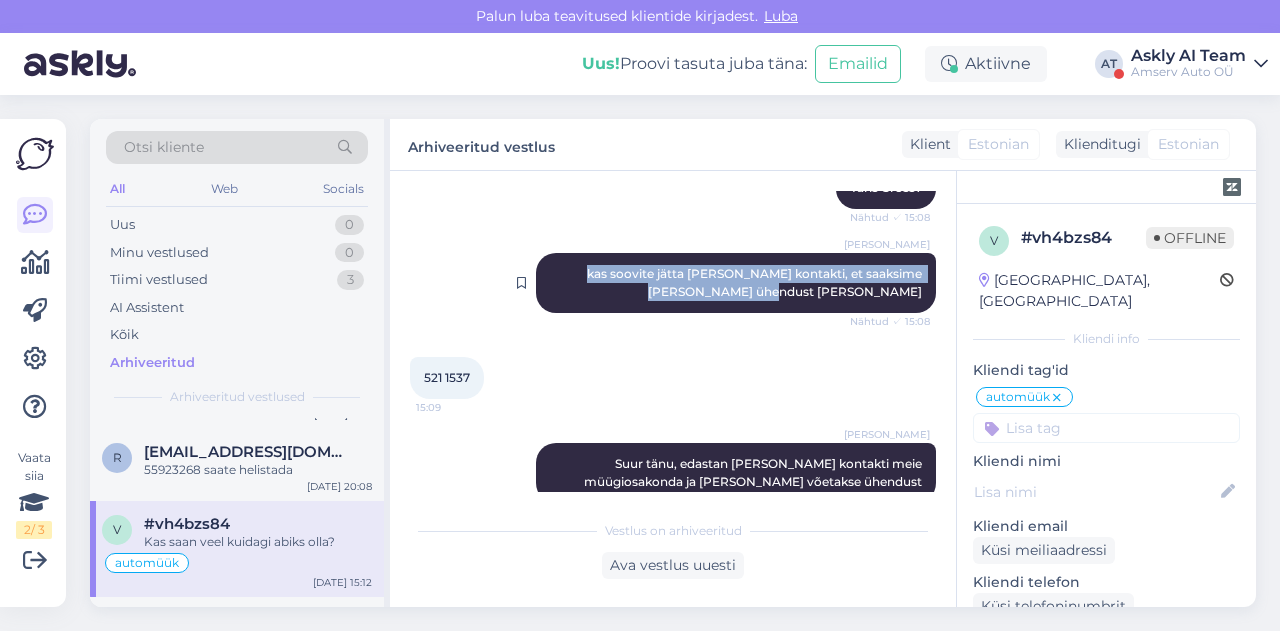 drag, startPoint x: 558, startPoint y: 285, endPoint x: 920, endPoint y: 312, distance: 363.00552 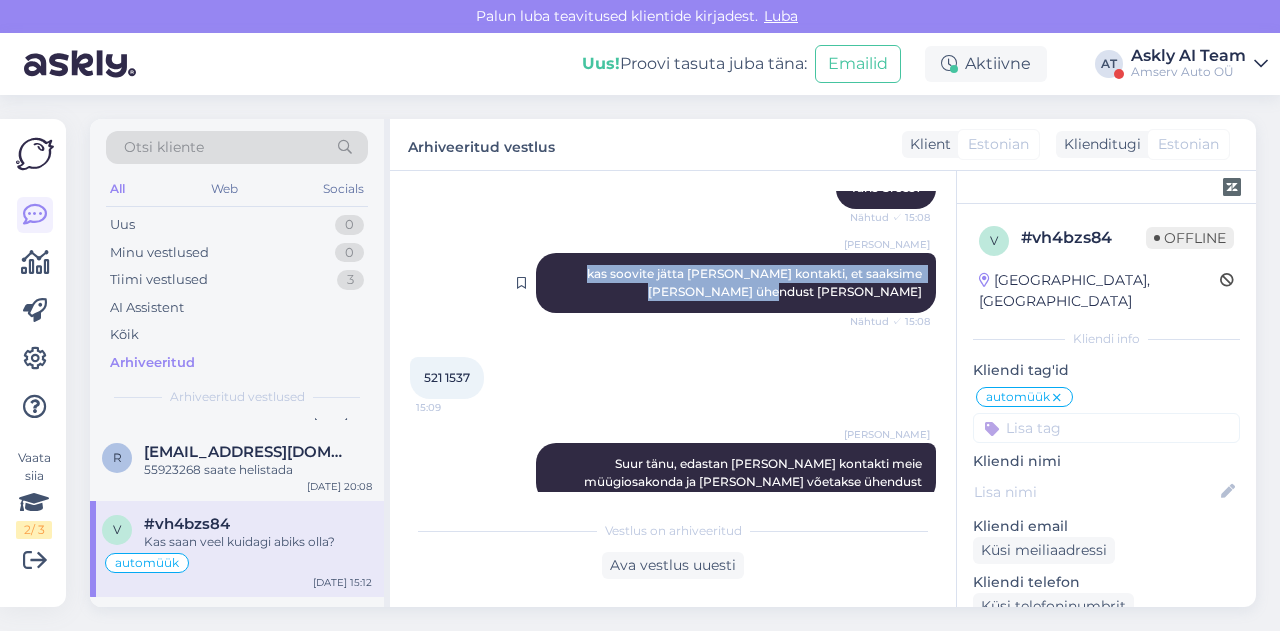 click on "[PERSON_NAME] kas soovite jätta [PERSON_NAME] kontakti, et saaksime [PERSON_NAME] ühendust [PERSON_NAME] Nähtud ✓ 15:08" at bounding box center (736, 283) 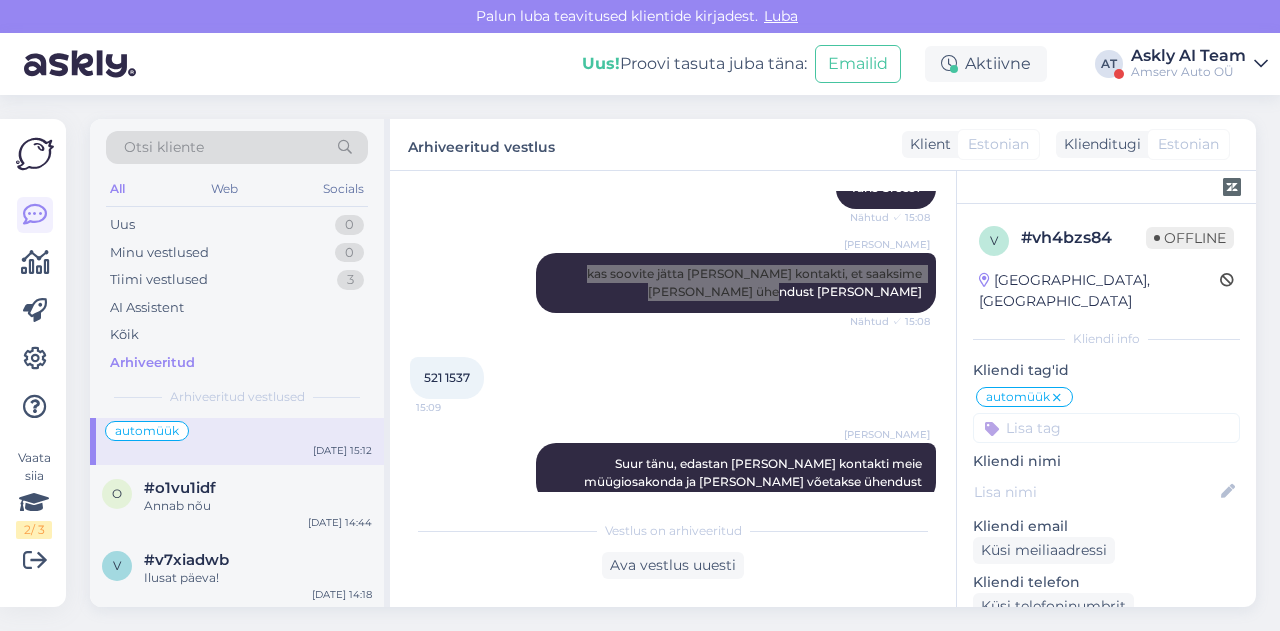 scroll, scrollTop: 364, scrollLeft: 0, axis: vertical 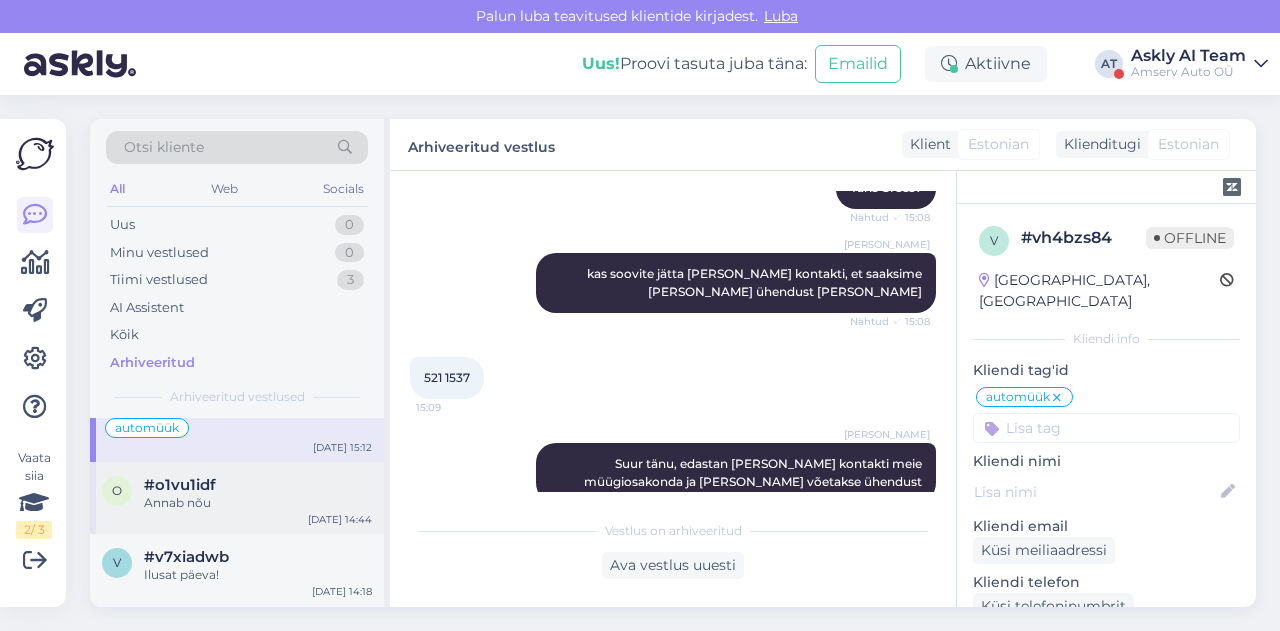 click on "o #o1vu1idf Annab nõu [DATE] 14:44" at bounding box center (237, 498) 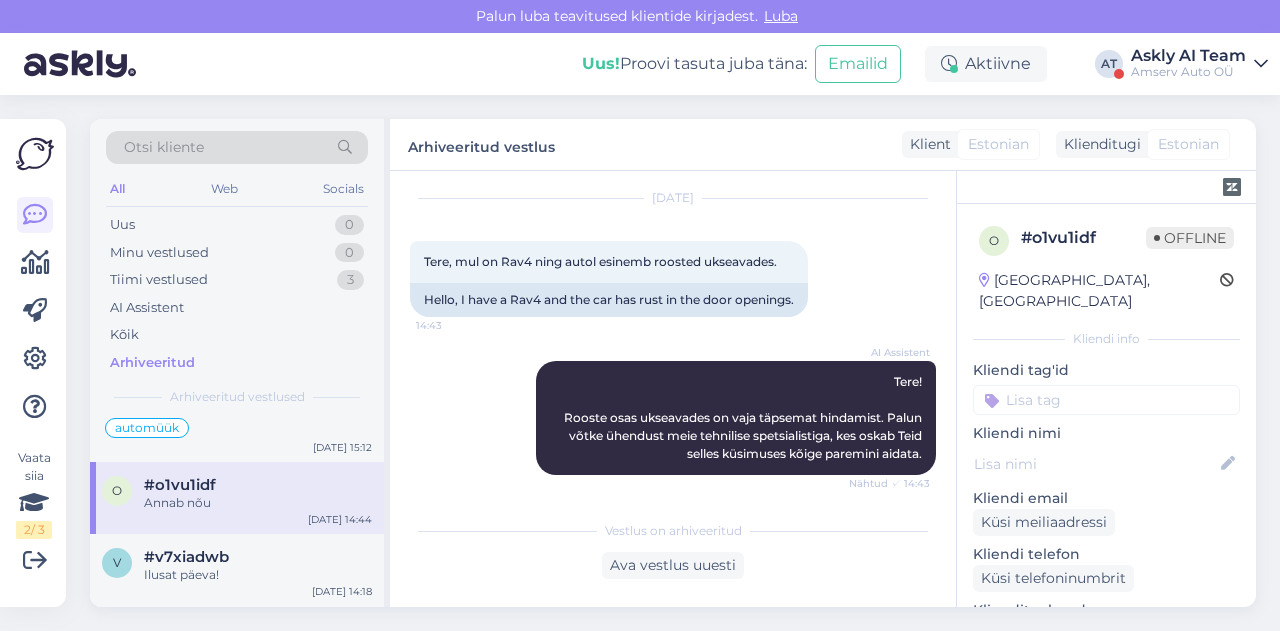 scroll, scrollTop: 58, scrollLeft: 0, axis: vertical 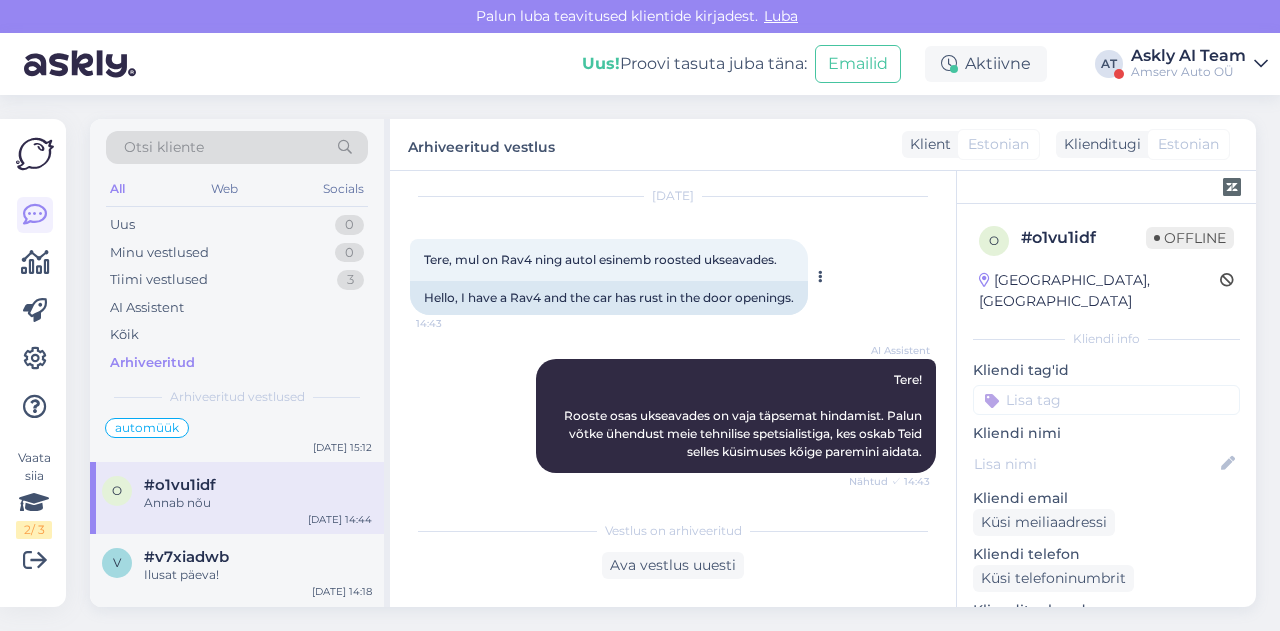 drag, startPoint x: 458, startPoint y: 256, endPoint x: 793, endPoint y: 259, distance: 335.01343 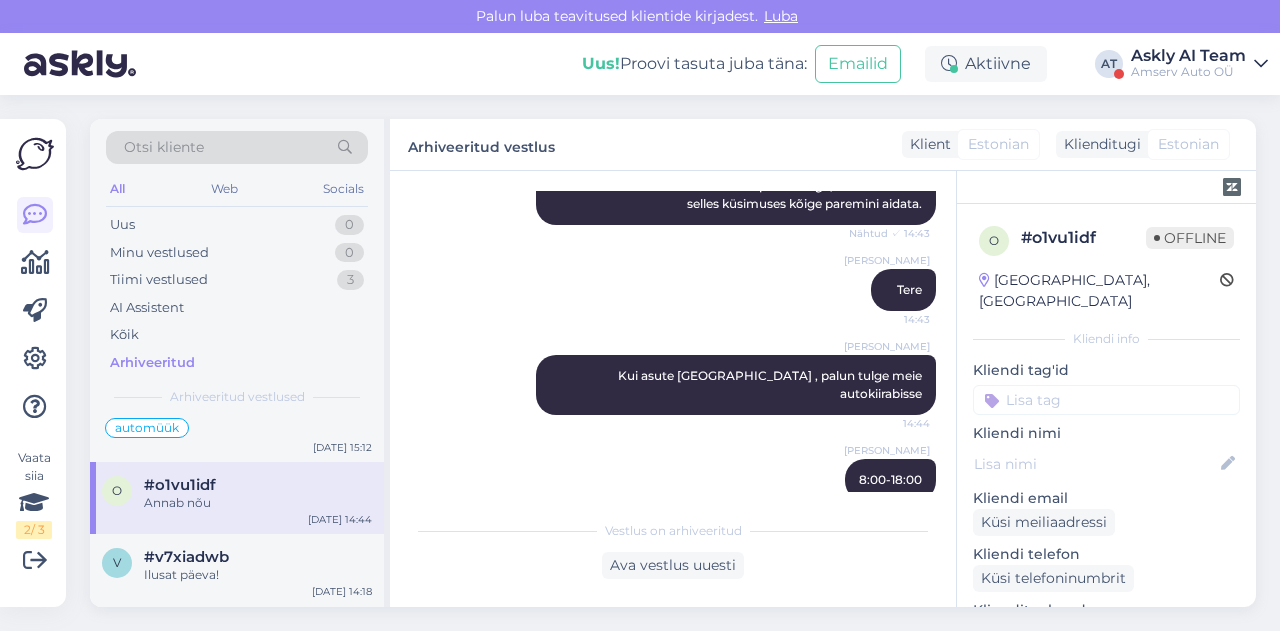scroll, scrollTop: 308, scrollLeft: 0, axis: vertical 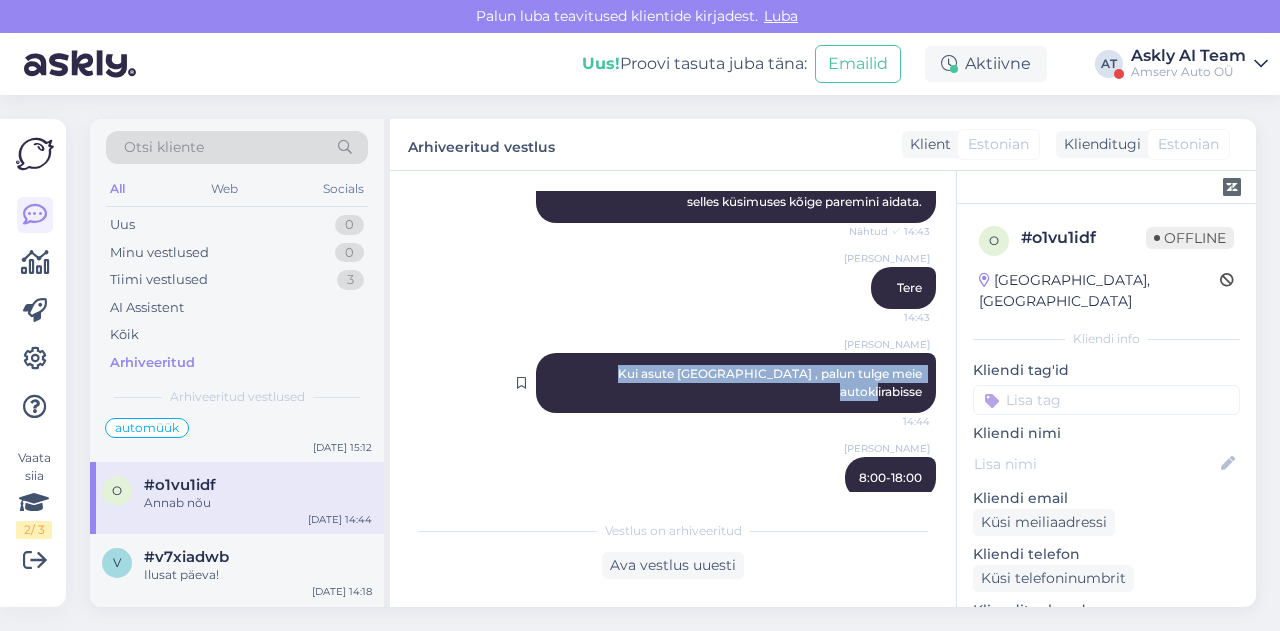 drag, startPoint x: 591, startPoint y: 391, endPoint x: 920, endPoint y: 398, distance: 329.07446 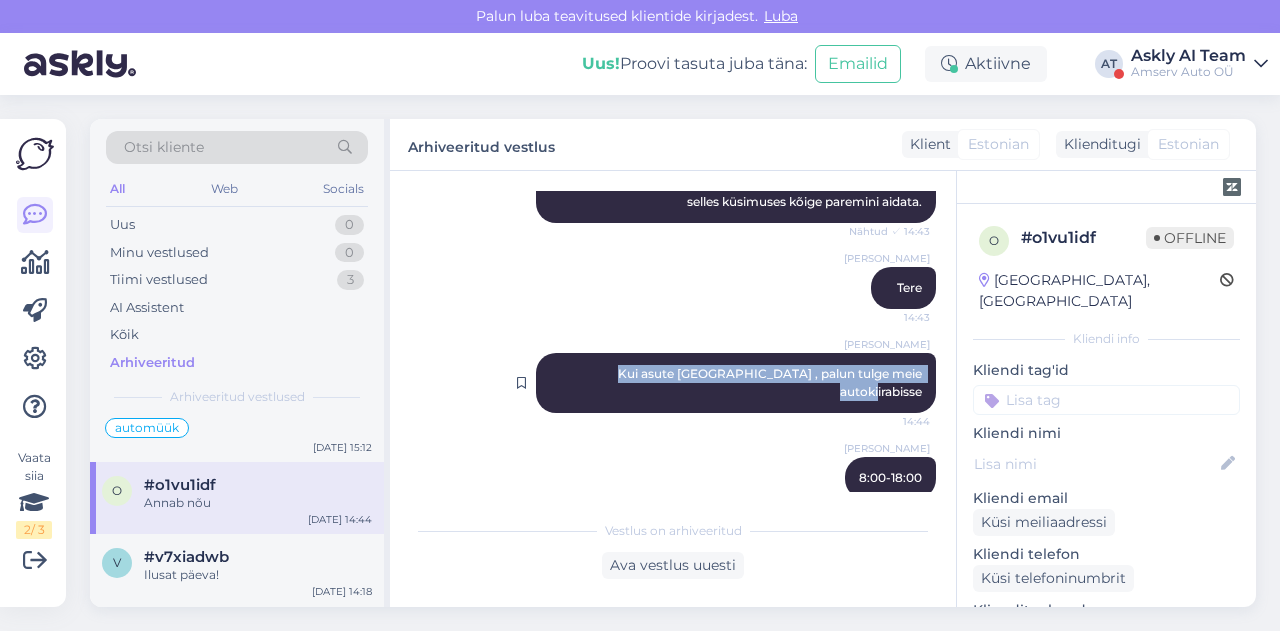 click on "[PERSON_NAME] asute [GEOGRAPHIC_DATA] , palun tulge meie autokiirabisse 14:44" at bounding box center (736, 383) 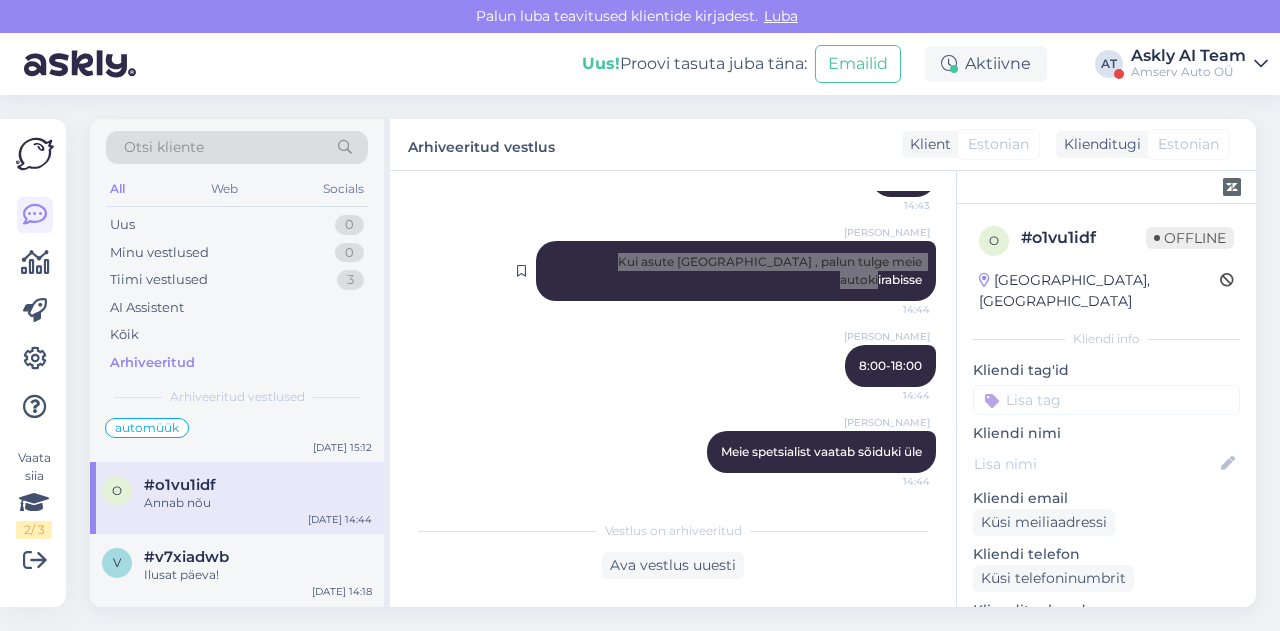scroll, scrollTop: 418, scrollLeft: 0, axis: vertical 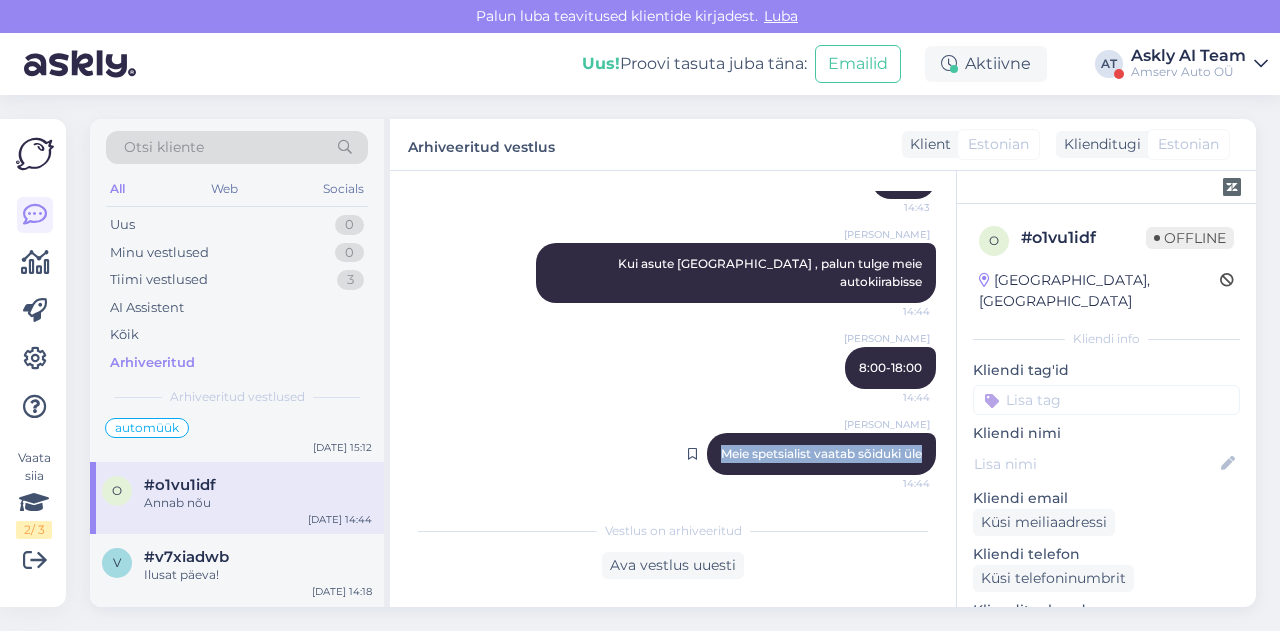 drag, startPoint x: 702, startPoint y: 449, endPoint x: 911, endPoint y: 453, distance: 209.03827 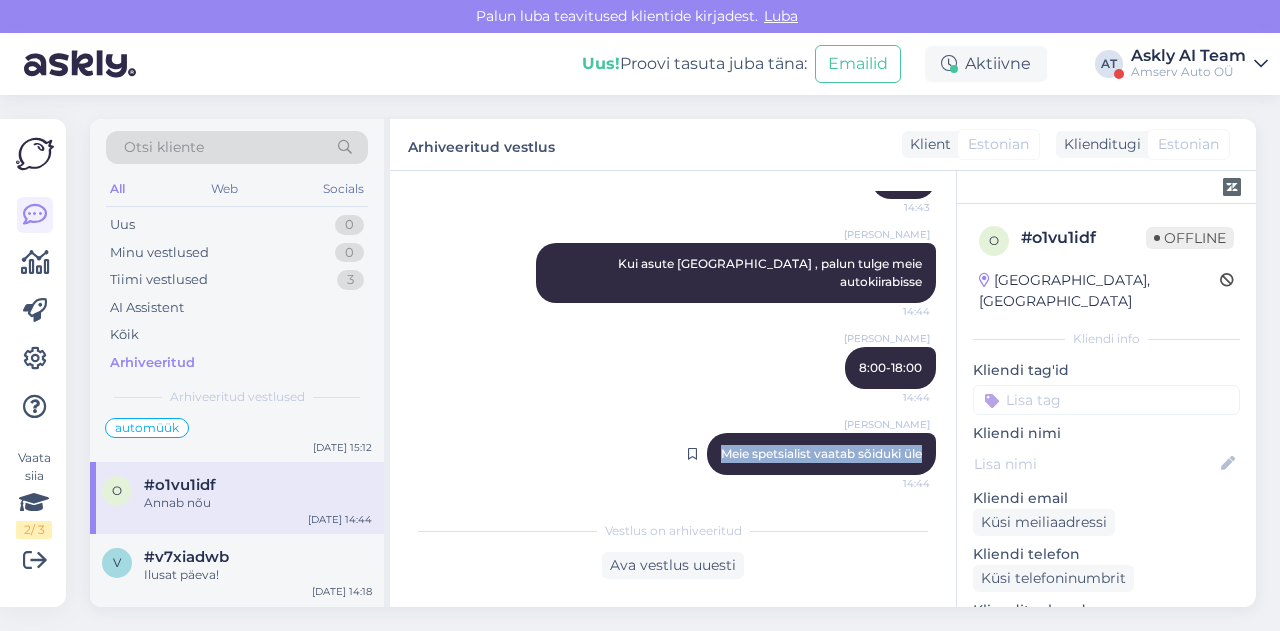 click on "[PERSON_NAME] spetsialist vaatab sõiduki üle 14:44" at bounding box center (821, 454) 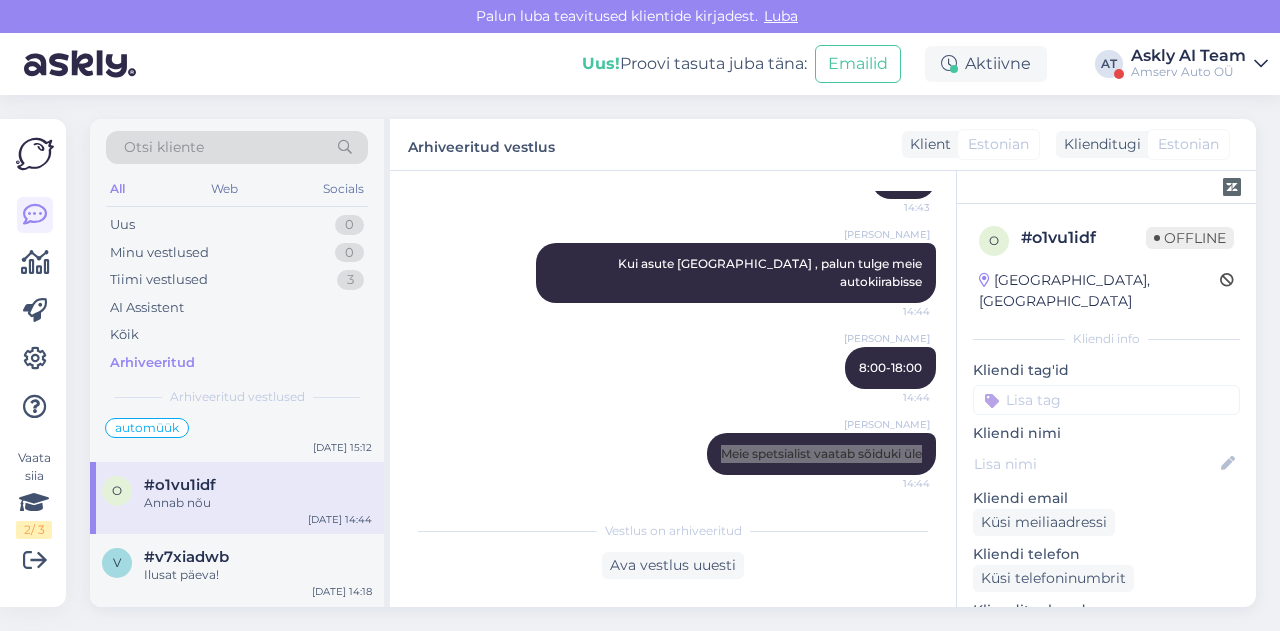 scroll, scrollTop: 508, scrollLeft: 0, axis: vertical 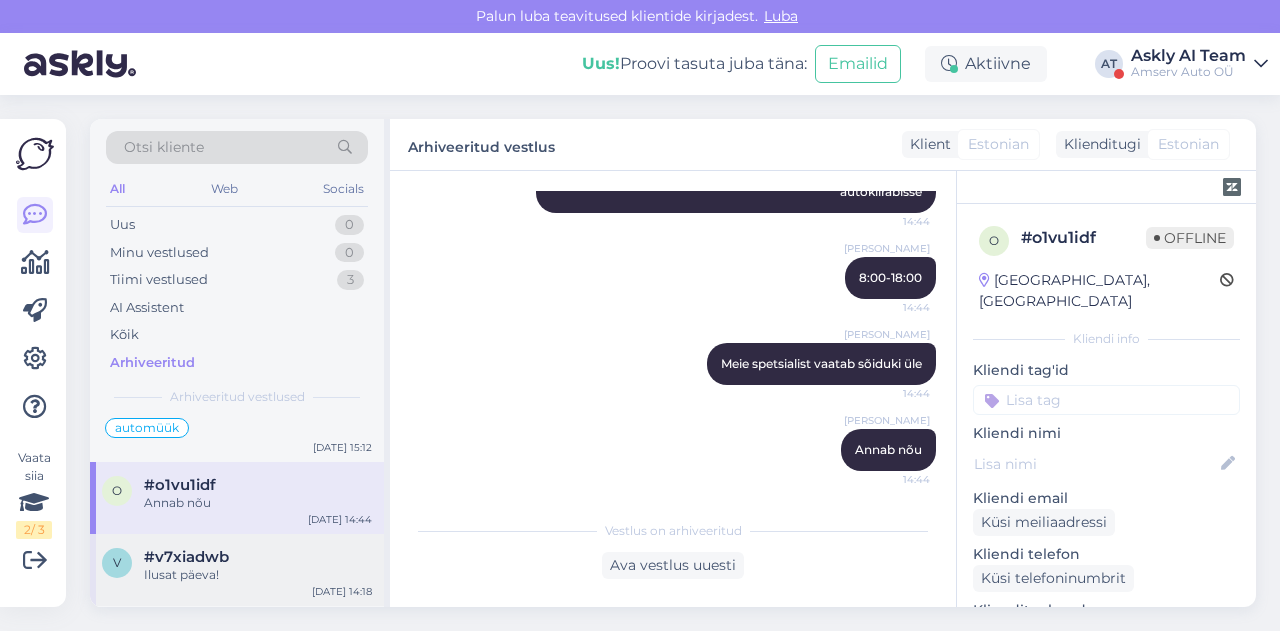 click on "#v7xiadwb" at bounding box center (258, 557) 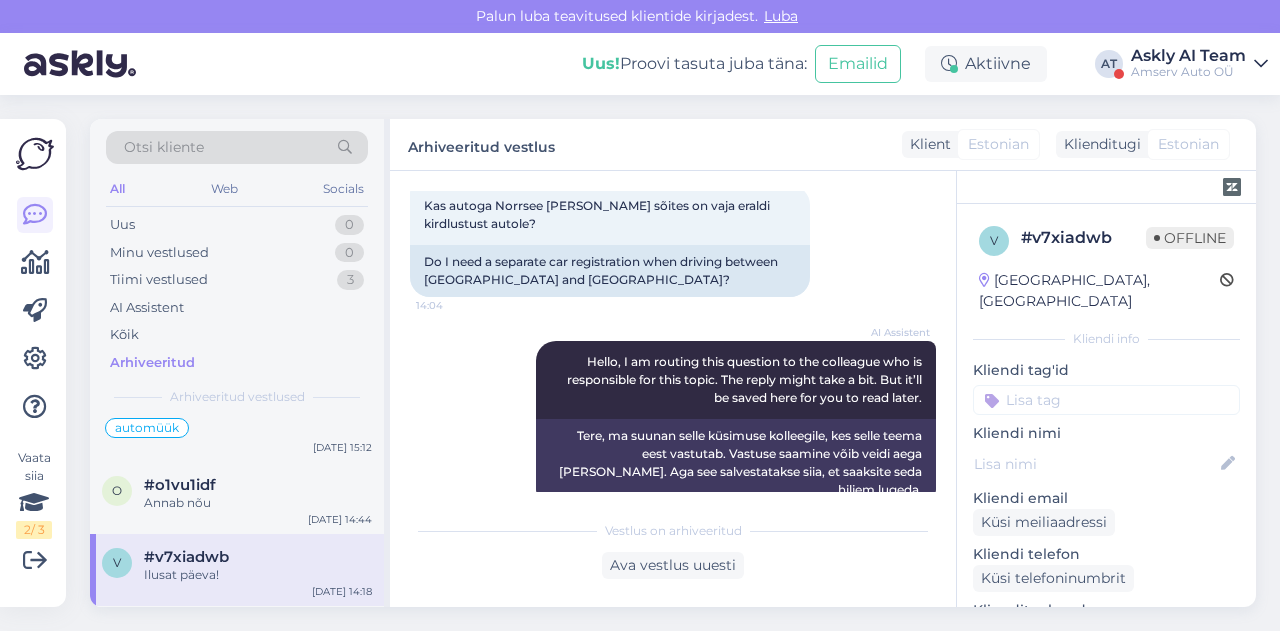 scroll, scrollTop: 72, scrollLeft: 0, axis: vertical 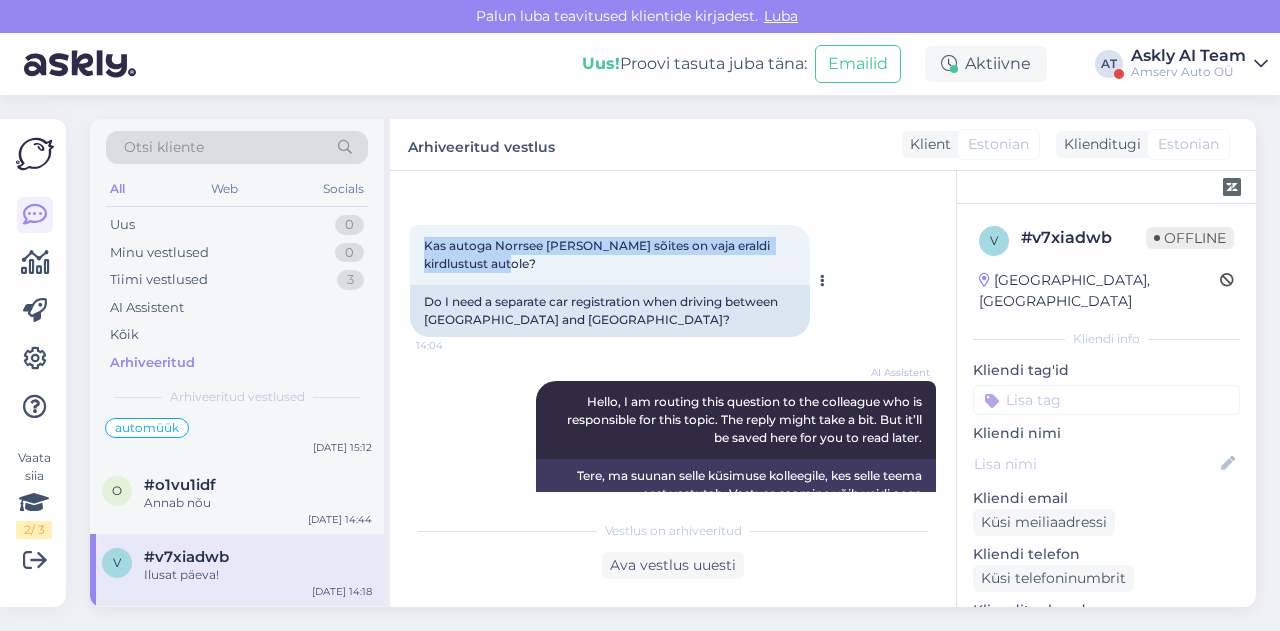 drag, startPoint x: 422, startPoint y: 240, endPoint x: 514, endPoint y: 267, distance: 95.880135 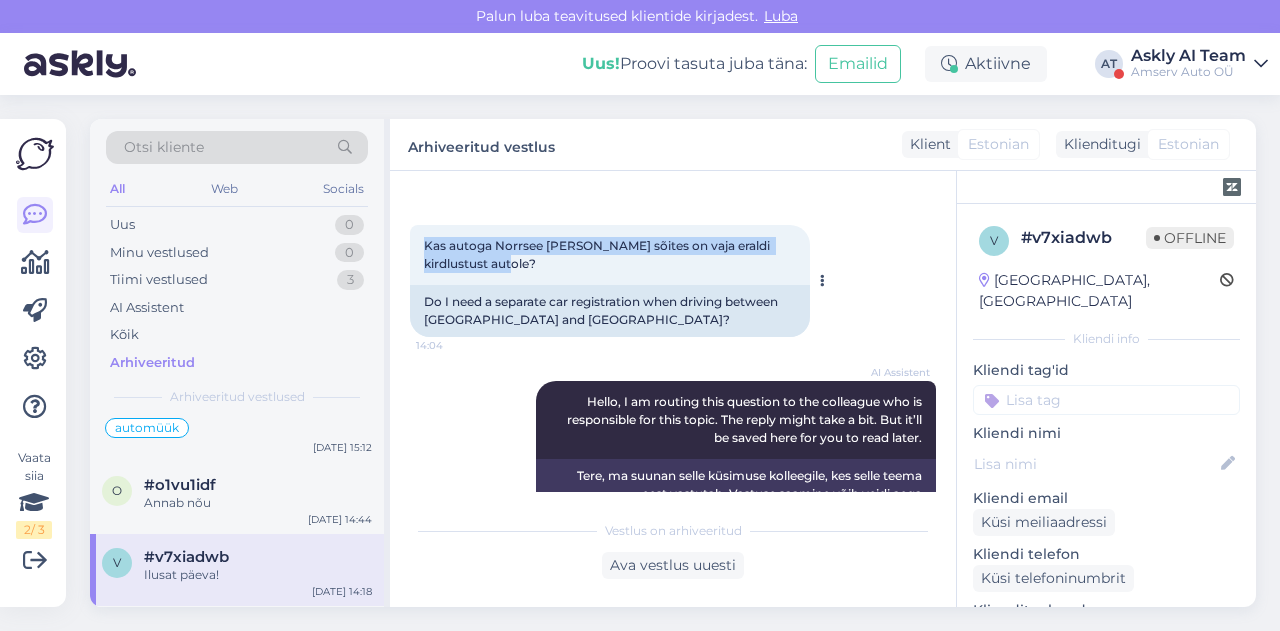click on "Kas autoga Norrsee [PERSON_NAME] sõites on vaja eraldi kirdlustust autole? 14:04" at bounding box center (610, 255) 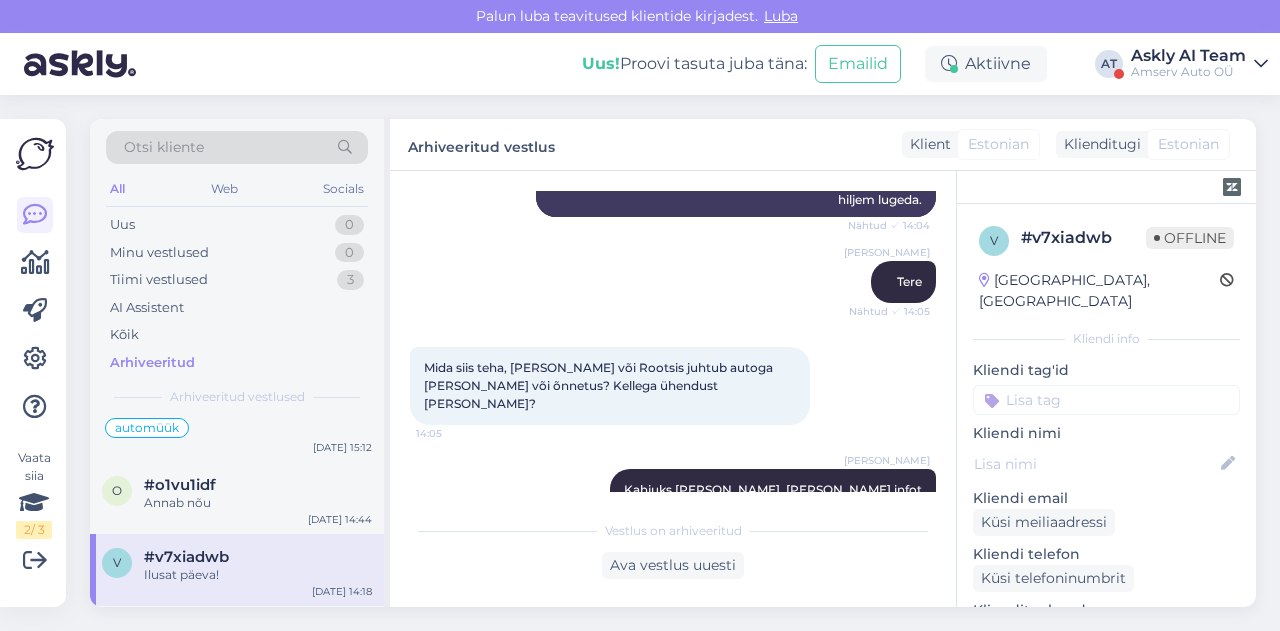 scroll, scrollTop: 401, scrollLeft: 0, axis: vertical 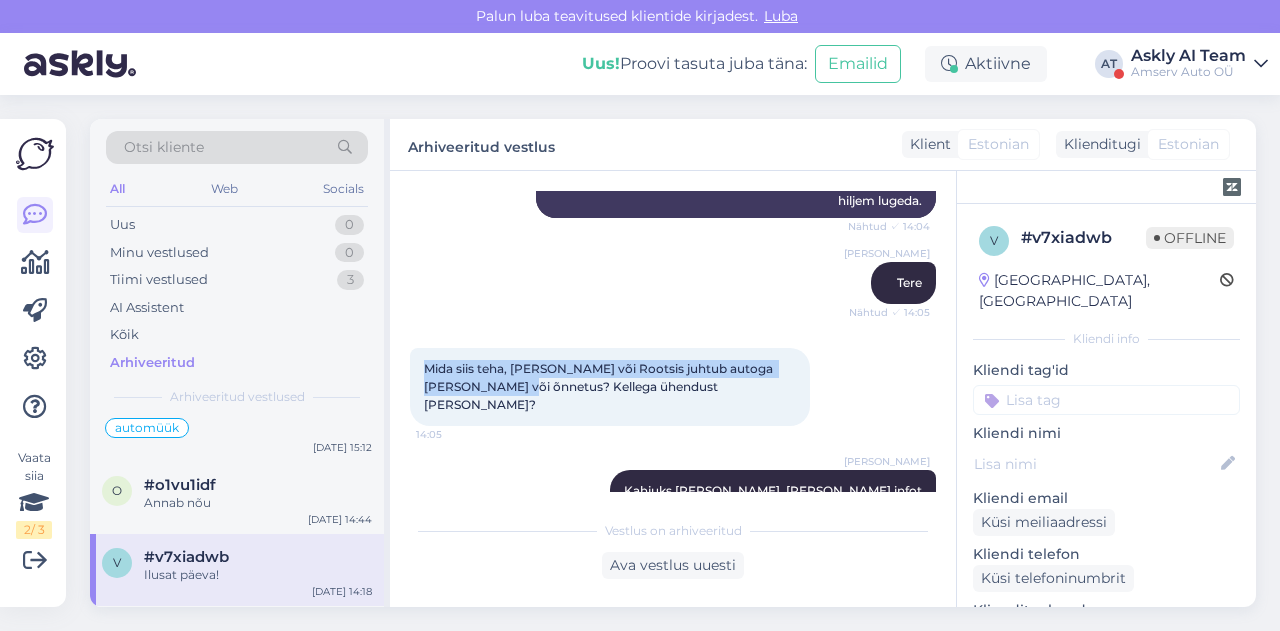 drag, startPoint x: 422, startPoint y: 347, endPoint x: 485, endPoint y: 363, distance: 65 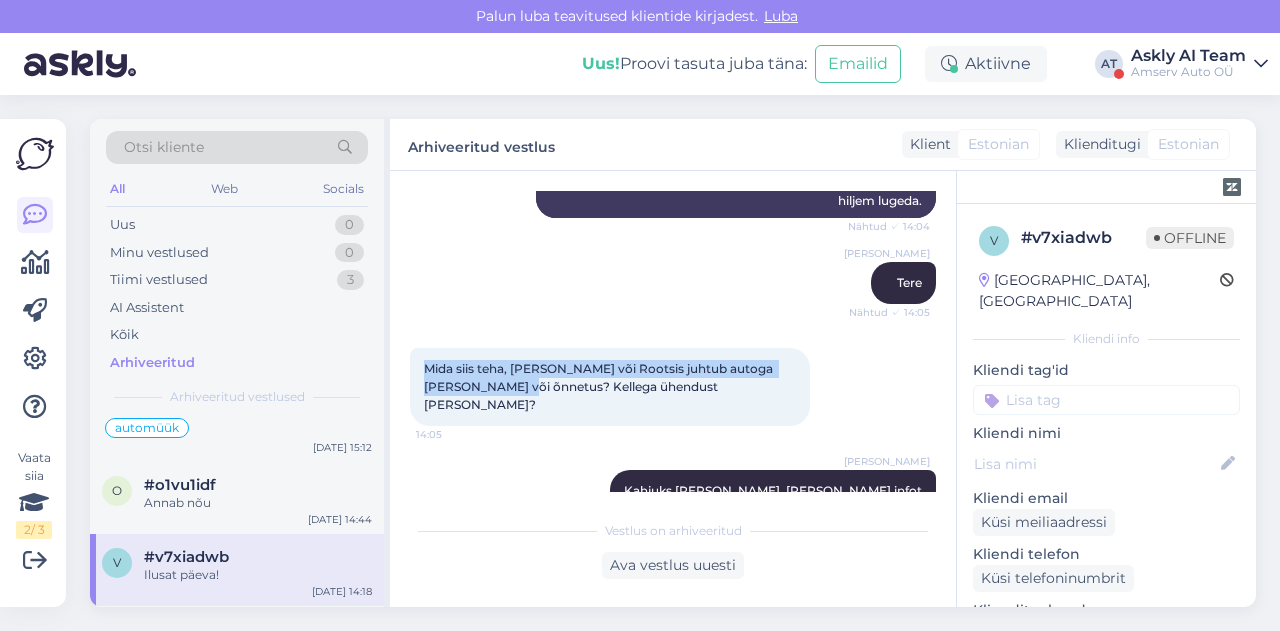 click on "Mida siis teha, [PERSON_NAME] või Rootsis juhtub autoga [PERSON_NAME] või õnnetus? Kellega ühendust [PERSON_NAME]? 14:05" at bounding box center [610, 387] 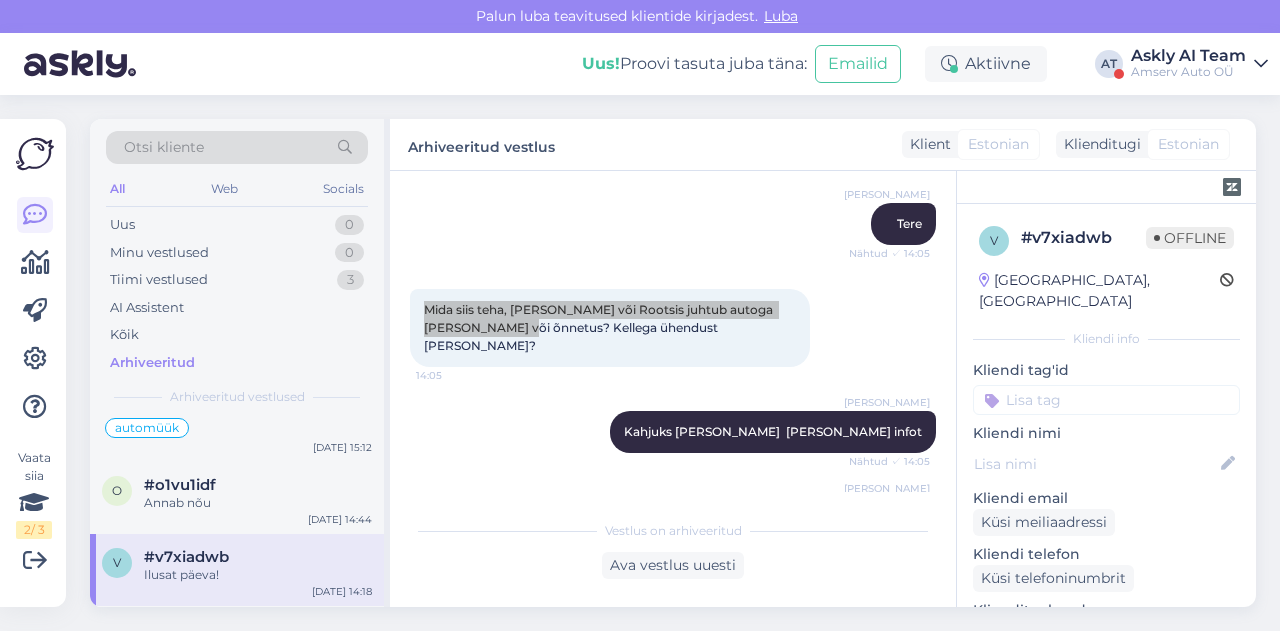 scroll, scrollTop: 462, scrollLeft: 0, axis: vertical 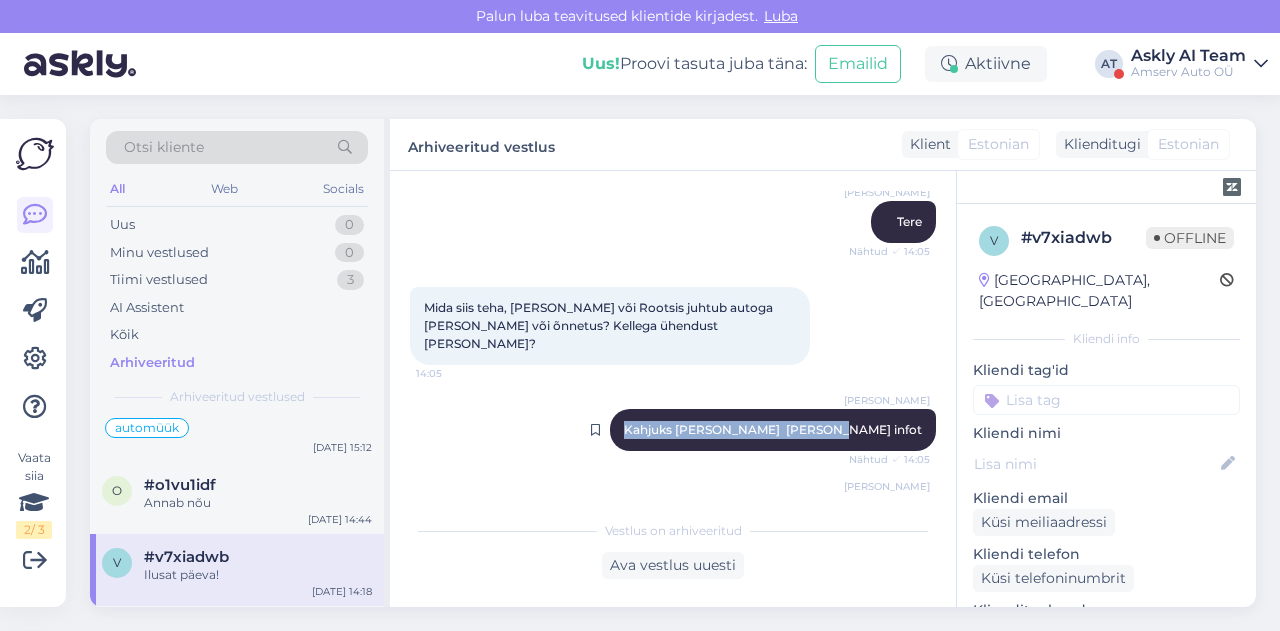 drag, startPoint x: 724, startPoint y: 393, endPoint x: 908, endPoint y: 391, distance: 184.01086 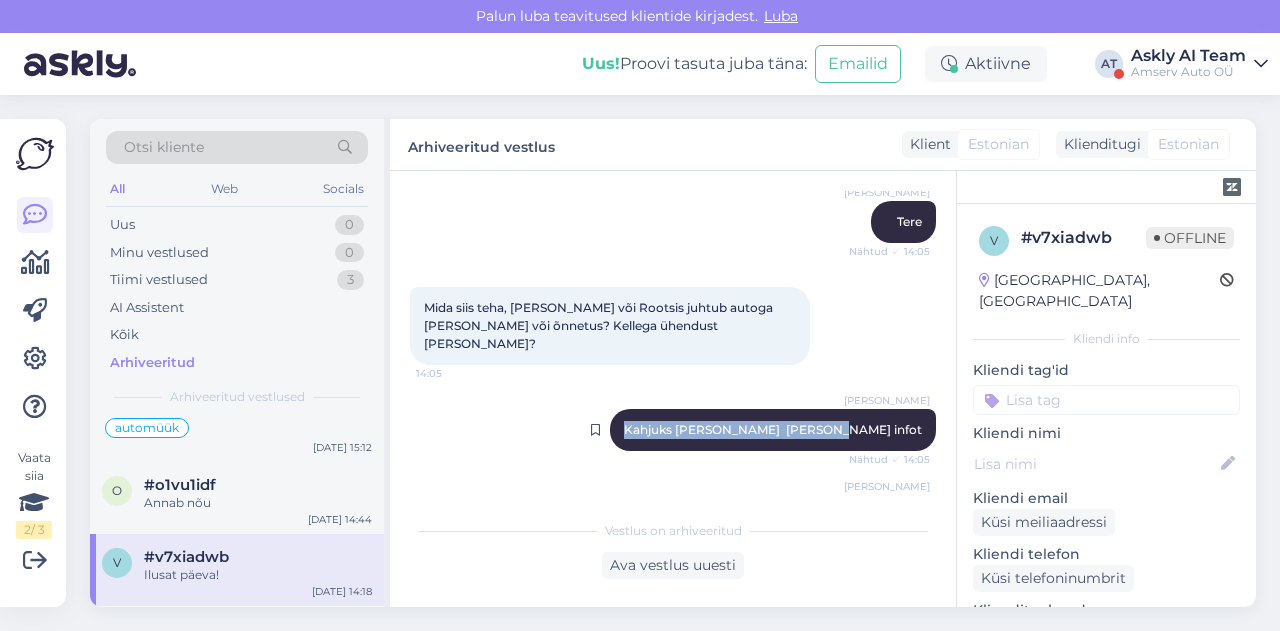 click on "[PERSON_NAME] [PERSON_NAME]  [PERSON_NAME] infot Nähtud ✓ 14:05" at bounding box center [773, 430] 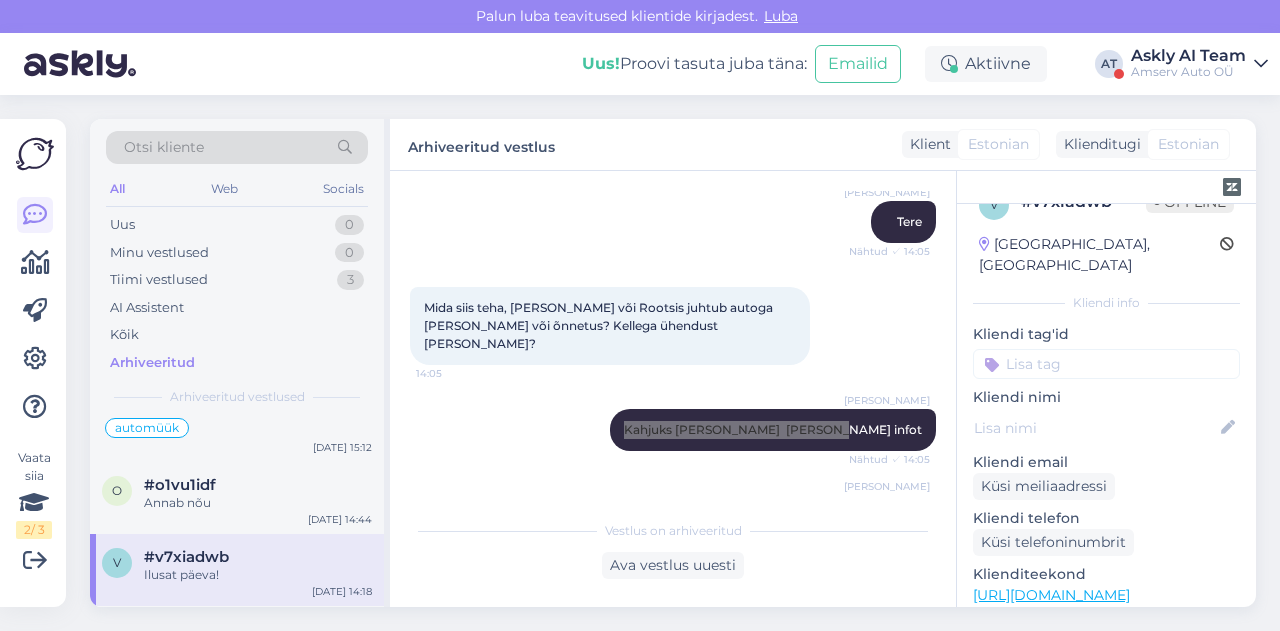 scroll, scrollTop: 37, scrollLeft: 0, axis: vertical 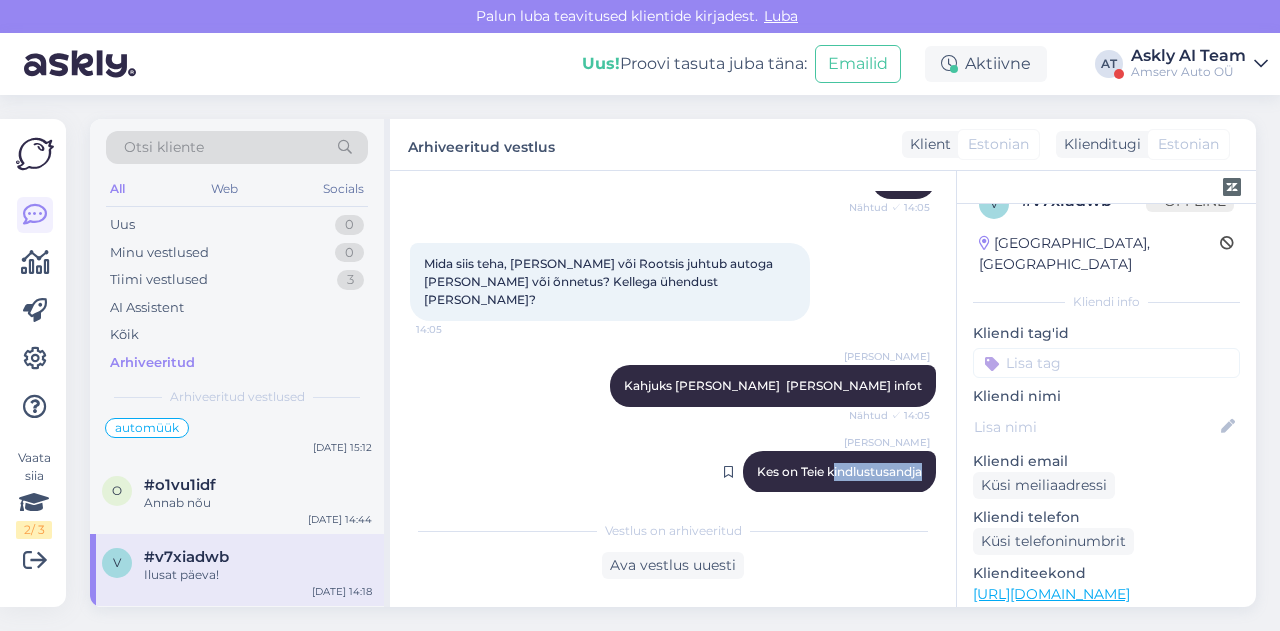 drag, startPoint x: 812, startPoint y: 437, endPoint x: 909, endPoint y: 435, distance: 97.020615 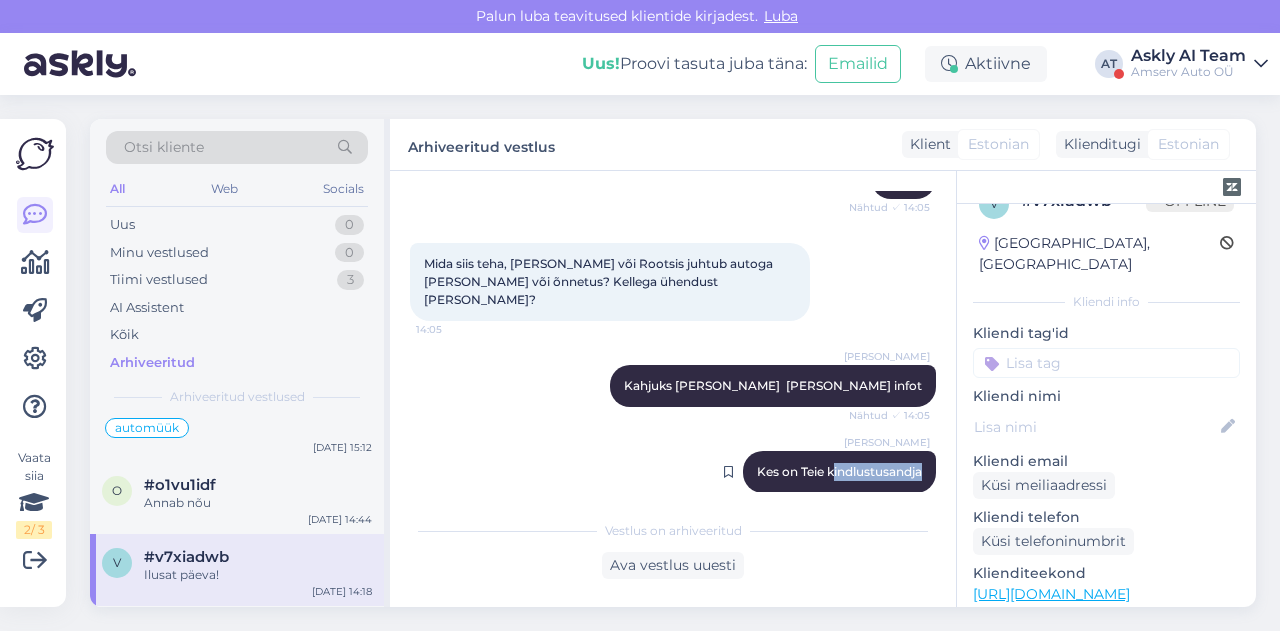 click on "[PERSON_NAME] on [PERSON_NAME] kindlustusandja Nähtud ✓ 14:06" at bounding box center (839, 472) 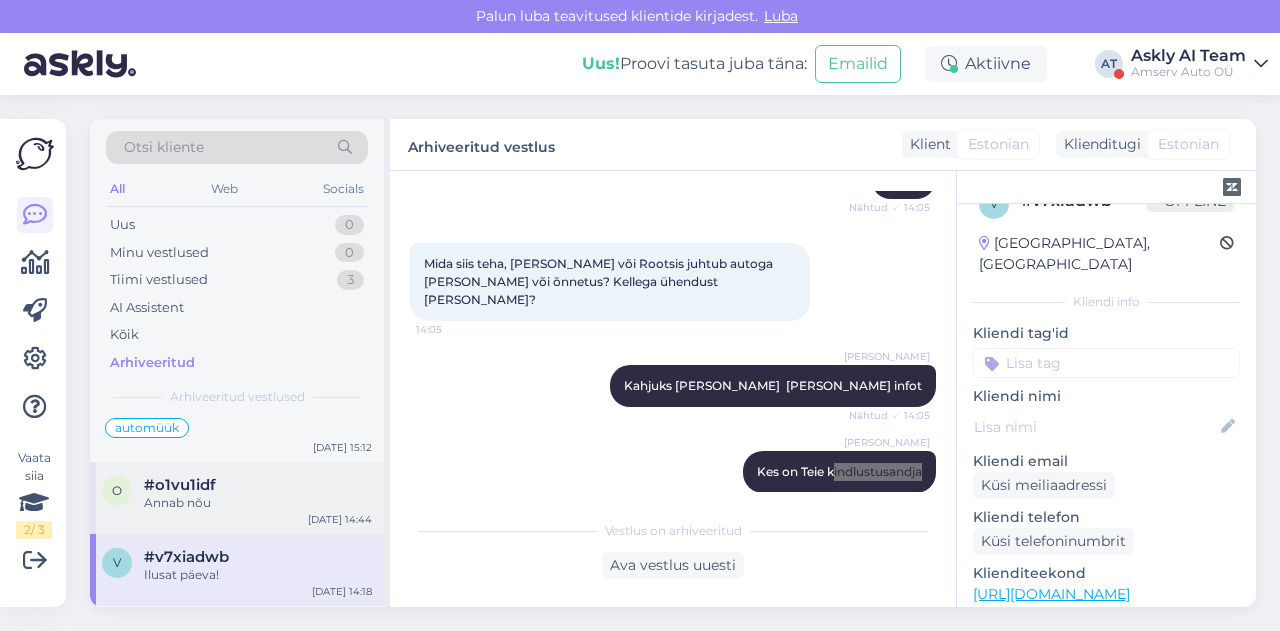 scroll, scrollTop: 478, scrollLeft: 0, axis: vertical 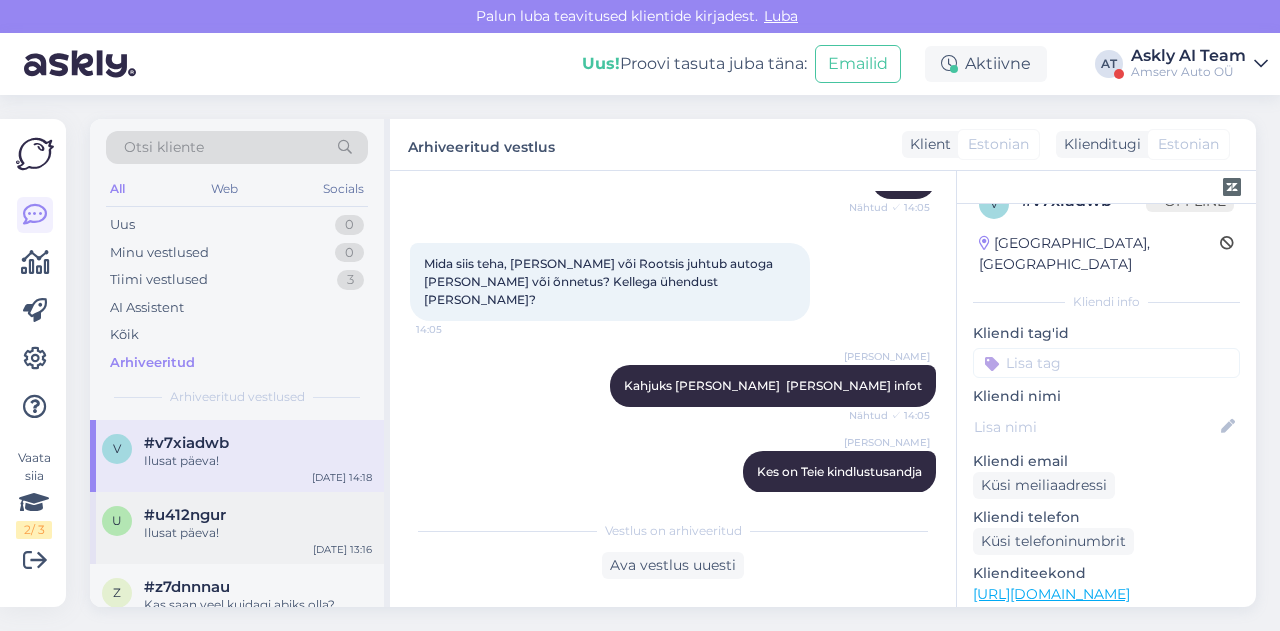 click on "#u412ngur" at bounding box center (185, 515) 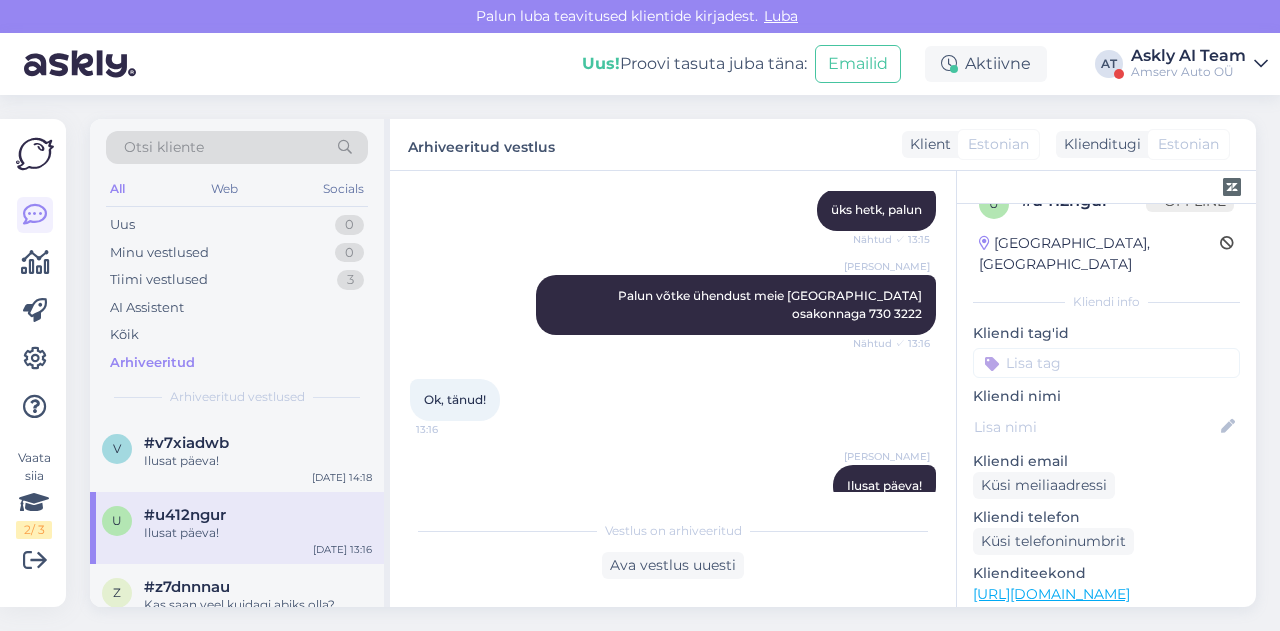 scroll, scrollTop: 904, scrollLeft: 0, axis: vertical 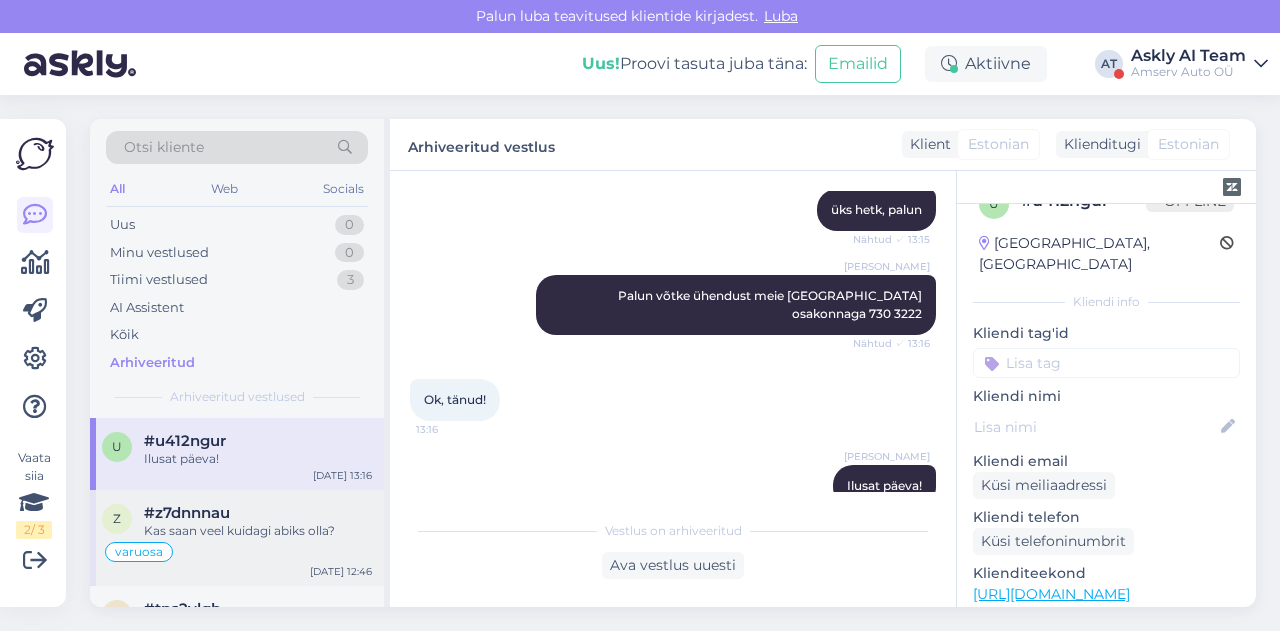 click on "varuosa" at bounding box center [237, 552] 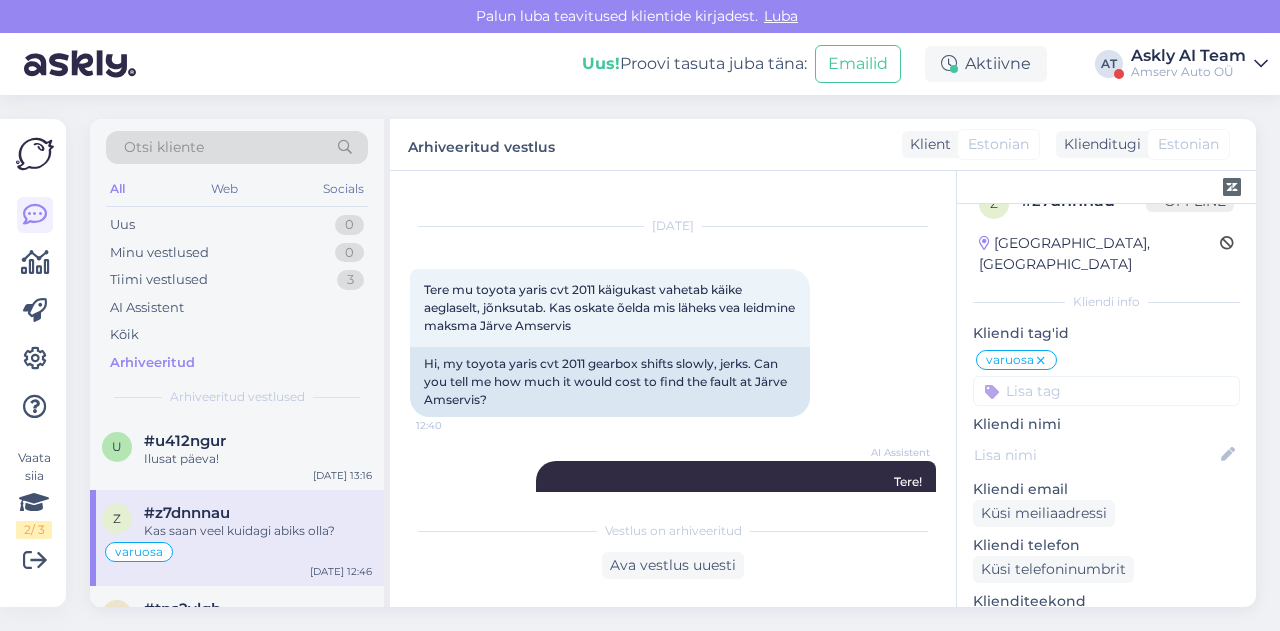 scroll, scrollTop: 0, scrollLeft: 0, axis: both 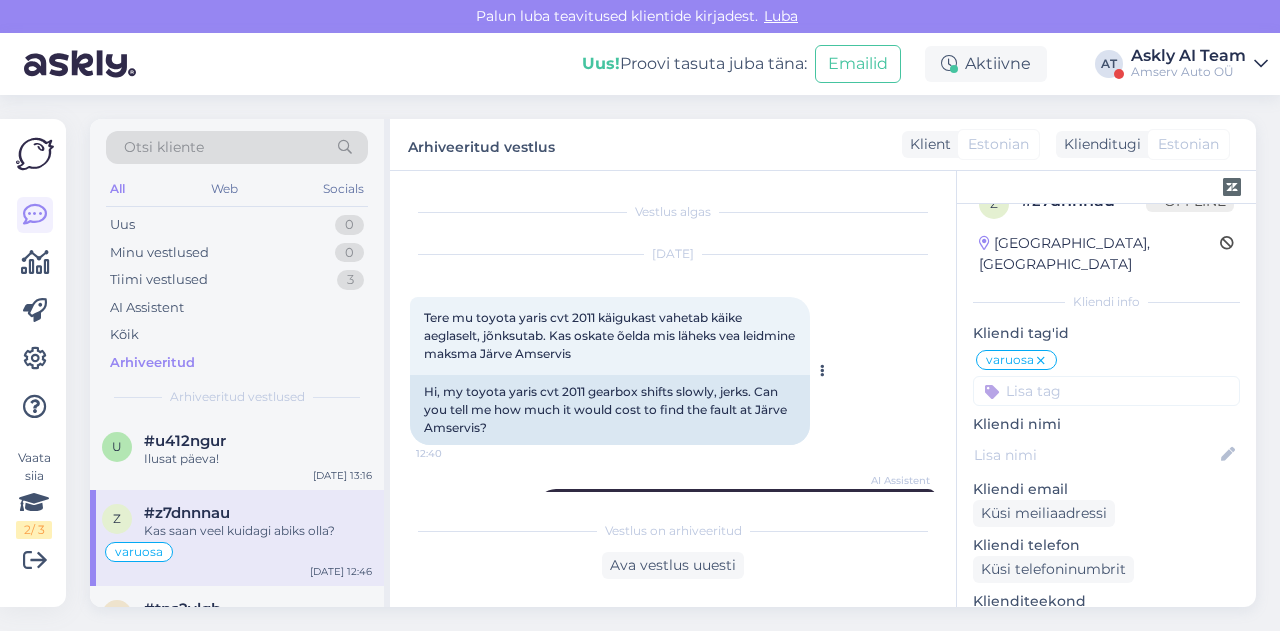 drag, startPoint x: 601, startPoint y: 317, endPoint x: 640, endPoint y: 349, distance: 50.447994 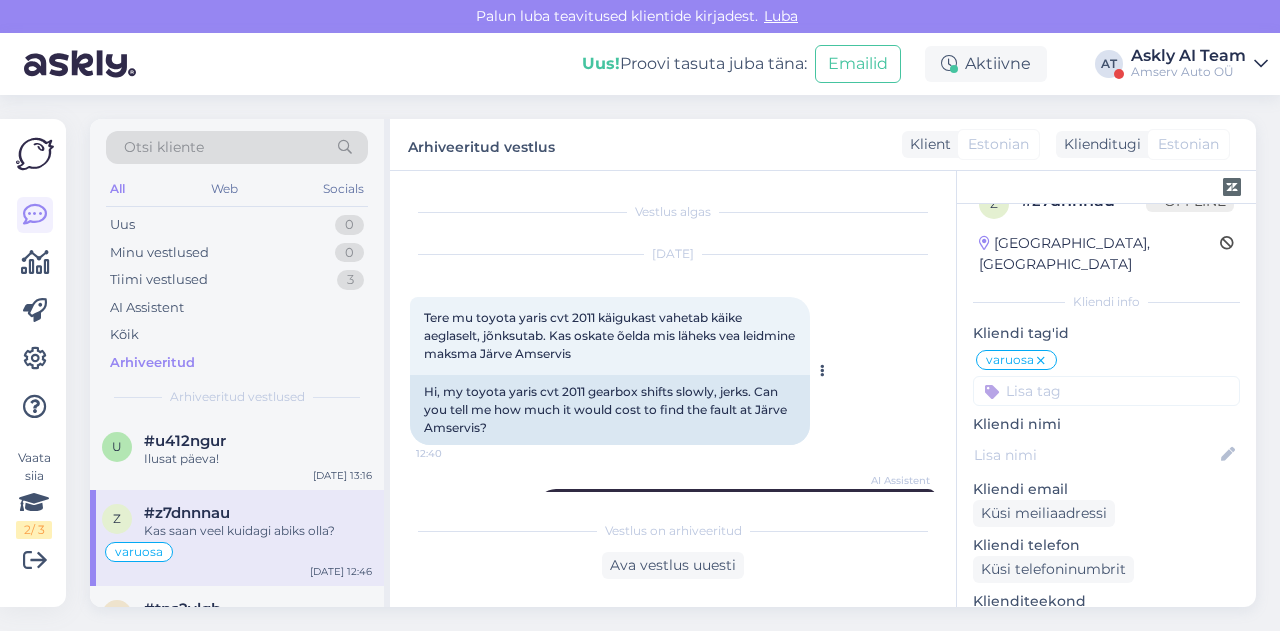 click on "Tere mu toyota yaris cvt 2011 käigukast vahetab käike aeglaselt, jõnksutab. Kas oskate õelda mis läheks vea leidmine maksma Järve Amservis  12:40" at bounding box center [610, 336] 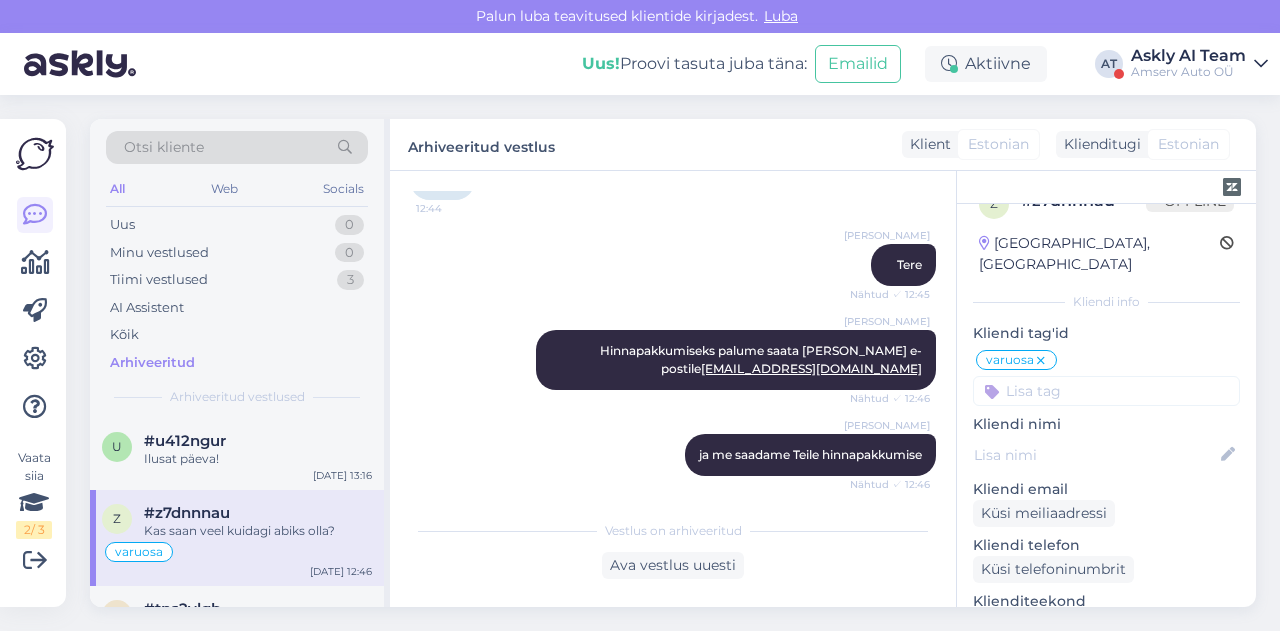 scroll, scrollTop: 522, scrollLeft: 0, axis: vertical 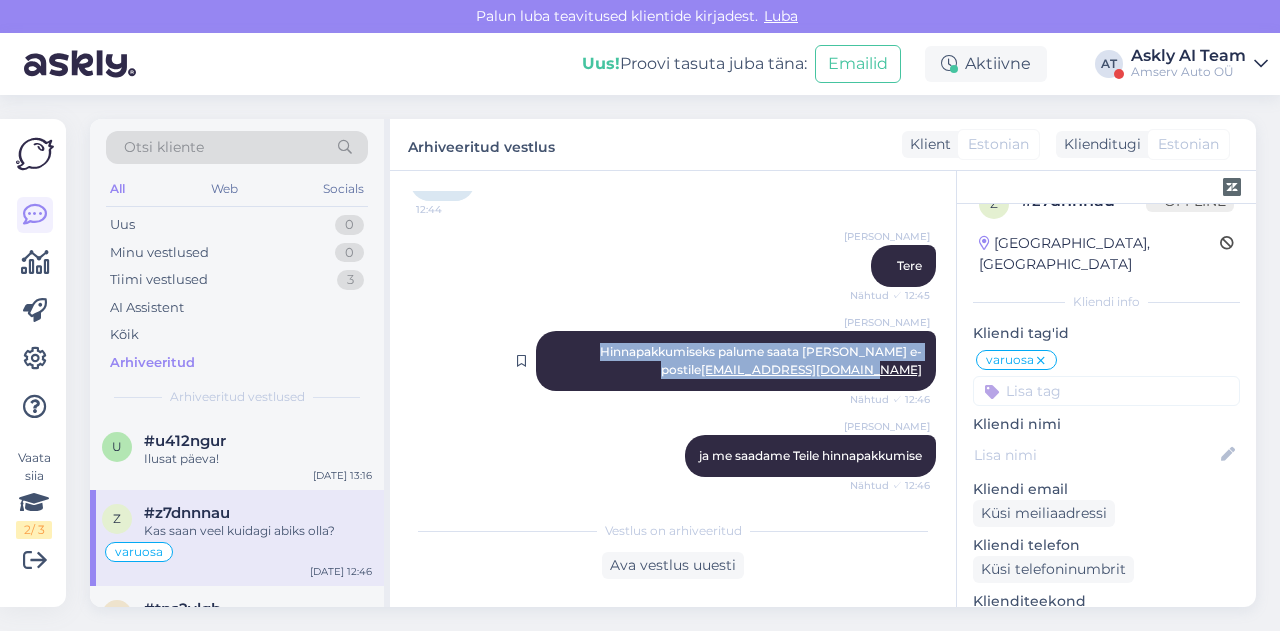 drag, startPoint x: 573, startPoint y: 349, endPoint x: 911, endPoint y: 376, distance: 339.0767 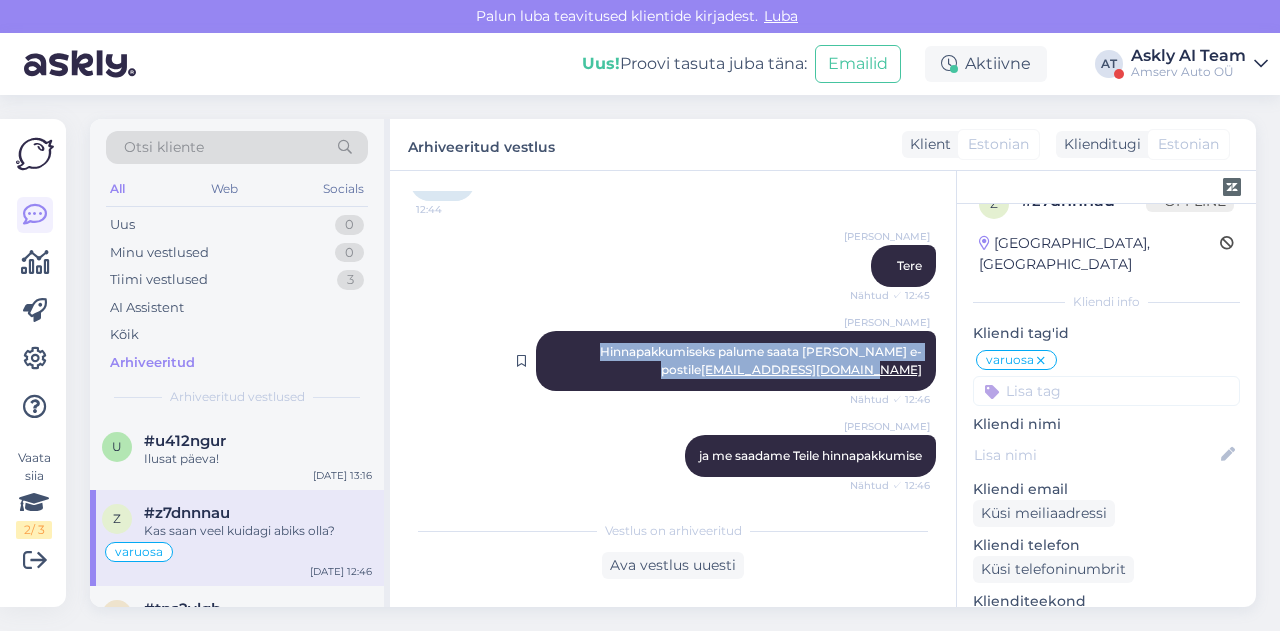click on "Liili Vahesalu Hinnapakkumiseks palume saata [PERSON_NAME] e-postile  [EMAIL_ADDRESS][DOMAIN_NAME] Nähtud ✓ 12:46" at bounding box center [736, 361] 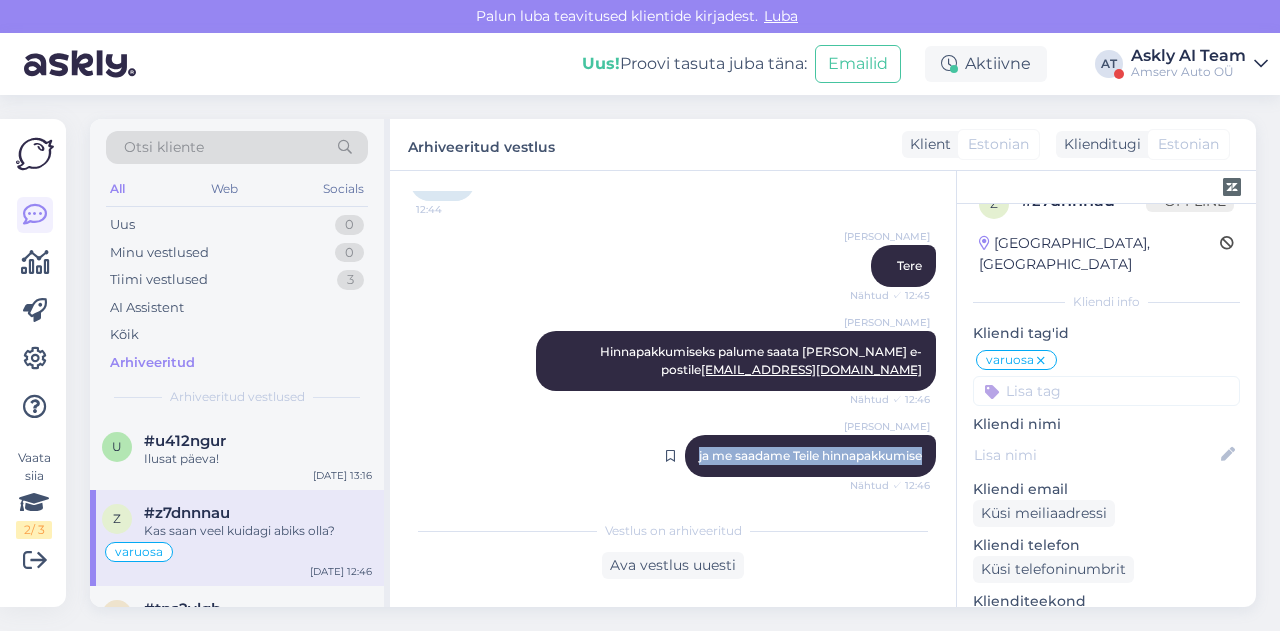 drag, startPoint x: 675, startPoint y: 457, endPoint x: 916, endPoint y: 457, distance: 241 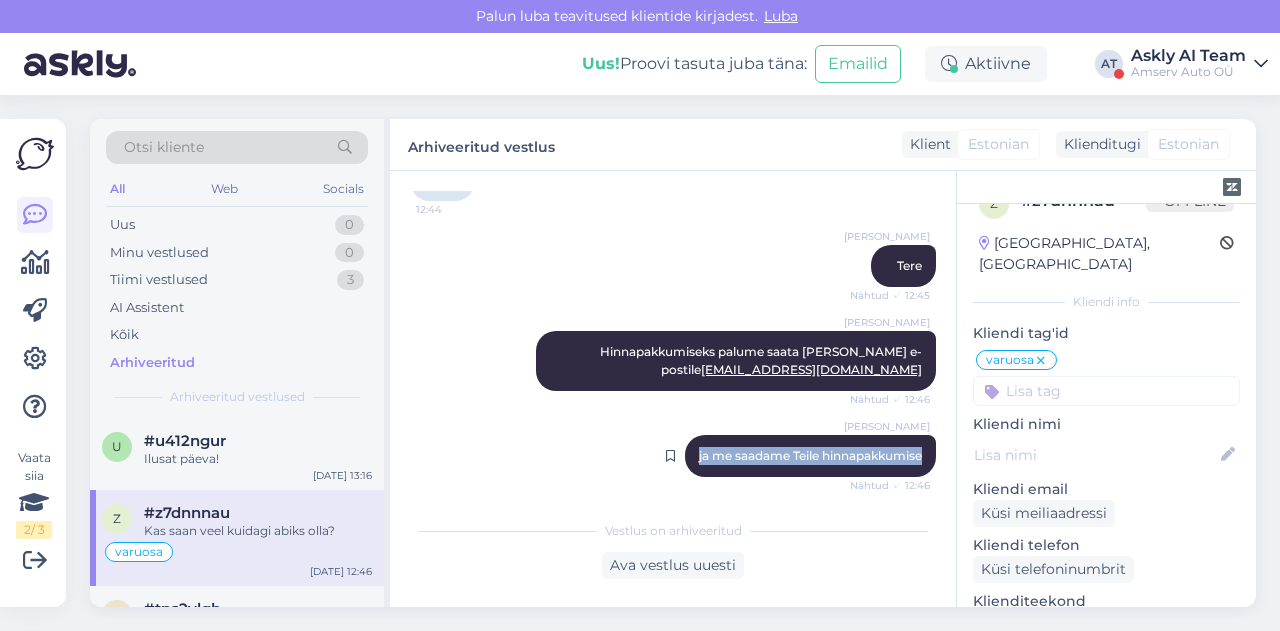 click on "Liili Vahesalu ja me saadame Teile hinnapakkumise Nähtud ✓ 12:46" at bounding box center (810, 456) 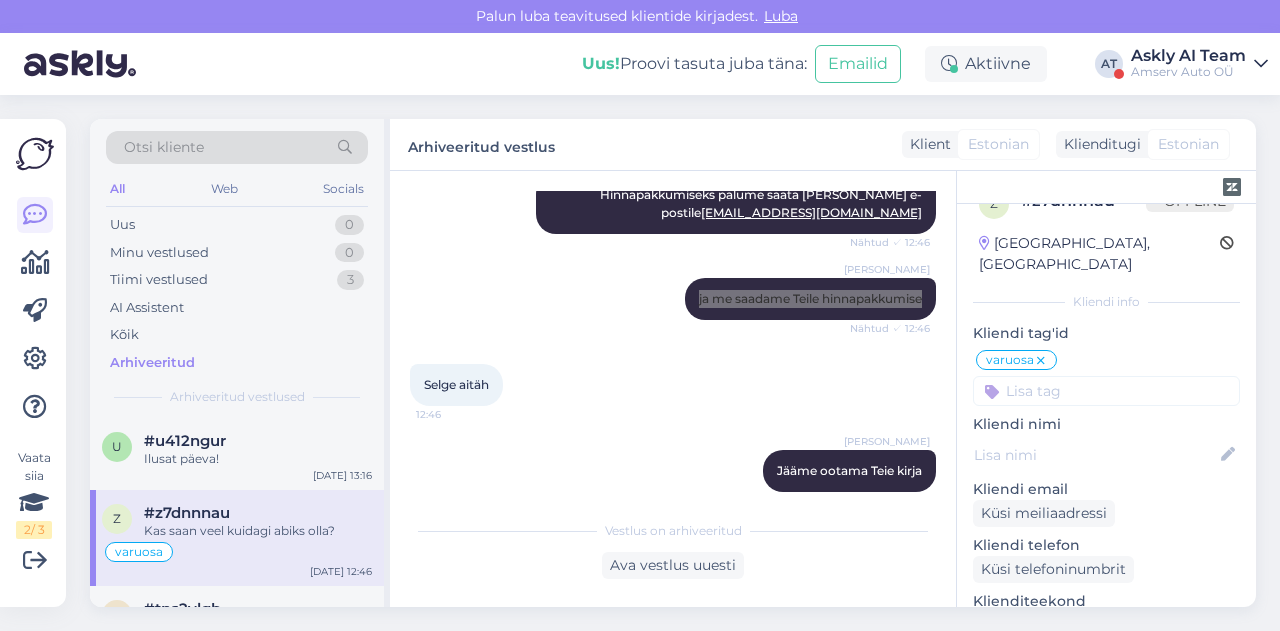 scroll, scrollTop: 786, scrollLeft: 0, axis: vertical 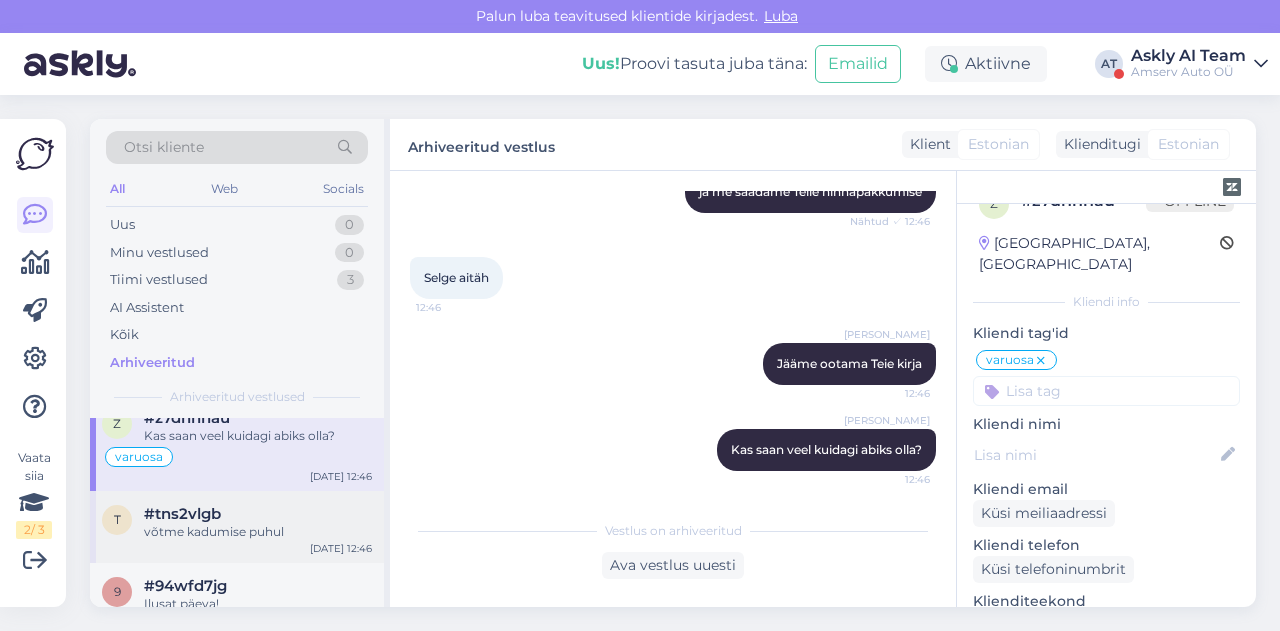 click on "võtme kadumise puhul" at bounding box center (258, 532) 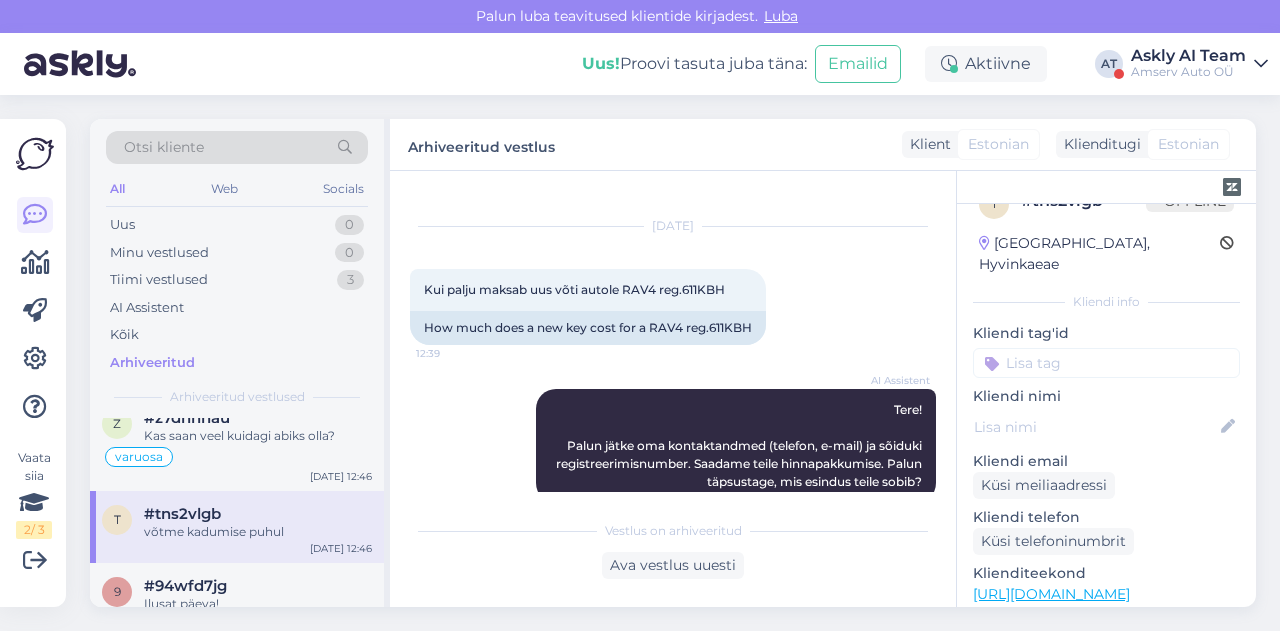 scroll, scrollTop: 26, scrollLeft: 0, axis: vertical 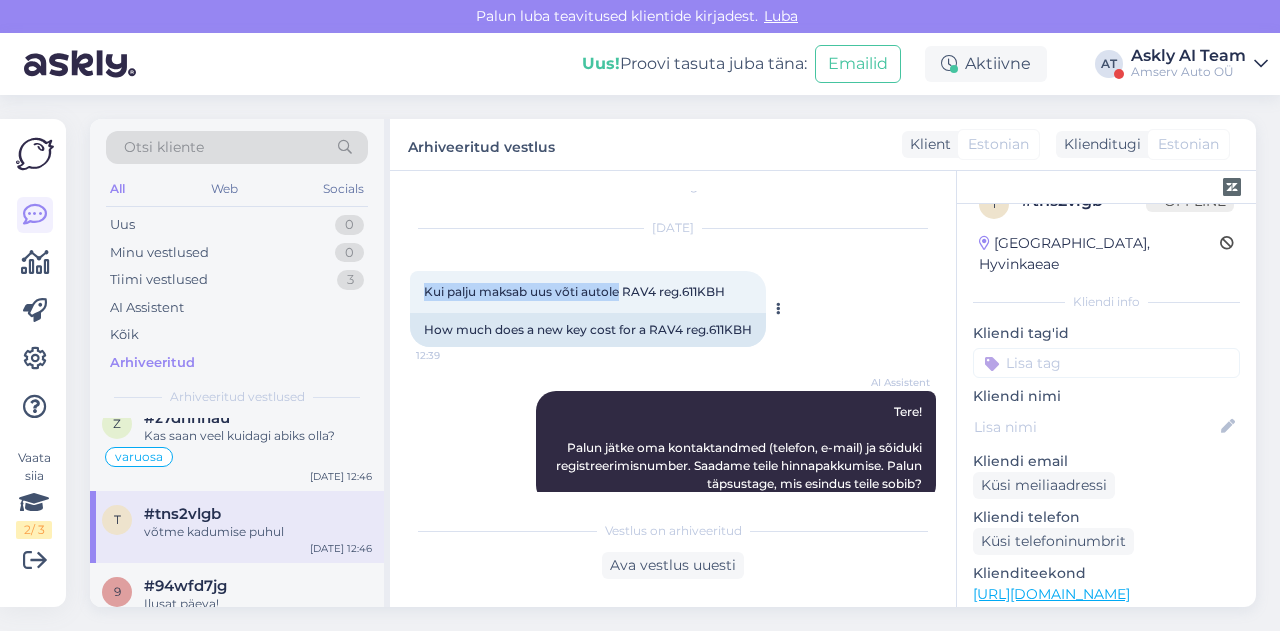 drag, startPoint x: 416, startPoint y: 297, endPoint x: 622, endPoint y: 300, distance: 206.02185 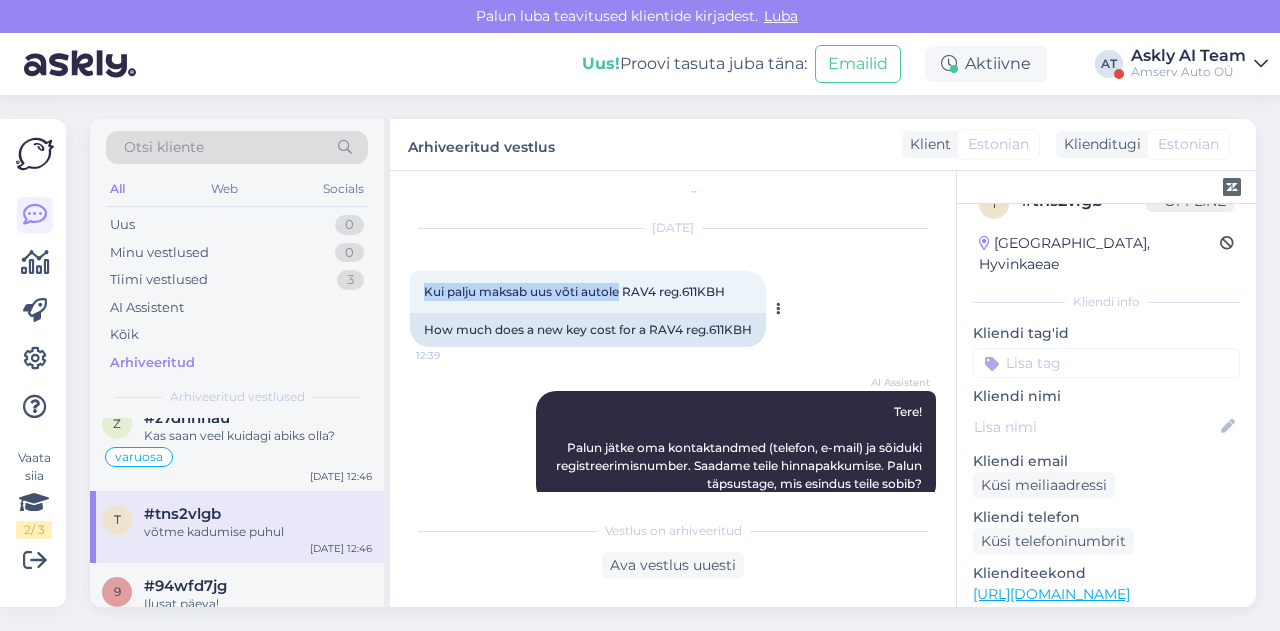 click on "Kui palju maksab uus võti autole RAV4 reg.611KBH  12:39" at bounding box center (588, 292) 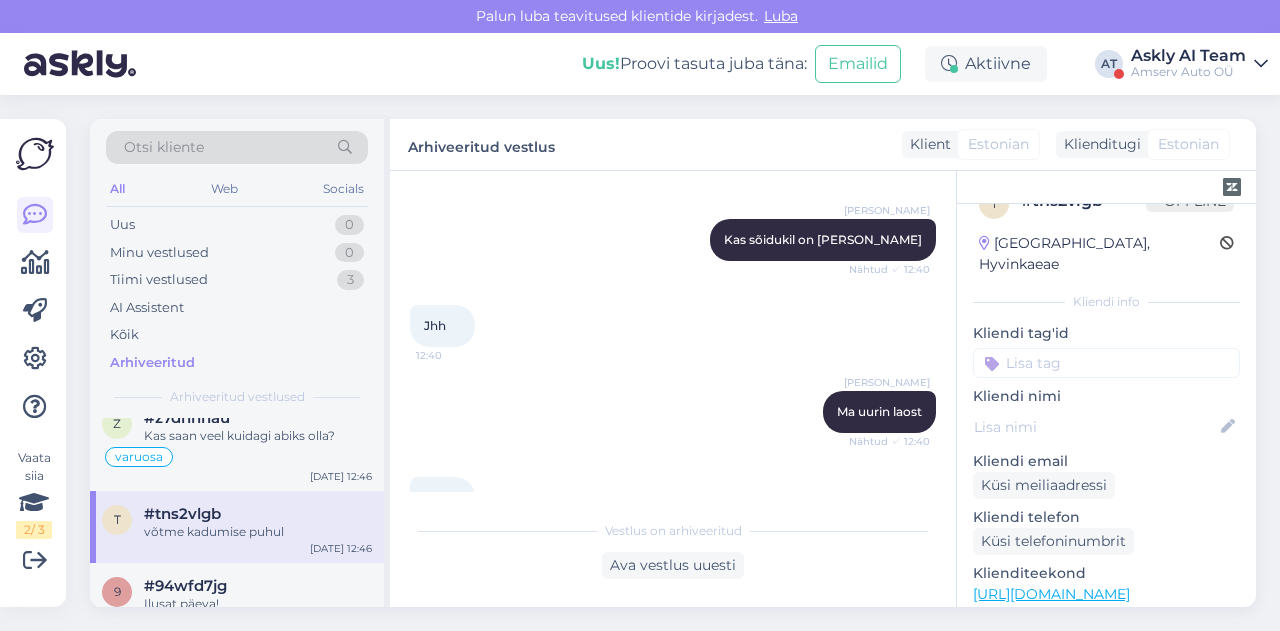 scroll, scrollTop: 410, scrollLeft: 0, axis: vertical 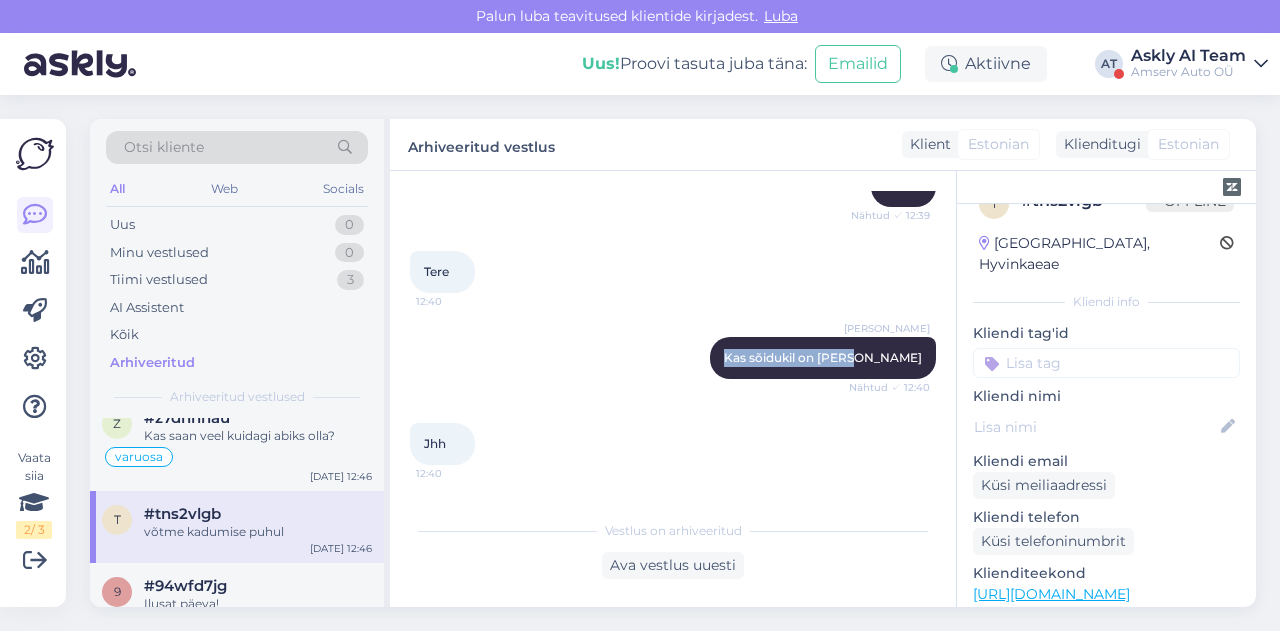 drag, startPoint x: 775, startPoint y: 358, endPoint x: 924, endPoint y: 352, distance: 149.12076 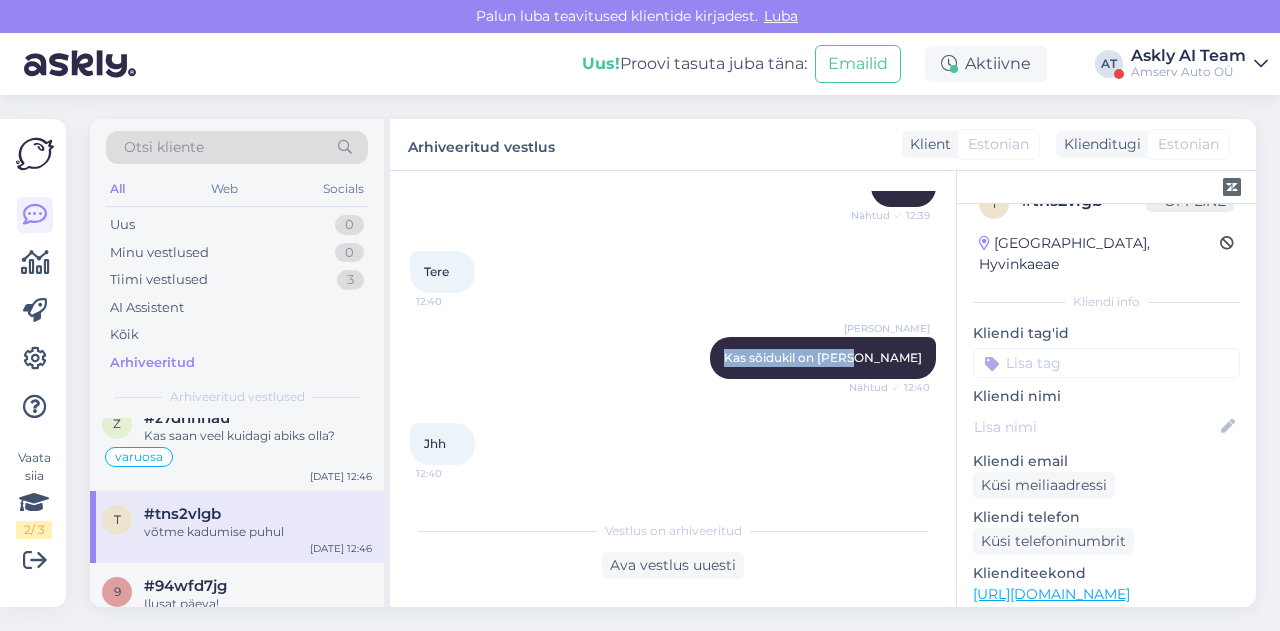 click on "Vestlus algas [DATE] Kui palju maksab uus võti autole RAV4 reg.611KBH  12:39  How much does a new key cost for a RAV4 reg.611KBH AI Assistent Tere!
Palun jätke oma kontaktandmed (telefon, e-mail) ja sõiduki registreerimisnumber. Saadame teile hinnapakkumise. Palun täpsustage, mis esindus teile sobib? Nähtud ✓ 12:39  Marina Mamutina Tere Nähtud ✓ 12:39  Tere 12:40  Marina Mamutina Kas sõidukil on [PERSON_NAME] Nähtud ✓ 12:40  Jhh 12:40  Marina Mamutina Ma uurin laost Nähtud ✓ 12:40  Ok 12:41  Marina Mamutina [PERSON_NAME] tel. nr [PERSON_NAME] aadress Nähtud ✓ 12:41  [PERSON_NAME][EMAIL_ADDRESS][DOMAIN_NAME] 12:41  [PHONE_NUMBER]:41  [PERSON_NAME]! Vaadake [PERSON_NAME] tingimusi ka, mõned kindlustusandjad garanteerivad 0 eurot omavastatust 12:45  Marina Mamutina võtme kadumise puhul
(Muudetud)  12:46" at bounding box center [682, 341] 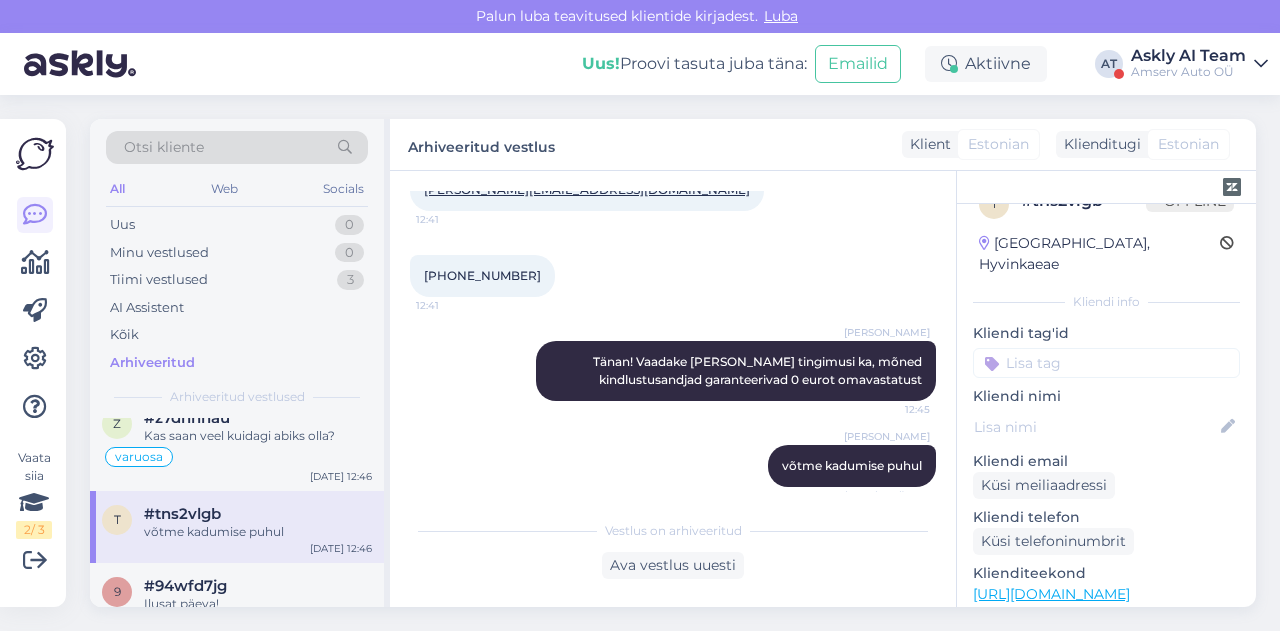 scroll, scrollTop: 1008, scrollLeft: 0, axis: vertical 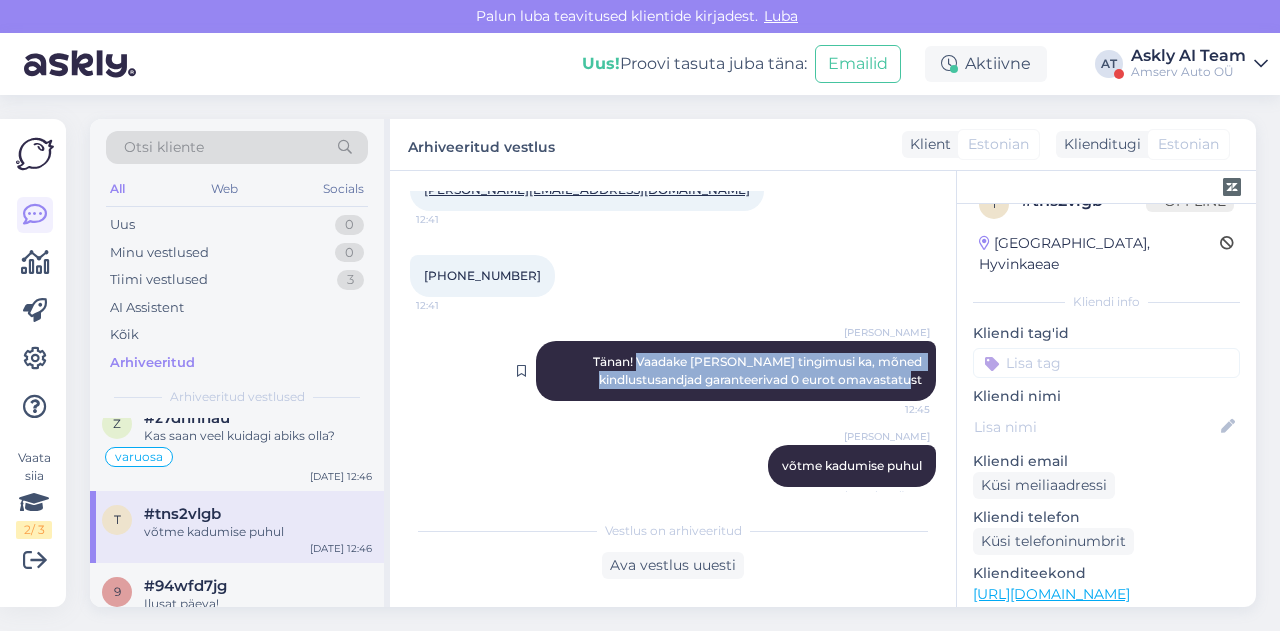 drag, startPoint x: 650, startPoint y: 359, endPoint x: 915, endPoint y: 377, distance: 265.61063 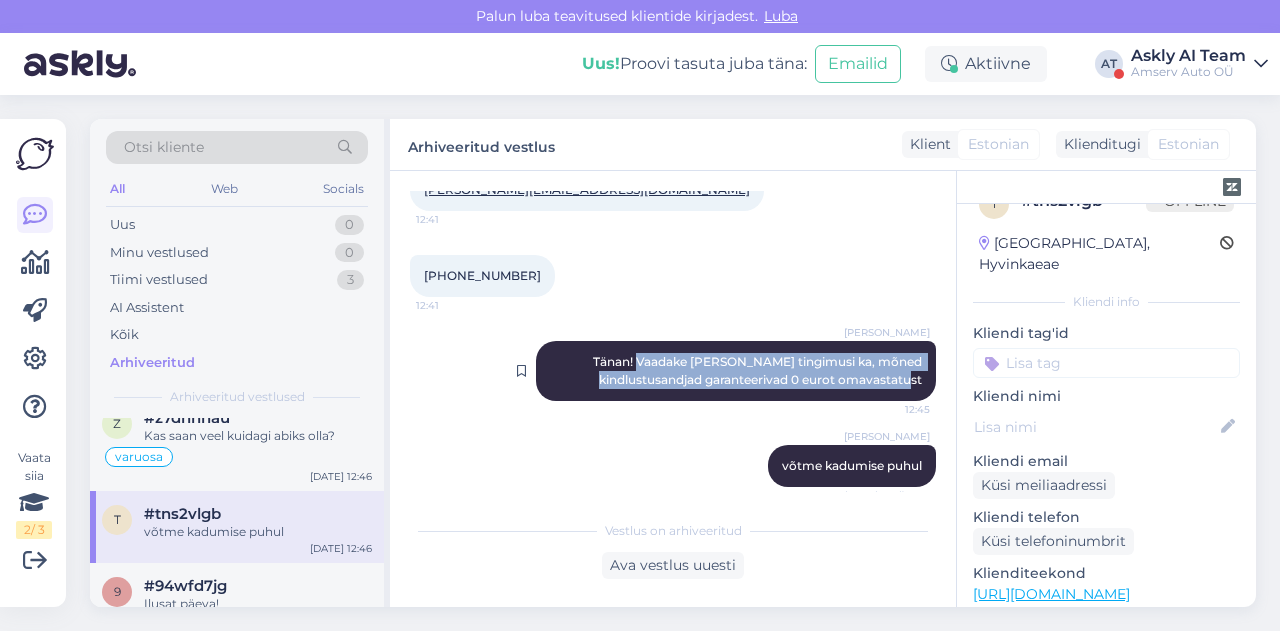 click on "[PERSON_NAME] Tänan! Vaadake [PERSON_NAME] tingimusi ka, mõned kindlustusandjad garanteerivad 0 eurot omavastatust 12:45" at bounding box center [736, 371] 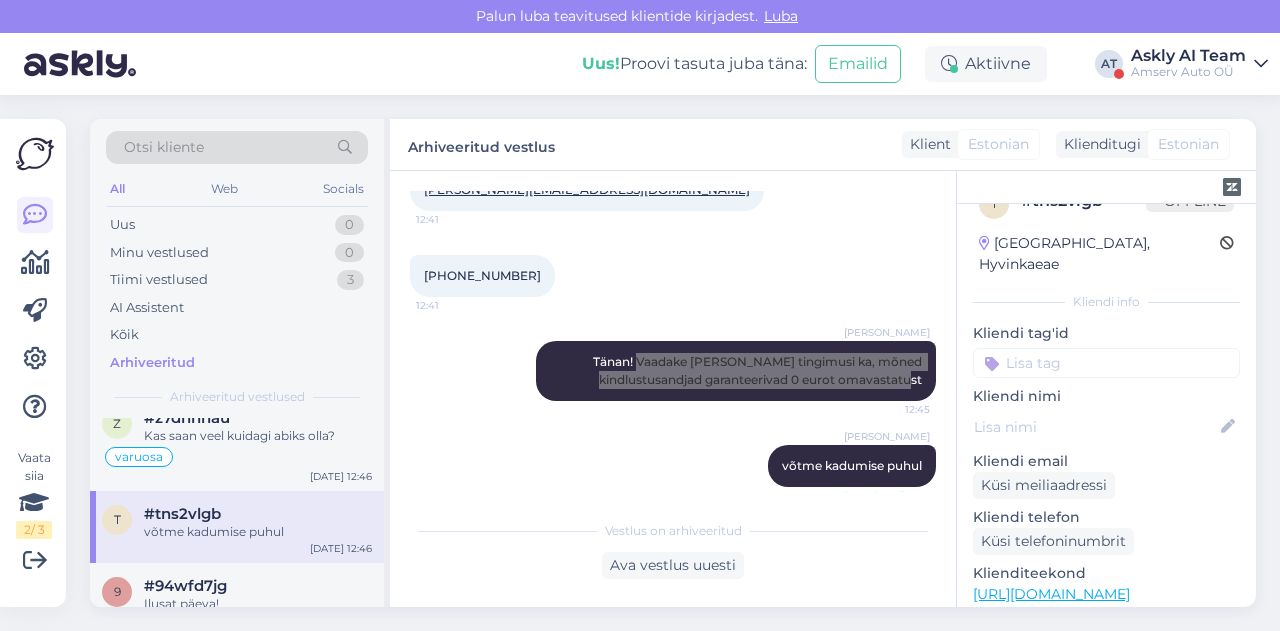 scroll, scrollTop: 1012, scrollLeft: 0, axis: vertical 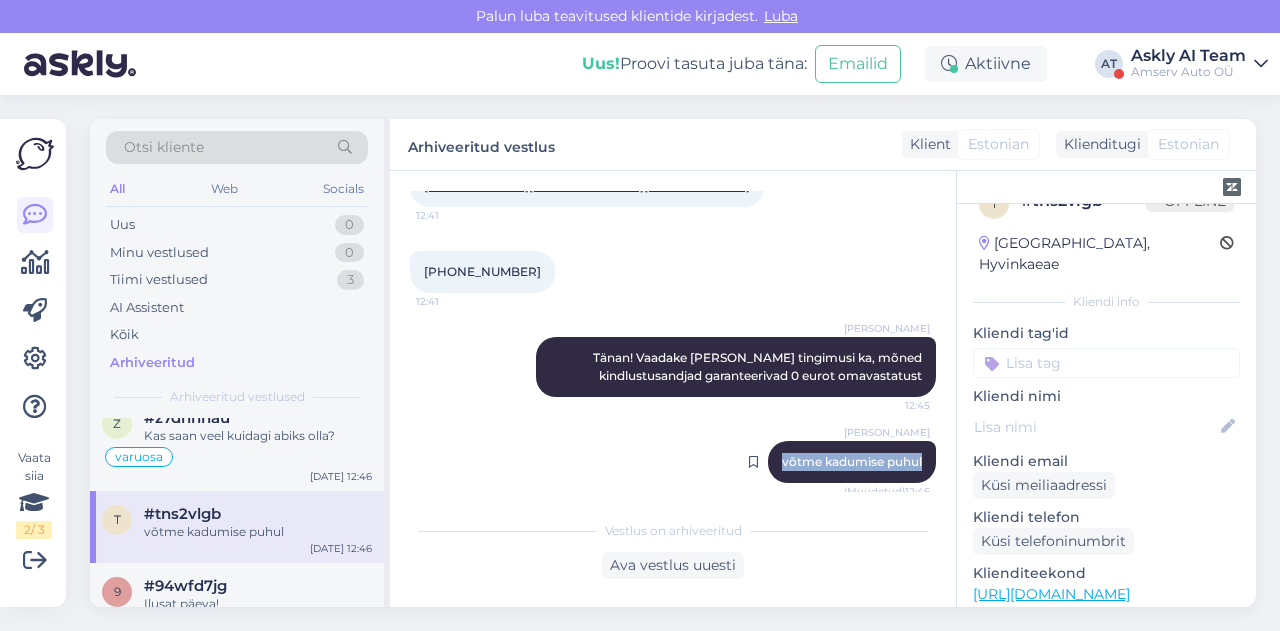 drag, startPoint x: 759, startPoint y: 467, endPoint x: 914, endPoint y: 464, distance: 155.02902 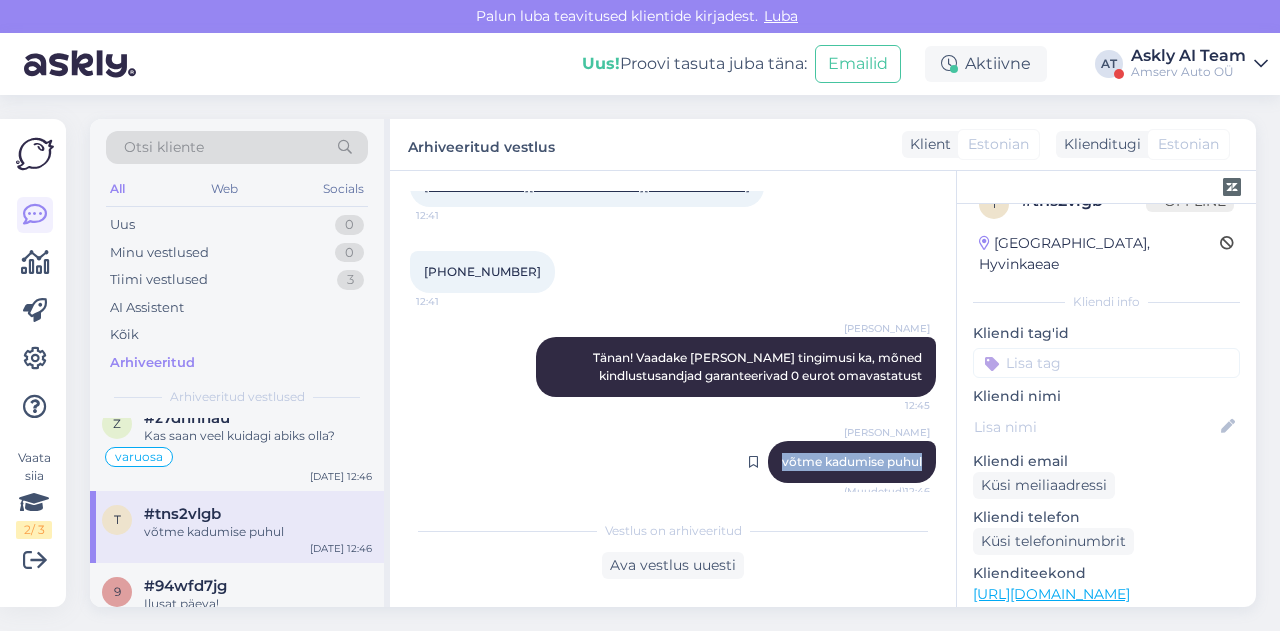click on "[PERSON_NAME] võtme kadumise puhul
(Muudetud)  12:46" at bounding box center [852, 462] 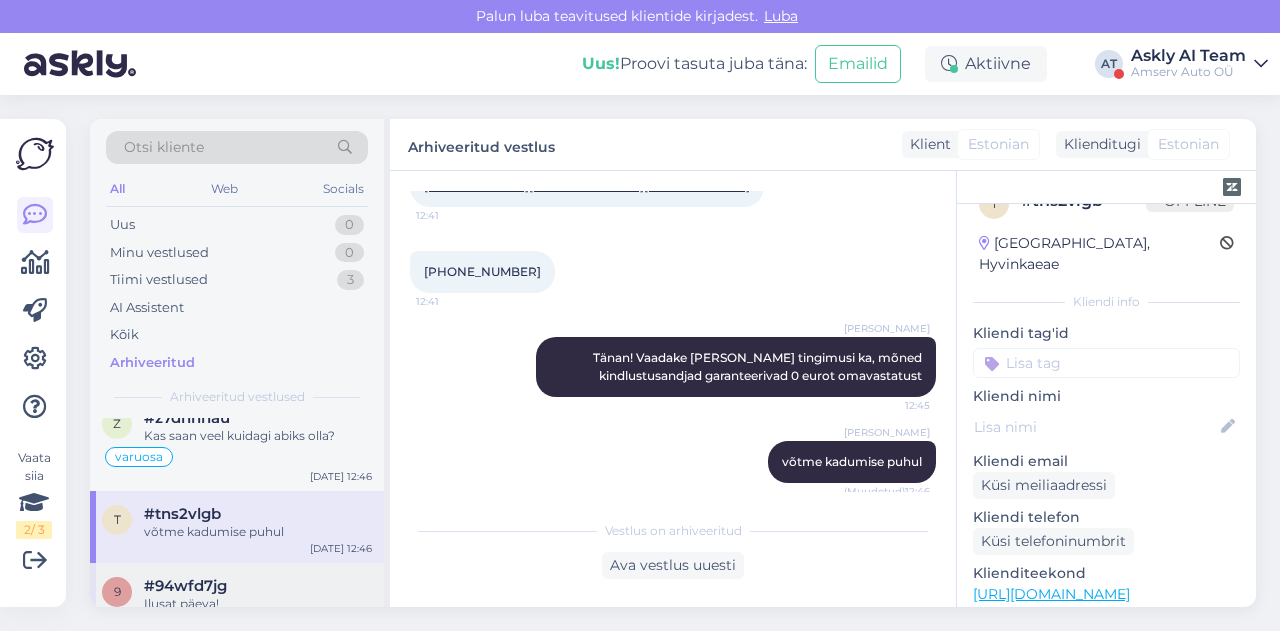 click on "#94wfd7jg" at bounding box center [258, 586] 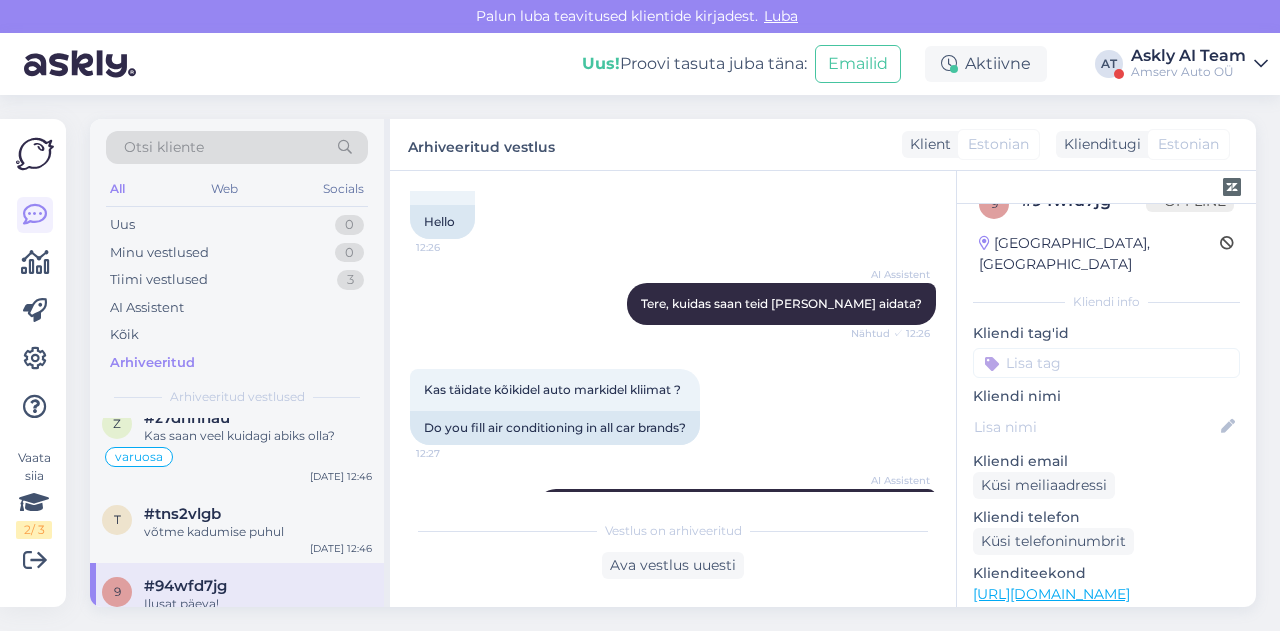 scroll, scrollTop: 154, scrollLeft: 0, axis: vertical 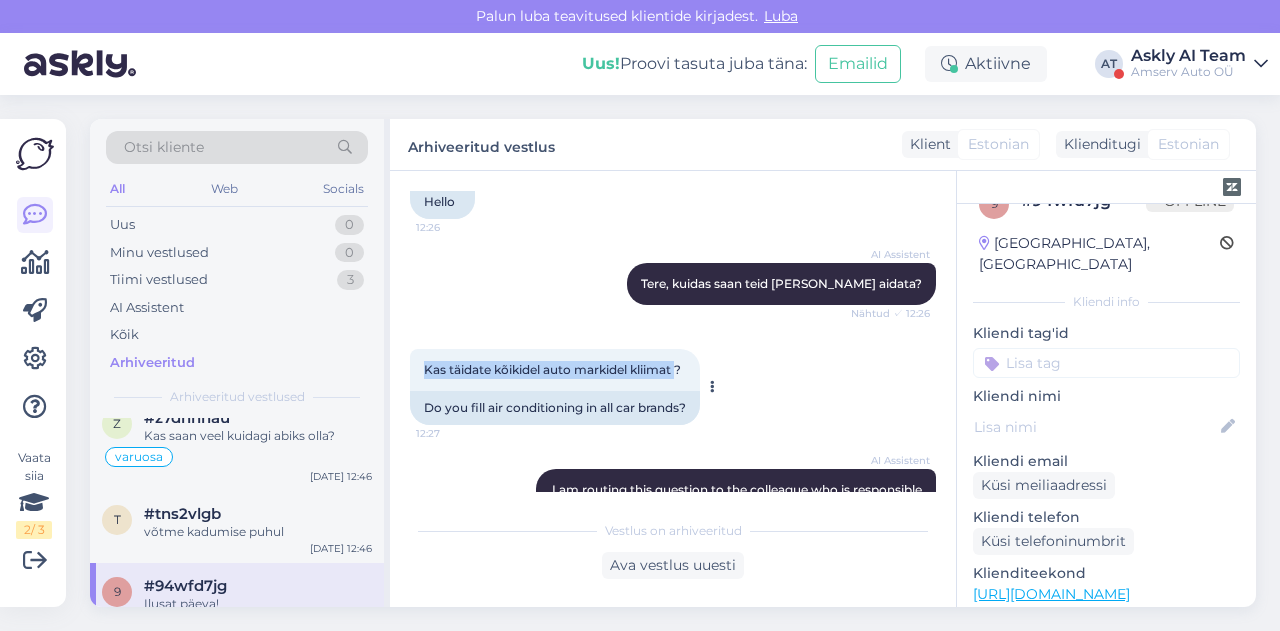 drag, startPoint x: 416, startPoint y: 373, endPoint x: 683, endPoint y: 368, distance: 267.0468 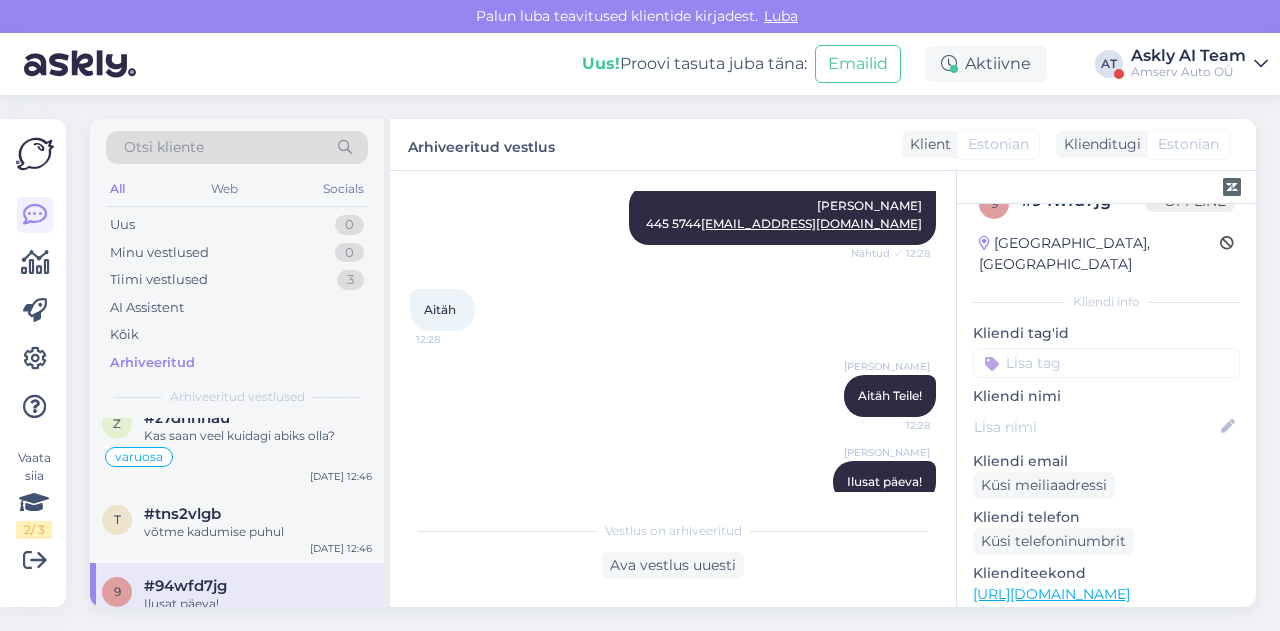 scroll, scrollTop: 974, scrollLeft: 0, axis: vertical 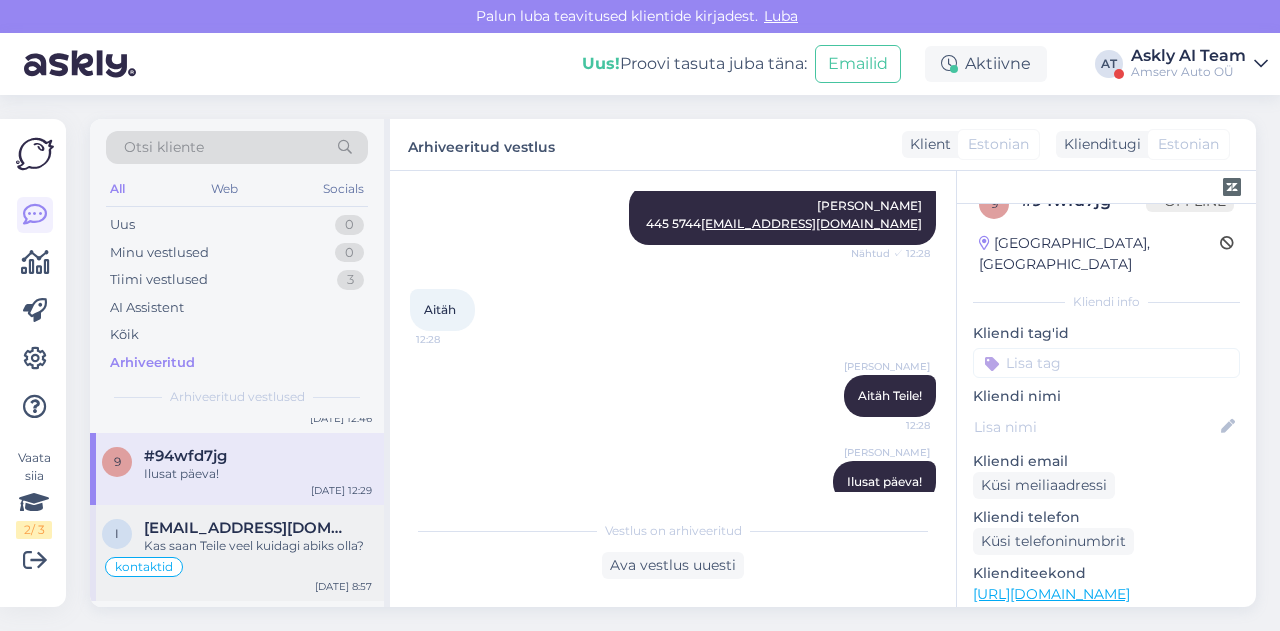 click on "Kas saan Teile veel kuidagi abiks olla?" at bounding box center (258, 546) 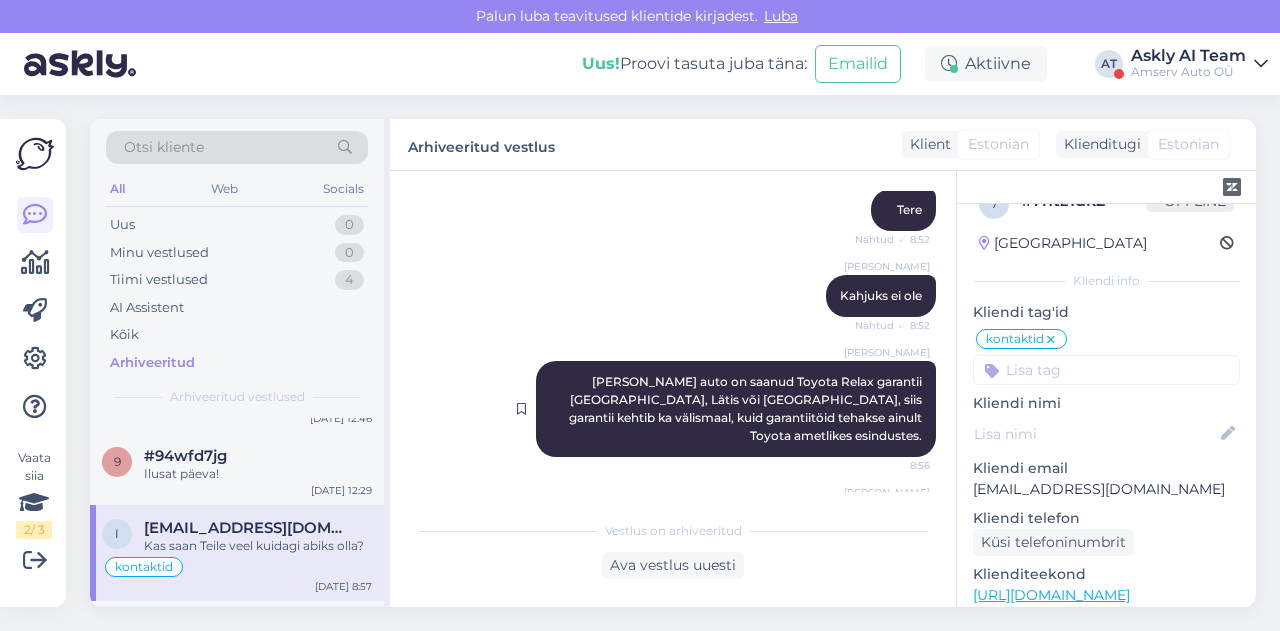 scroll, scrollTop: 0, scrollLeft: 0, axis: both 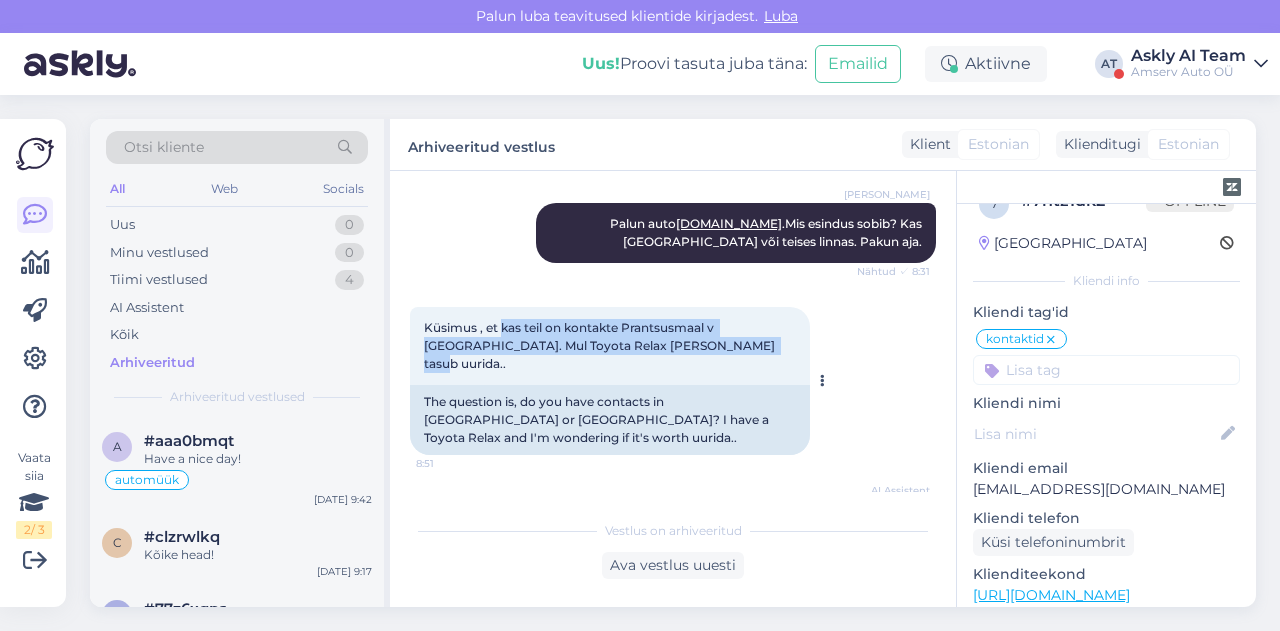 drag, startPoint x: 501, startPoint y: 309, endPoint x: 723, endPoint y: 342, distance: 224.4393 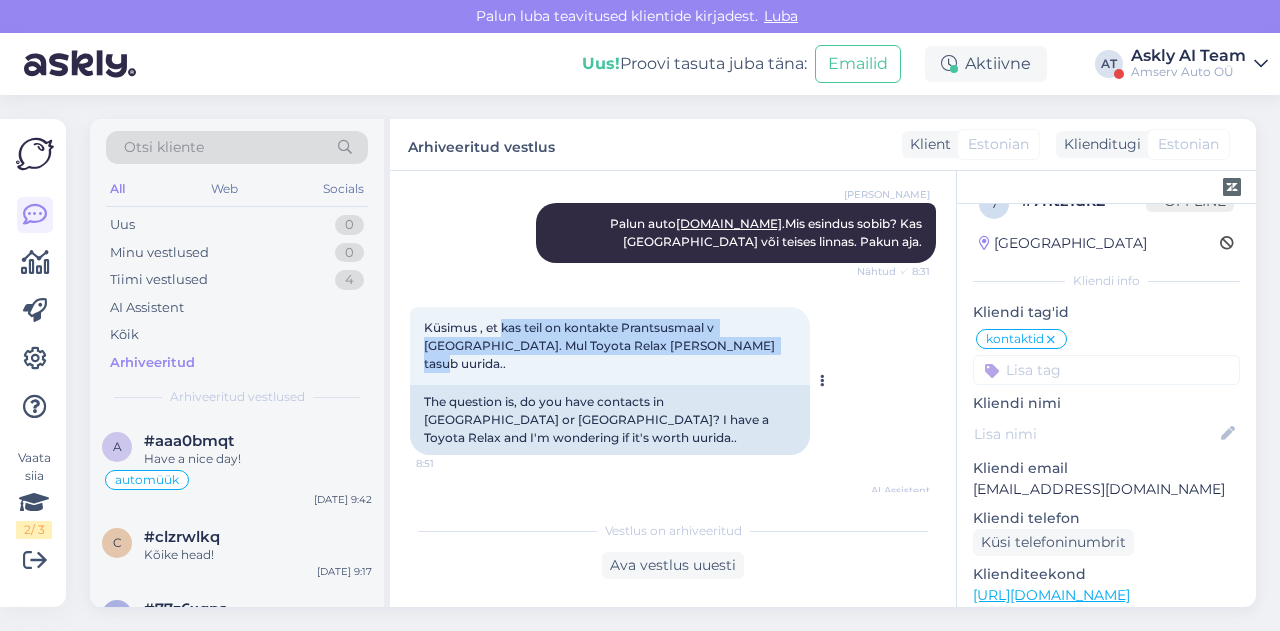 click on "Küsimus , et kas teil on kontakte Prantsusmaal v [GEOGRAPHIC_DATA]. Mul Toyota Relax [PERSON_NAME] tasub uurida.. 8:51" at bounding box center [610, 346] 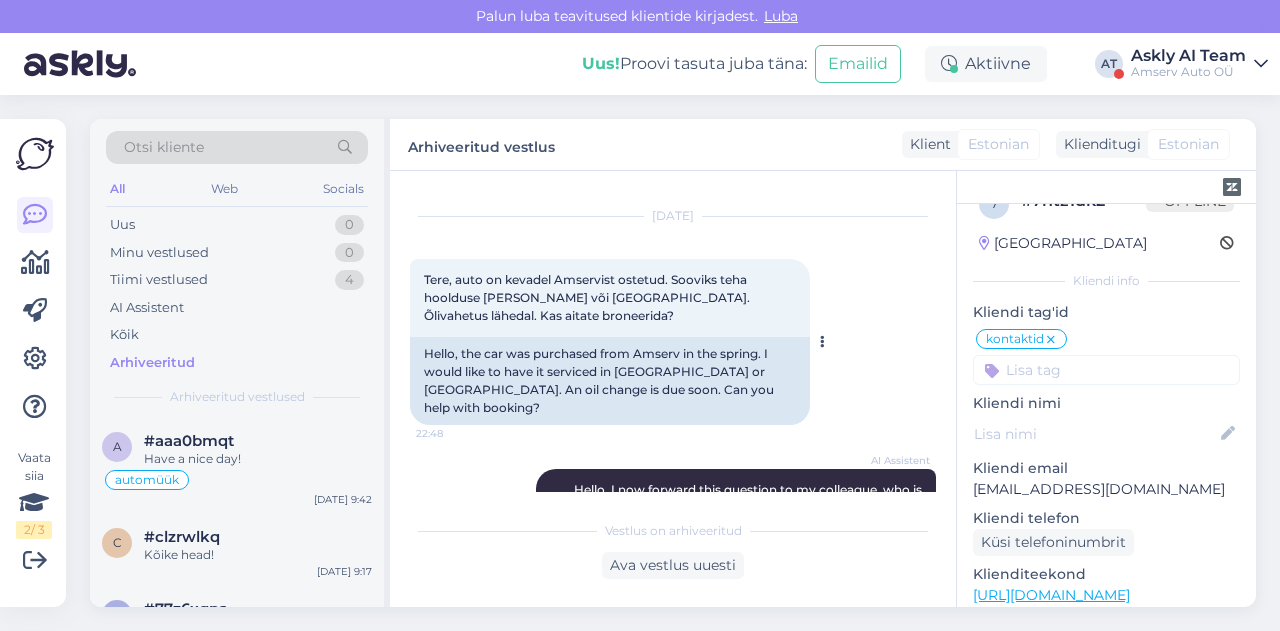 scroll, scrollTop: 36, scrollLeft: 0, axis: vertical 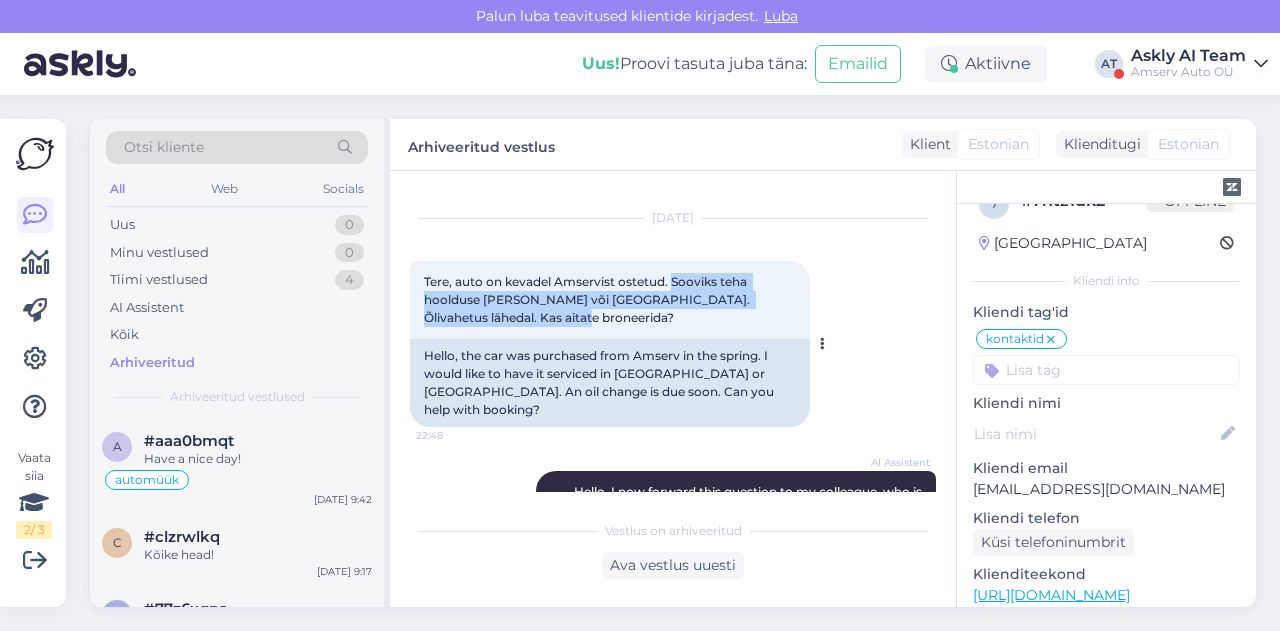 drag, startPoint x: 672, startPoint y: 280, endPoint x: 656, endPoint y: 326, distance: 48.703182 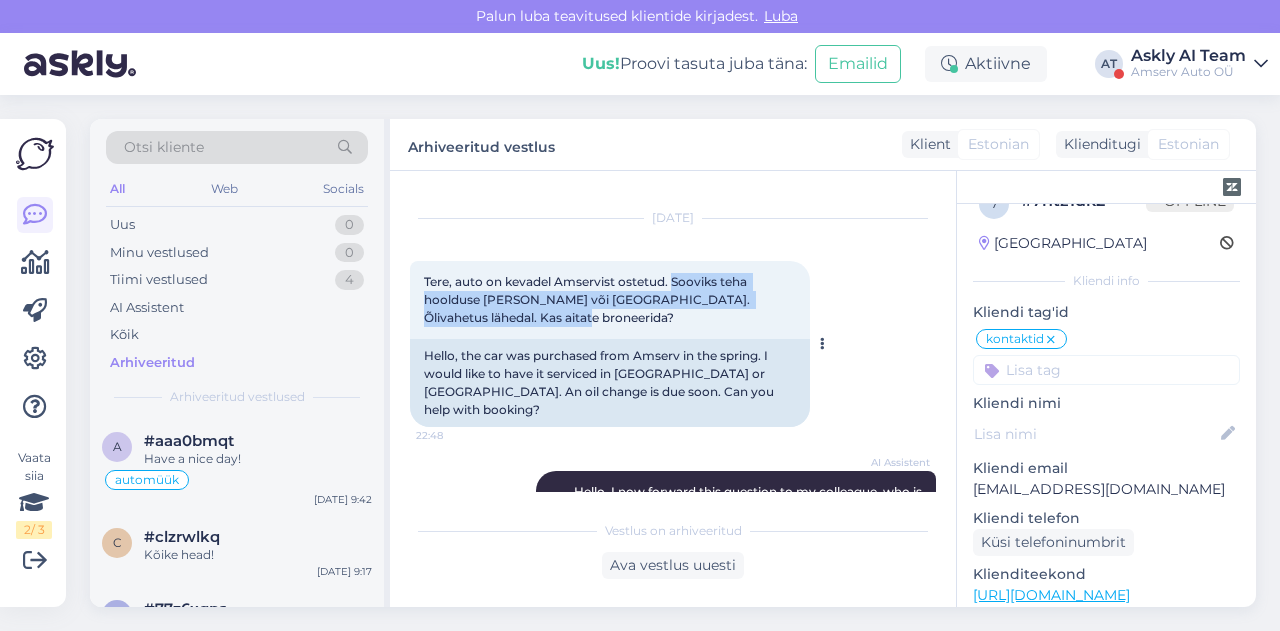 click on "Tere, auto on kevadel Amservist ostetud. Sooviks teha hoolduse [PERSON_NAME] või [GEOGRAPHIC_DATA]. Õlivahetus lähedal. Kas aitate broneerida? 22:48" at bounding box center [610, 300] 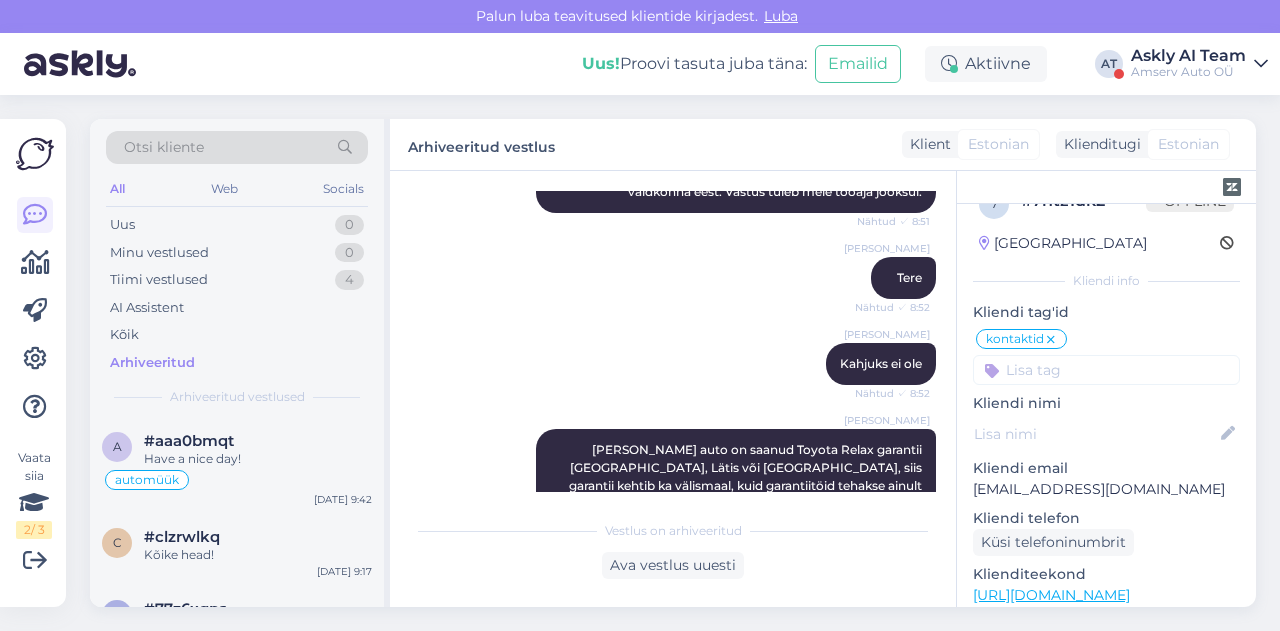 scroll, scrollTop: 1070, scrollLeft: 0, axis: vertical 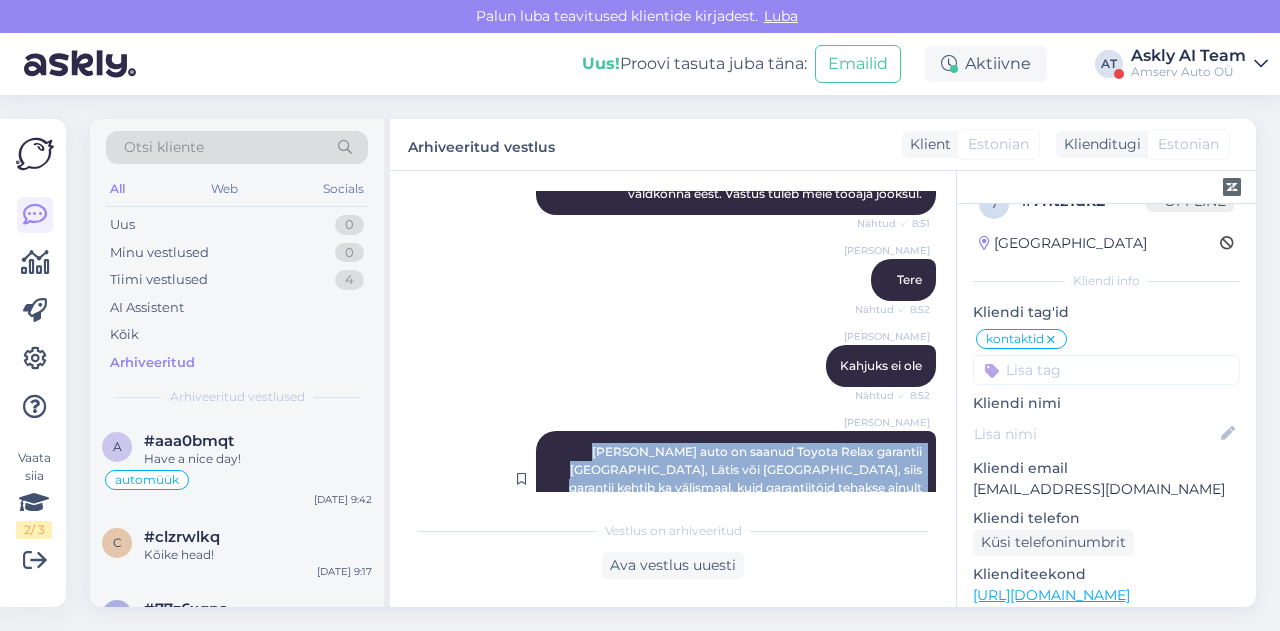 drag, startPoint x: 536, startPoint y: 397, endPoint x: 918, endPoint y: 431, distance: 383.5101 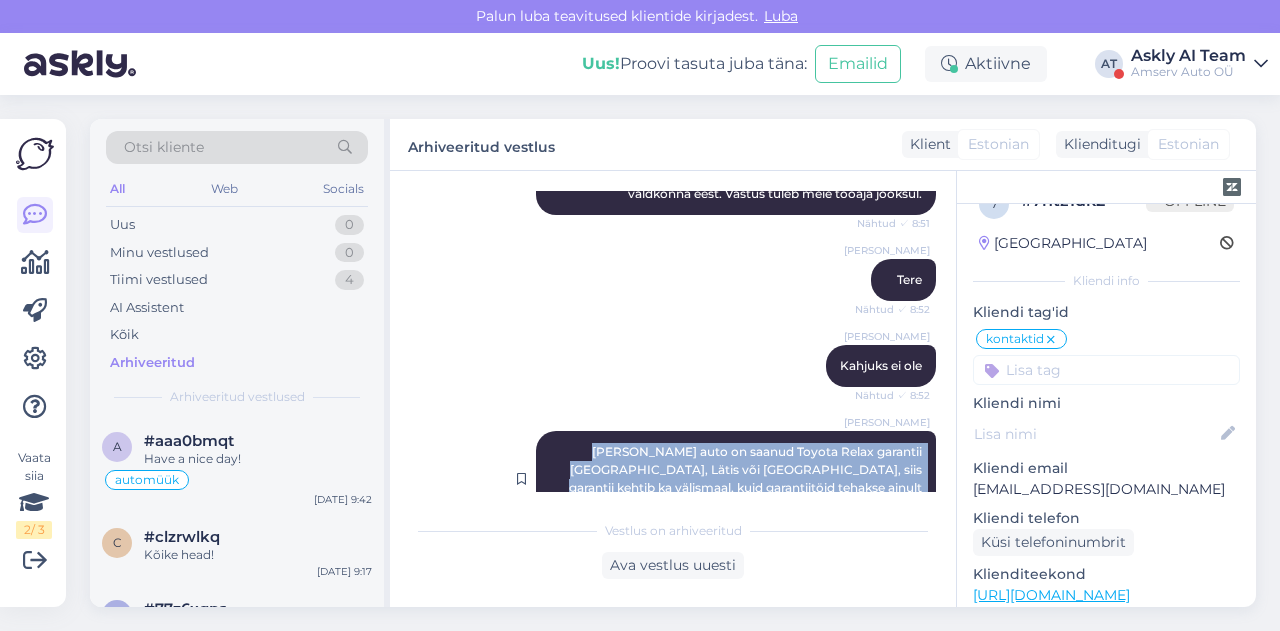 click on "Liili Vahesalu [PERSON_NAME] auto on saanud Toyota Relax garantii [GEOGRAPHIC_DATA], [GEOGRAPHIC_DATA] või [GEOGRAPHIC_DATA], siis garantii kehtib ka välismaal, kuid garantiitöid tehakse ainult Toyota ametlikes esindustes. 8:56" at bounding box center [736, 479] 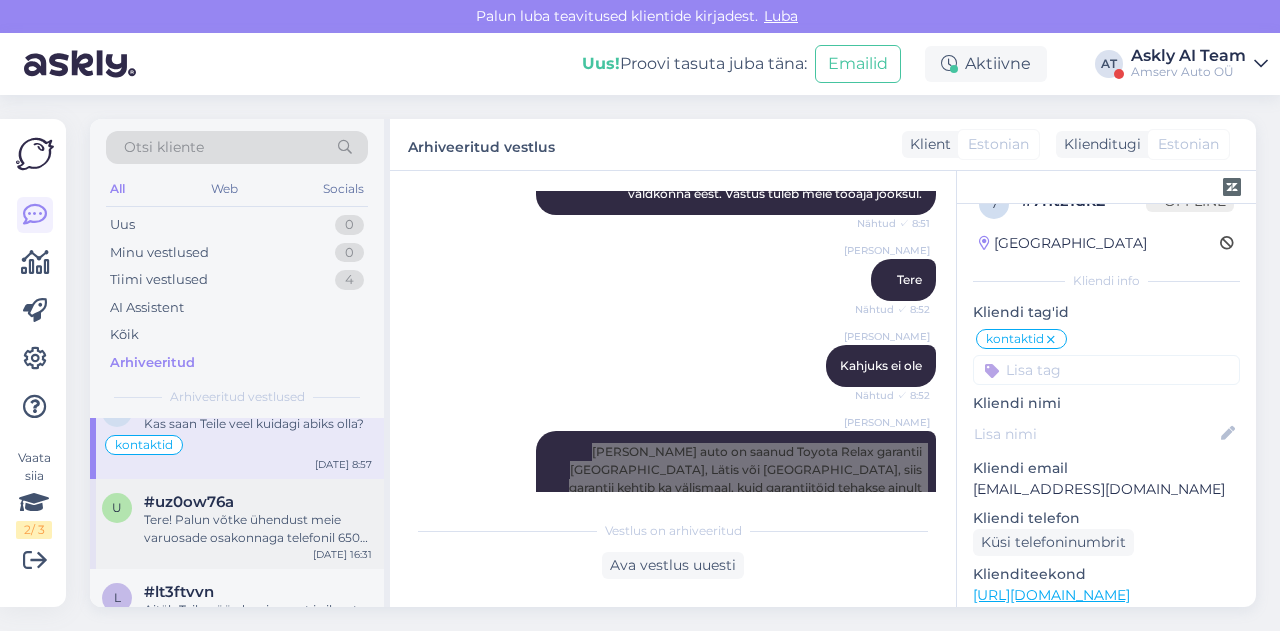 scroll, scrollTop: 894, scrollLeft: 0, axis: vertical 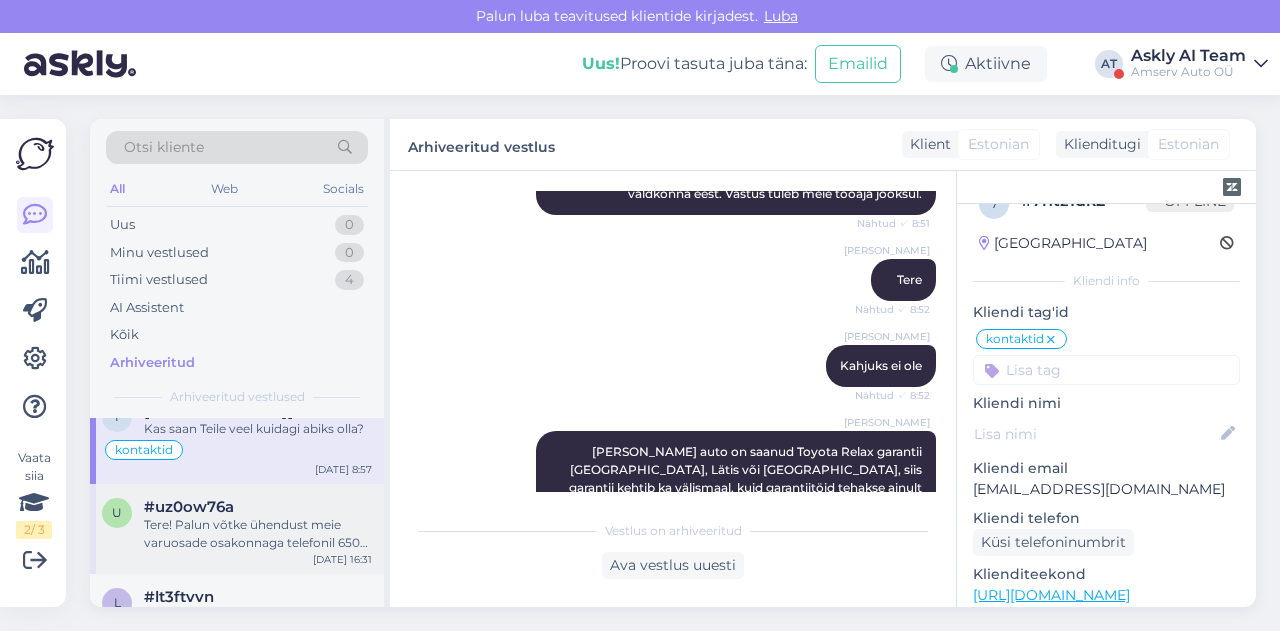 click on "Tere!
Palun võtke ühendust meie varuosade osakonnaga telefonil 650 2152 või e-posti [PERSON_NAME] [EMAIL_ADDRESS][DOMAIN_NAME]. Nemad oskavad anda kõige täpsema vastuse varuosade sobivuse kohta." at bounding box center (258, 534) 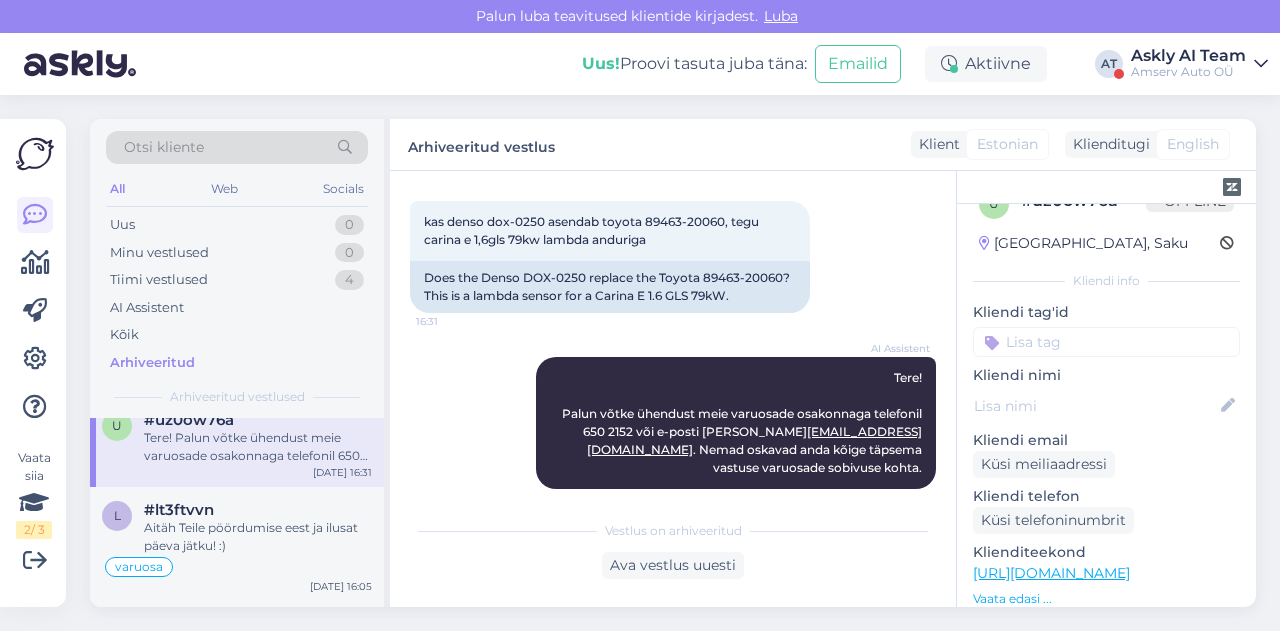 scroll, scrollTop: 983, scrollLeft: 0, axis: vertical 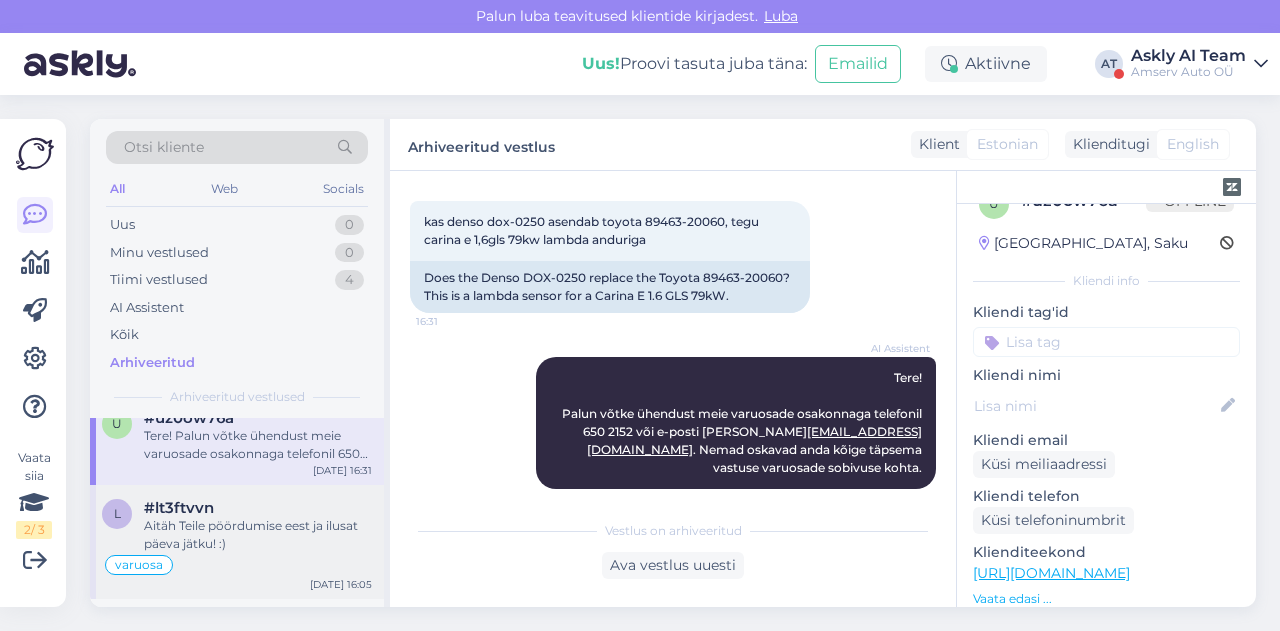 click on "Aitäh Teile pöördumise eest ja ilusat päeva jätku! :)" at bounding box center [258, 535] 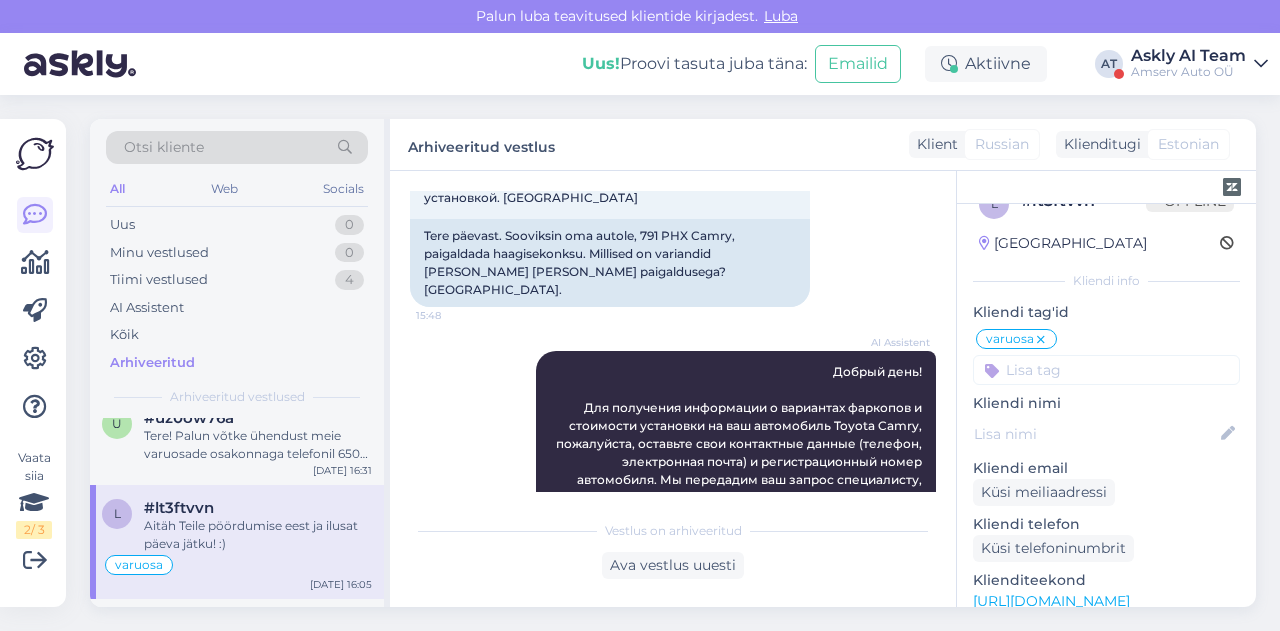 scroll, scrollTop: 102, scrollLeft: 0, axis: vertical 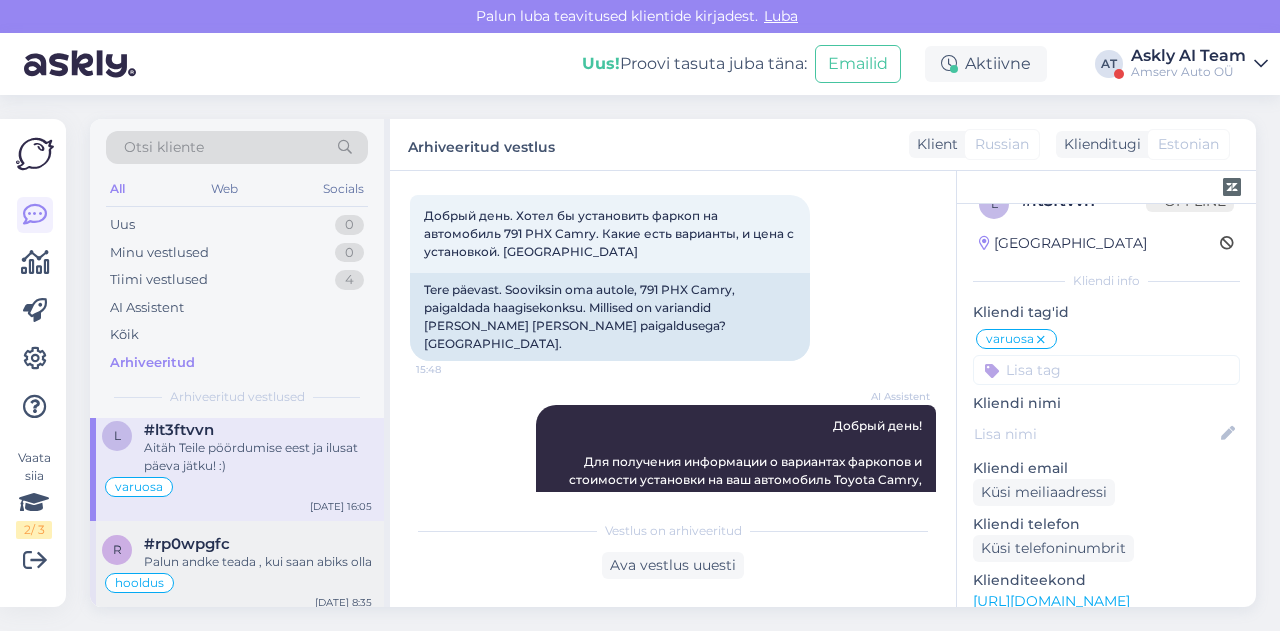 click on "#rp0wpgfc" at bounding box center (258, 544) 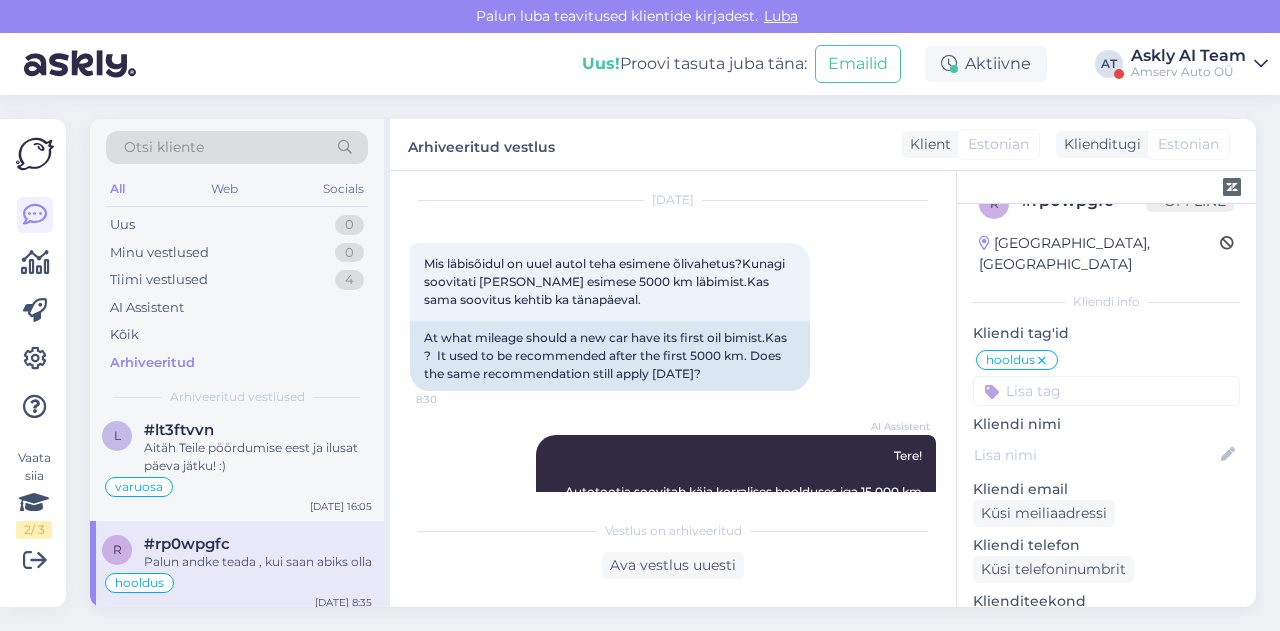 scroll, scrollTop: 0, scrollLeft: 0, axis: both 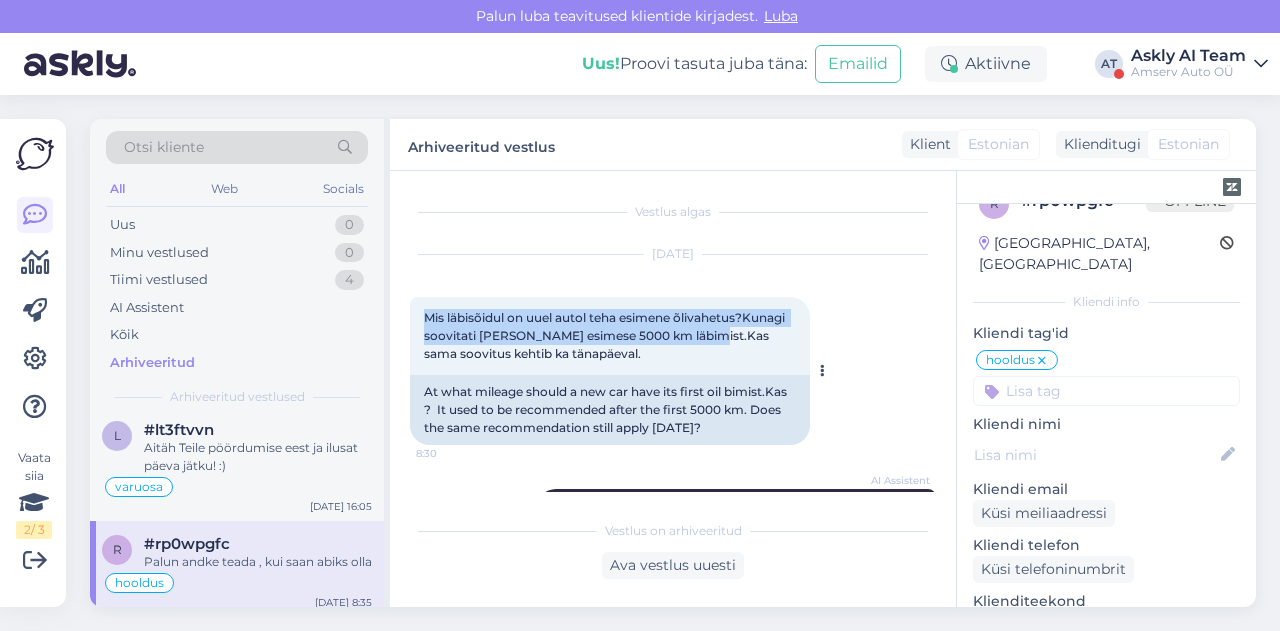 drag, startPoint x: 424, startPoint y: 317, endPoint x: 696, endPoint y: 335, distance: 272.59494 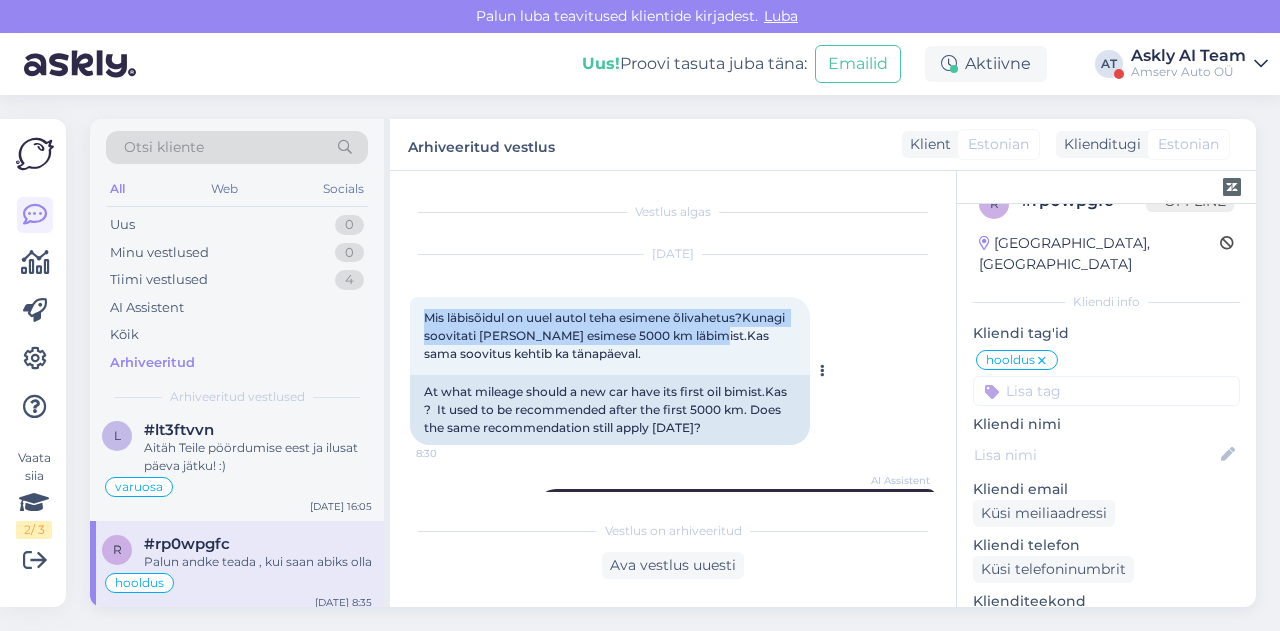 click on "Mis läbisõidul on uuel autol teha esimene õlivahetus?Kunagi soovitati [PERSON_NAME] esimese 5000 km läbimist.Kas sama soovitus kehtib ka tänapäeval." at bounding box center (606, 335) 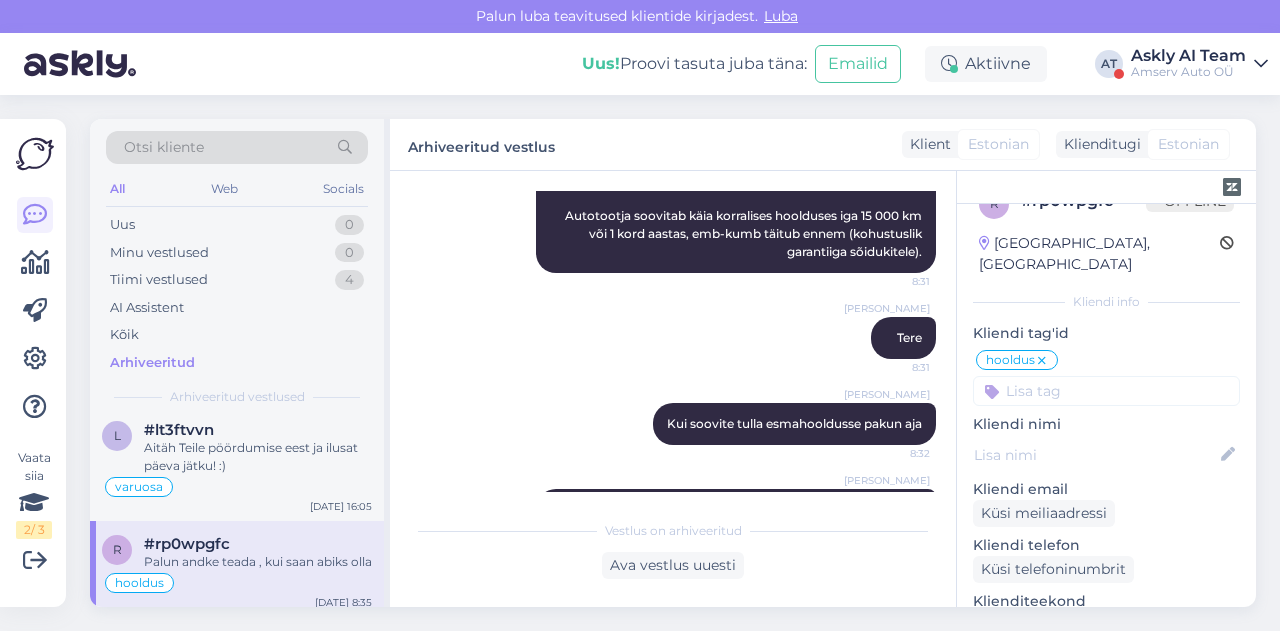 scroll, scrollTop: 369, scrollLeft: 0, axis: vertical 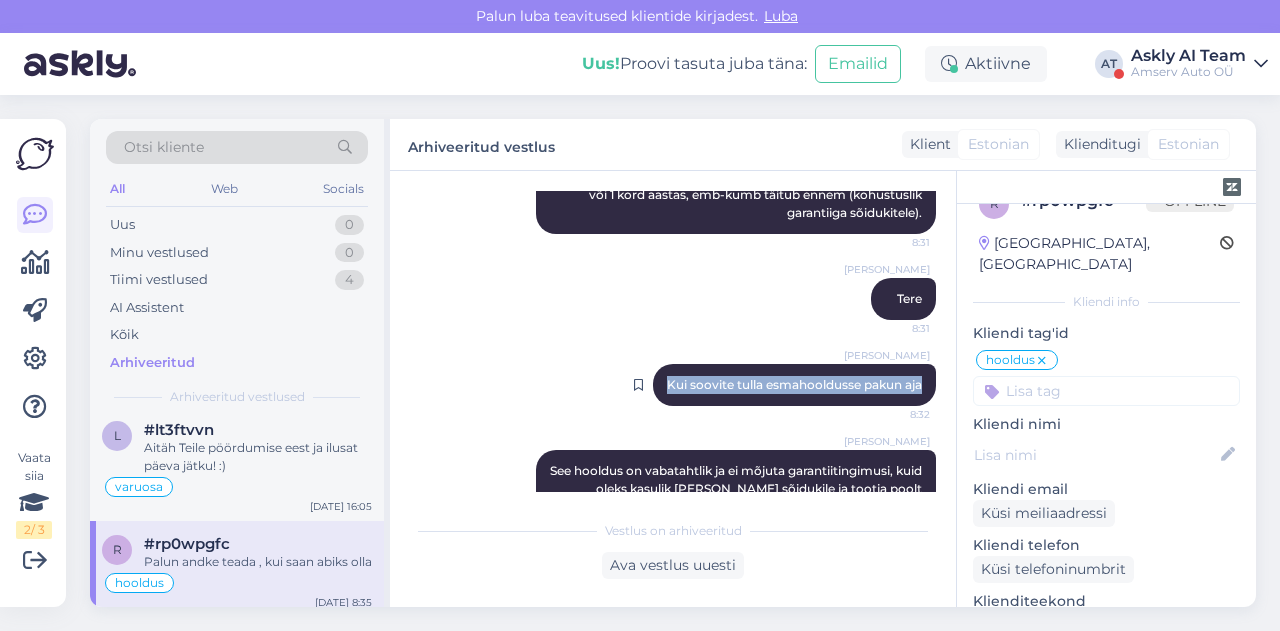 drag, startPoint x: 649, startPoint y: 387, endPoint x: 908, endPoint y: 383, distance: 259.03088 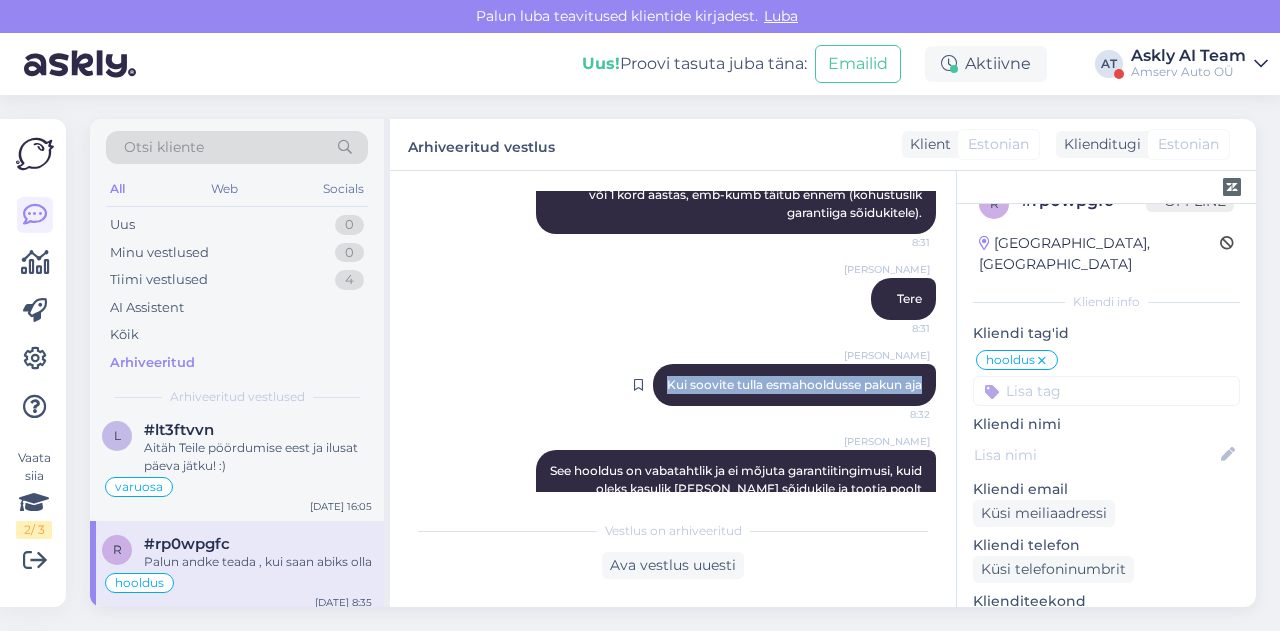 click on "[PERSON_NAME] soovite tulla esmahooldusse pakun aja 8:32" at bounding box center [794, 385] 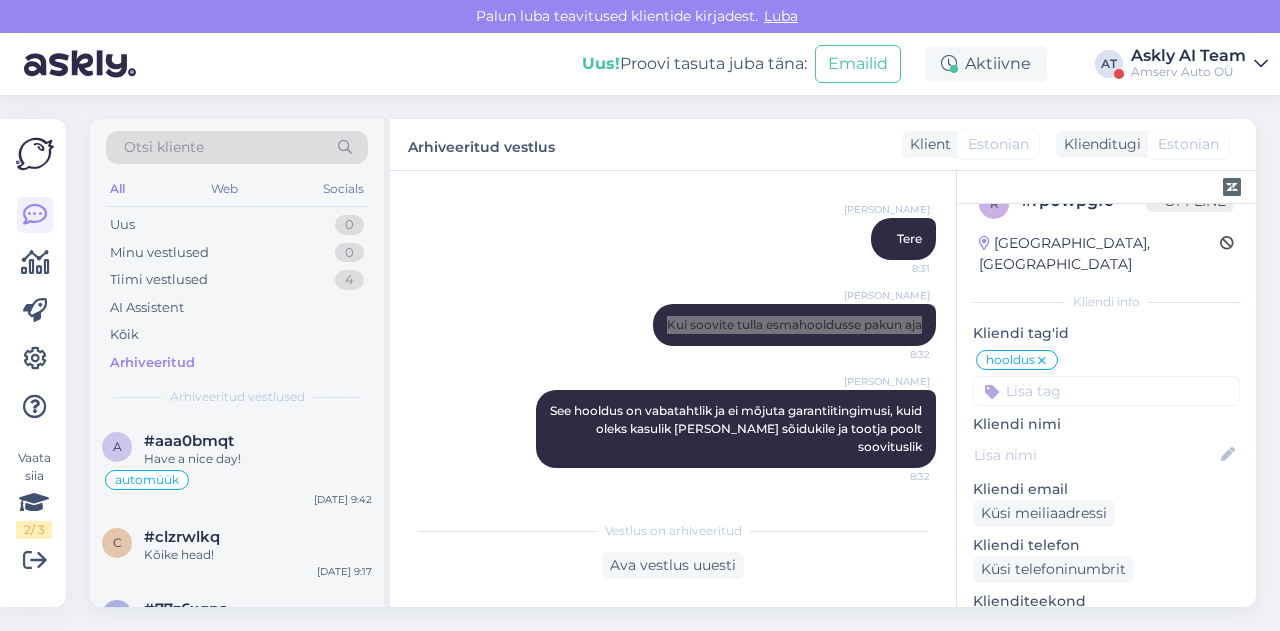 scroll, scrollTop: 430, scrollLeft: 0, axis: vertical 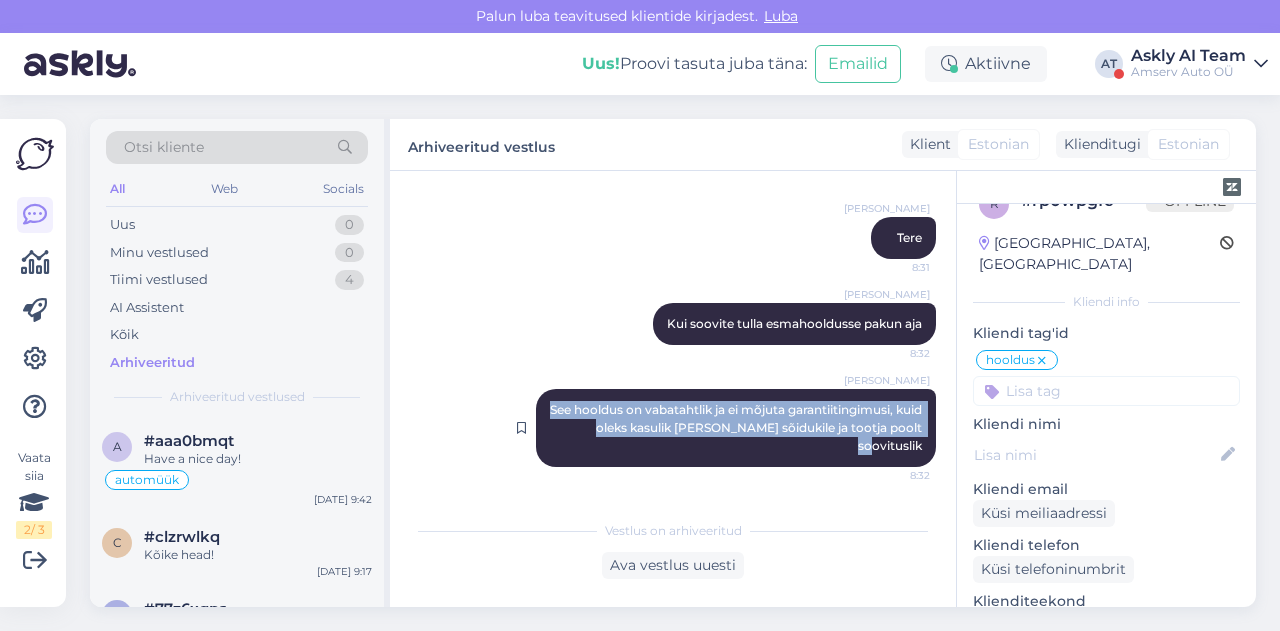 drag, startPoint x: 590, startPoint y: 415, endPoint x: 920, endPoint y: 434, distance: 330.5465 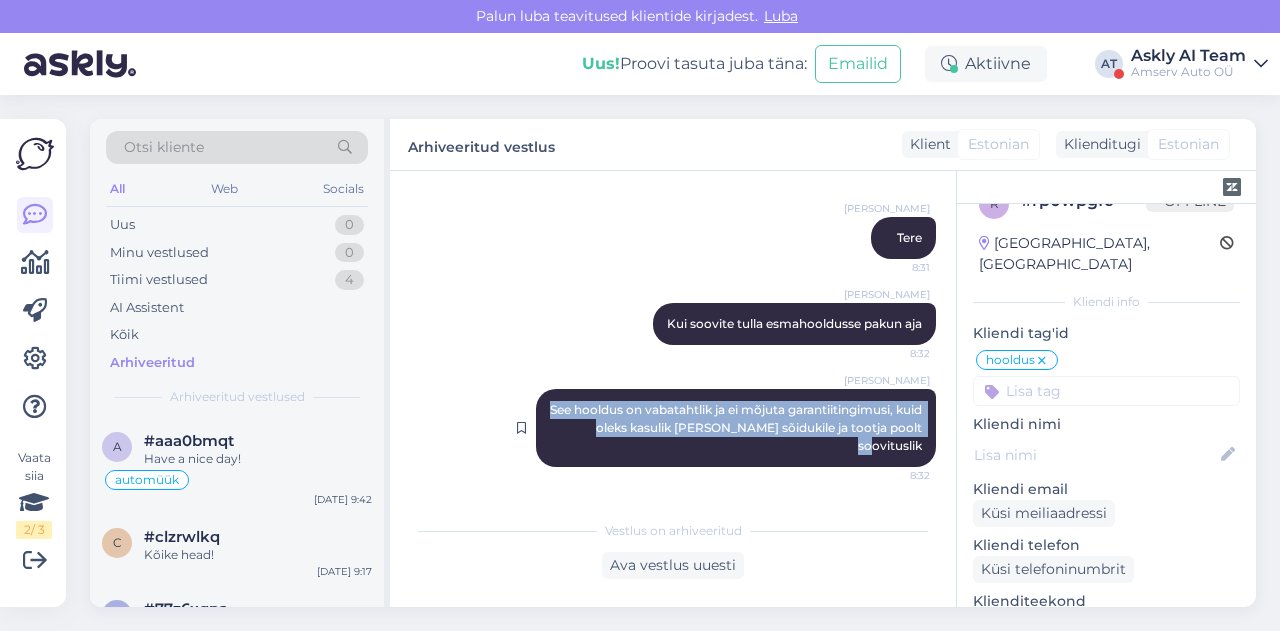 click on "[PERSON_NAME] See hooldus on vabatahtlik ja ei mõjuta garantiitingimusi, kuid oleks kasulik [PERSON_NAME] sõidukile ja tootja poolt soovituslik 8:32" at bounding box center [736, 428] 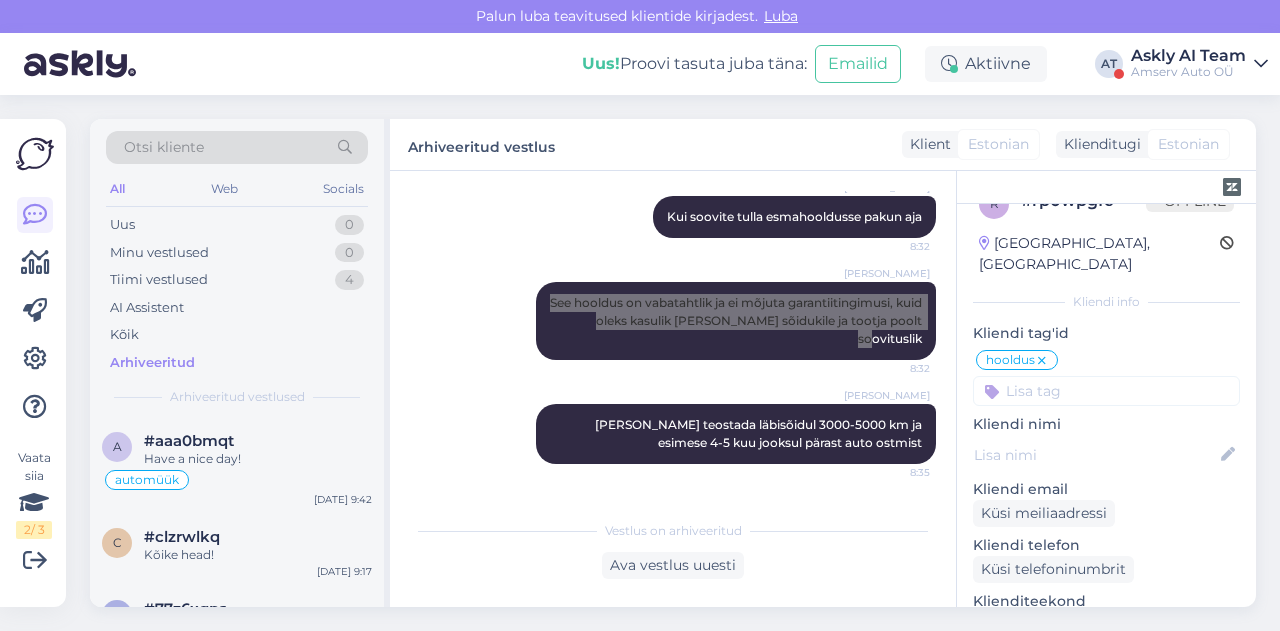scroll, scrollTop: 538, scrollLeft: 0, axis: vertical 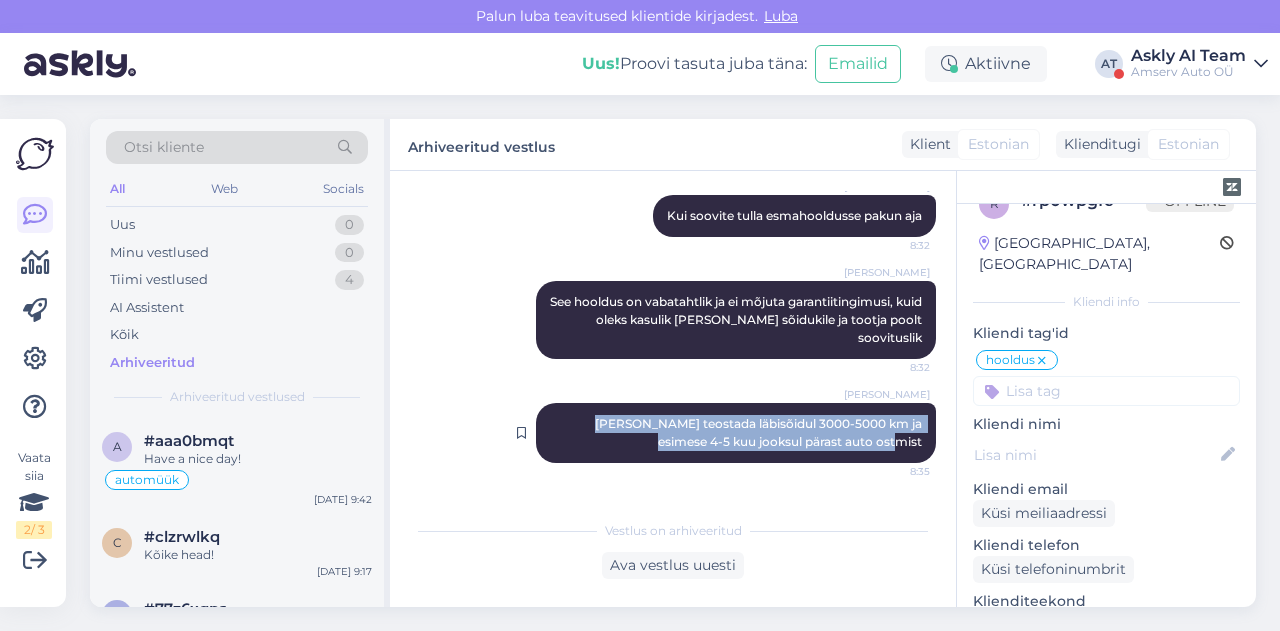 drag, startPoint x: 544, startPoint y: 409, endPoint x: 915, endPoint y: 425, distance: 371.34485 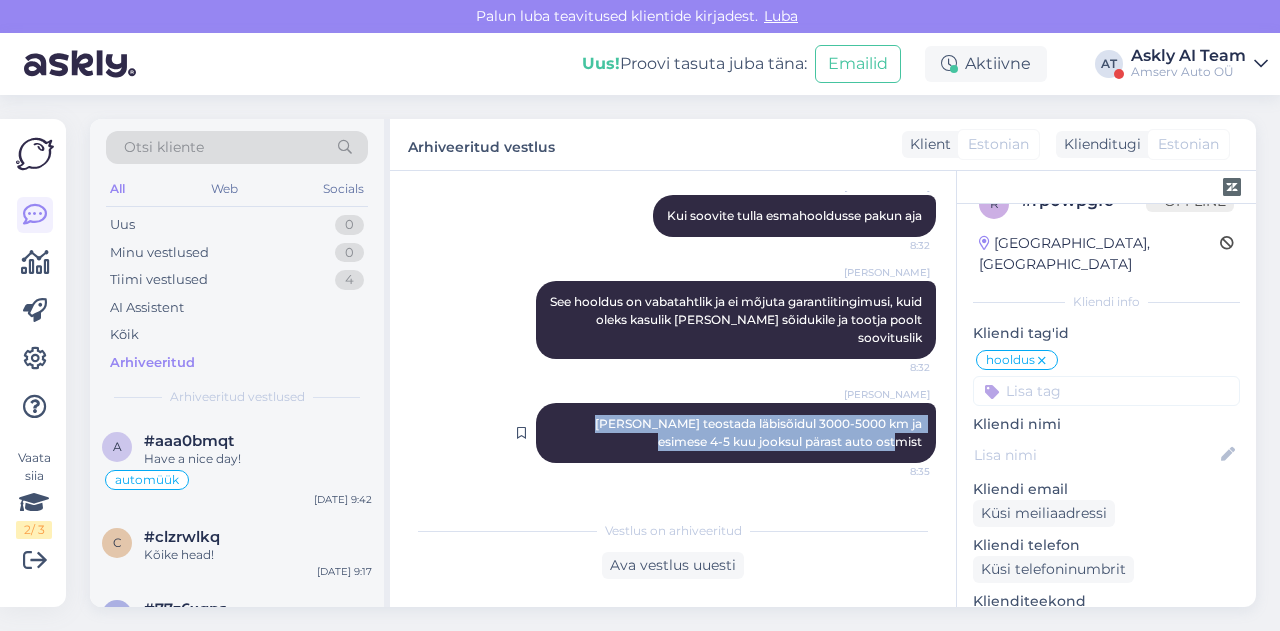 click on "[PERSON_NAME] teostada läbisõidul 3000-5000 km ja esimese 4-5 kuu jooksul pärast auto ostmist 8:35" at bounding box center [736, 433] 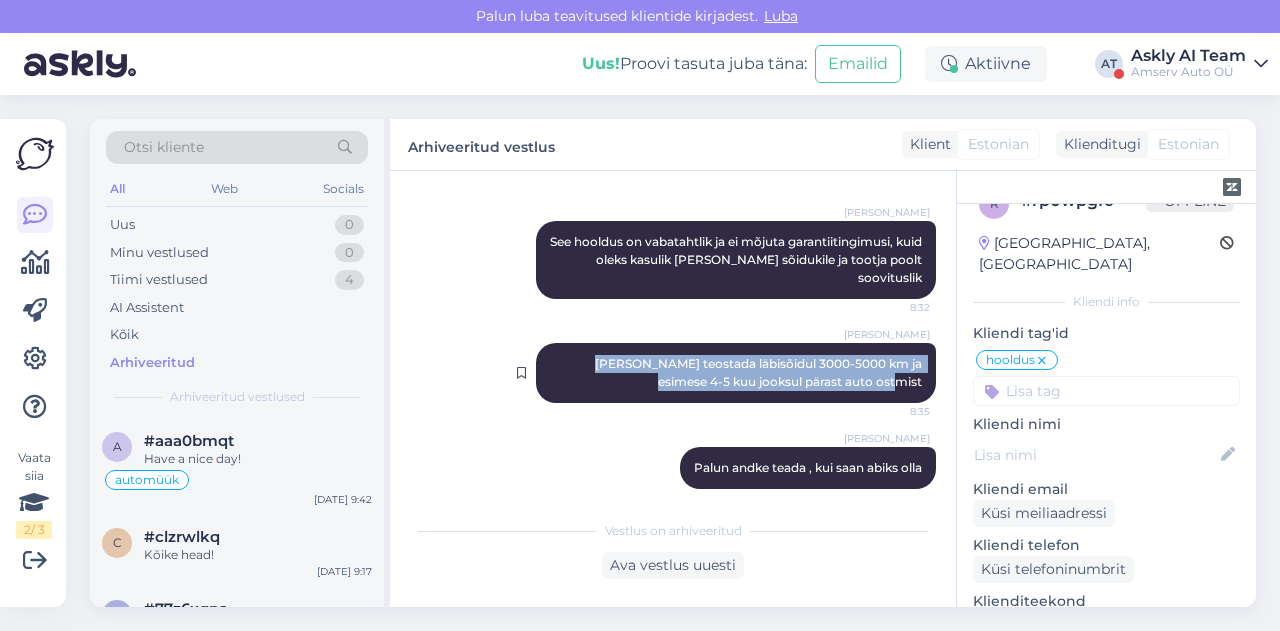 scroll, scrollTop: 598, scrollLeft: 0, axis: vertical 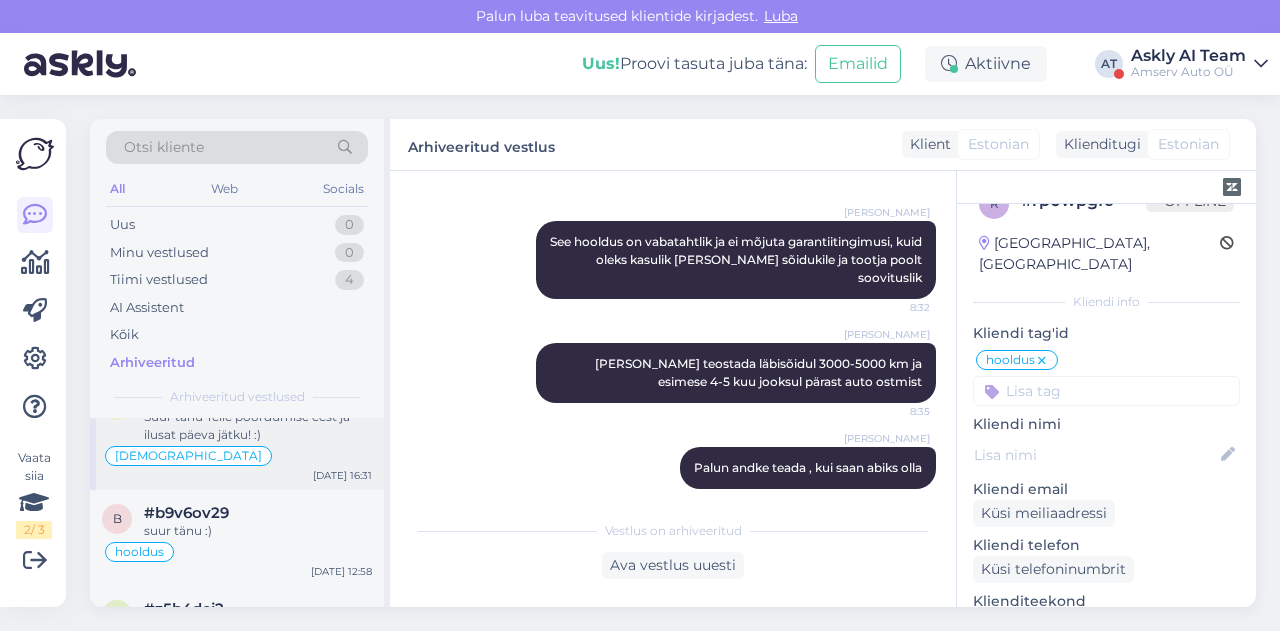 click on "Suur tänu Teile pöördumise eest ja ilusat päeva jätku! :)" at bounding box center [258, 426] 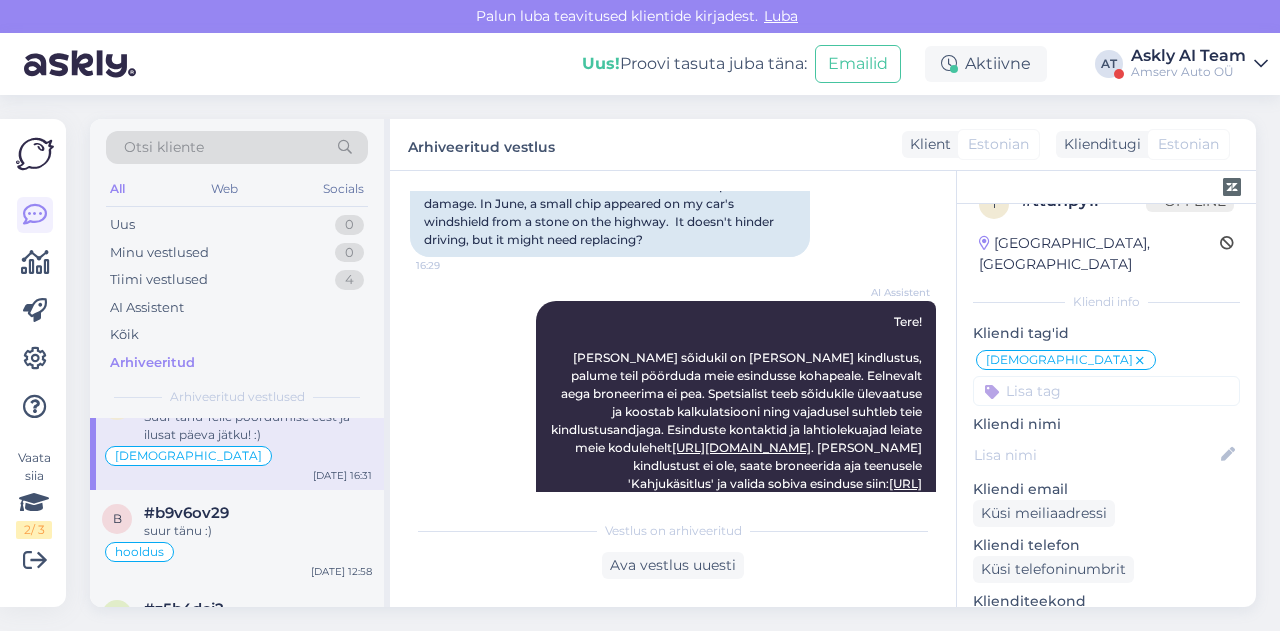 scroll, scrollTop: 238, scrollLeft: 0, axis: vertical 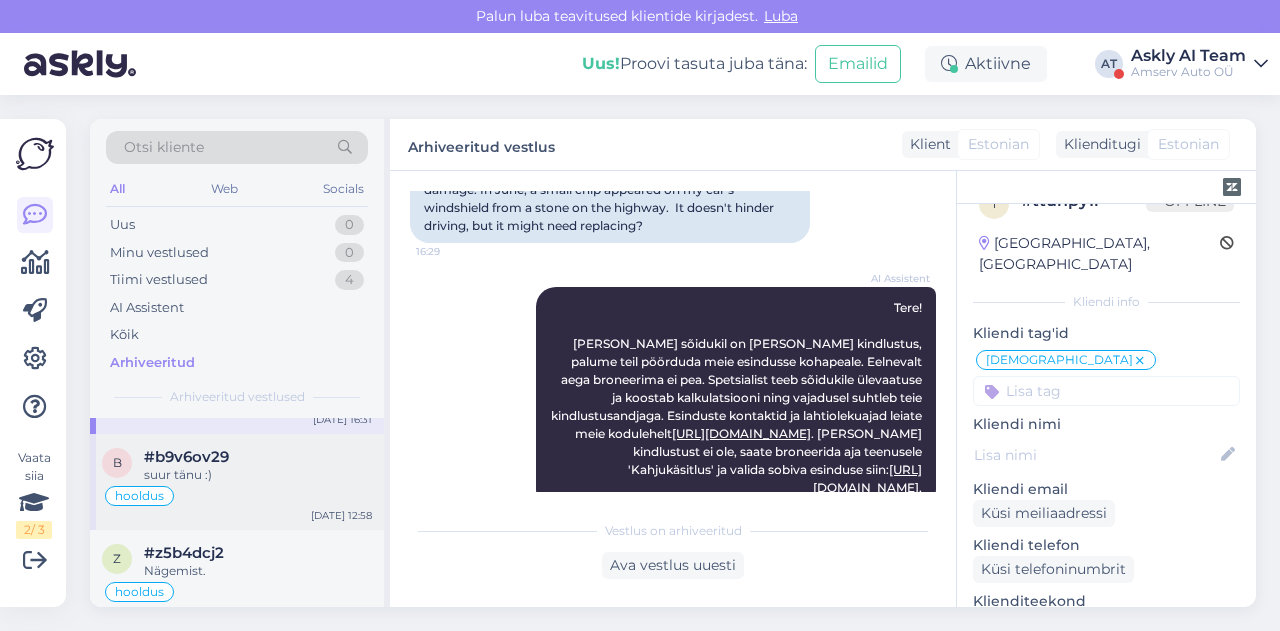 click on "hooldus" at bounding box center [237, 496] 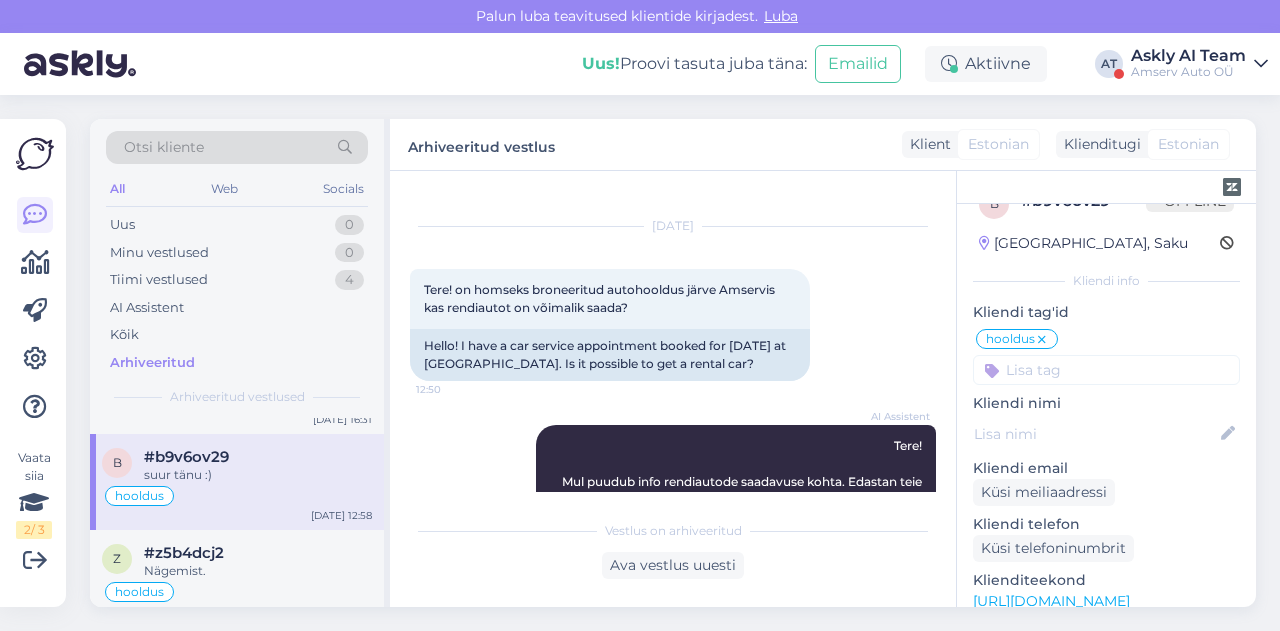 scroll, scrollTop: 28, scrollLeft: 0, axis: vertical 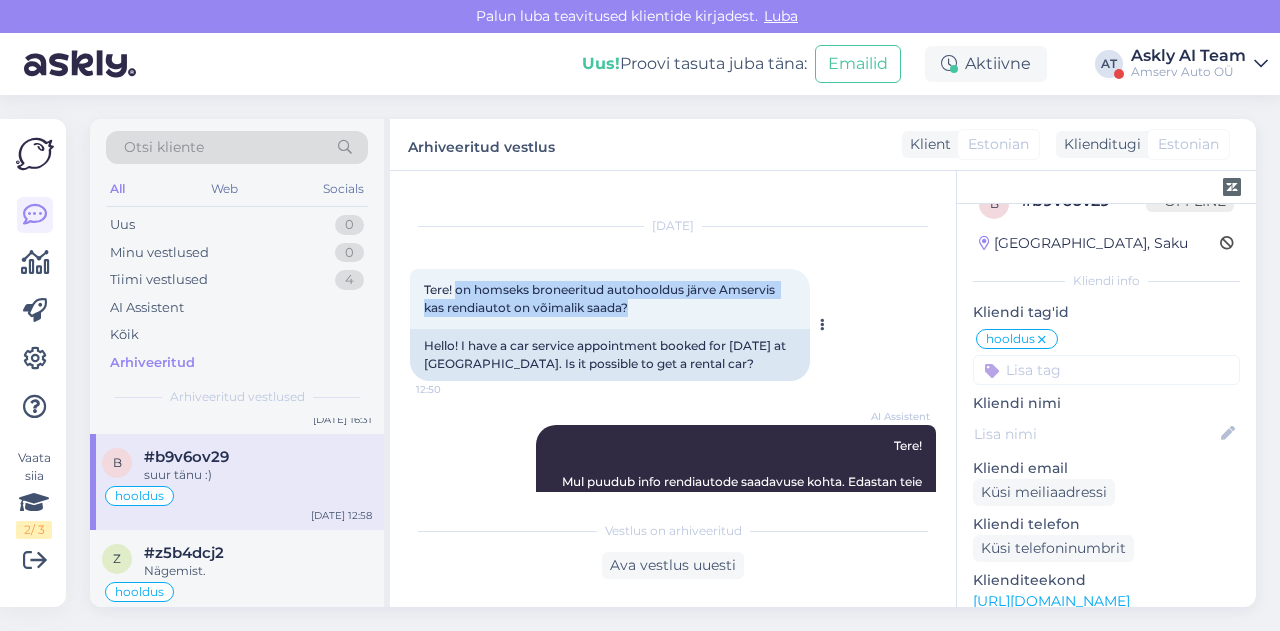 drag, startPoint x: 456, startPoint y: 289, endPoint x: 648, endPoint y: 309, distance: 193.03885 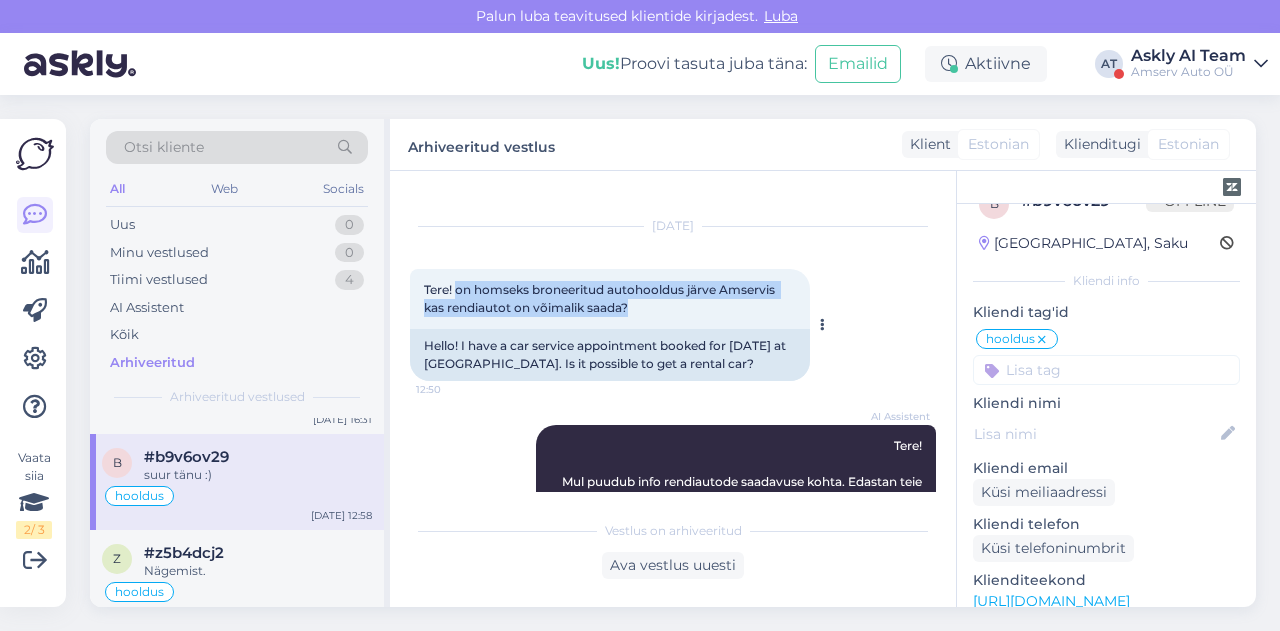 click on "Tere! on homseks broneeritud autohooldus järve Amservis kas rendiautot on võimalik saada? 12:50" at bounding box center [610, 299] 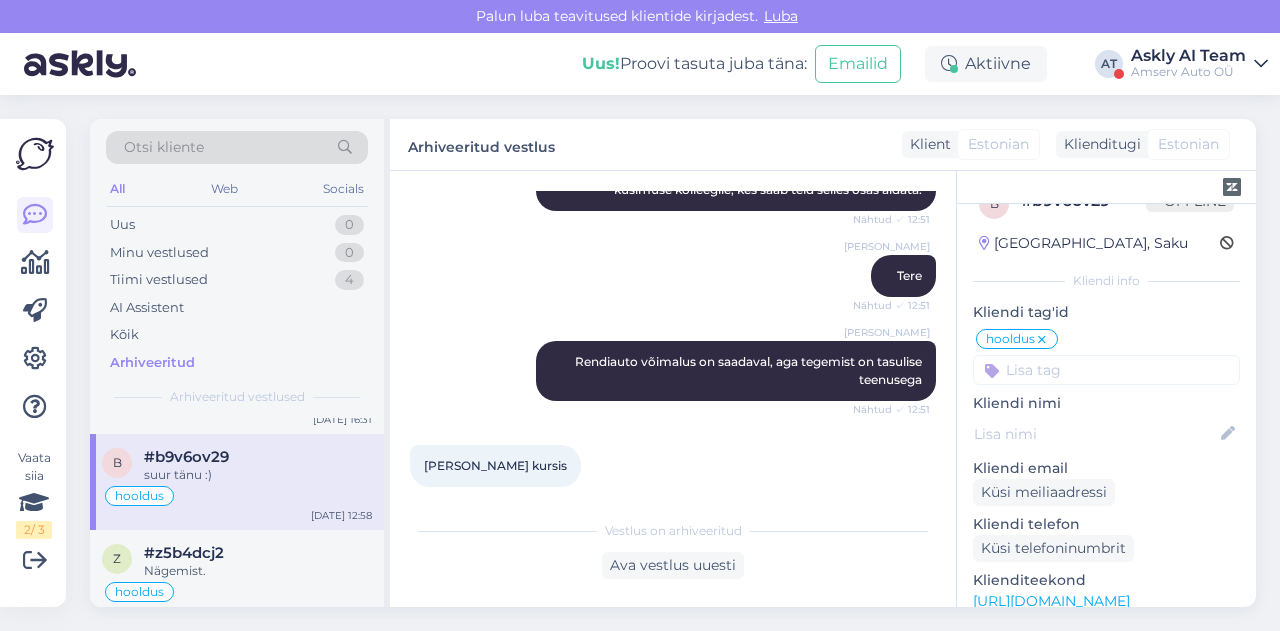 scroll, scrollTop: 342, scrollLeft: 0, axis: vertical 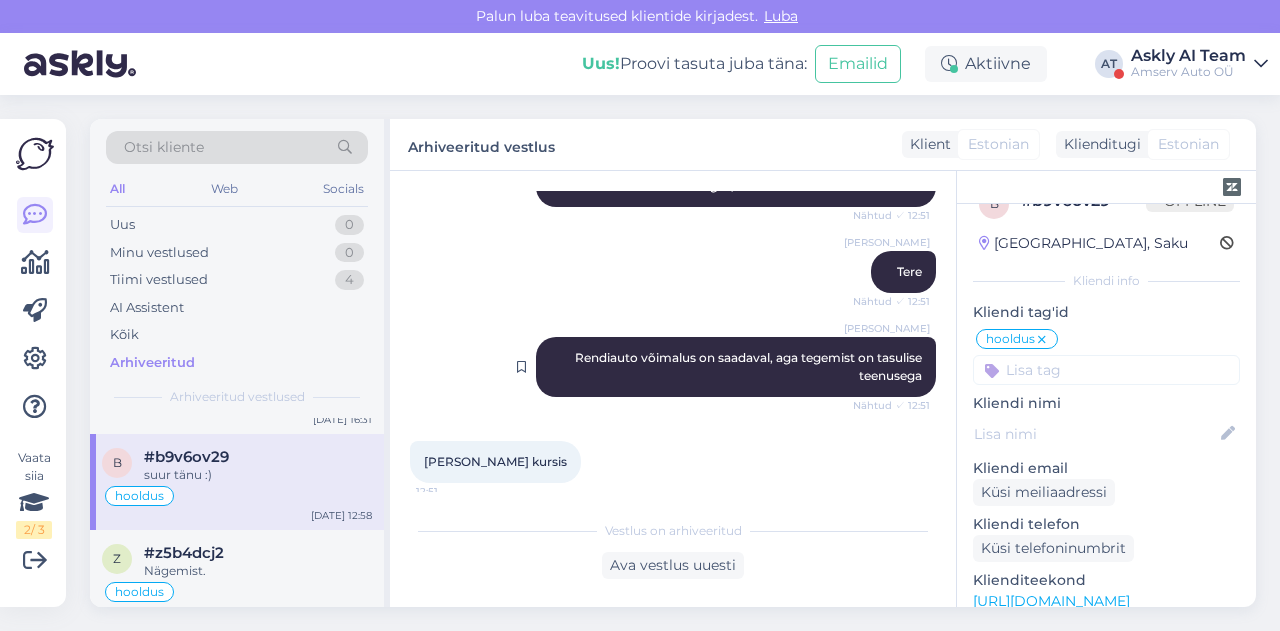 drag, startPoint x: 544, startPoint y: 362, endPoint x: 918, endPoint y: 383, distance: 374.5891 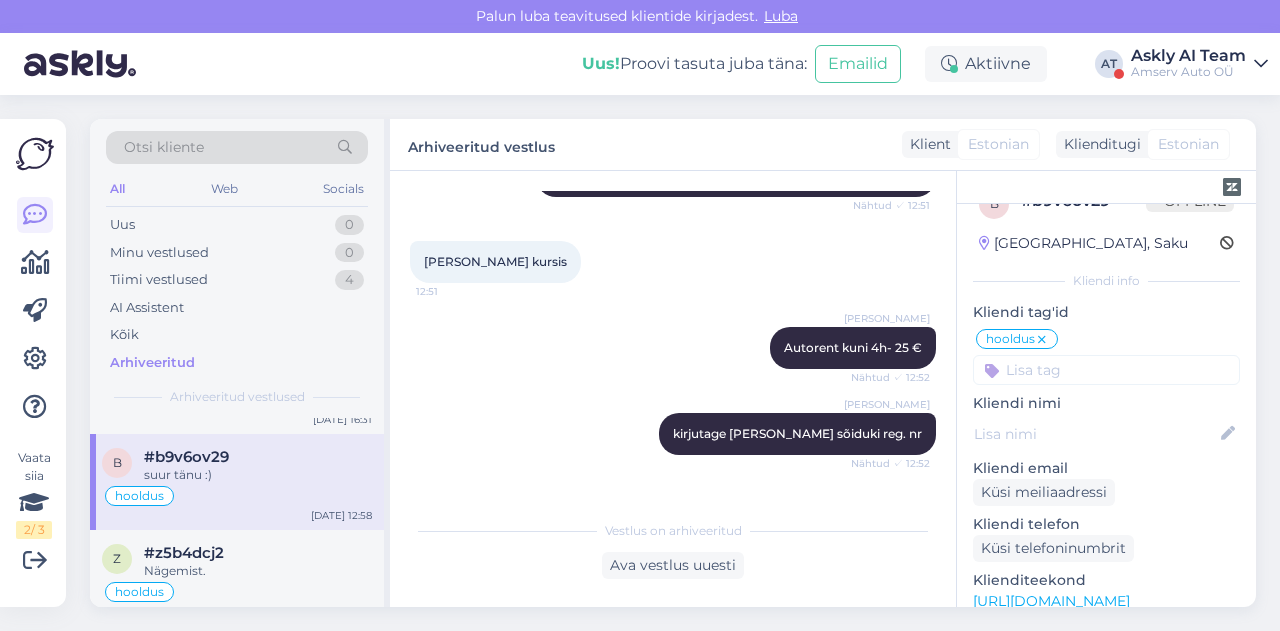 scroll, scrollTop: 542, scrollLeft: 0, axis: vertical 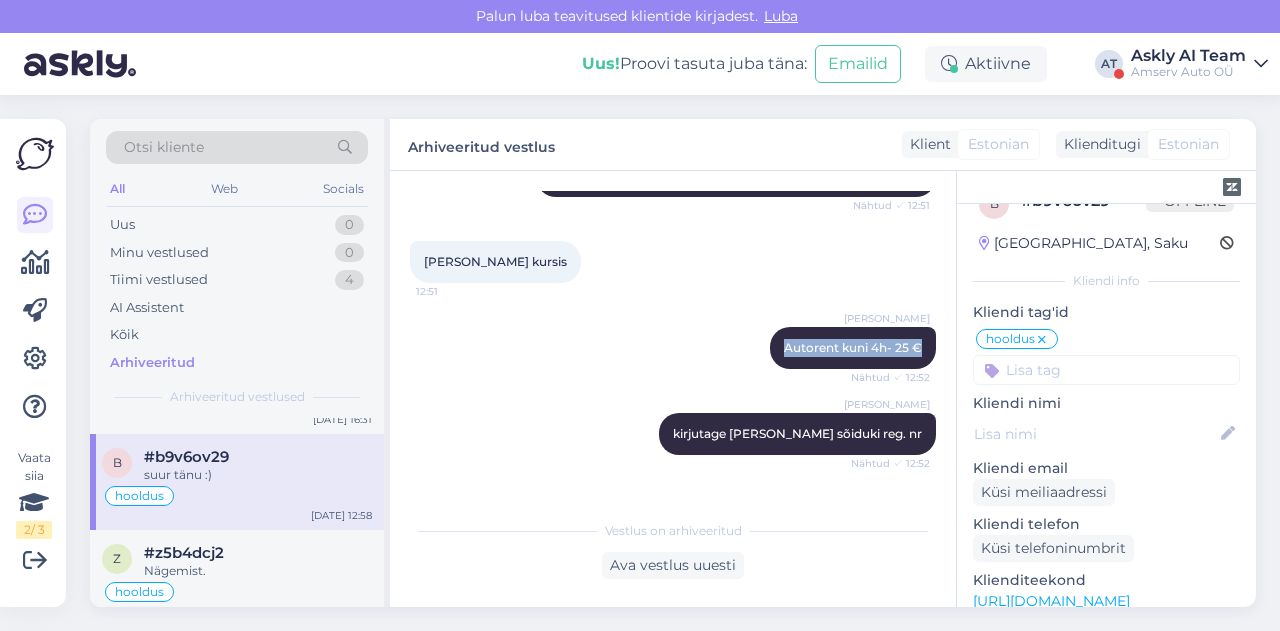 drag, startPoint x: 770, startPoint y: 353, endPoint x: 925, endPoint y: 350, distance: 155.02902 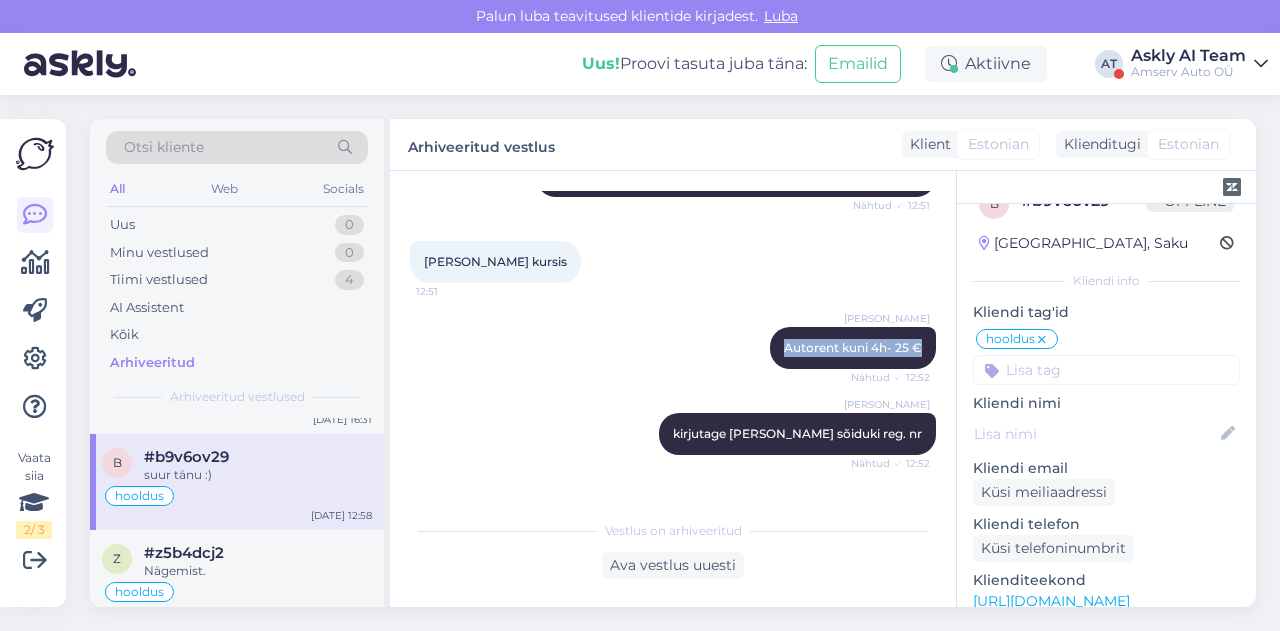 click on "Vestlus algas [DATE] Tere! on homseks broneeritud autohooldus järve Amservis kas rendiautot on võimalik saada? 12:50  Hello! I have a car service appointment booked for [DATE] at [GEOGRAPHIC_DATA]. Is it possible to get a rental car? AI Assistent Tere!
Mul puudub info rendiautode saadavuse kohta. Edastan teie küsimuse kolleegile, kes saab teid selles osas aidata. Nähtud ✓ 12:51  Liili Vahesalu Tere Nähtud ✓ 12:51  Liili Vahesalu Rendiauto võimalus on saadaval, aga tegemist on tasulise teenusega  Nähtud ✓ 12:51  [PERSON_NAME] kursis 12:51  Liili Vahesalu Autorent kuni 4h- 25 € Nähtud ✓ 12:52  Liili Vahesalu kirjutage [PERSON_NAME] sõiduki reg. nr Nähtud ✓ 12:52  598 MPG 12:52  Liili Vahesalu üks hetk palun Nähtud ✓ 12:53  Liili Vahesalu Rendiauto broneeritud Nähtud ✓ 12:55  Liili Vahesalu jätke [PERSON_NAME] oma kontaktnumber Nähtud ✓ 12:55  Aitäh! 53829532 12:56  [PERSON_NAME] suur tänu ja kohtumiseni homme  Nähtud ✓ 12:56  [PERSON_NAME] ilusat päeva jätku Teile! :) Homseni! 12:56" at bounding box center [682, 341] 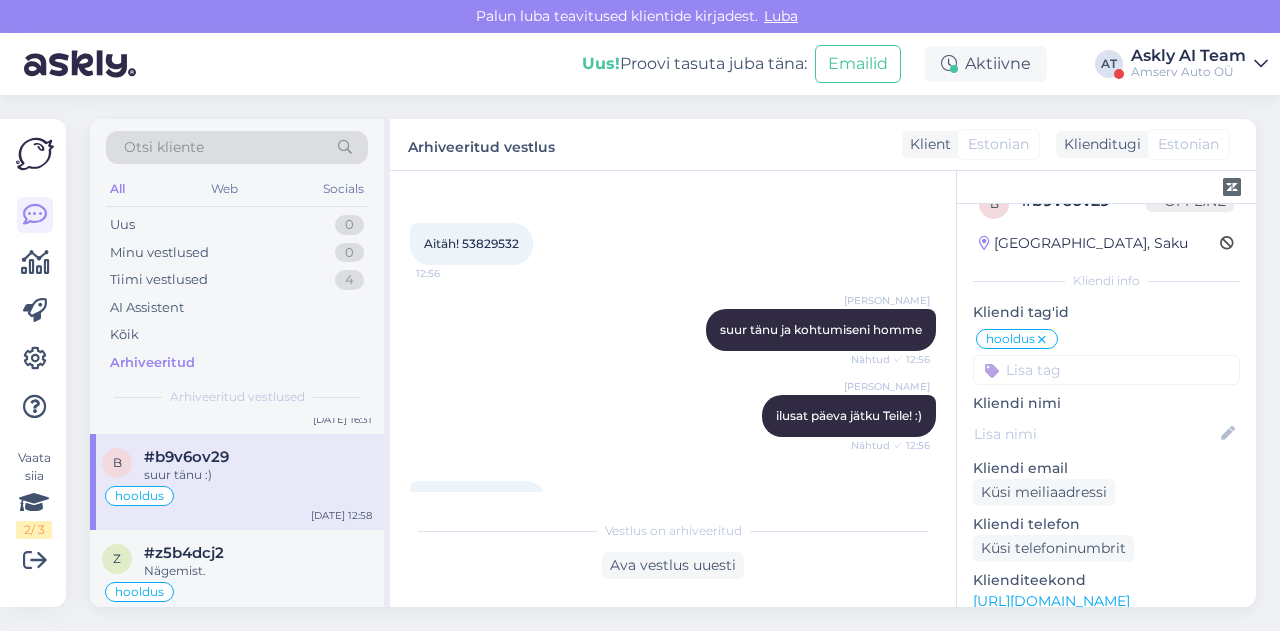 scroll, scrollTop: 1168, scrollLeft: 0, axis: vertical 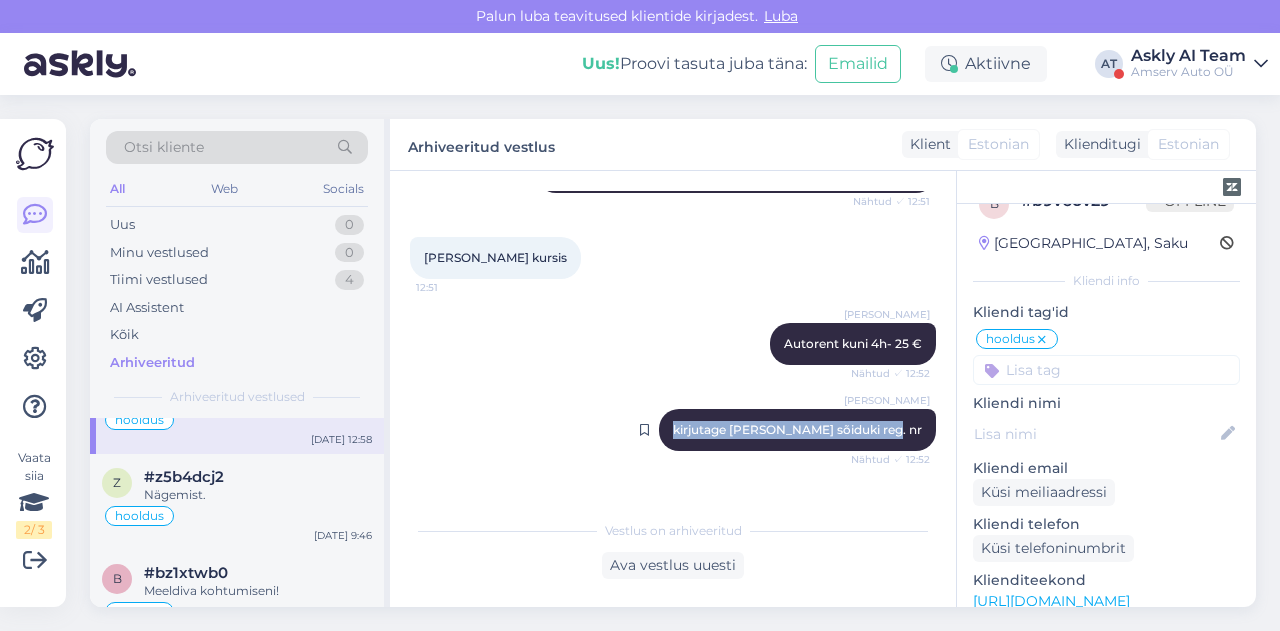 drag, startPoint x: 691, startPoint y: 431, endPoint x: 907, endPoint y: 427, distance: 216.03703 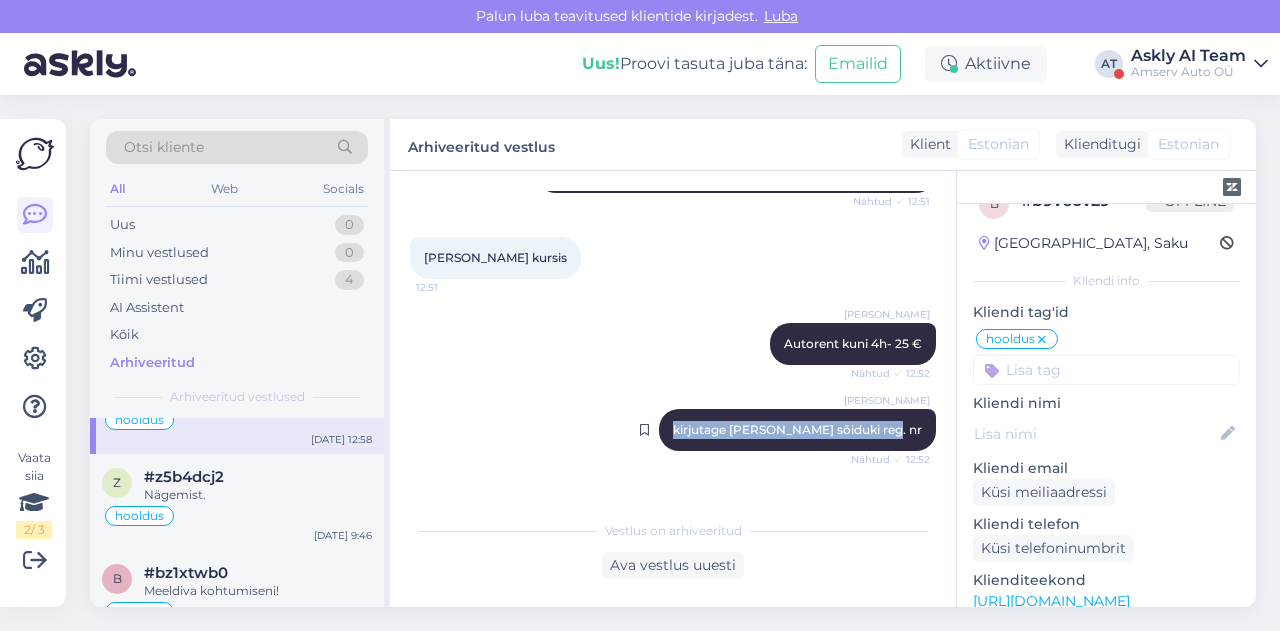 click on "[PERSON_NAME] kirjutage [PERSON_NAME] sõiduki reg. nr Nähtud ✓ 12:52" at bounding box center (797, 430) 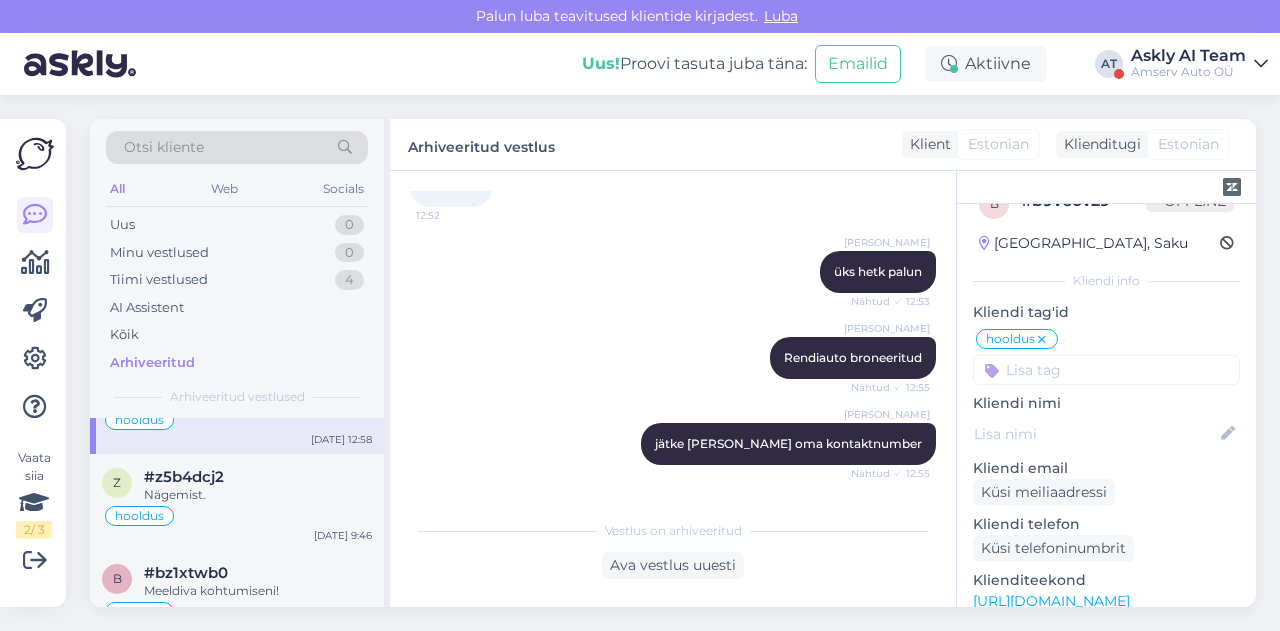 scroll, scrollTop: 876, scrollLeft: 0, axis: vertical 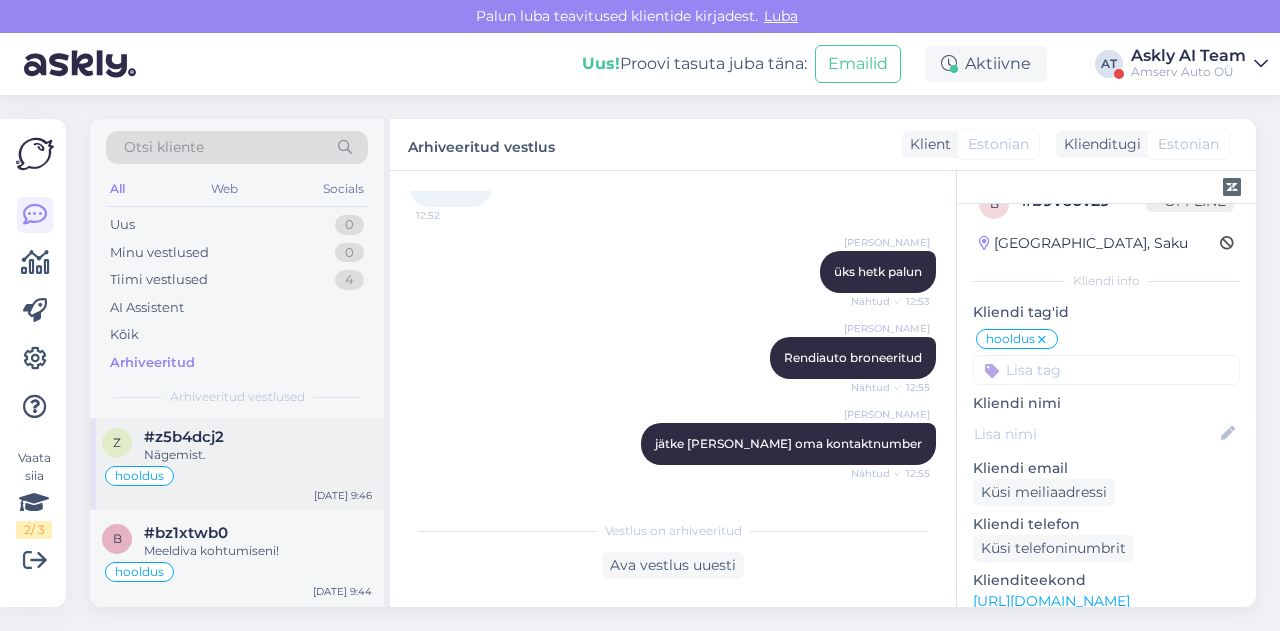 click on "#z5b4dcj2" at bounding box center [258, 437] 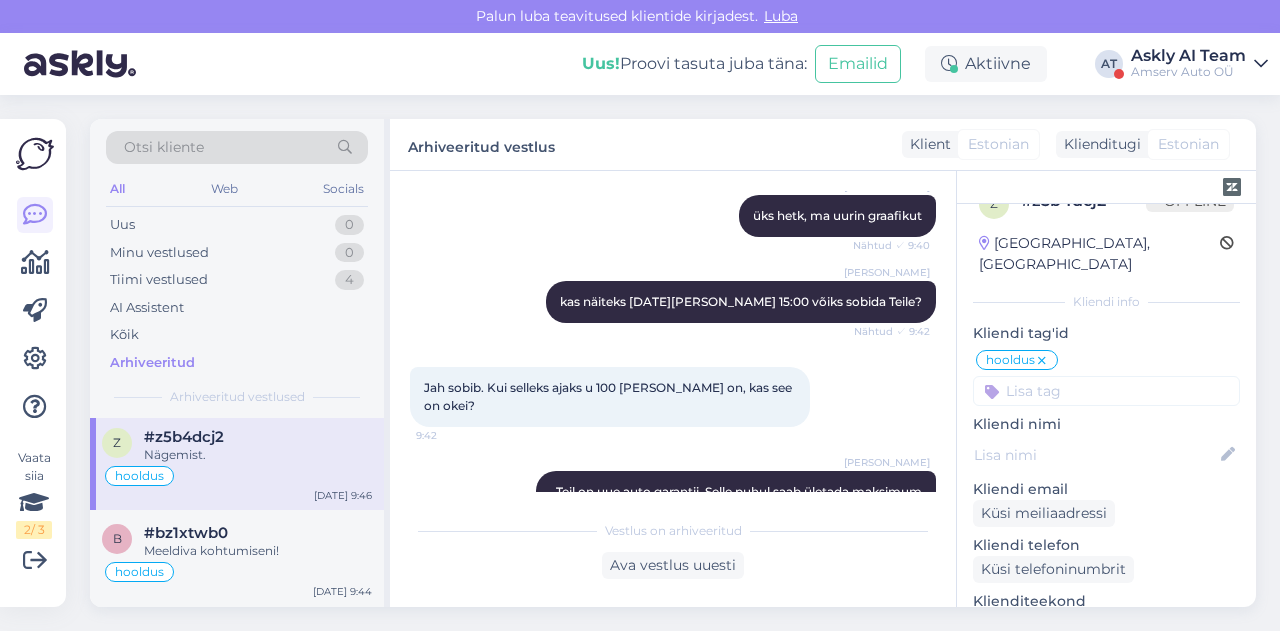 scroll, scrollTop: 1402, scrollLeft: 0, axis: vertical 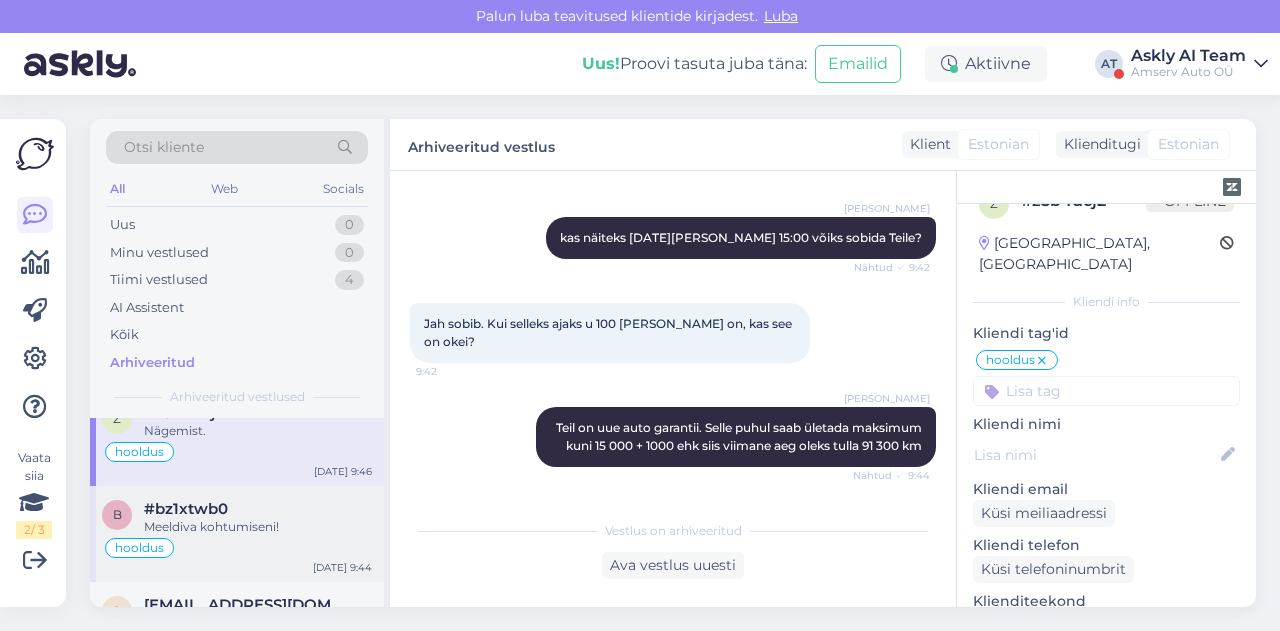click on "Meeldiva kohtumiseni!" at bounding box center (258, 527) 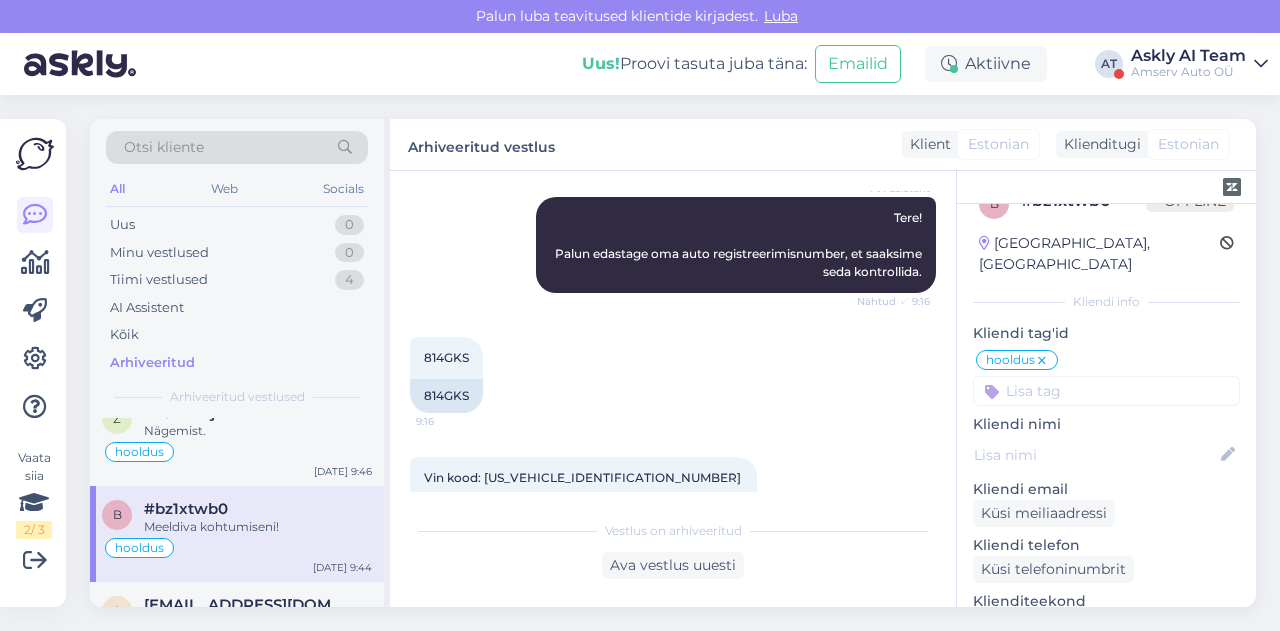 scroll, scrollTop: 256, scrollLeft: 0, axis: vertical 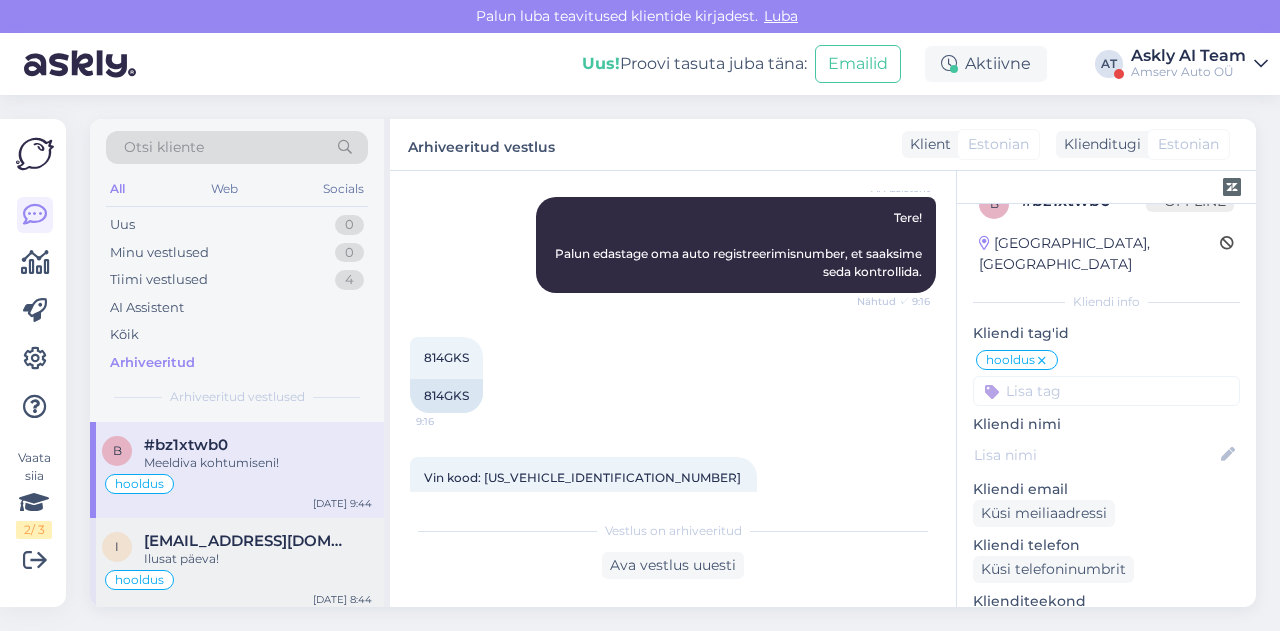 click on "[EMAIL_ADDRESS][DOMAIN_NAME]" at bounding box center (248, 541) 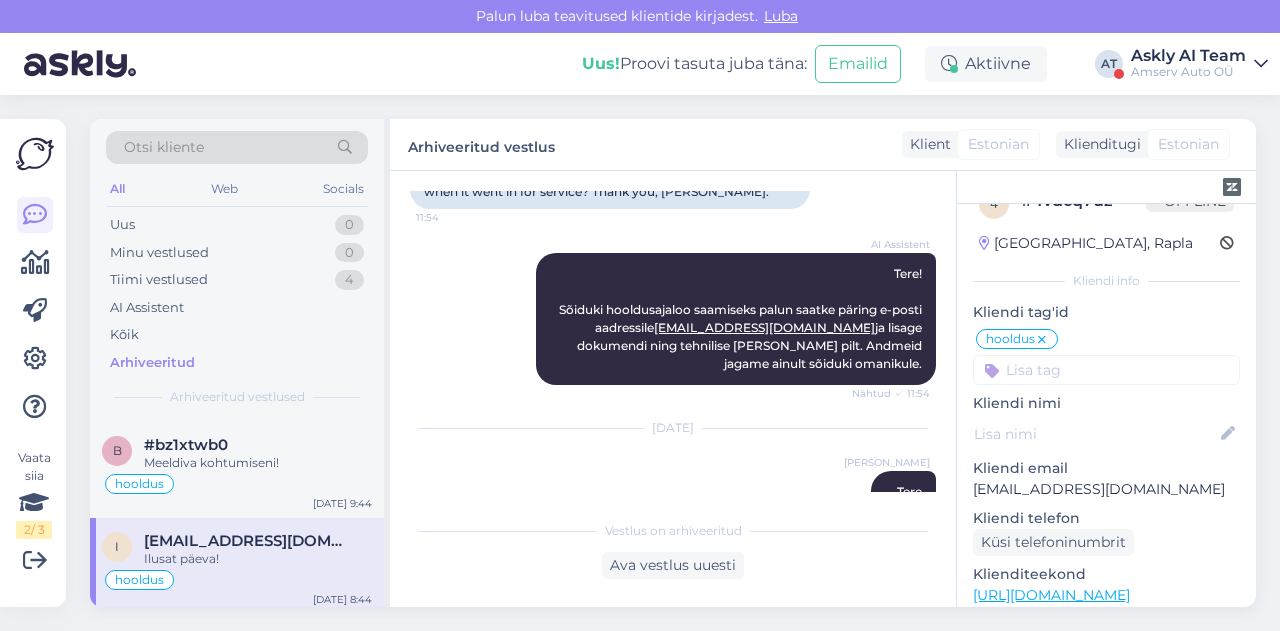 scroll, scrollTop: 234, scrollLeft: 0, axis: vertical 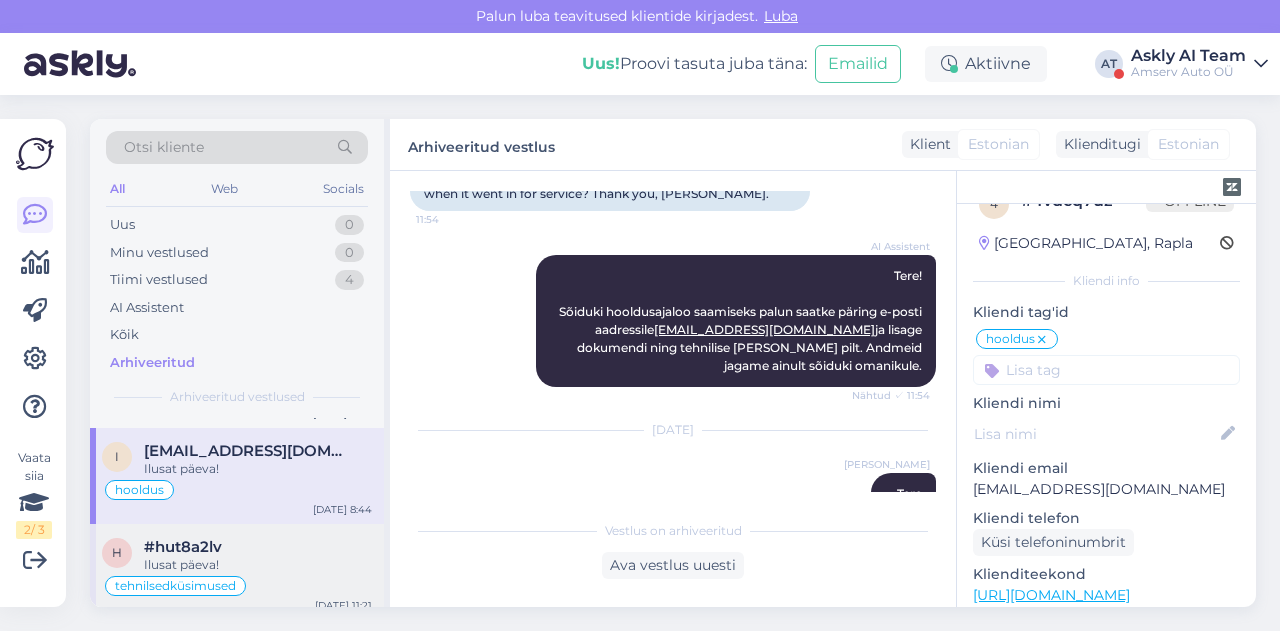 click on "#hut8a2lv" at bounding box center [258, 547] 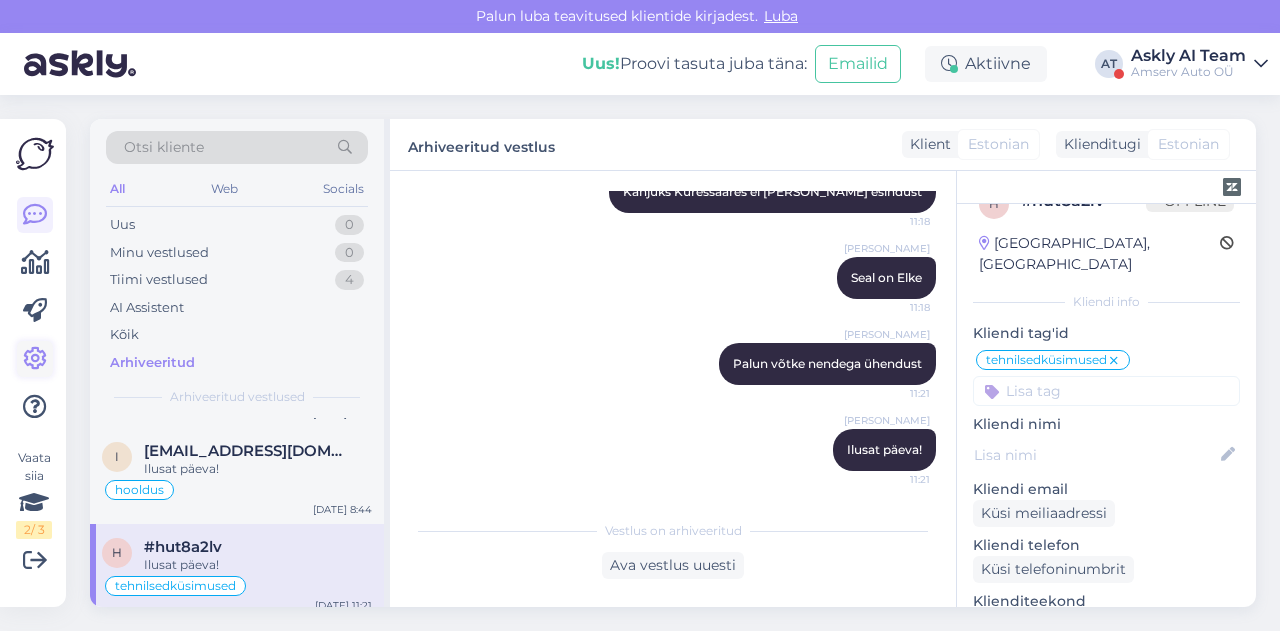click at bounding box center (35, 359) 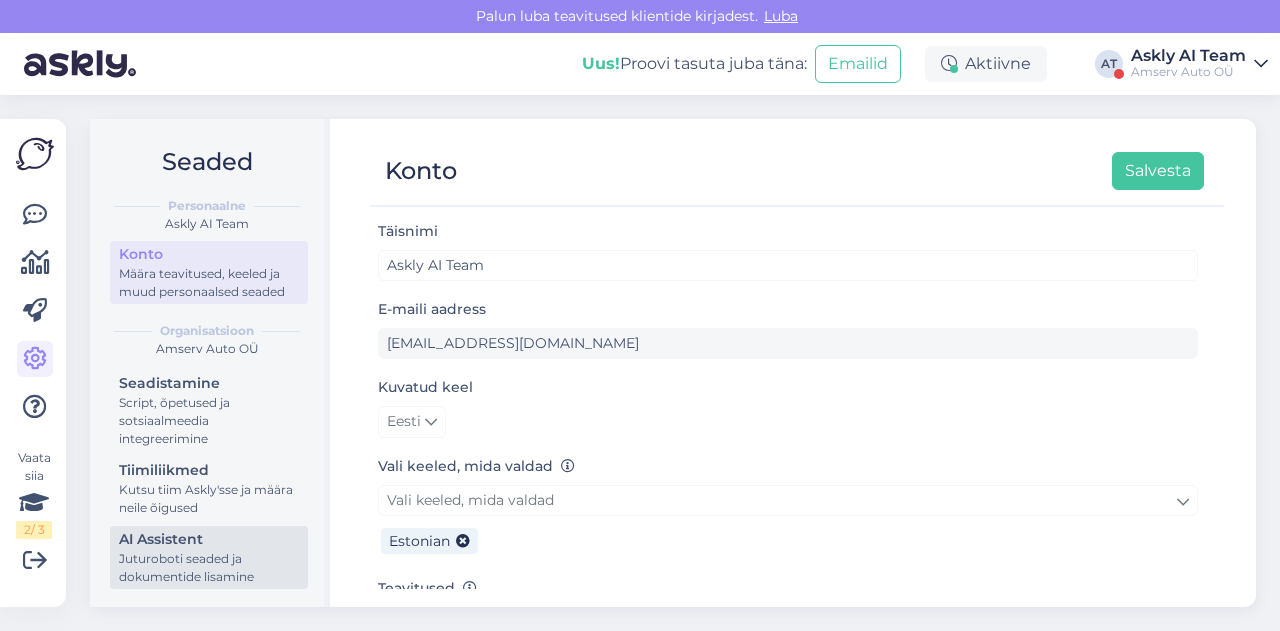 click on "AI Assistent [PERSON_NAME] seaded ja dokumentide lisamine" at bounding box center (209, 557) 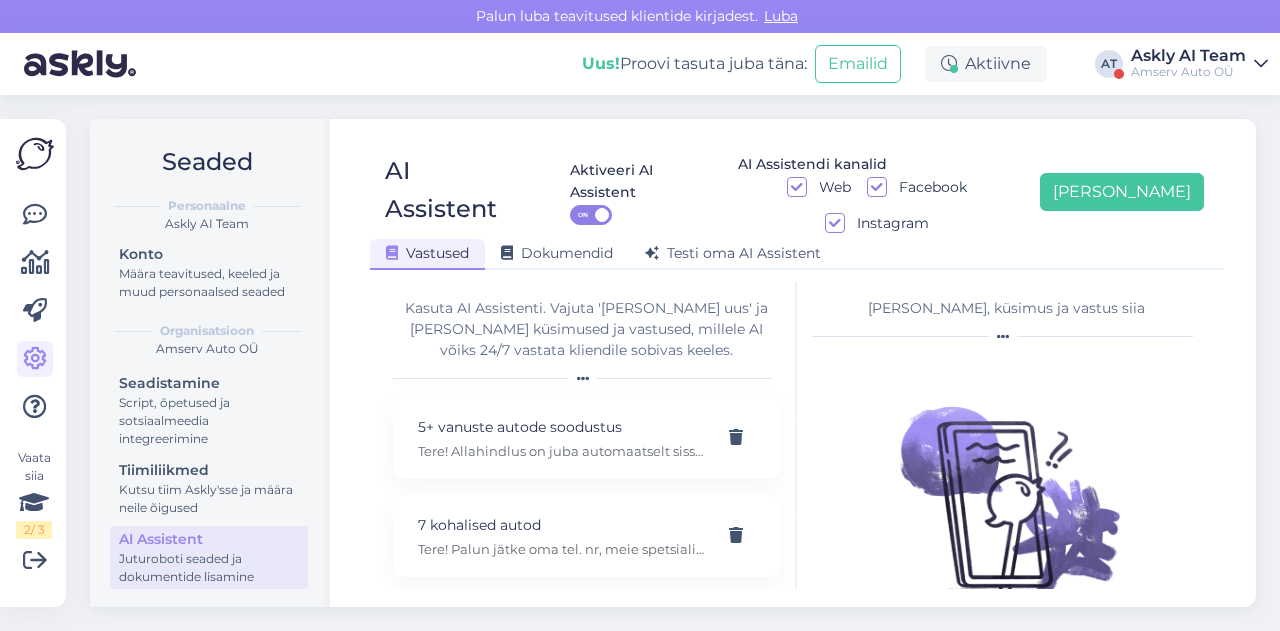 click on "Aktiveeri AI Assistent ON AI Assistendi kanalid Web Facebook Instagram [PERSON_NAME]" at bounding box center [863, 192] 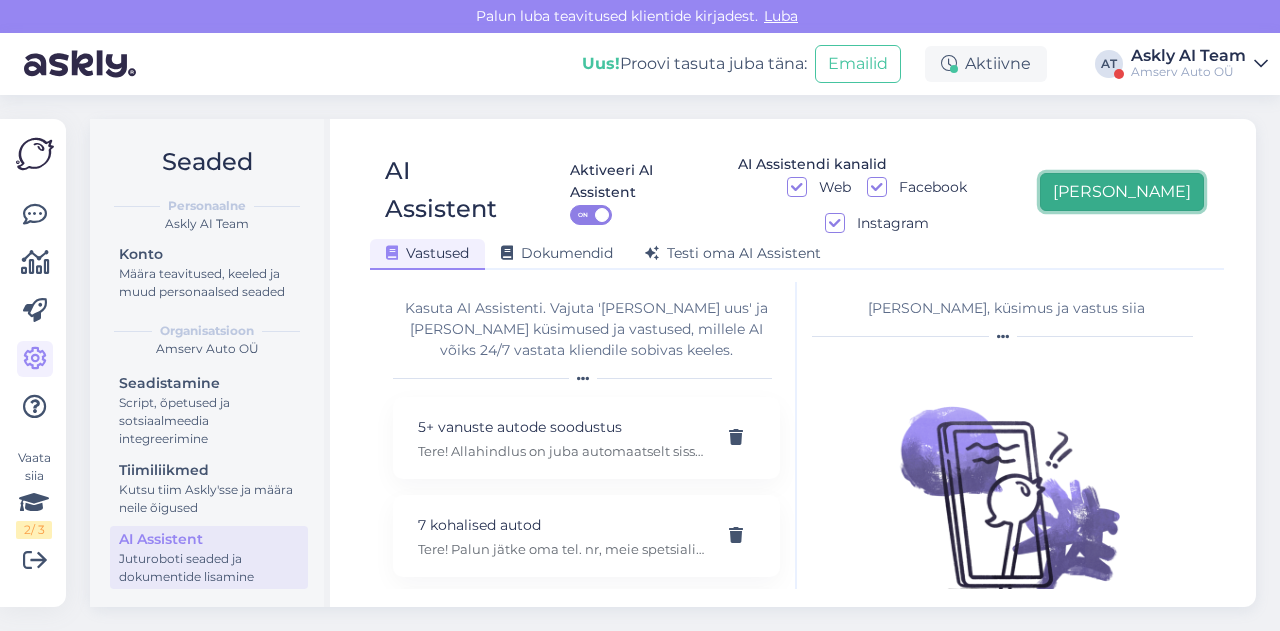 click on "[PERSON_NAME]" at bounding box center [1122, 192] 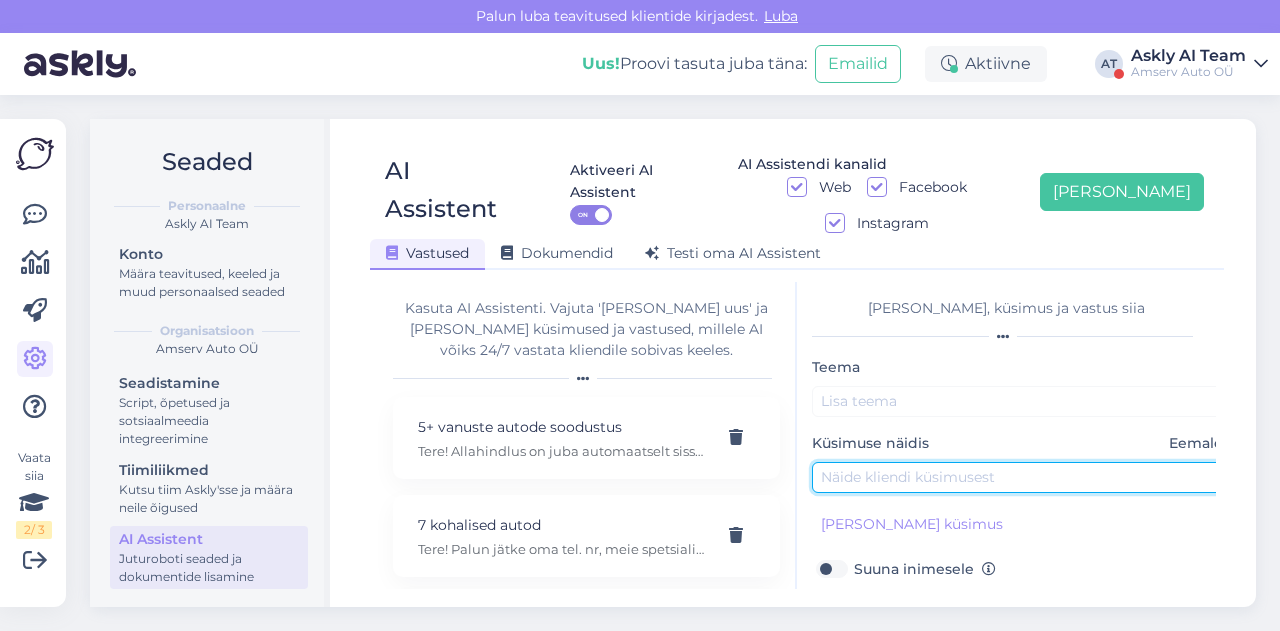 click at bounding box center [1022, 477] 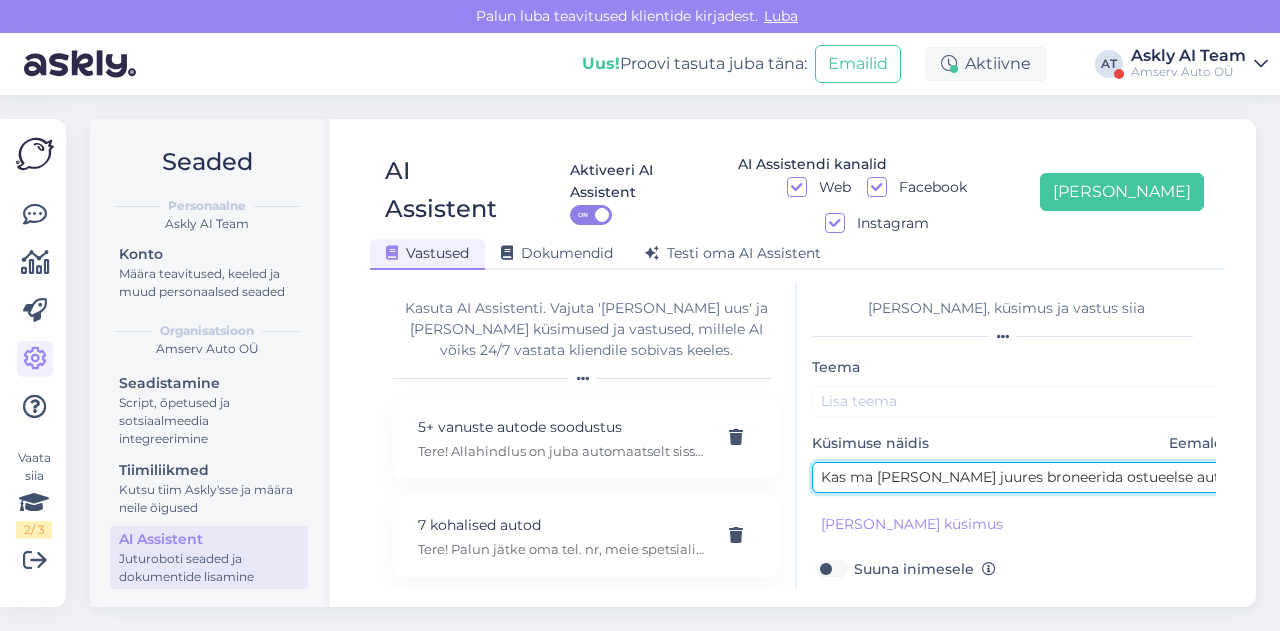 scroll, scrollTop: 0, scrollLeft: 39, axis: horizontal 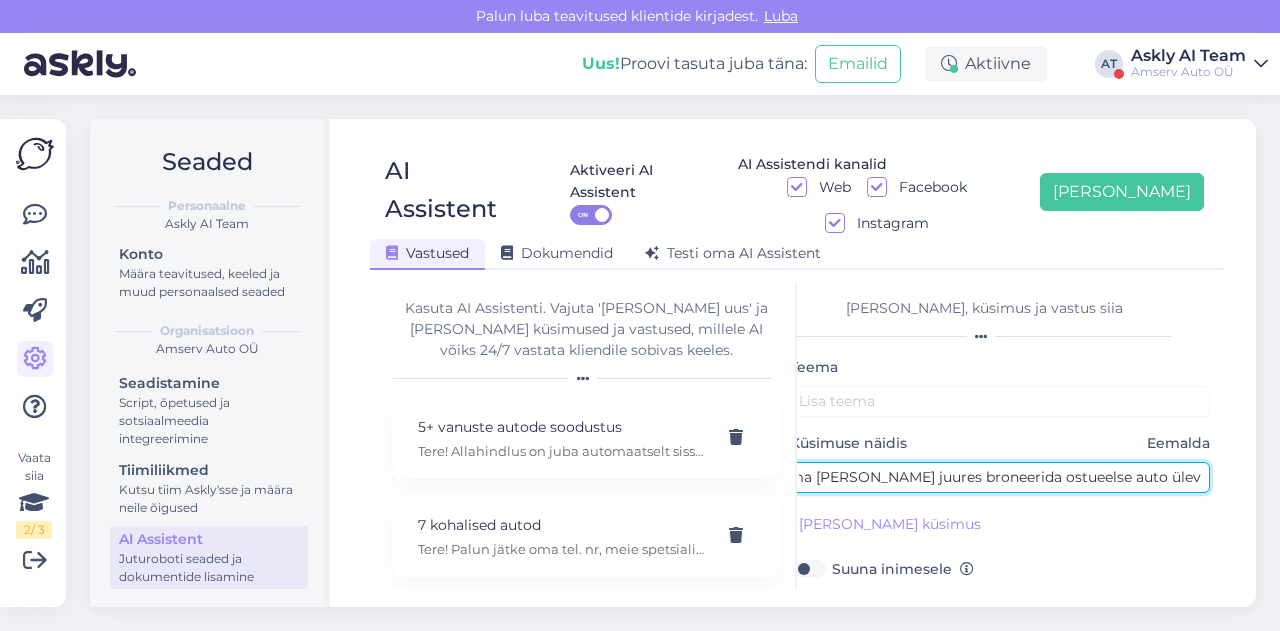 type on "Kas ma [PERSON_NAME] juures broneerida ostueelse auto ülevaatuse?" 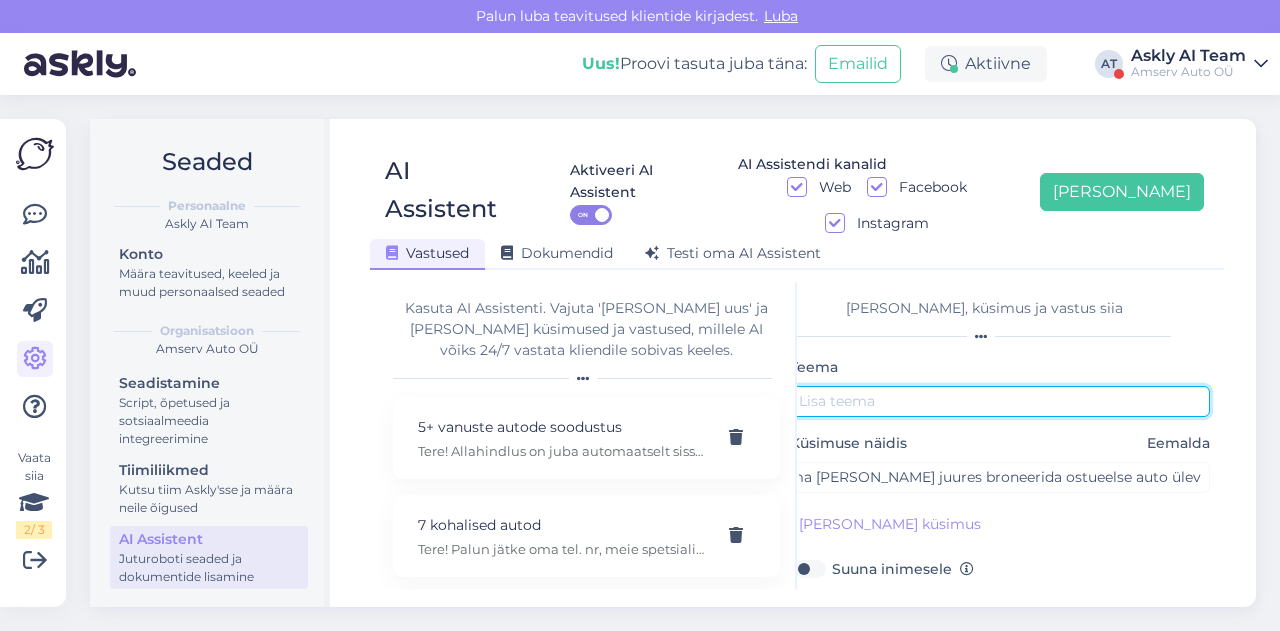 scroll, scrollTop: 0, scrollLeft: 0, axis: both 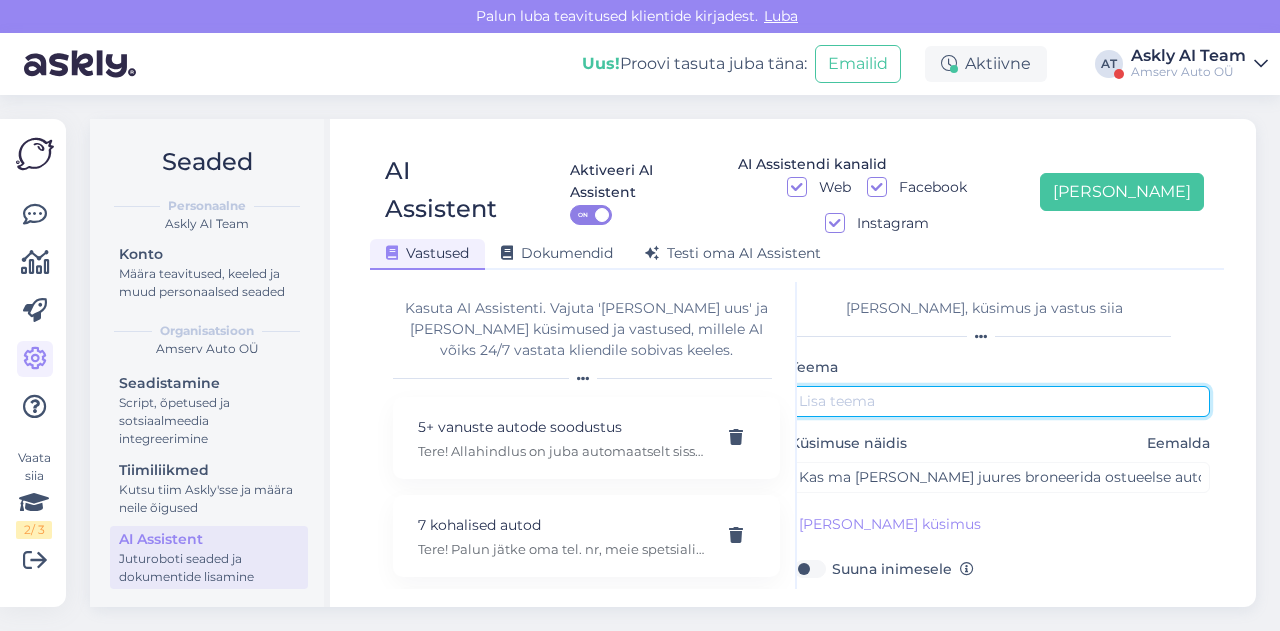 click at bounding box center (1000, 401) 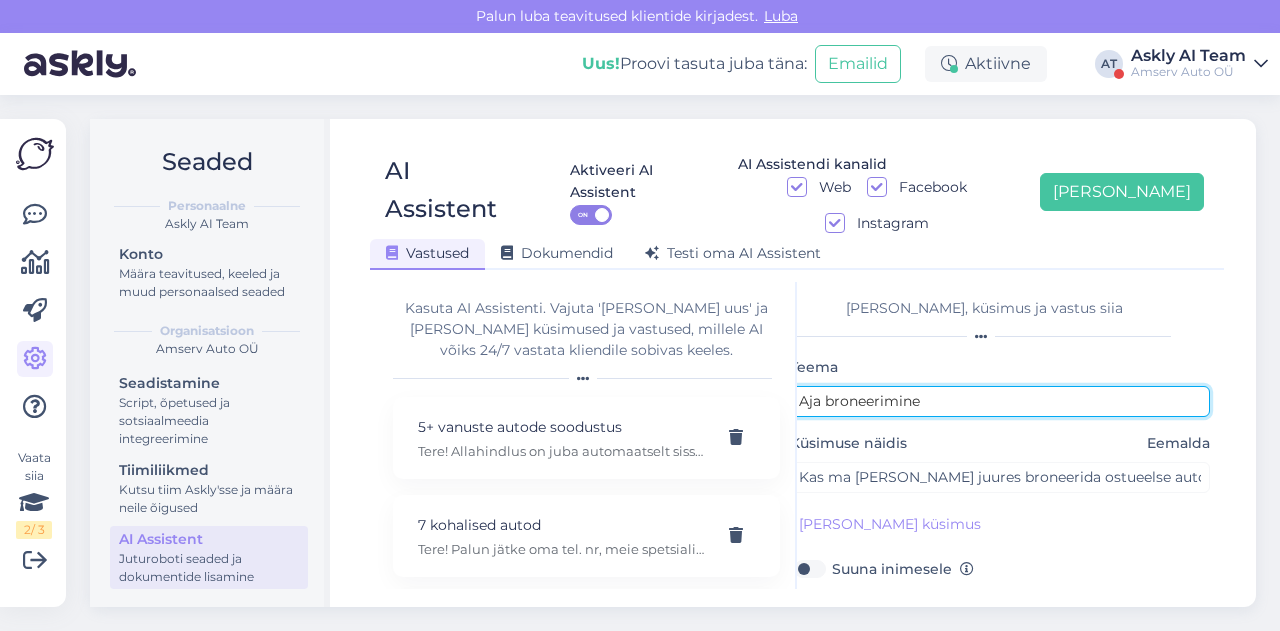 type on "Aja broneerimine" 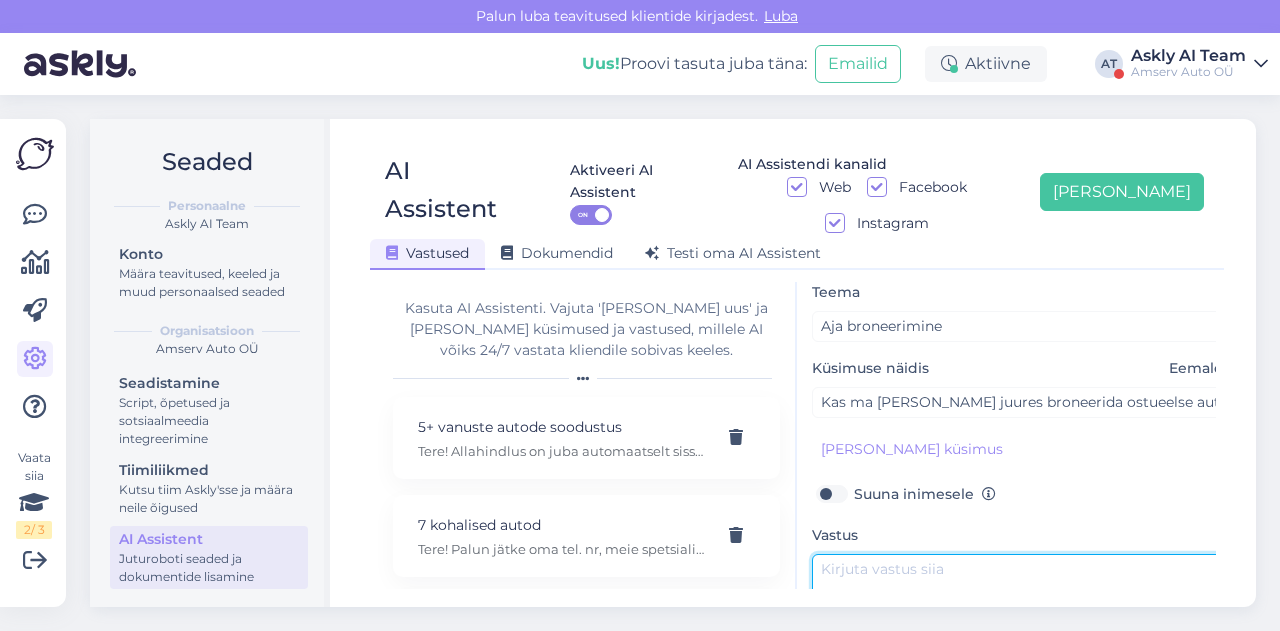 click at bounding box center (1022, 601) 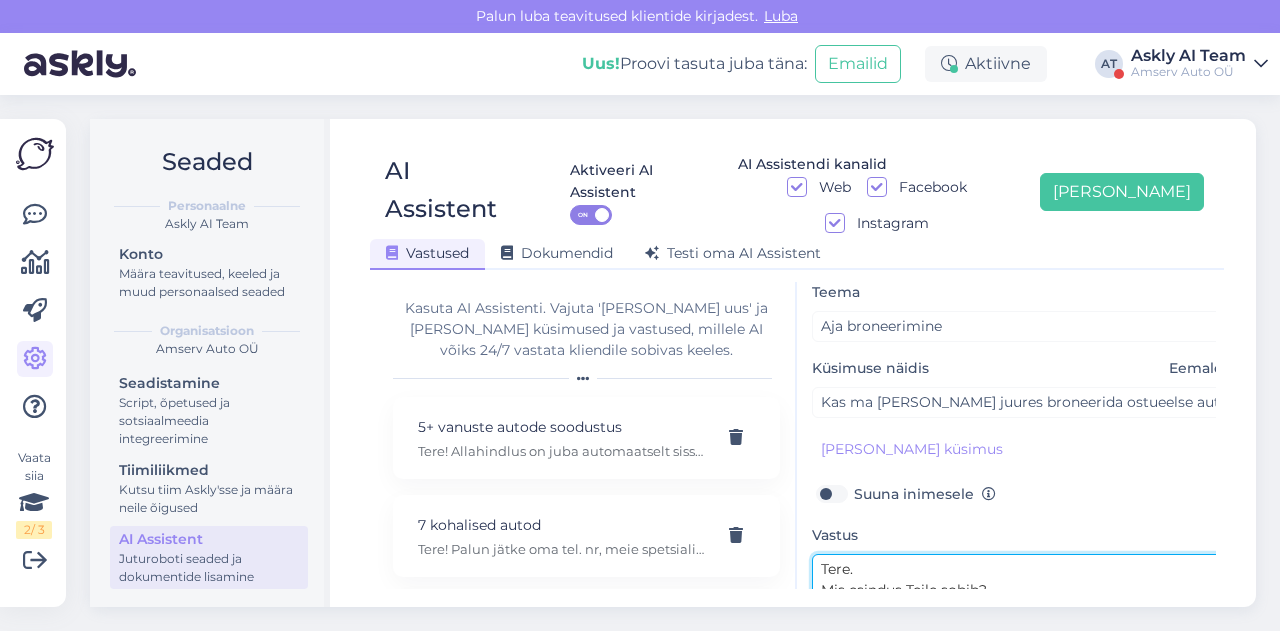 scroll, scrollTop: 82, scrollLeft: 0, axis: vertical 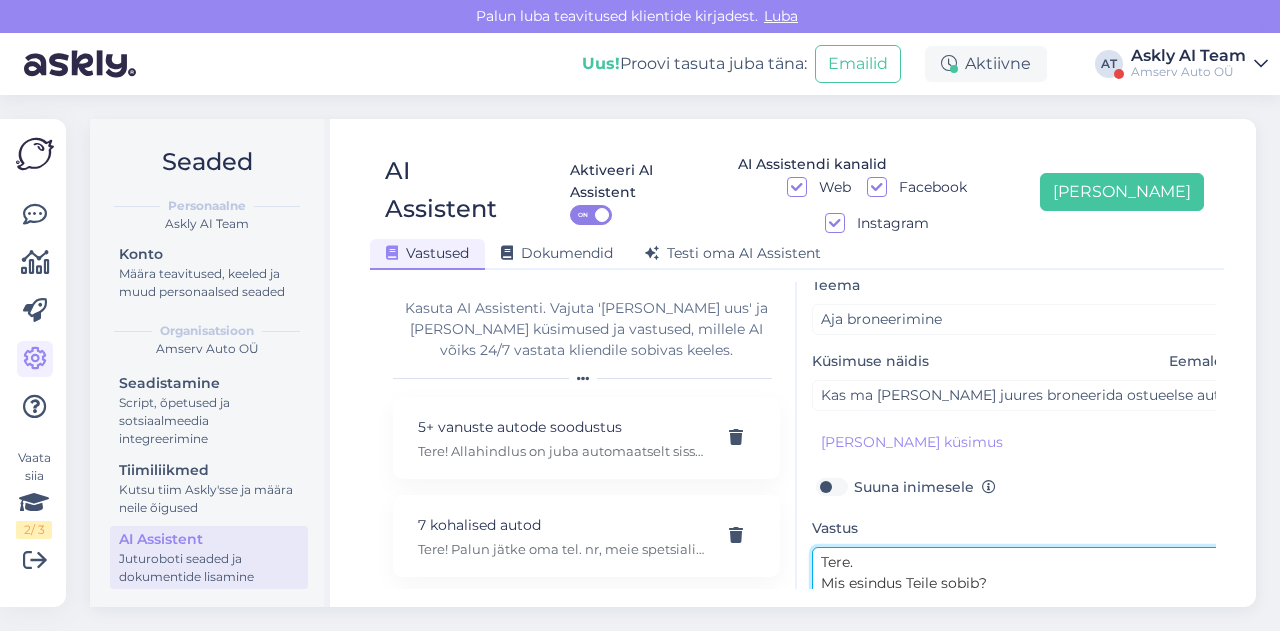 type on "Tere.
Mis esindus Teile sobib?" 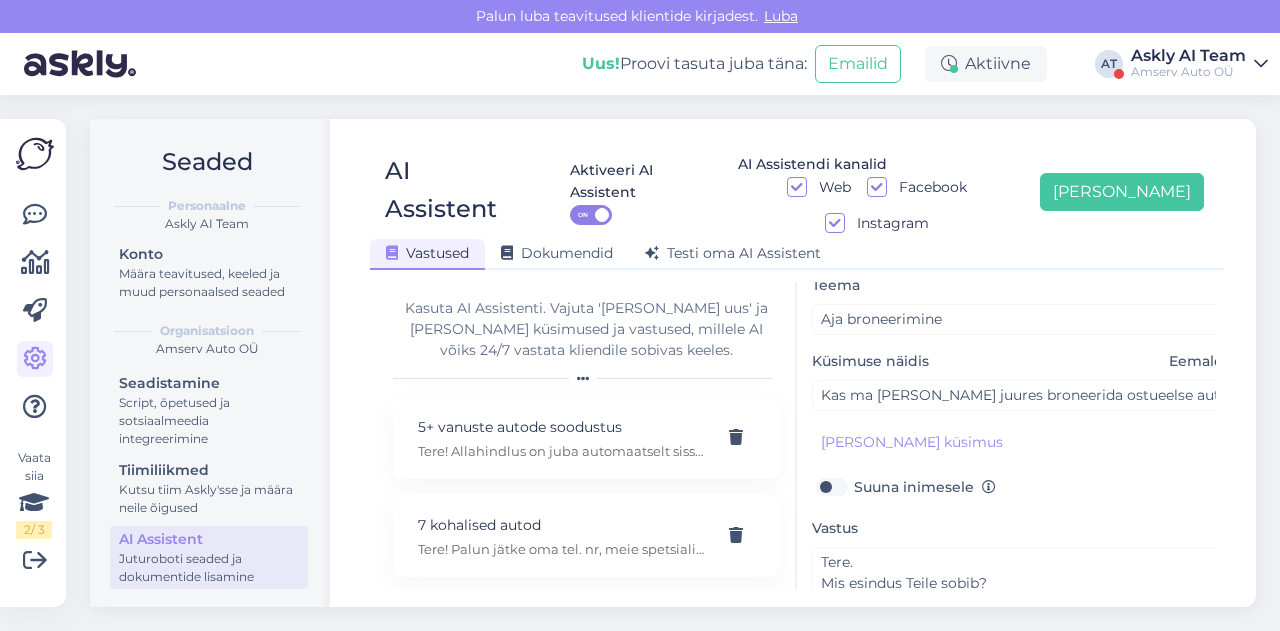 click on "Suuna inimesele" at bounding box center (925, 487) 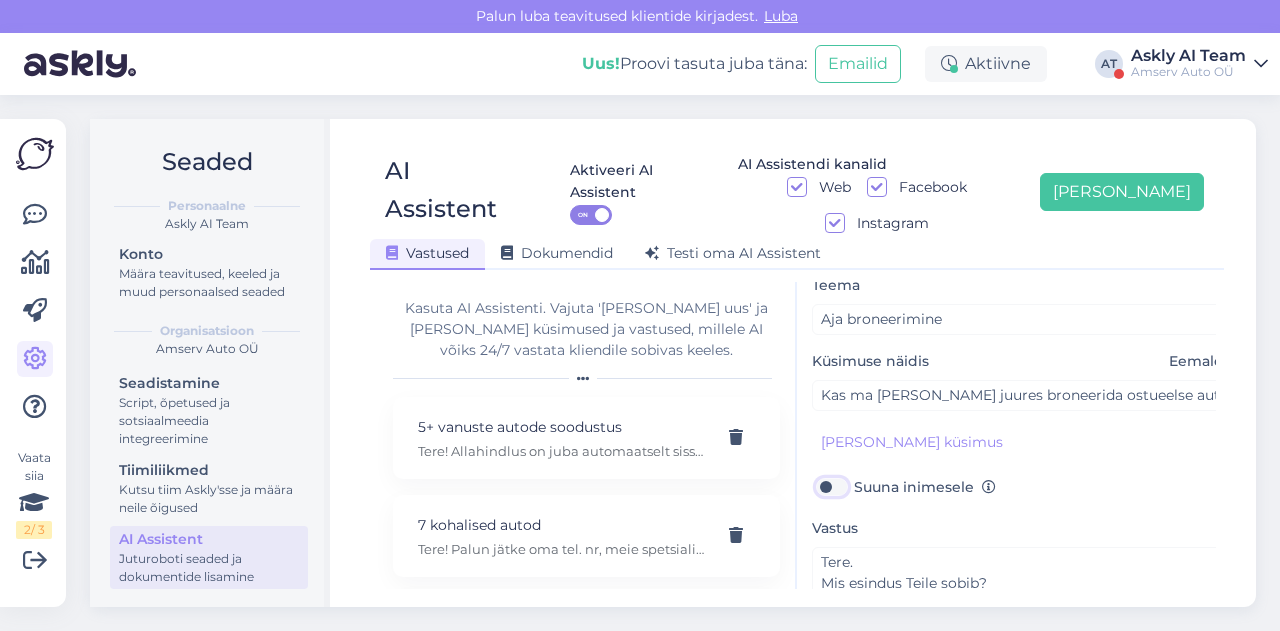 click on "Suuna inimesele" at bounding box center (831, 487) 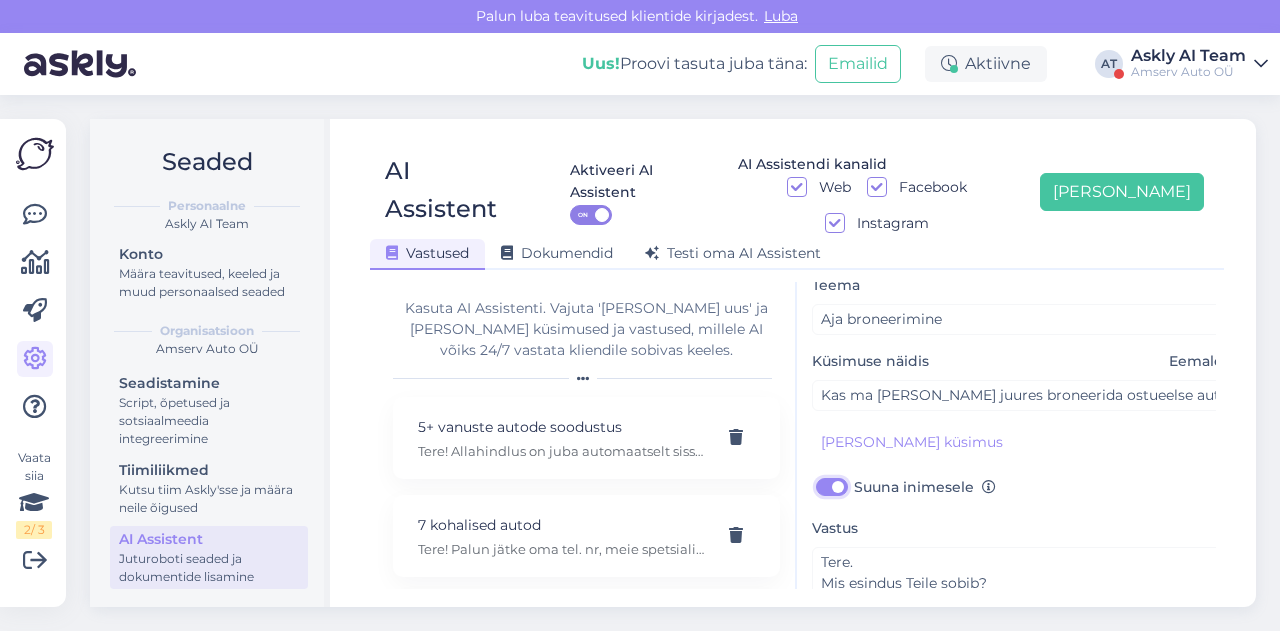 scroll, scrollTop: 179, scrollLeft: 0, axis: vertical 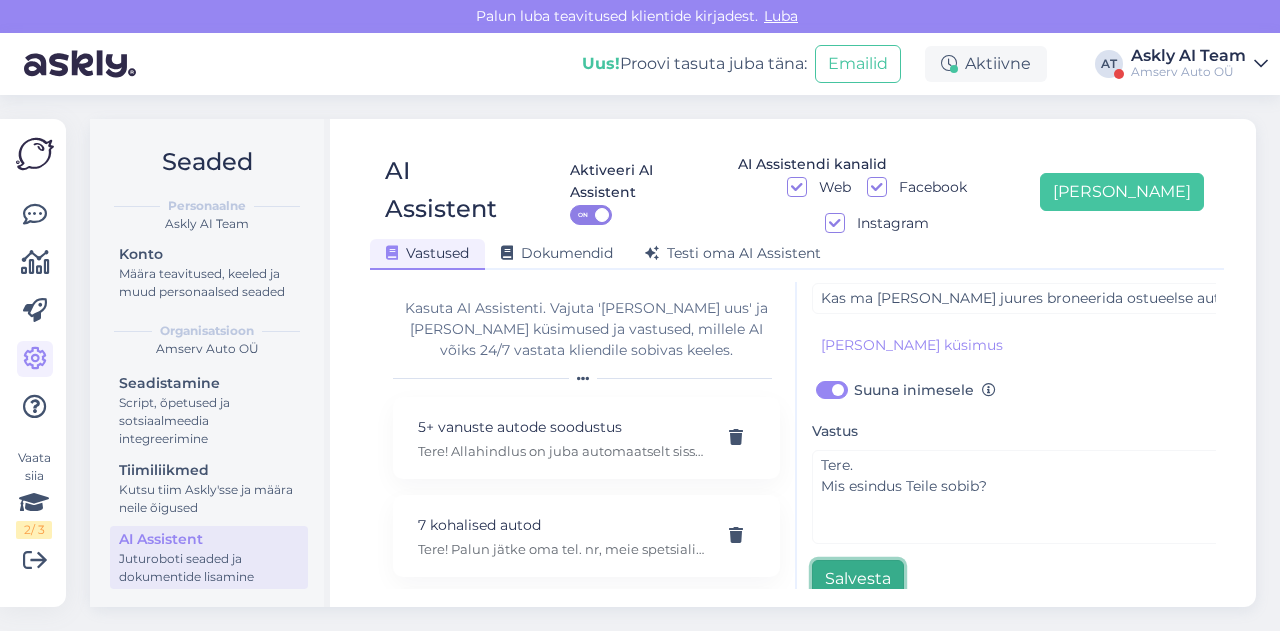 click on "Salvesta" at bounding box center [858, 579] 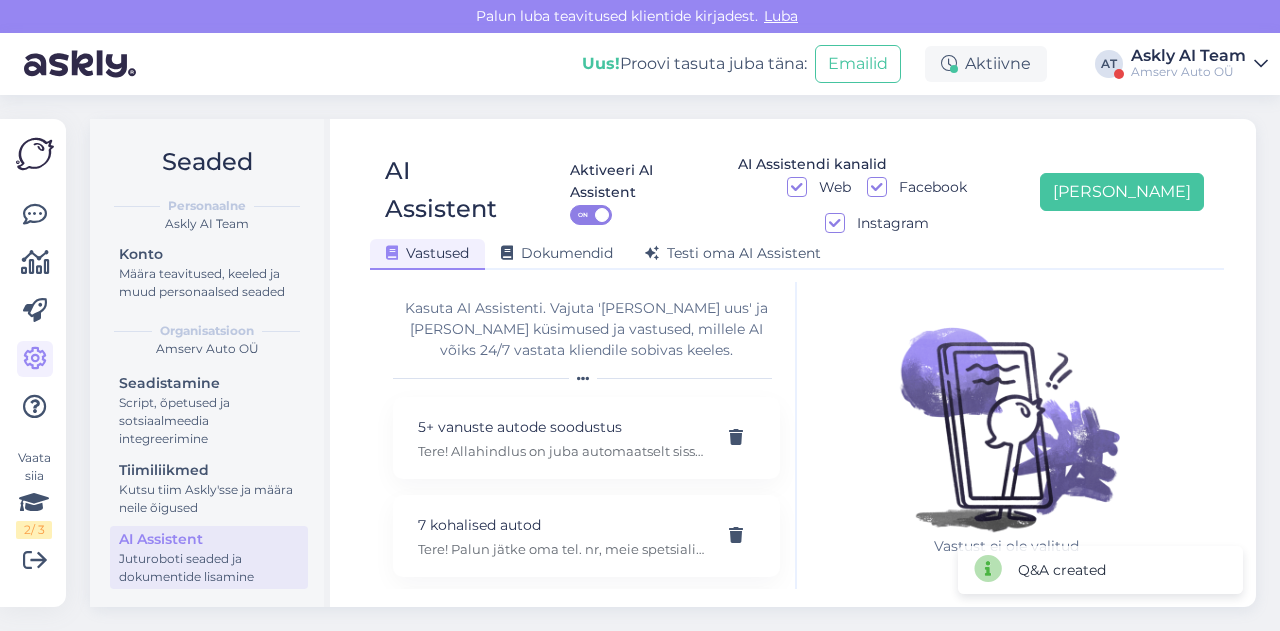 scroll, scrollTop: 42, scrollLeft: 0, axis: vertical 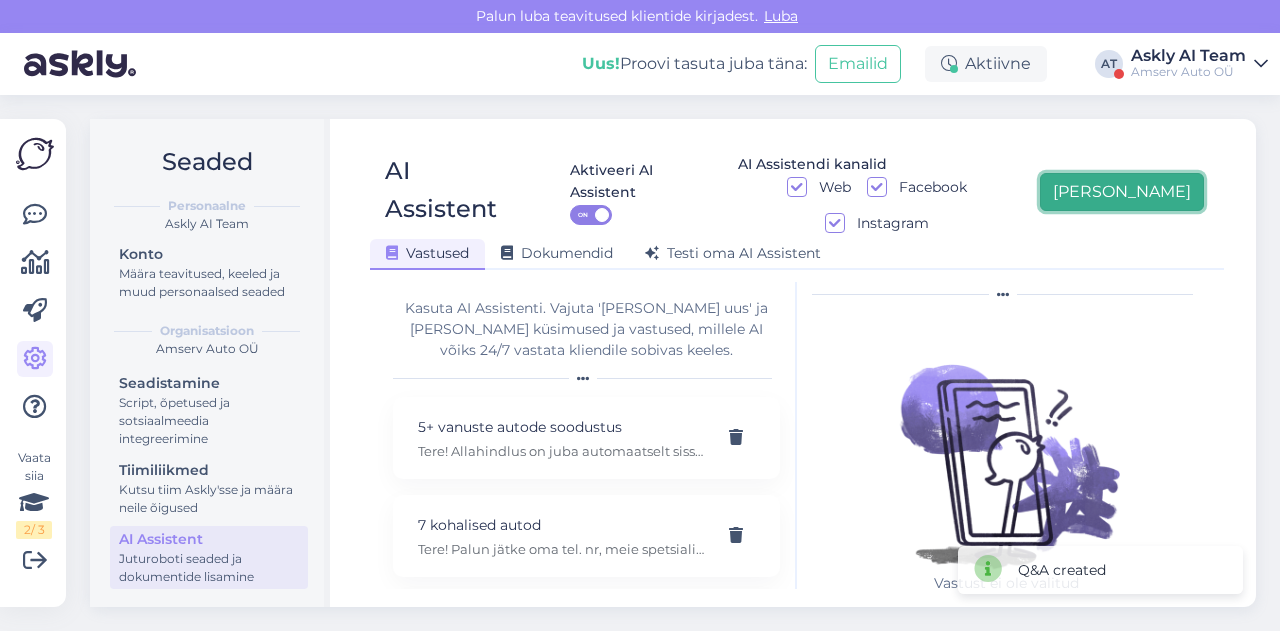 click on "[PERSON_NAME]" at bounding box center (1122, 192) 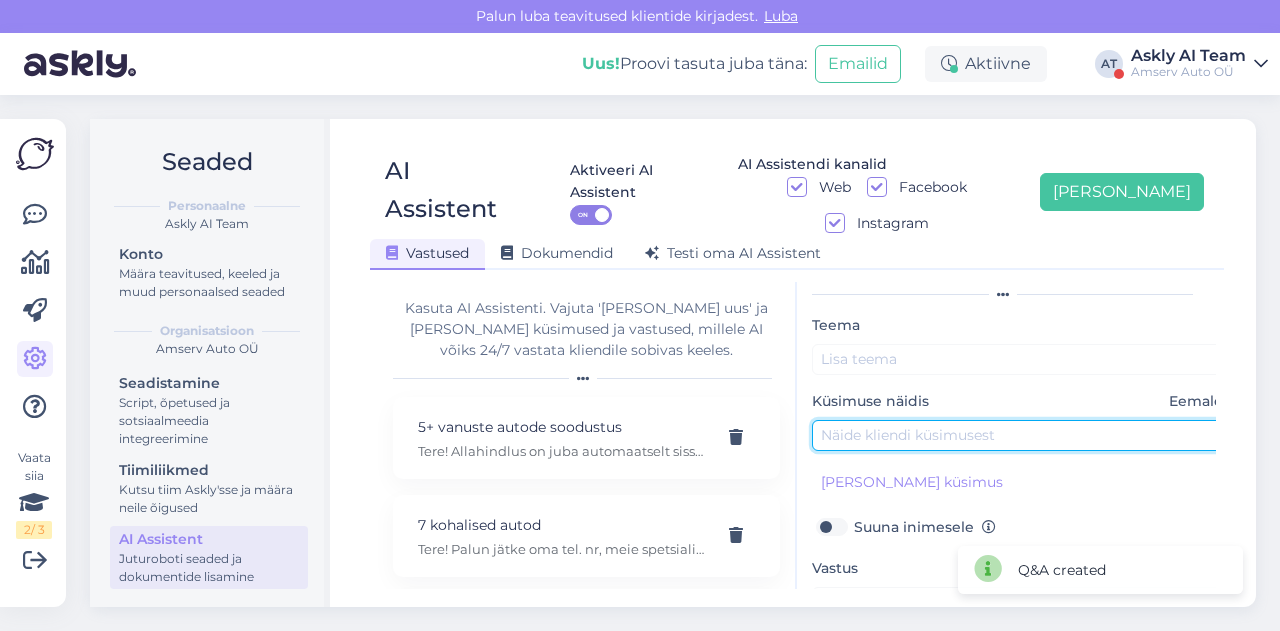 click at bounding box center [1022, 435] 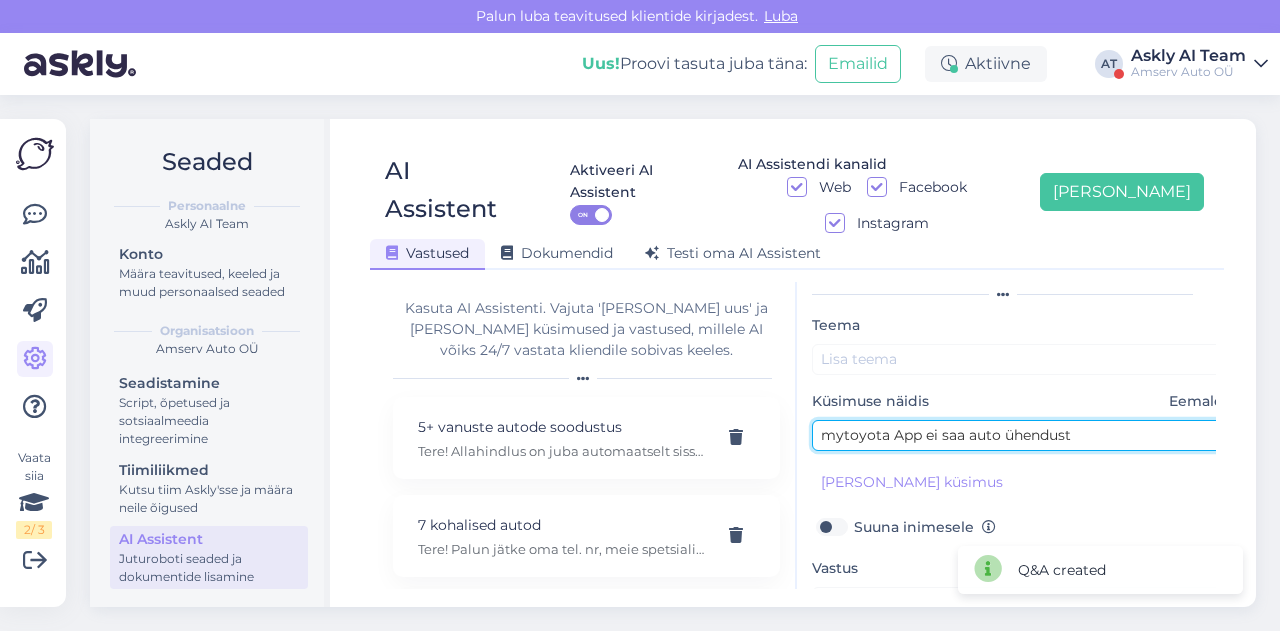drag, startPoint x: 822, startPoint y: 399, endPoint x: 918, endPoint y: 400, distance: 96.00521 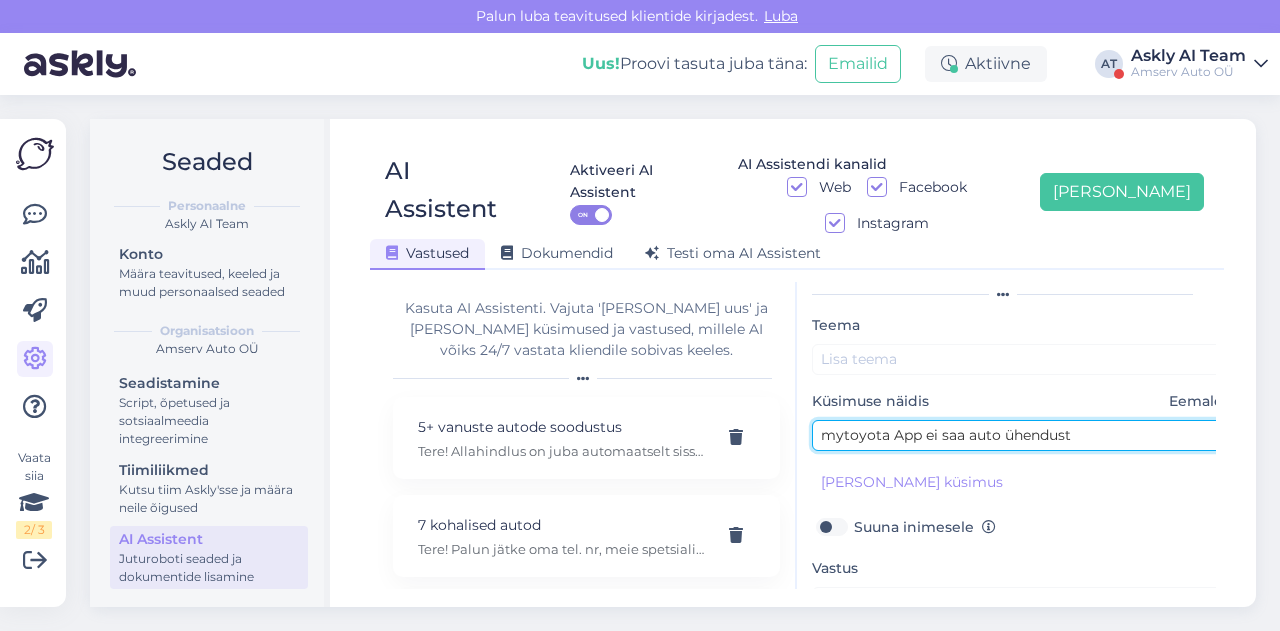 type on "mytoyota App ei saa auto ühendust" 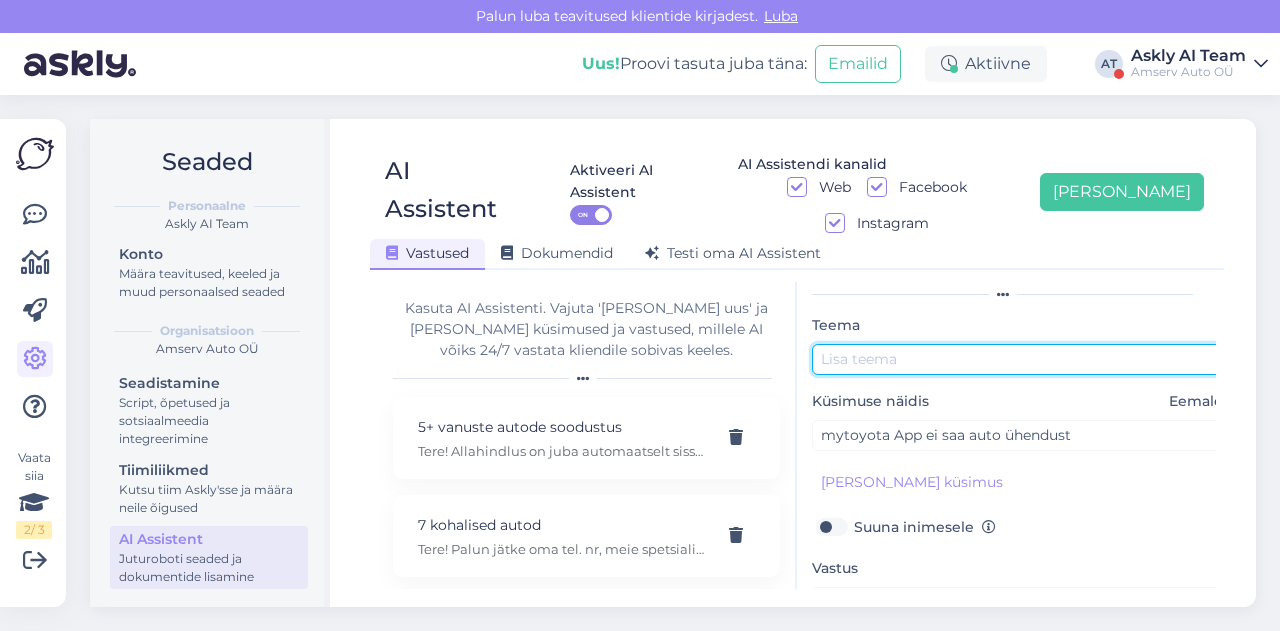 click at bounding box center [1022, 359] 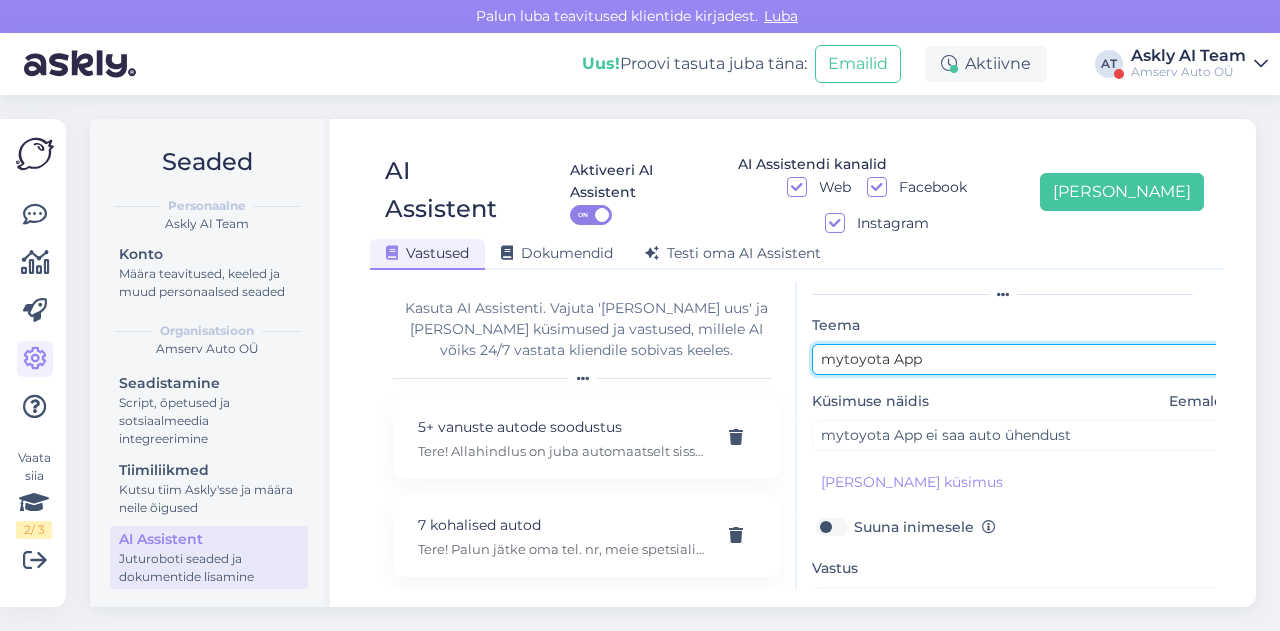 click on "mytoyota App" at bounding box center [1022, 359] 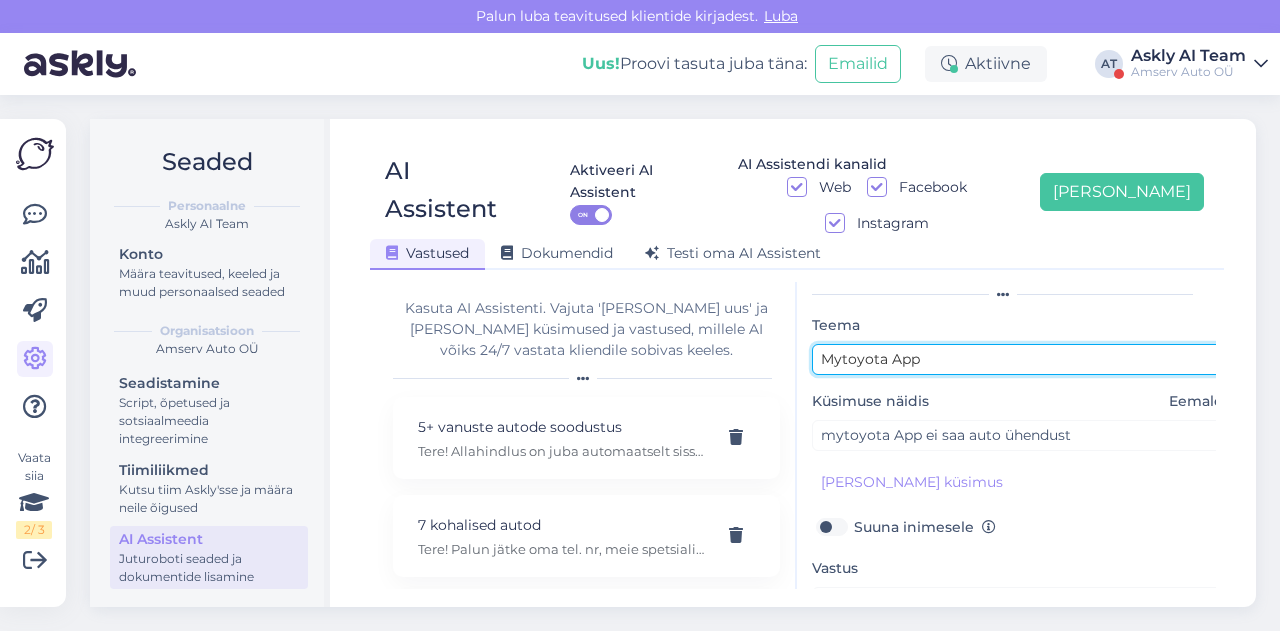 scroll, scrollTop: 148, scrollLeft: 0, axis: vertical 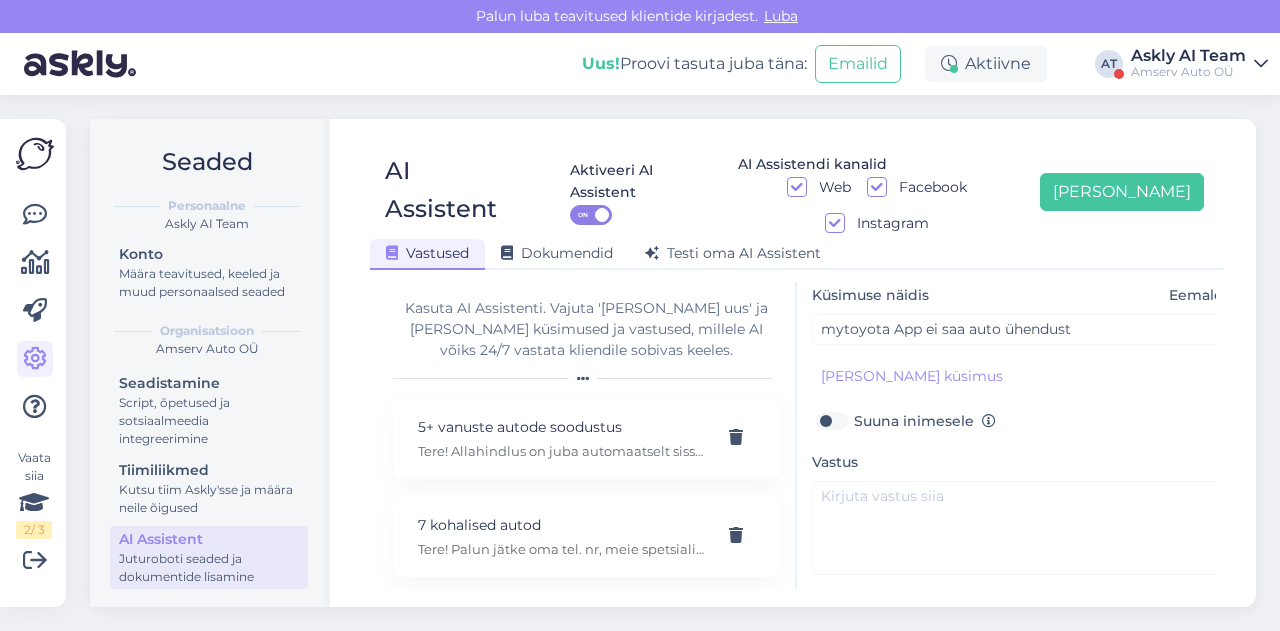 type on "Mytoyota App" 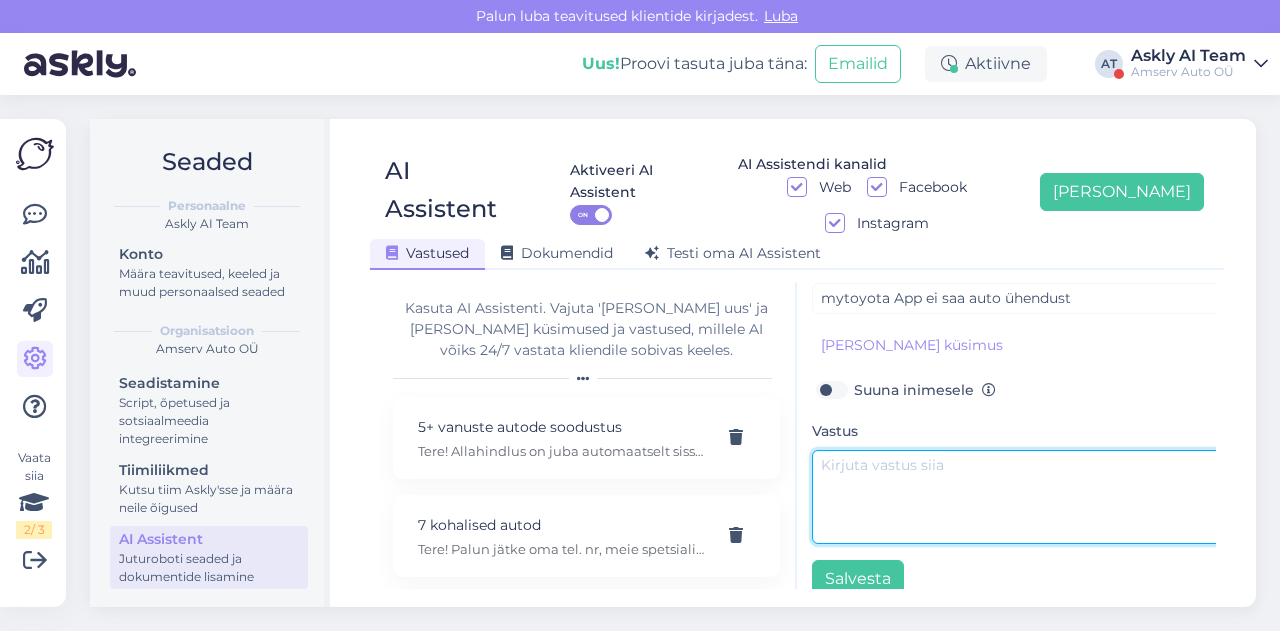 click at bounding box center (1022, 497) 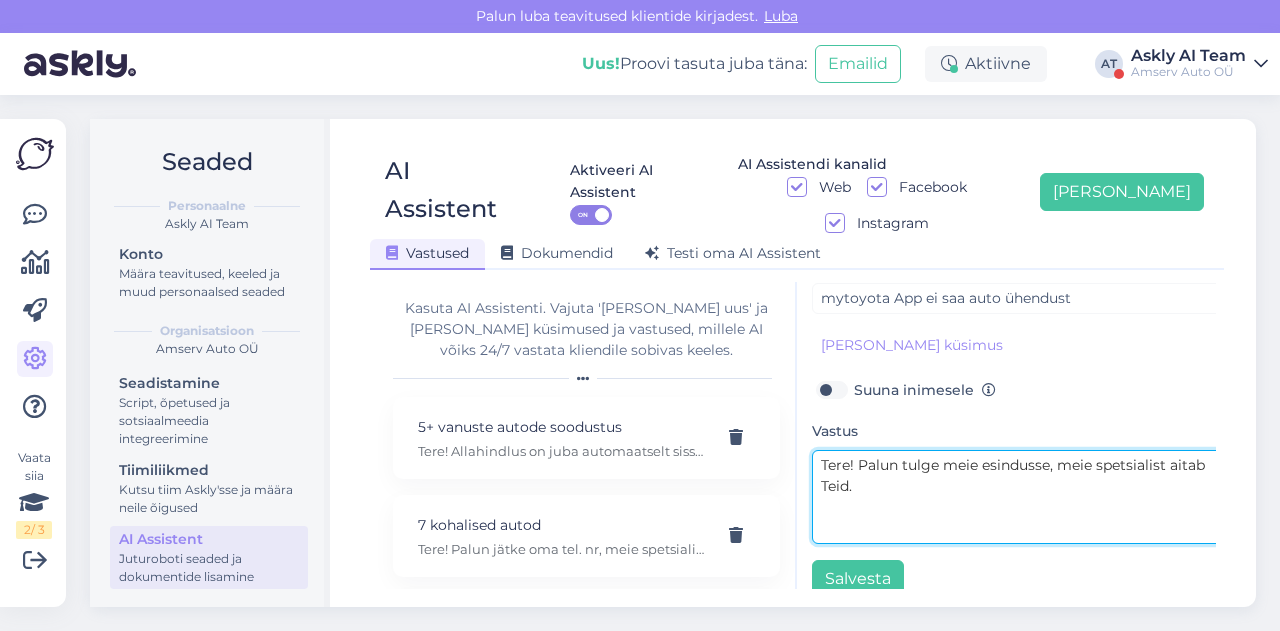 type on "Tere! Palun tulge meie esindusse, meie spetsialist aitab Teid." 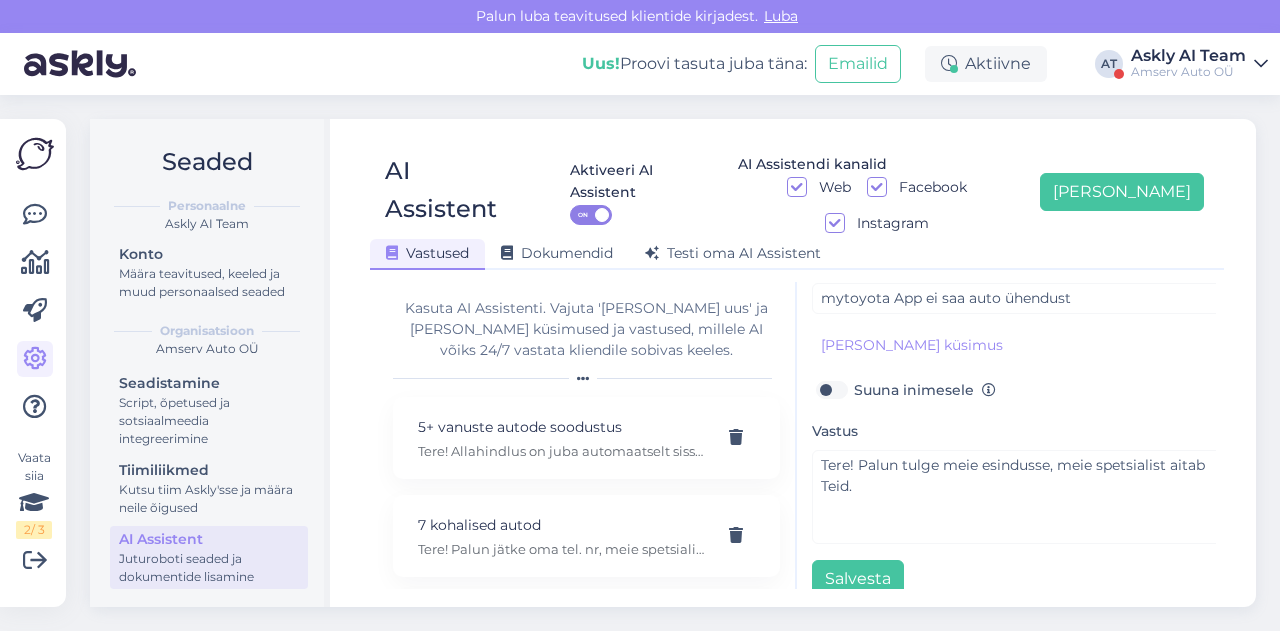 click on "[PERSON_NAME], küsimus ja vastus siia Teema Mytoyota App Küsimuse näidis Eemalda mytoyota App ei saa auto ühendust [PERSON_NAME] kliendi küsimus Suuna inimesele Vastus Tere! Palun tulge meie esindusse, meie spetsialist aitab Teid. [GEOGRAPHIC_DATA]" at bounding box center (1006, 435) 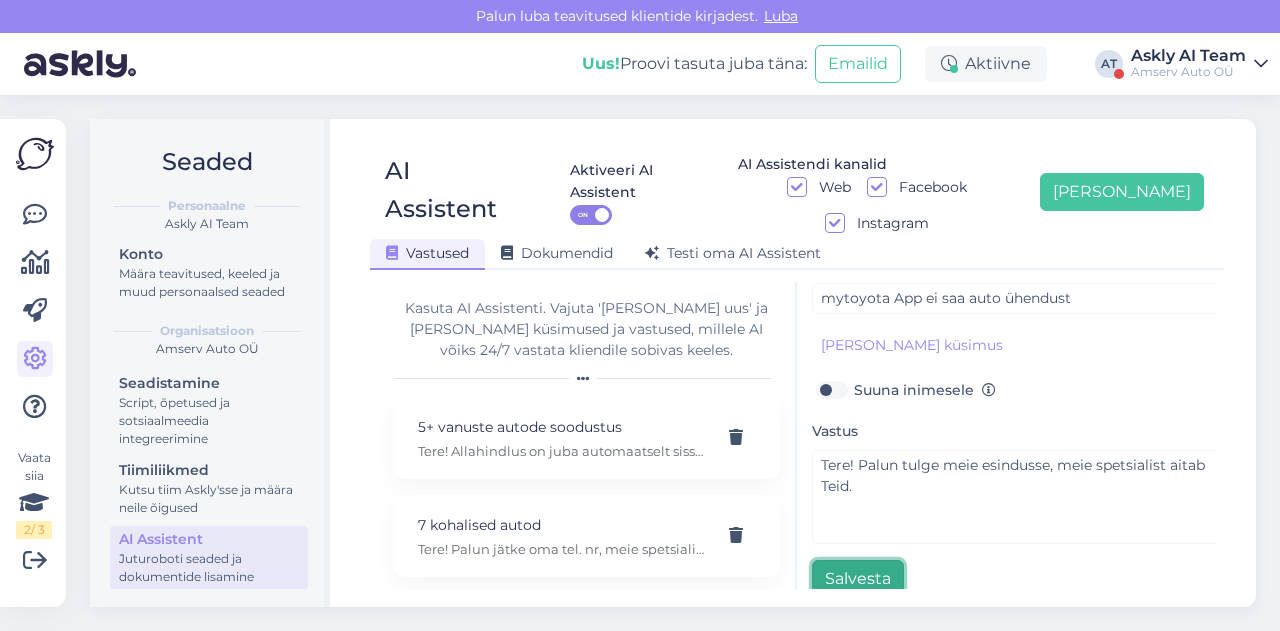 click on "Salvesta" at bounding box center [858, 579] 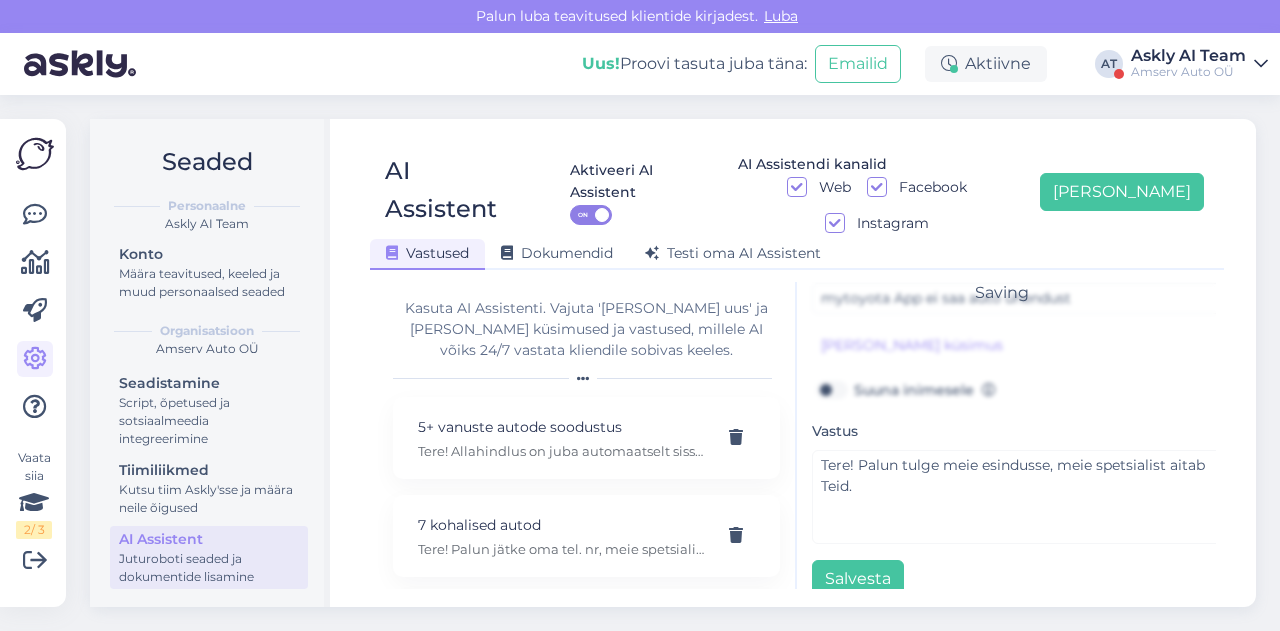 scroll, scrollTop: 42, scrollLeft: 0, axis: vertical 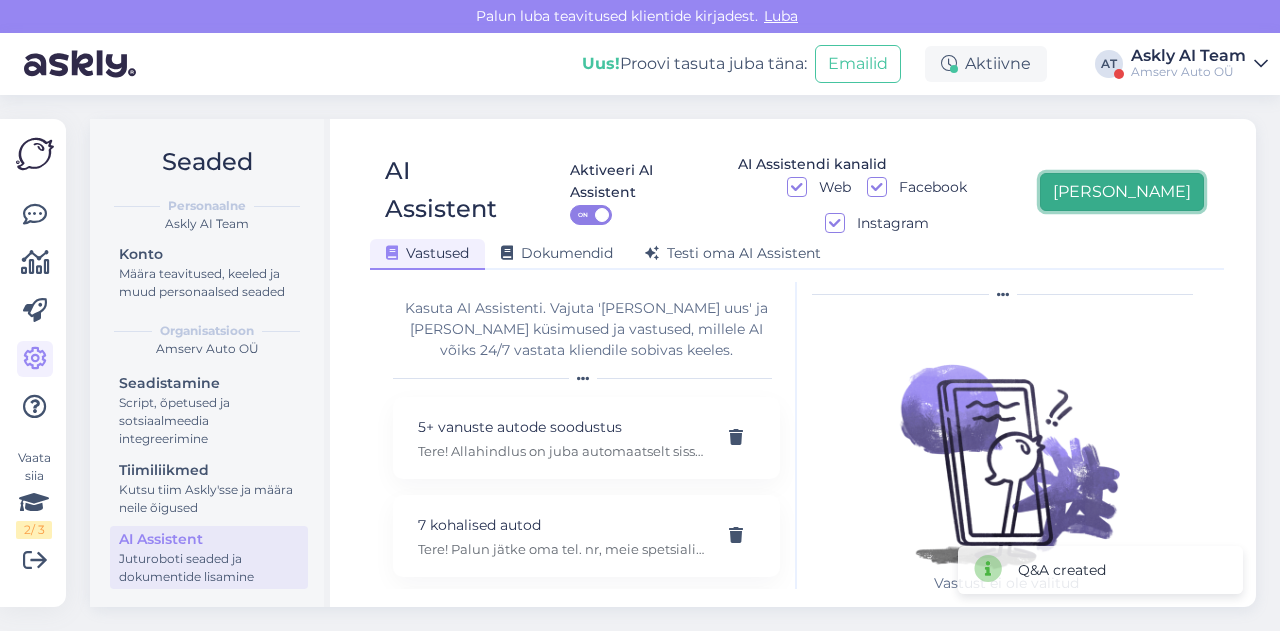 click on "[PERSON_NAME]" at bounding box center [1122, 192] 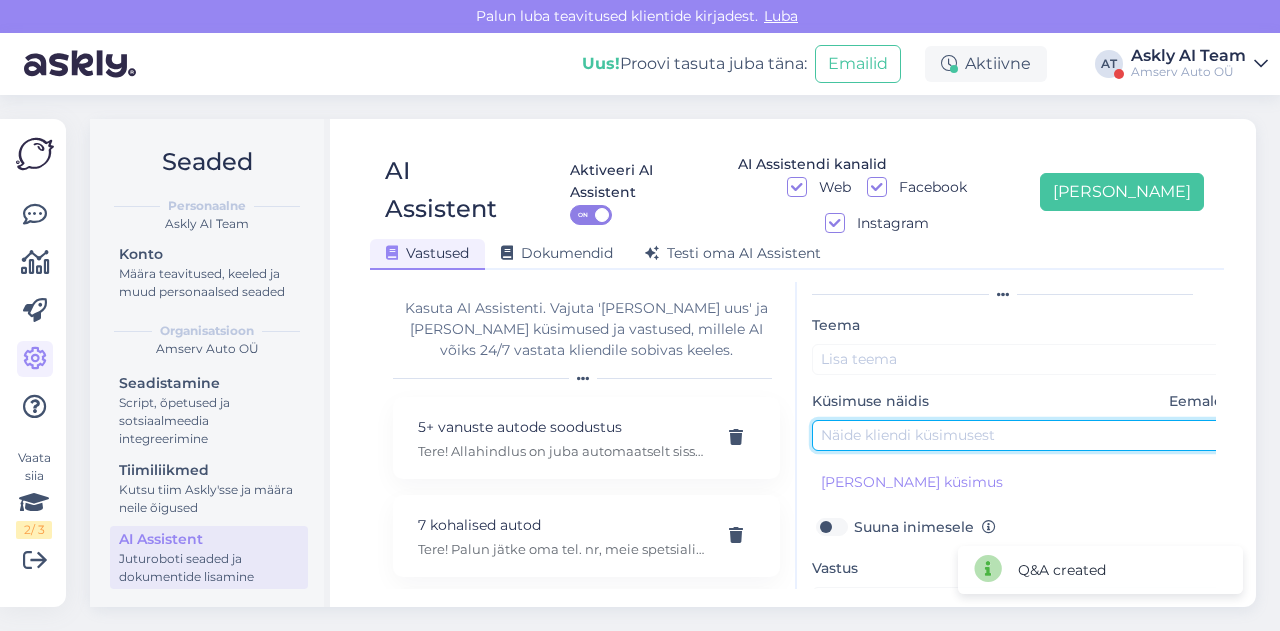 click at bounding box center [1022, 435] 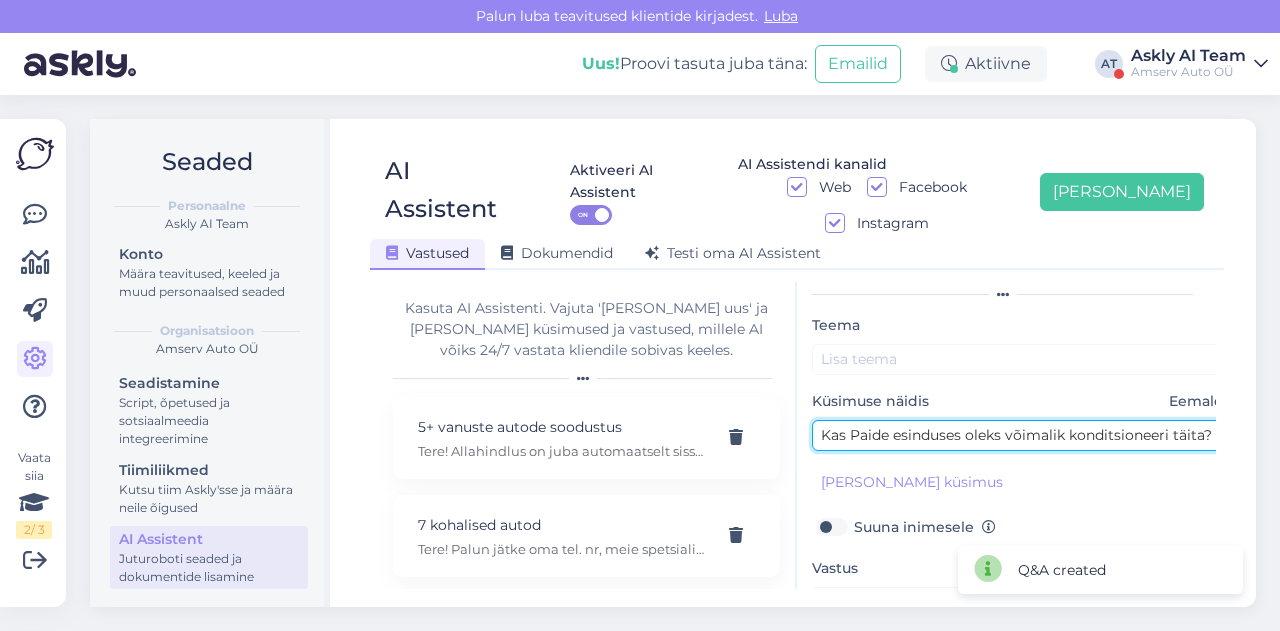 scroll, scrollTop: 42, scrollLeft: 10, axis: both 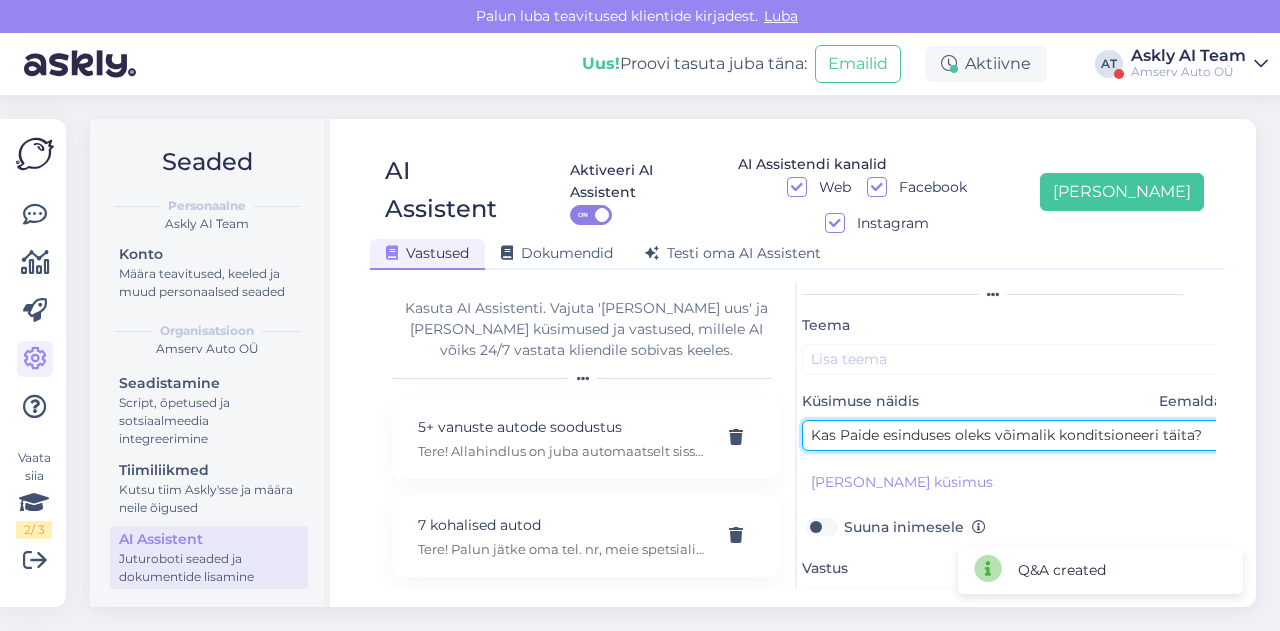 type on "Kas Paide esinduses oleks võimalik konditsioneeri täita?" 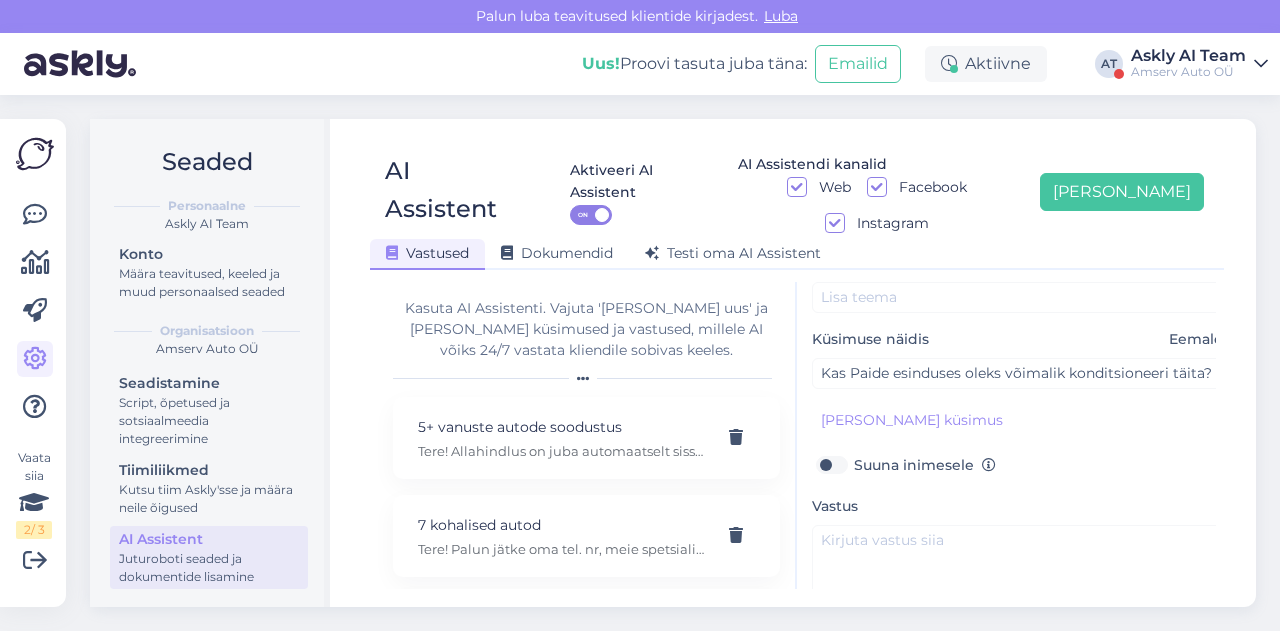 scroll, scrollTop: 124, scrollLeft: 0, axis: vertical 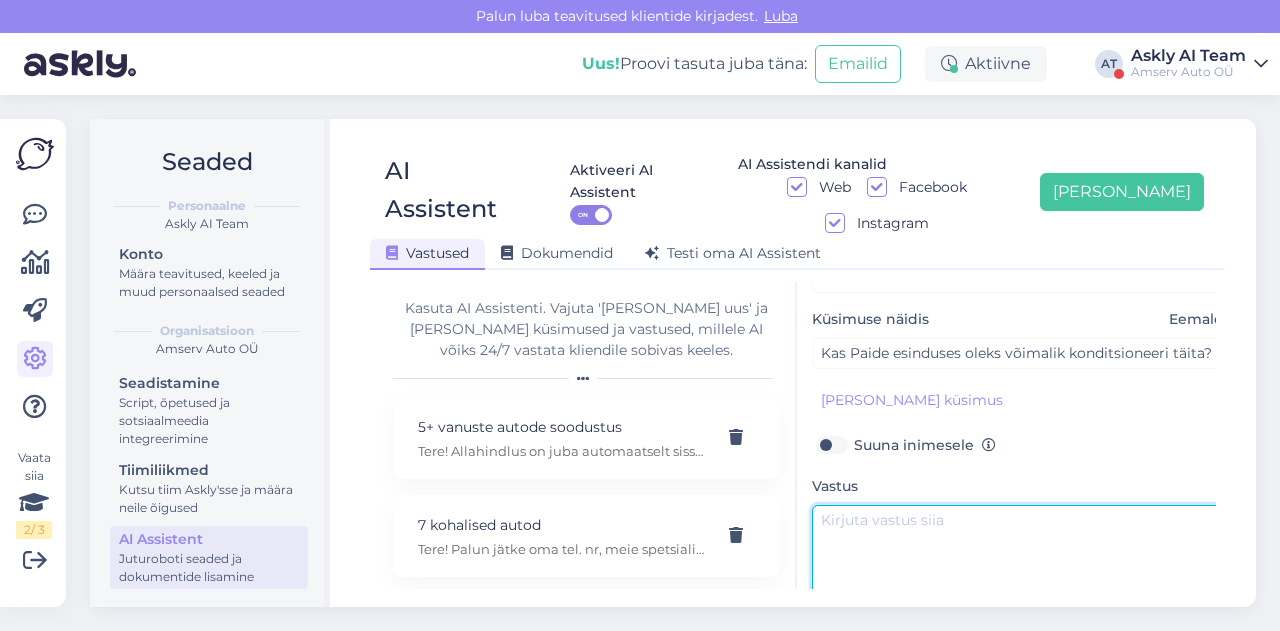 click at bounding box center [1022, 552] 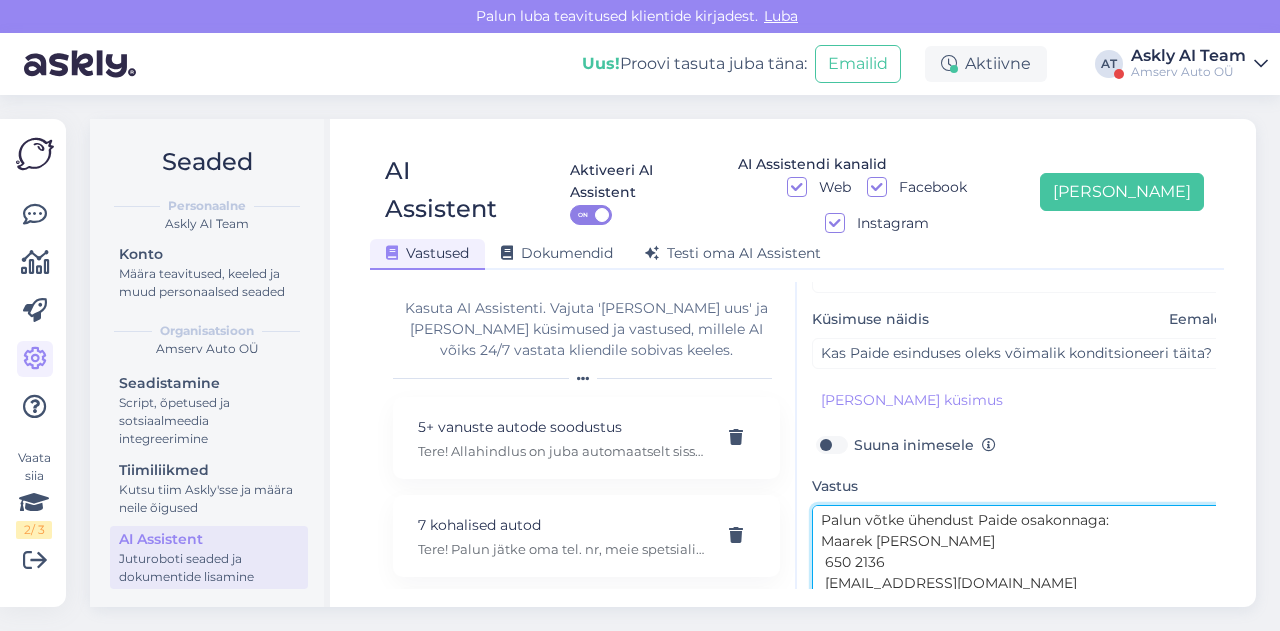 scroll, scrollTop: 0, scrollLeft: 0, axis: both 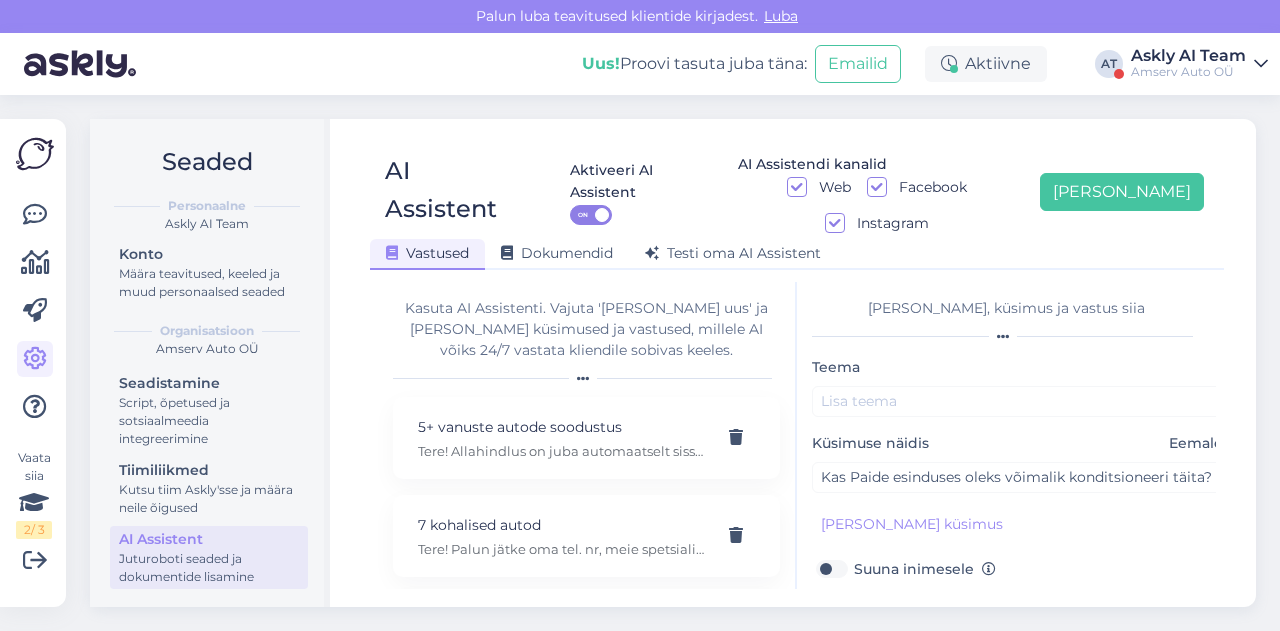 type on "Tere.
Palun võtke ühendust Paide osakonnaga:
Maarek [PERSON_NAME]
650 2136
[EMAIL_ADDRESS][DOMAIN_NAME]" 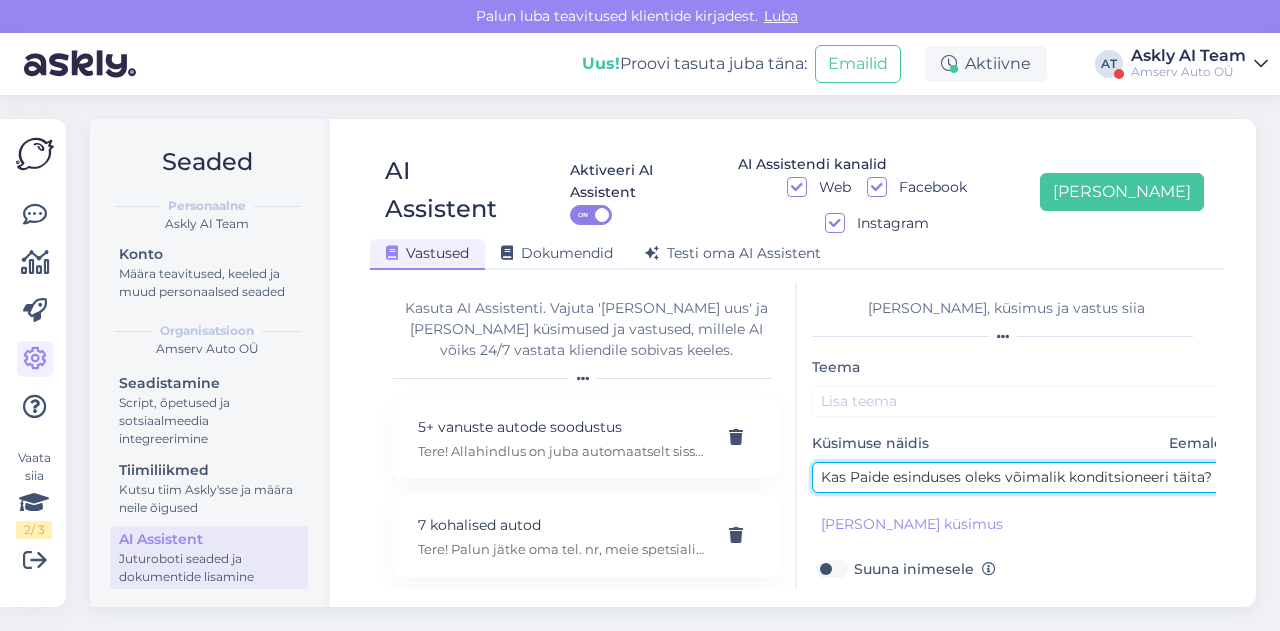 drag, startPoint x: 851, startPoint y: 441, endPoint x: 956, endPoint y: 434, distance: 105.23308 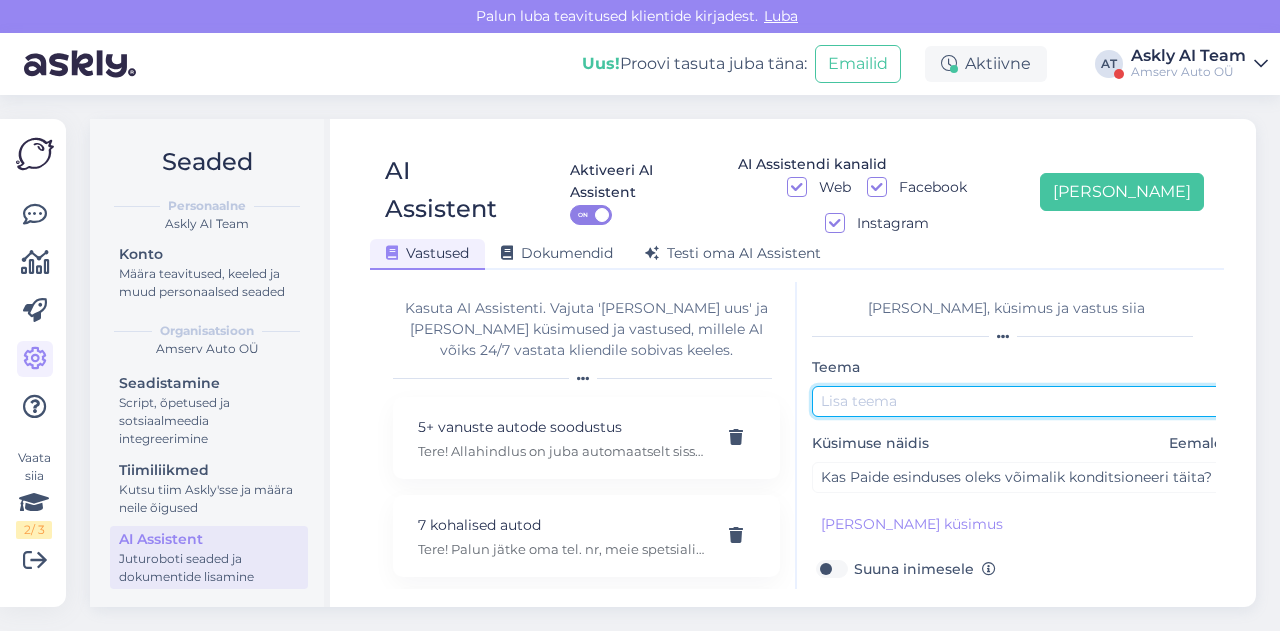 click at bounding box center (1022, 401) 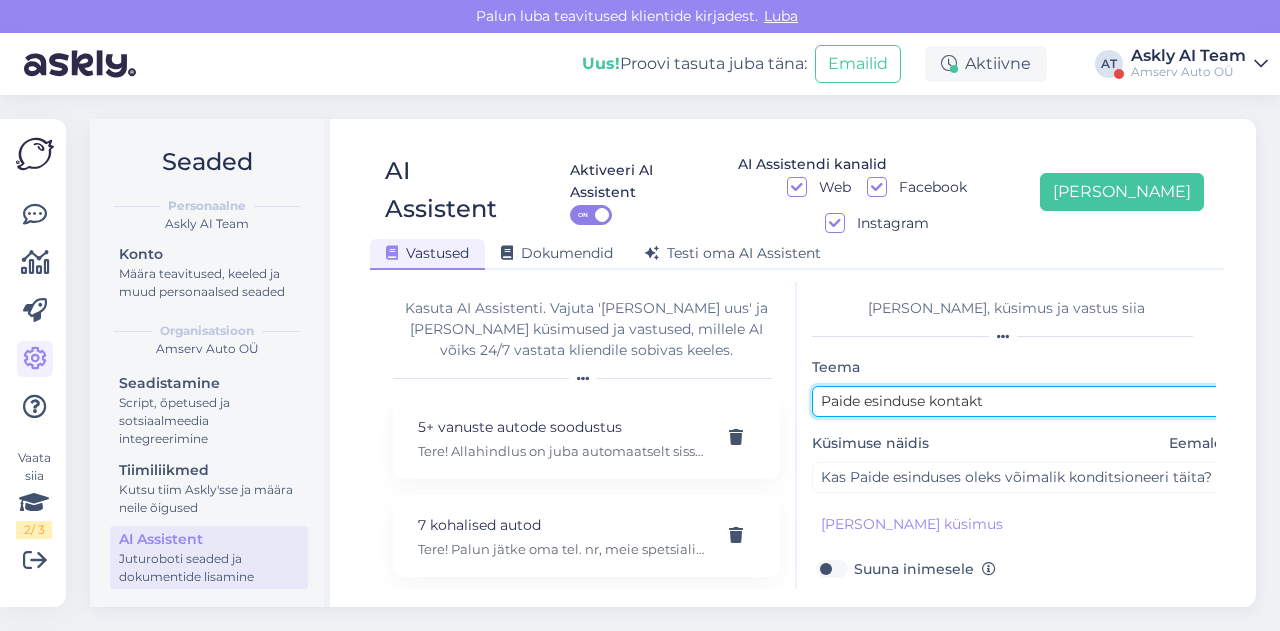 scroll, scrollTop: 179, scrollLeft: 0, axis: vertical 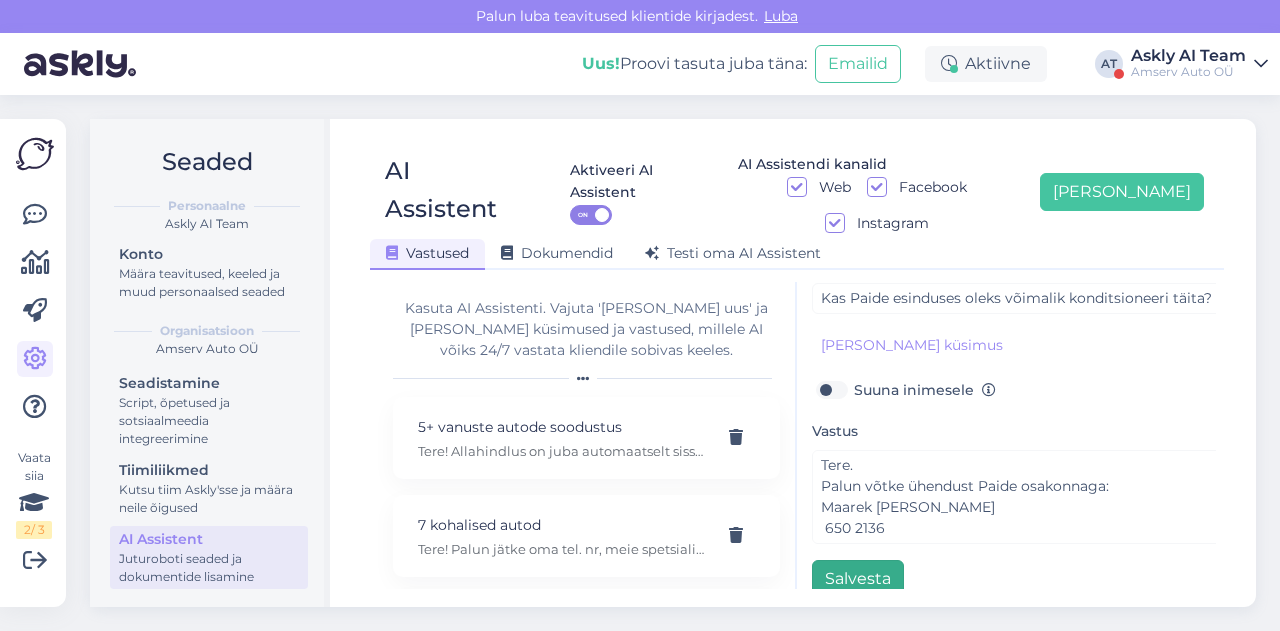 type on "Paide esinduse kontakt" 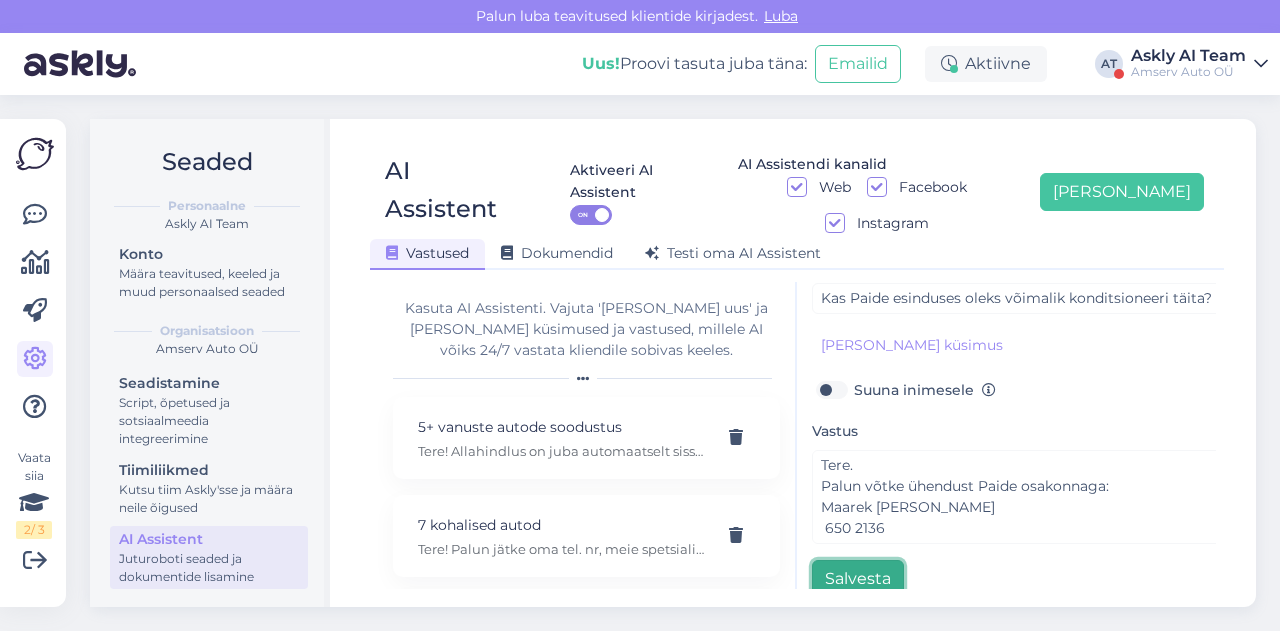 click on "Salvesta" at bounding box center [858, 579] 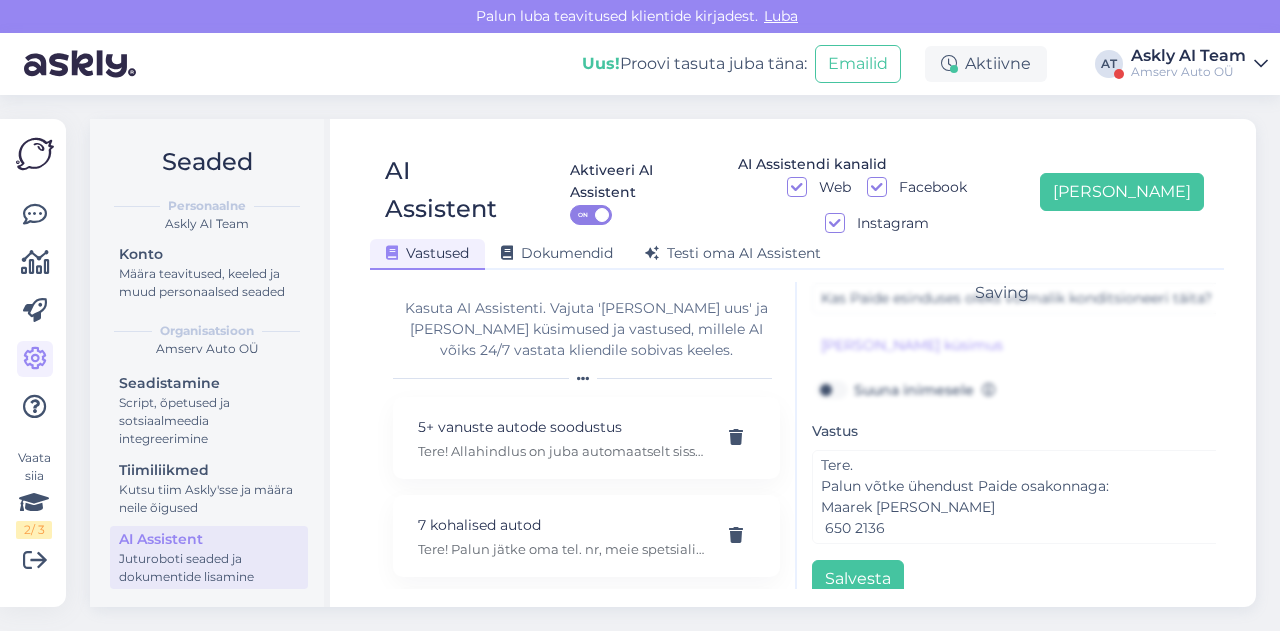 scroll, scrollTop: 42, scrollLeft: 0, axis: vertical 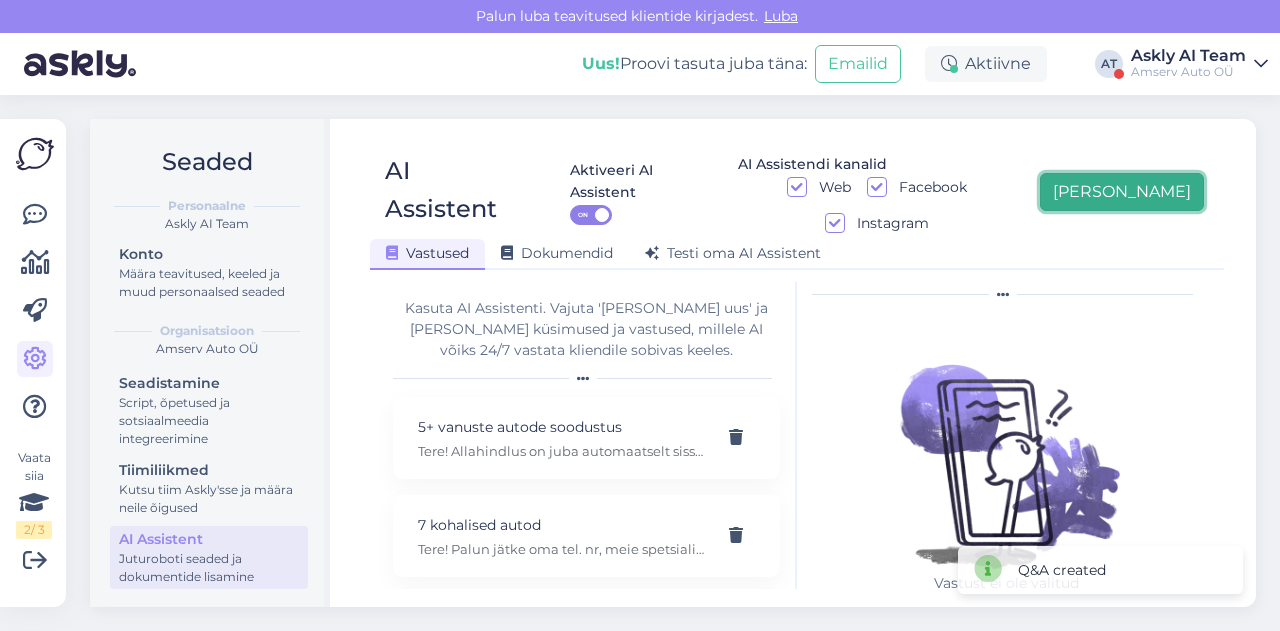 click on "[PERSON_NAME]" at bounding box center (1122, 192) 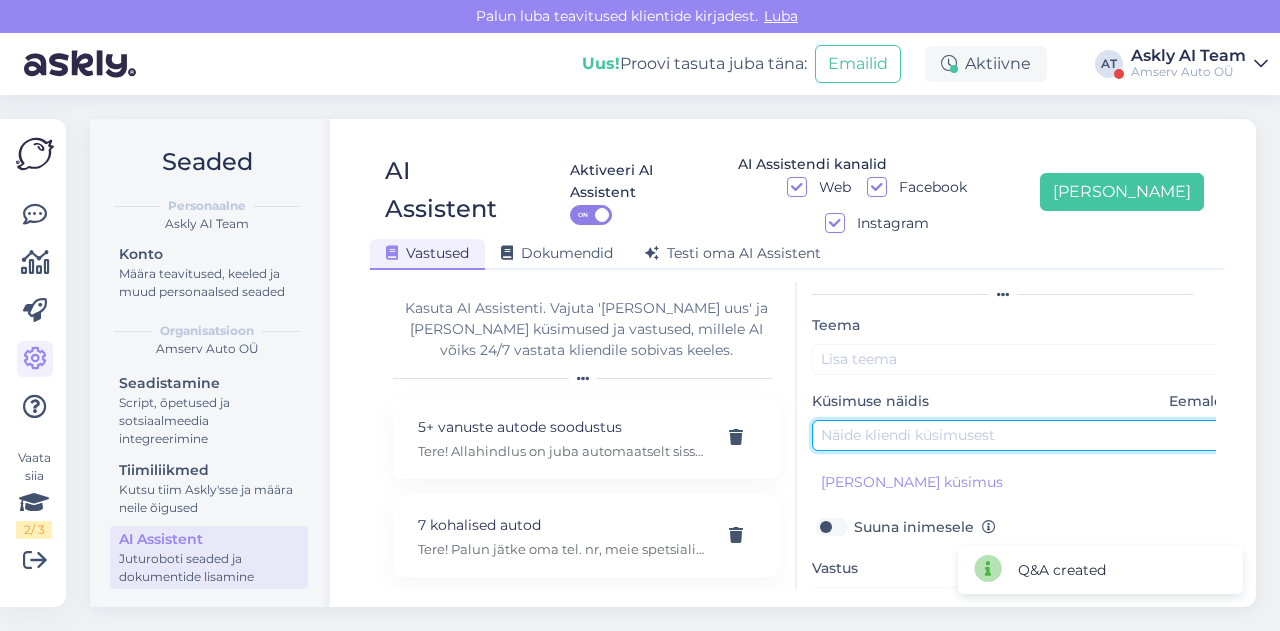 click at bounding box center (1022, 435) 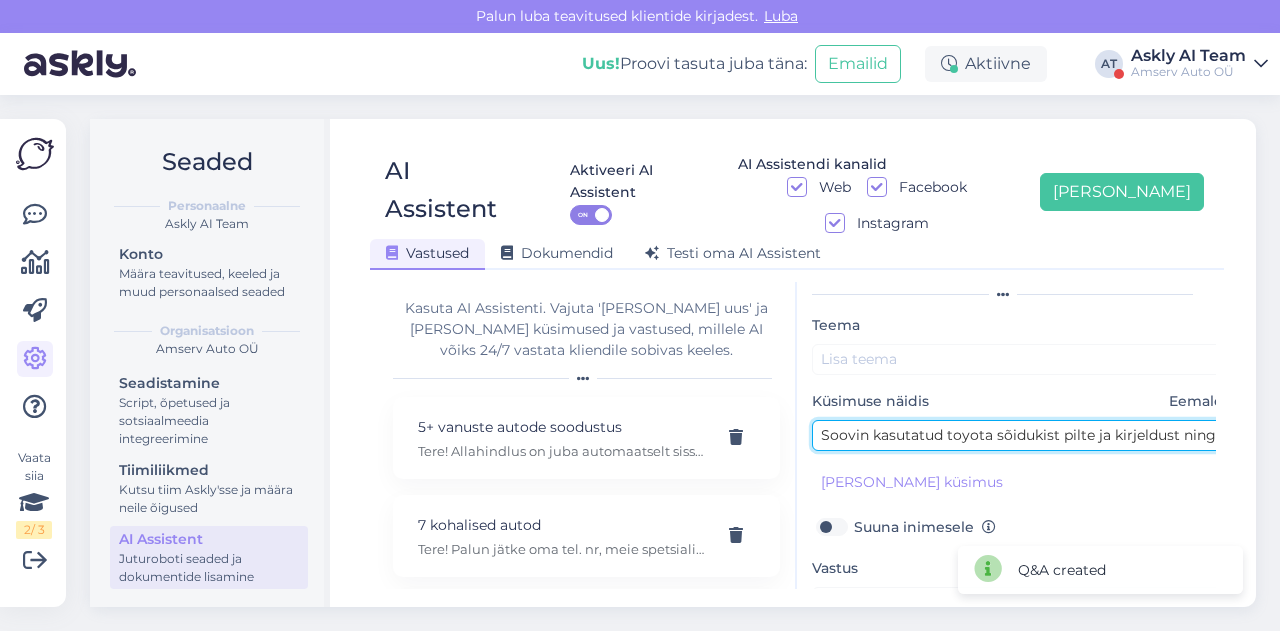 scroll, scrollTop: 0, scrollLeft: 106, axis: horizontal 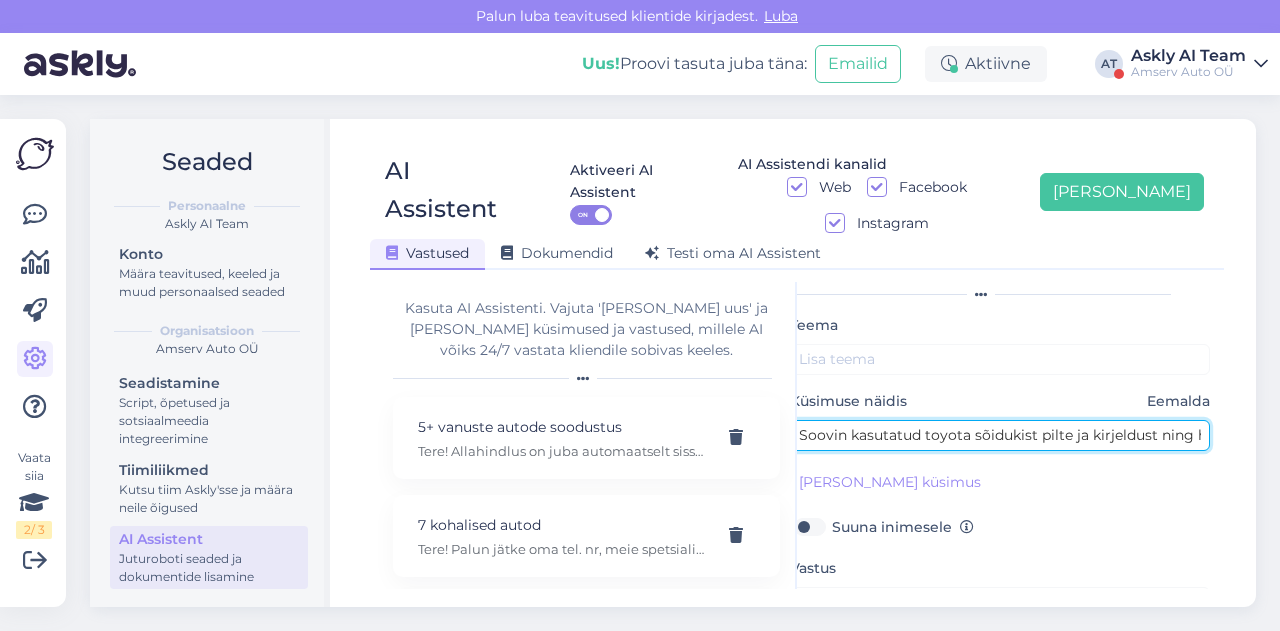type on "Soovin kasutatud toyota sõidukist pilte ja kirjeldust ning hinnapakkumist" 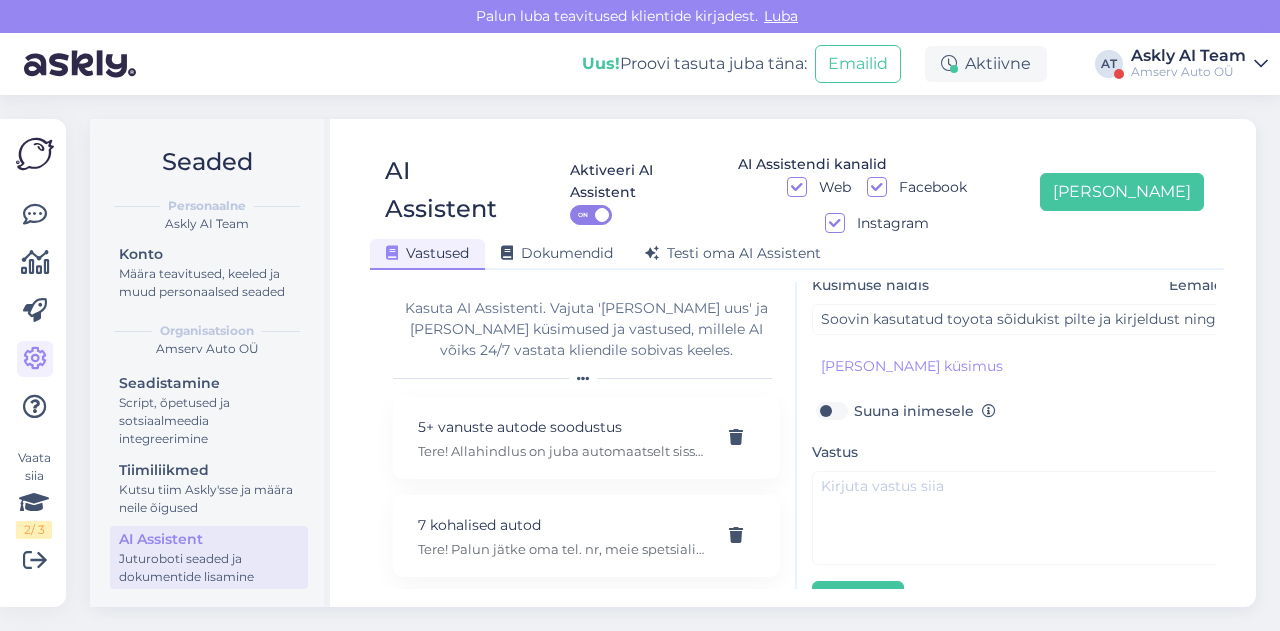 scroll, scrollTop: 162, scrollLeft: 0, axis: vertical 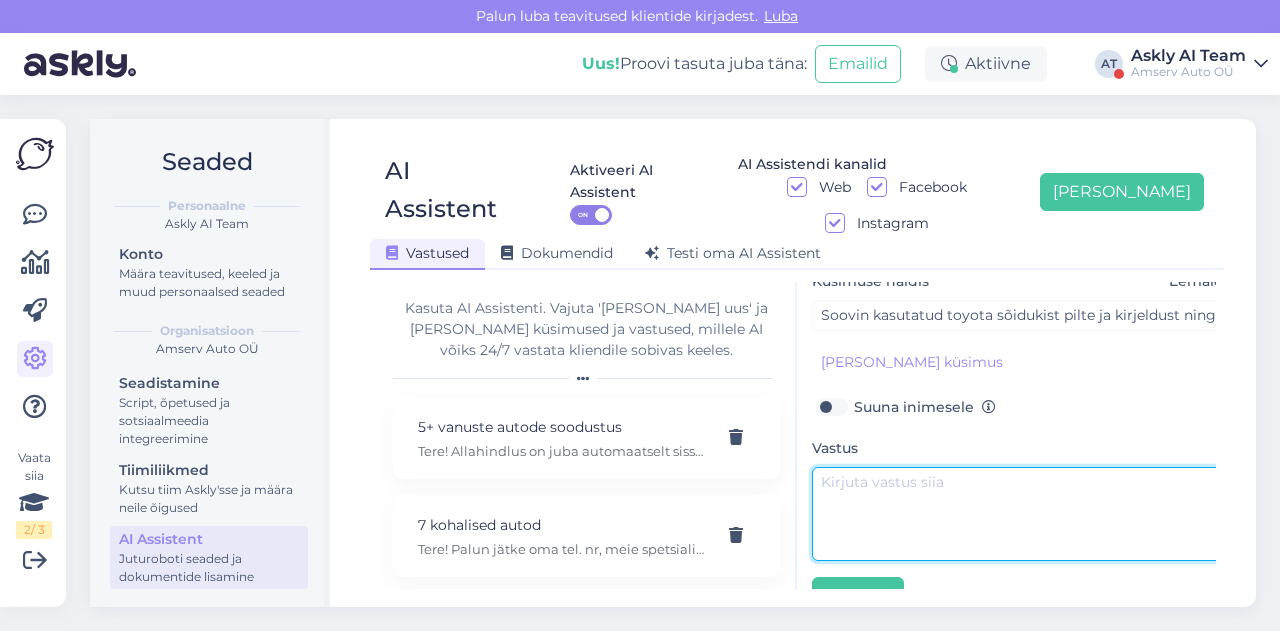 click at bounding box center (1022, 514) 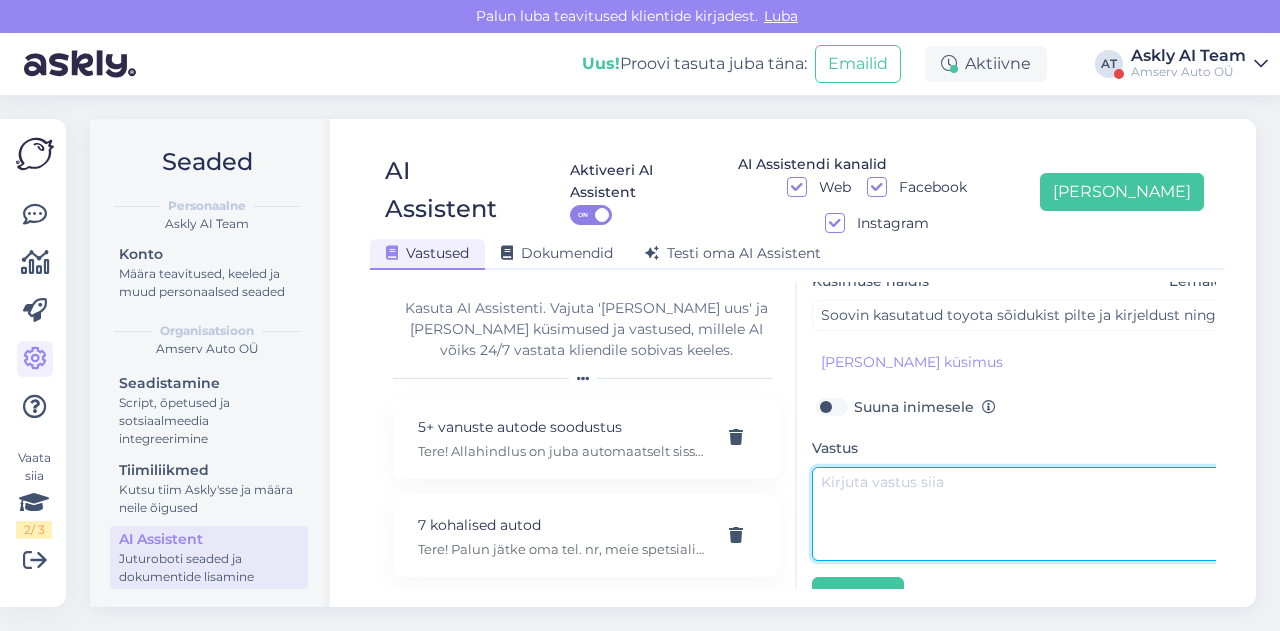paste on "Tere.
Kasutatud autodega saab tutvuda siin: [URL][DOMAIN_NAME]
Kas soovite jätta [PERSON_NAME] kontakti, et saaksime [PERSON_NAME] ühendust [PERSON_NAME]?" 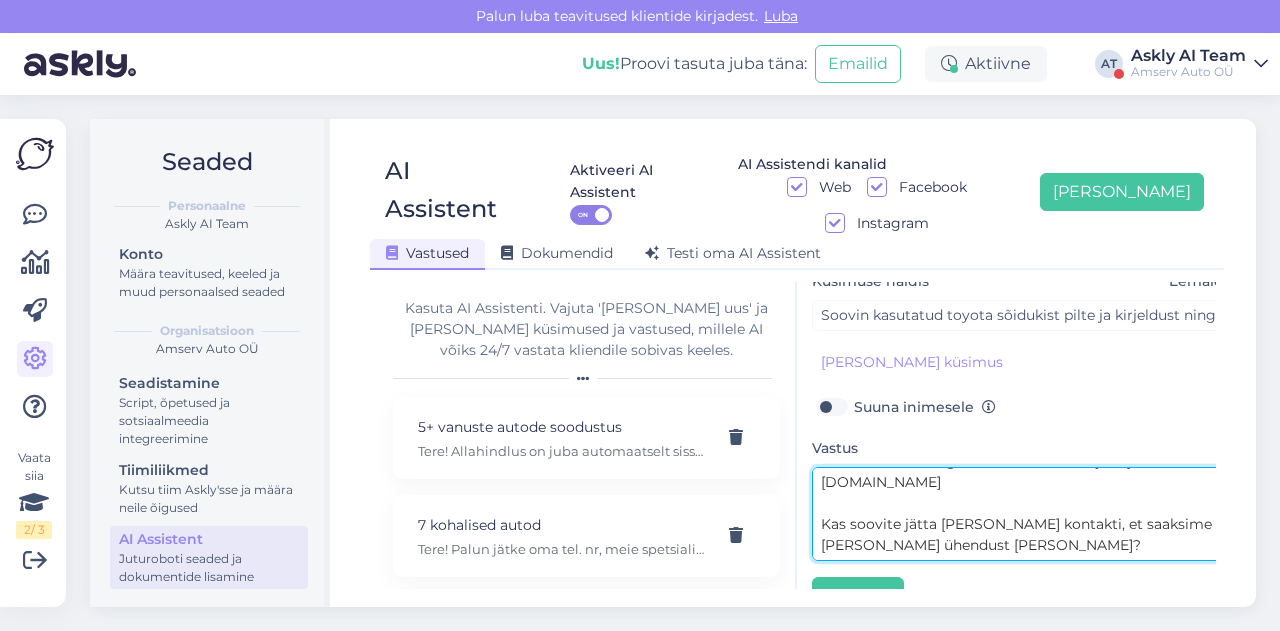 scroll, scrollTop: 0, scrollLeft: 0, axis: both 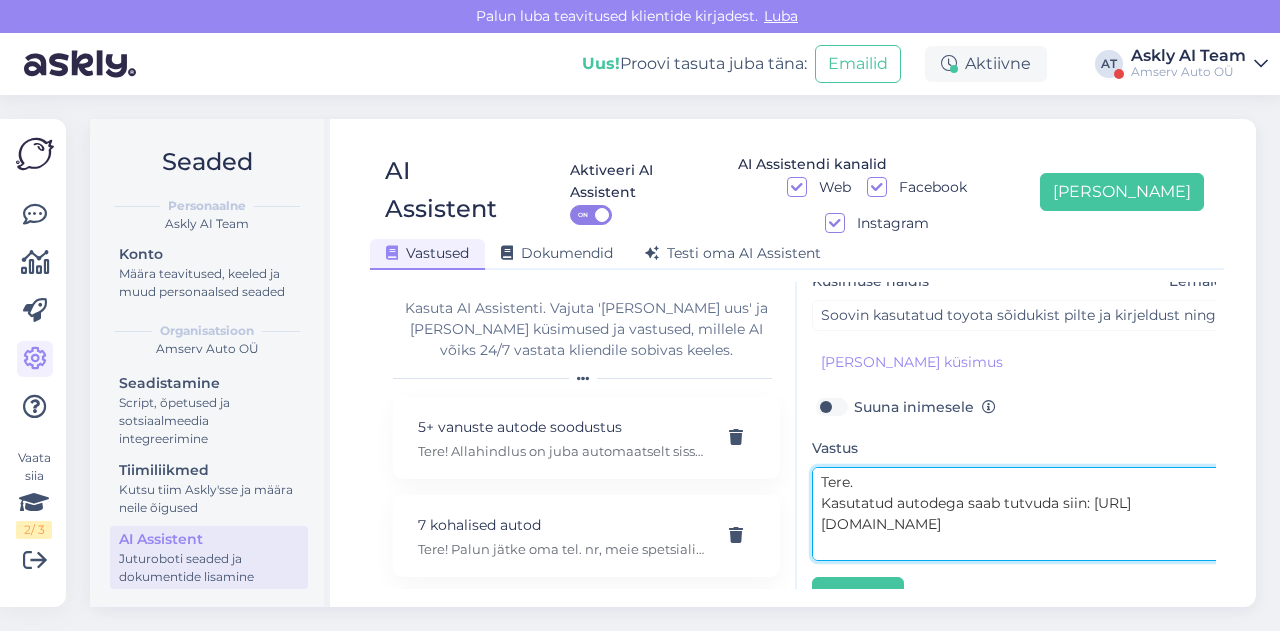 type on "Tere.
Kasutatud autodega saab tutvuda siin: [URL][DOMAIN_NAME]
Kas soovite jätta [PERSON_NAME] kontakti, et saaksime [PERSON_NAME] ühendust [PERSON_NAME]?" 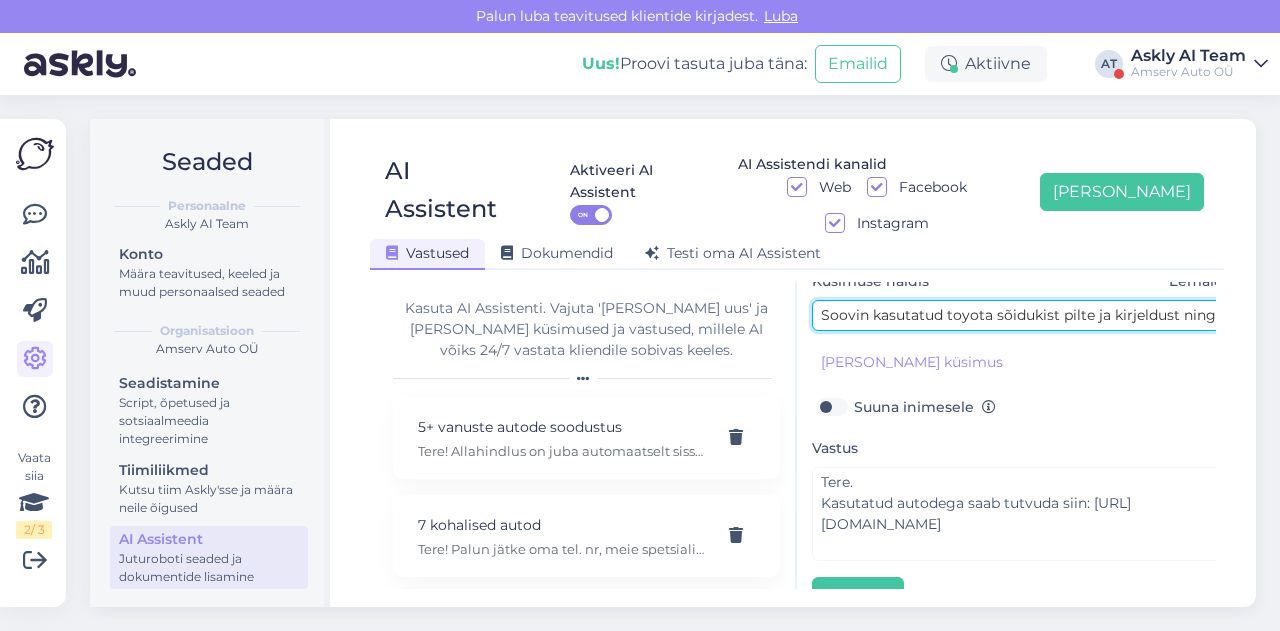 drag, startPoint x: 870, startPoint y: 277, endPoint x: 989, endPoint y: 273, distance: 119.06721 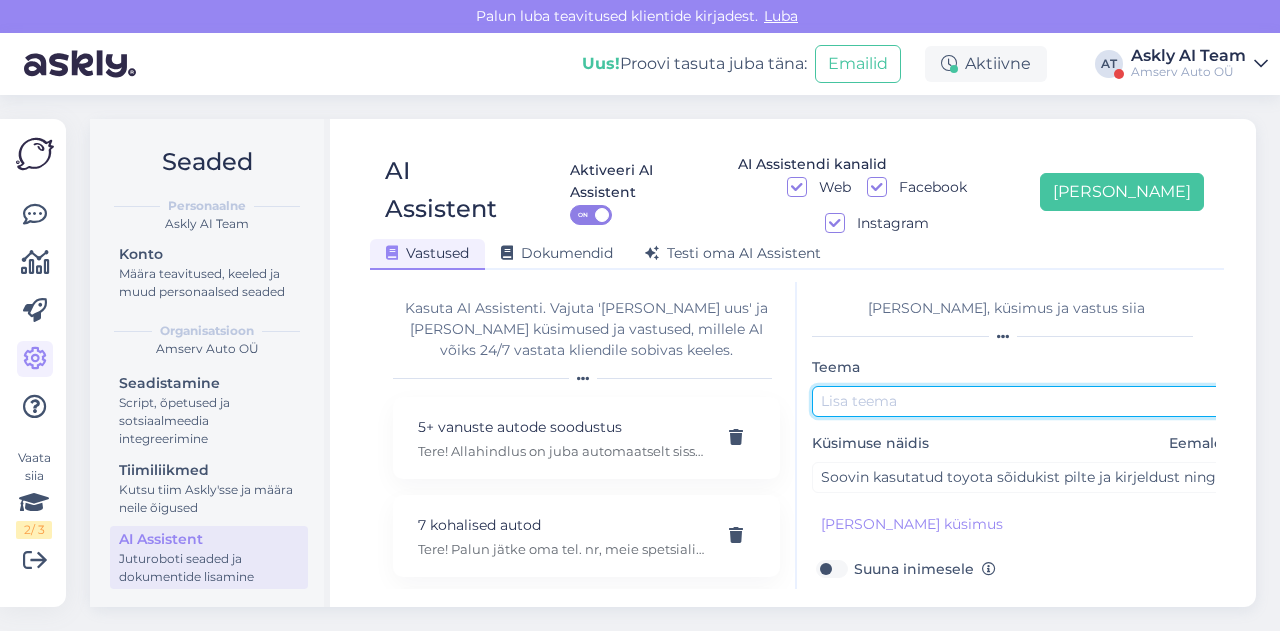 click at bounding box center (1022, 401) 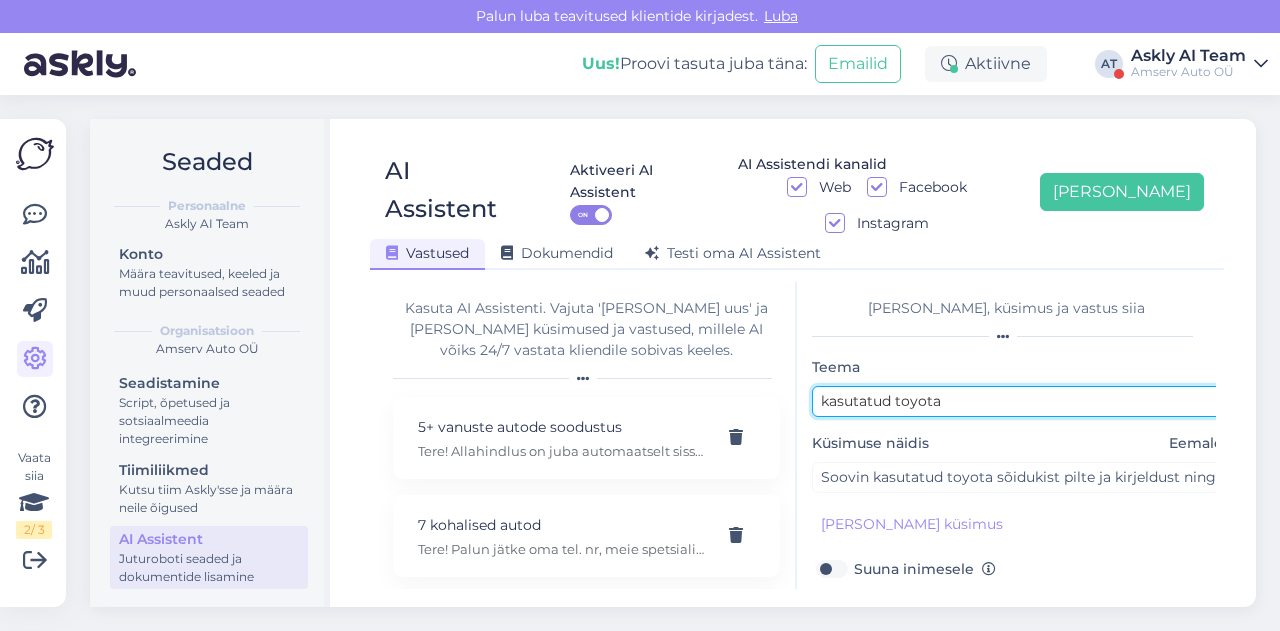 click on "kasutatud toyota" at bounding box center [1022, 401] 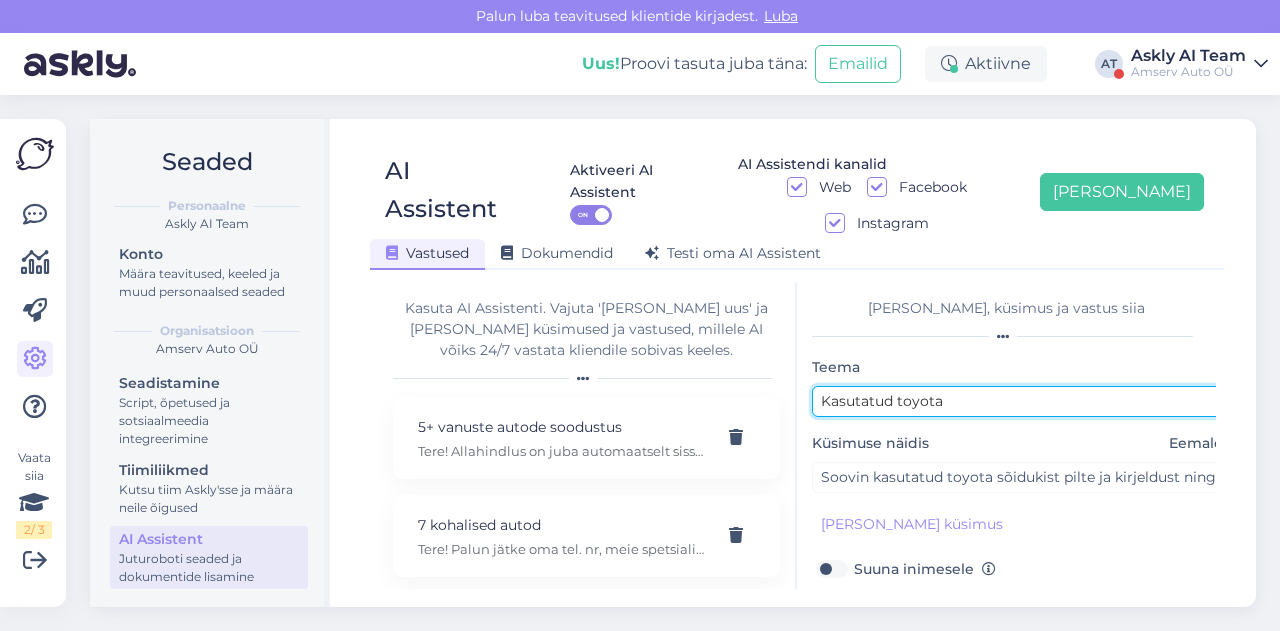 scroll, scrollTop: 179, scrollLeft: 0, axis: vertical 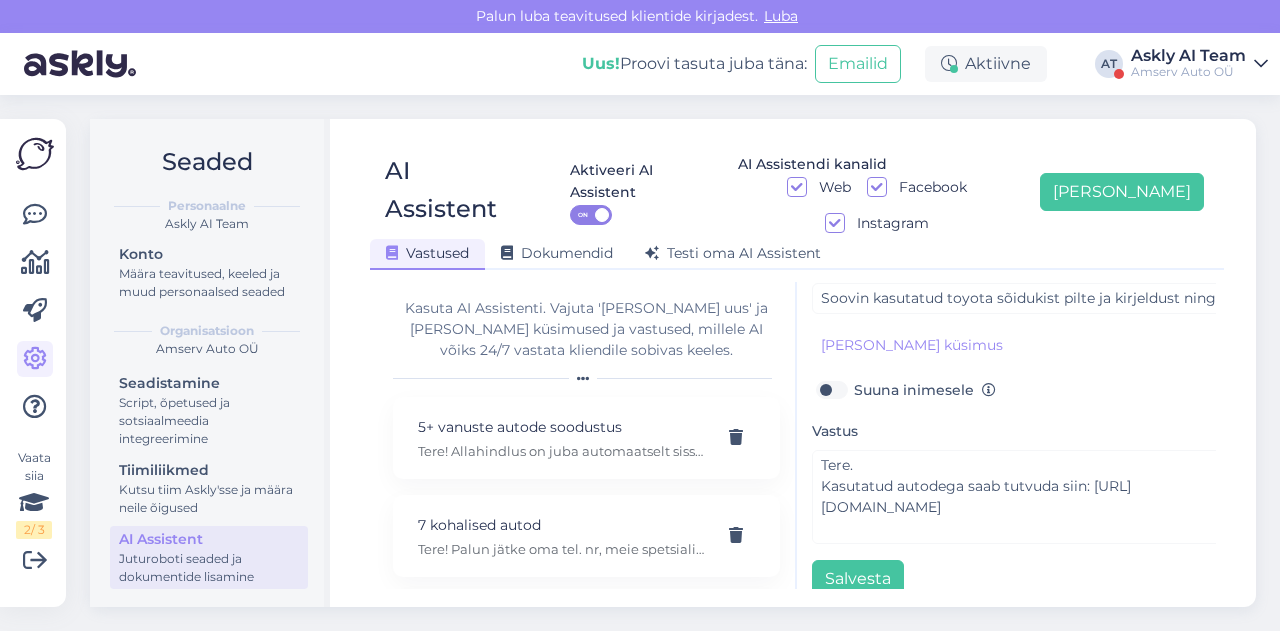 type on "Kasutatud toyota" 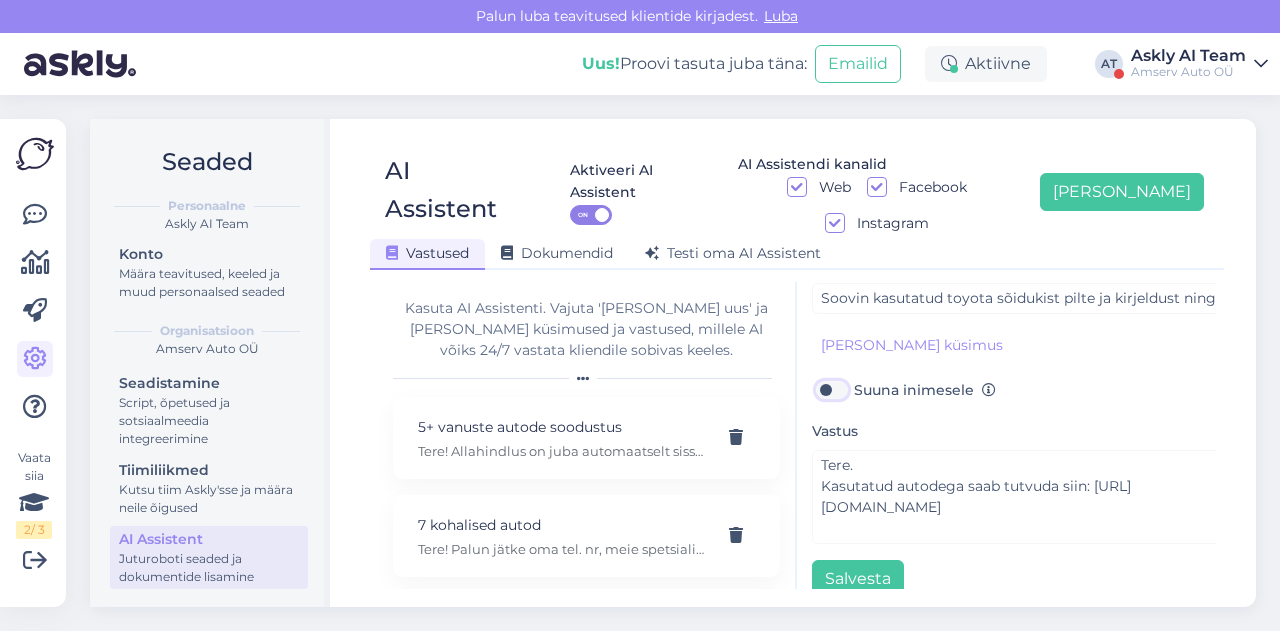 click on "Suuna inimesele" at bounding box center (831, 390) 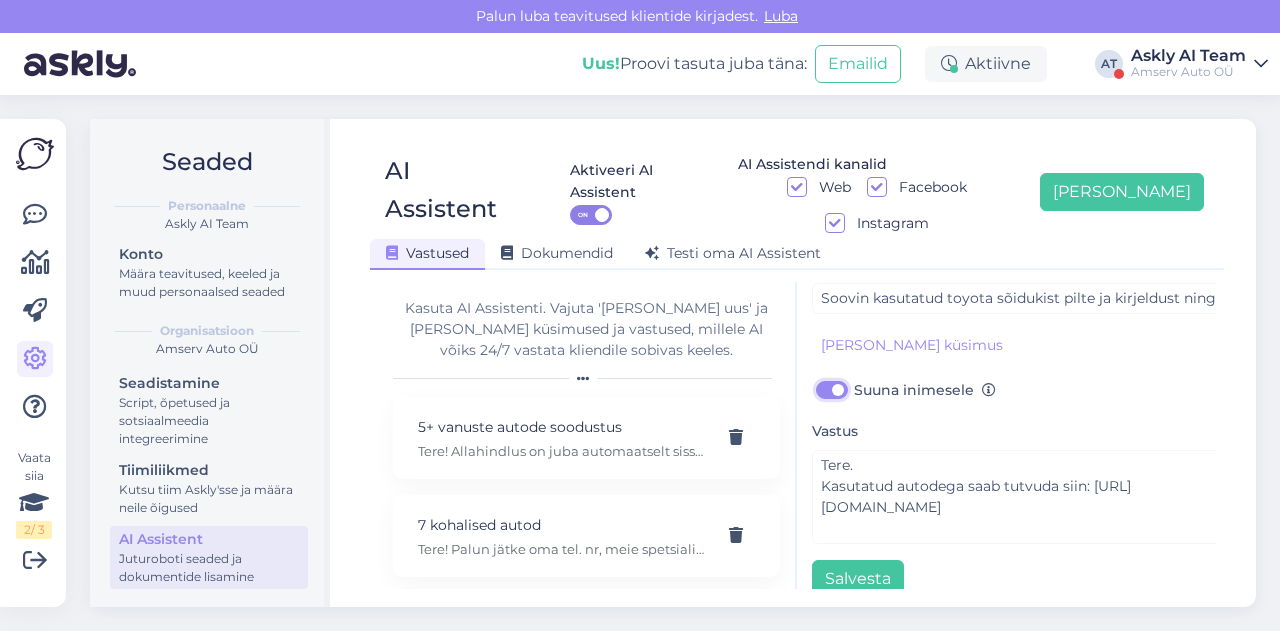 checkbox on "true" 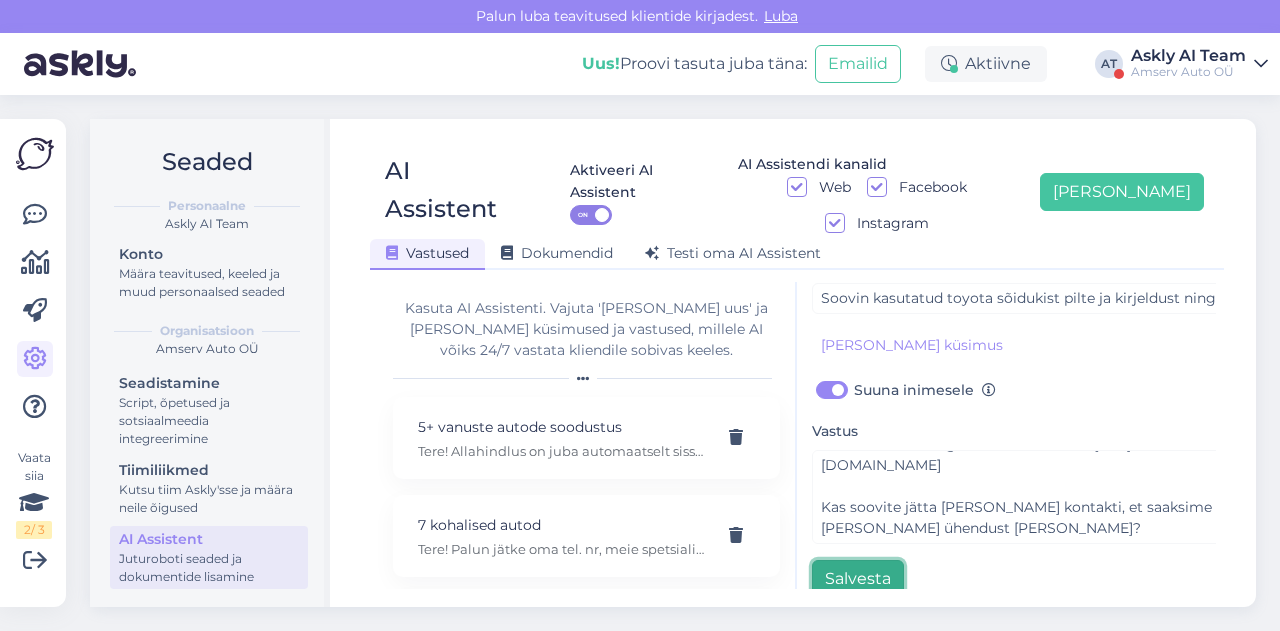 click on "Salvesta" at bounding box center (858, 579) 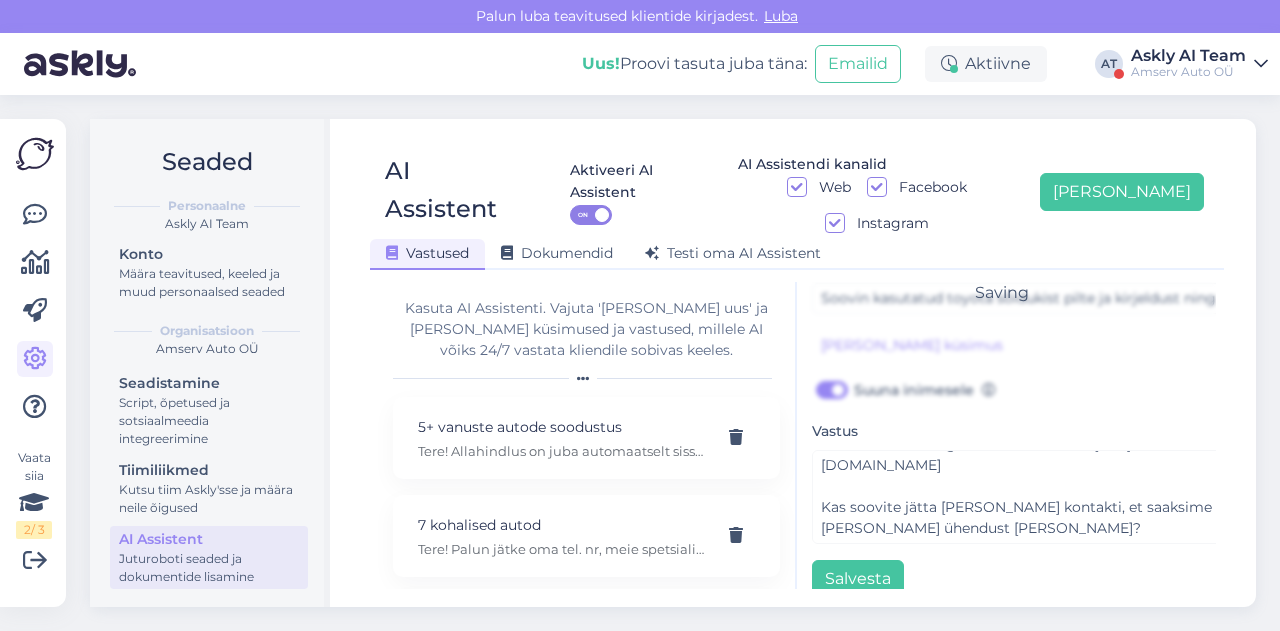 scroll, scrollTop: 42, scrollLeft: 0, axis: vertical 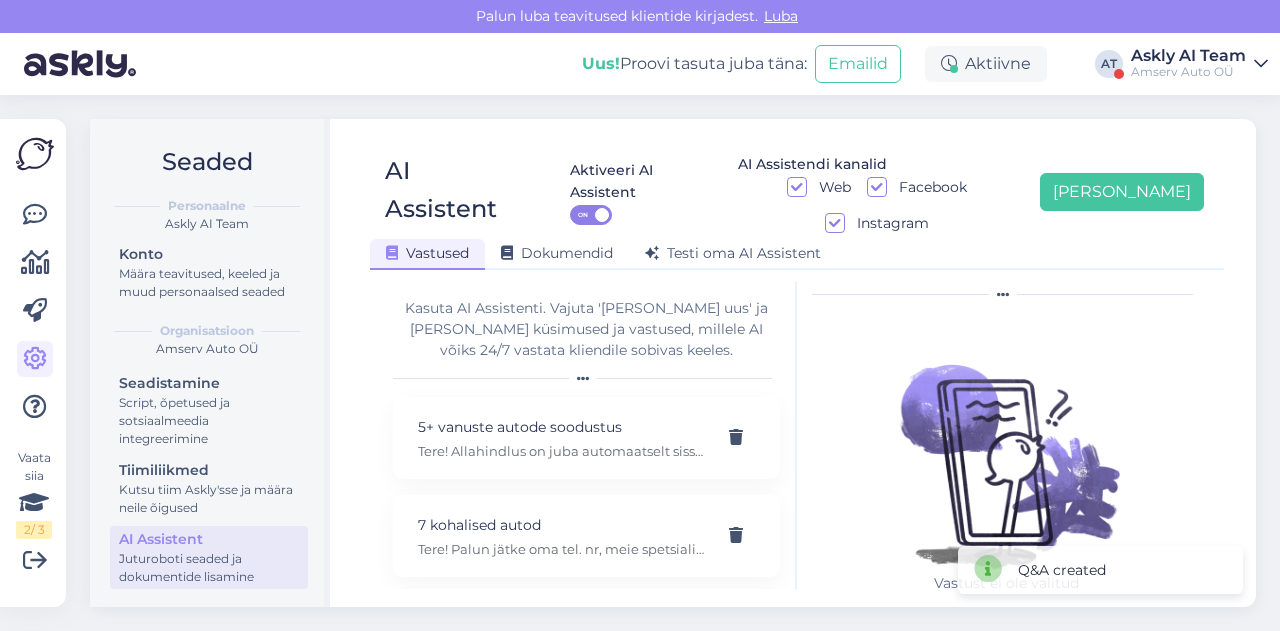 click on "Aktiveeri AI Assistent ON AI Assistendi kanalid Web Facebook Instagram [PERSON_NAME]" at bounding box center [863, 192] 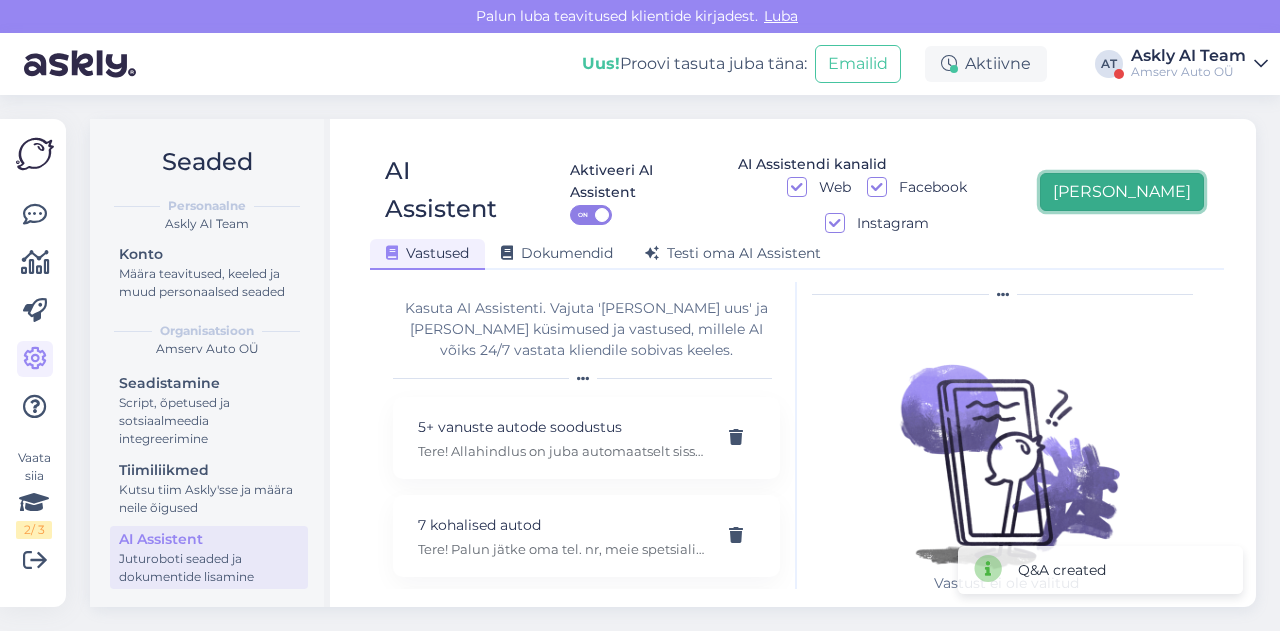 click on "[PERSON_NAME]" at bounding box center (1122, 192) 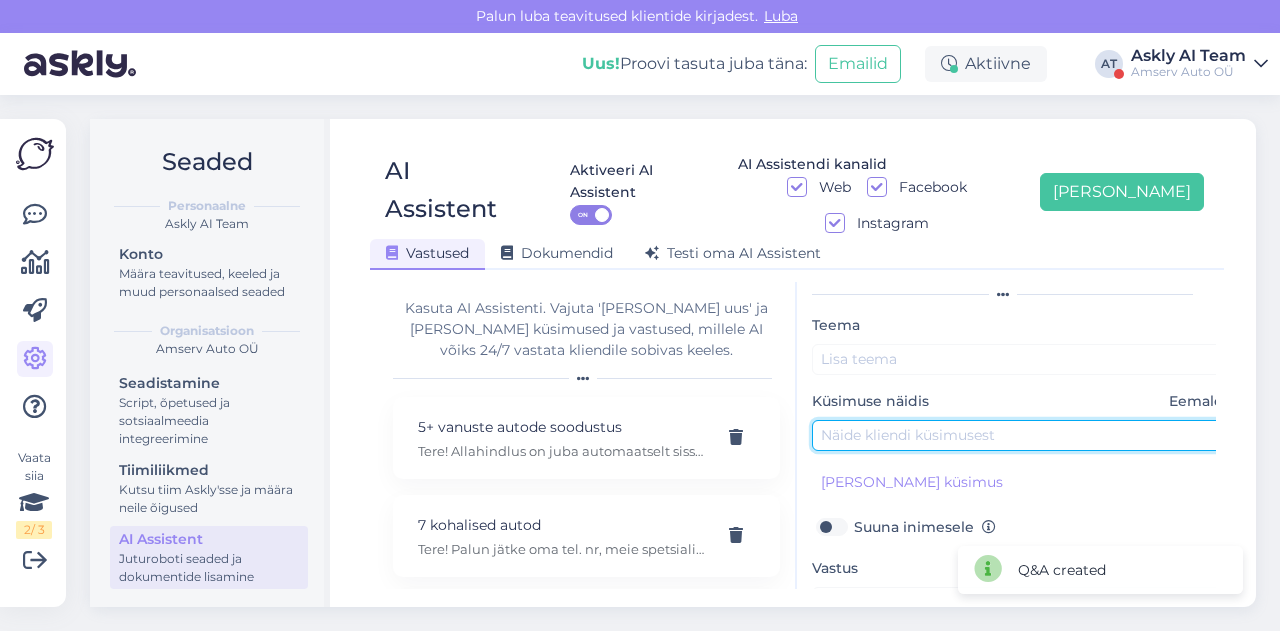 click at bounding box center [1022, 435] 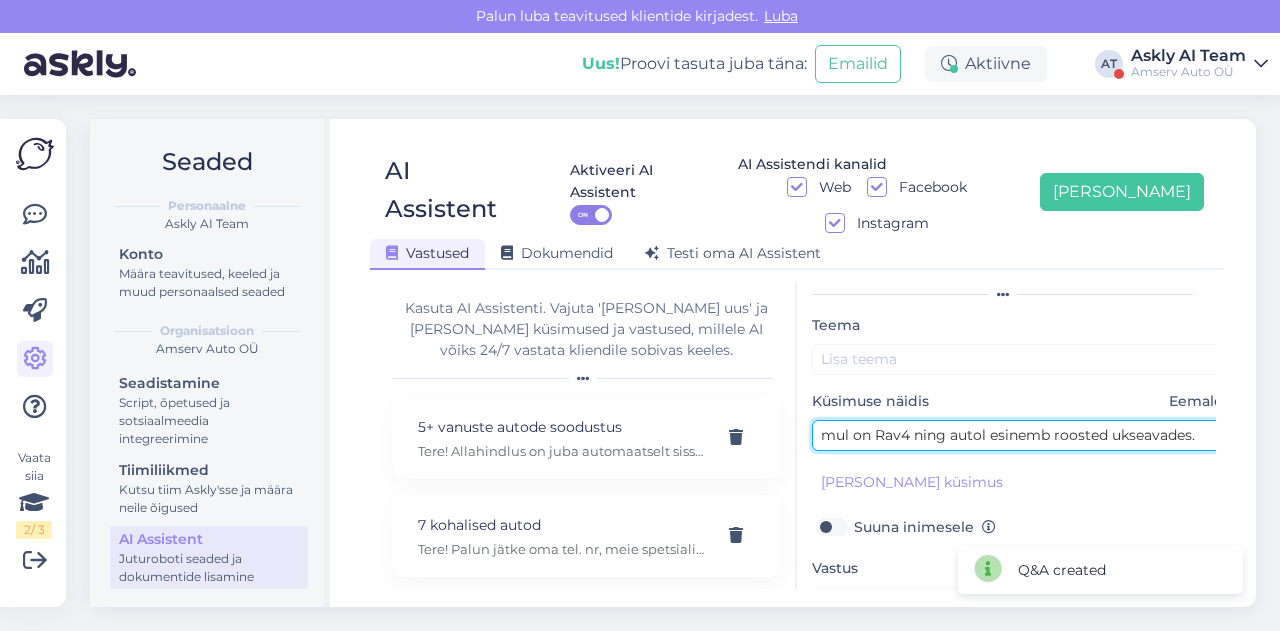type on "mul on Rav4 ning autol esinemb roosted ukseavades." 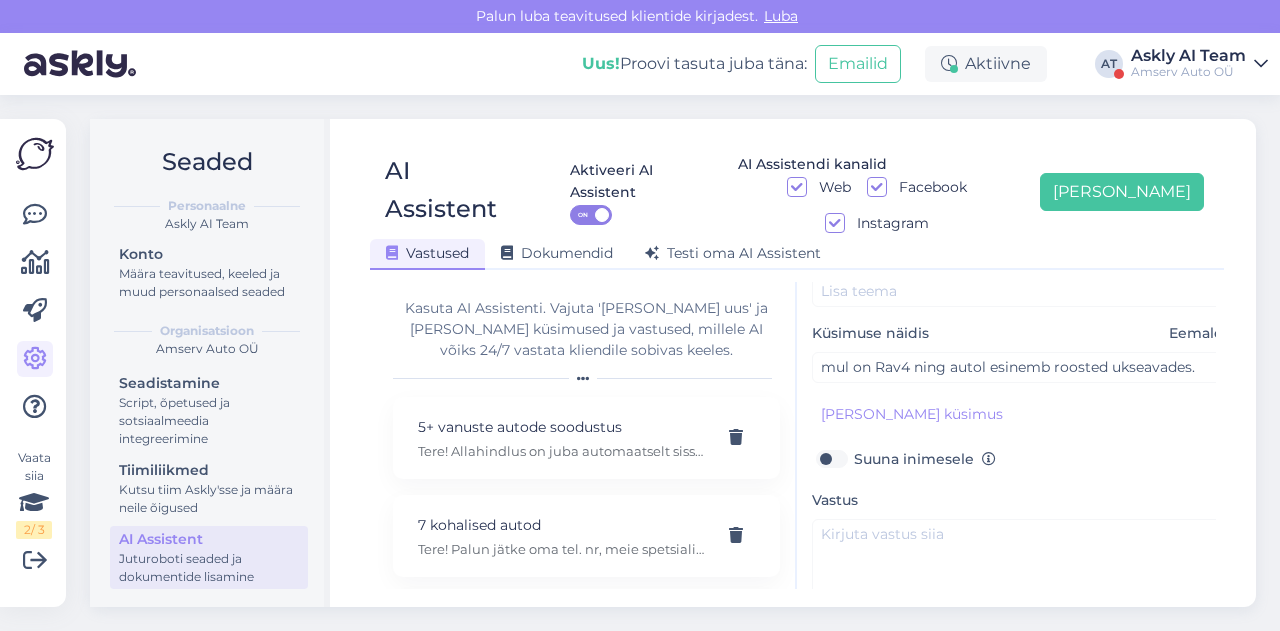 scroll, scrollTop: 130, scrollLeft: 0, axis: vertical 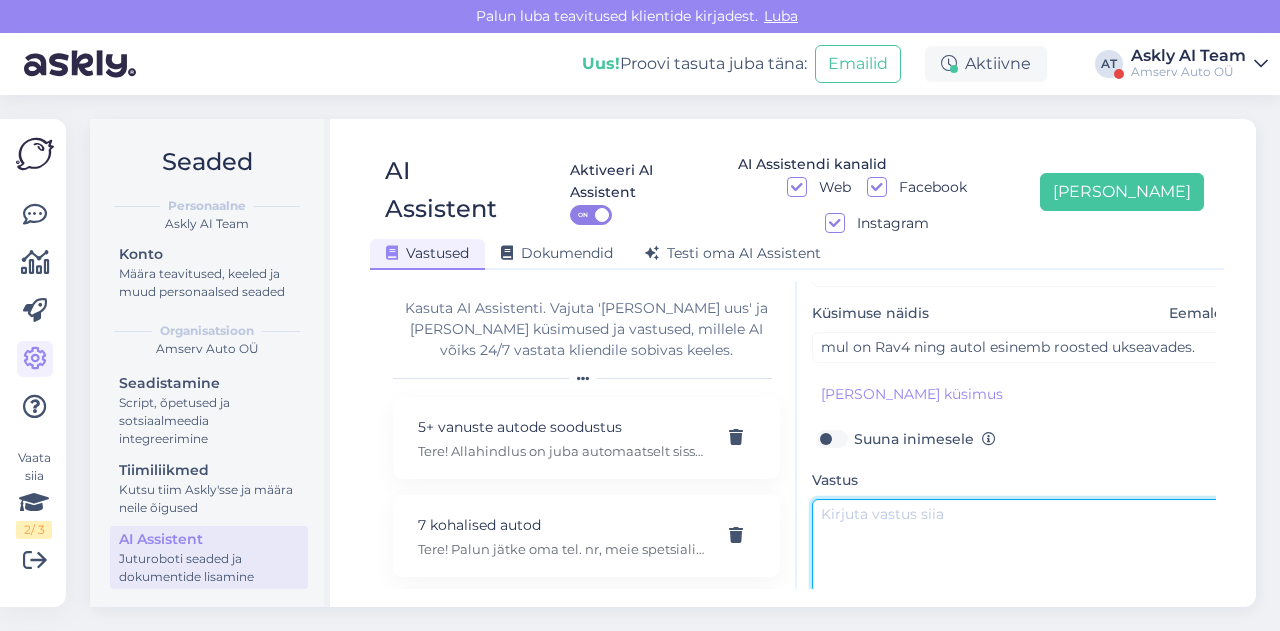 click at bounding box center (1022, 546) 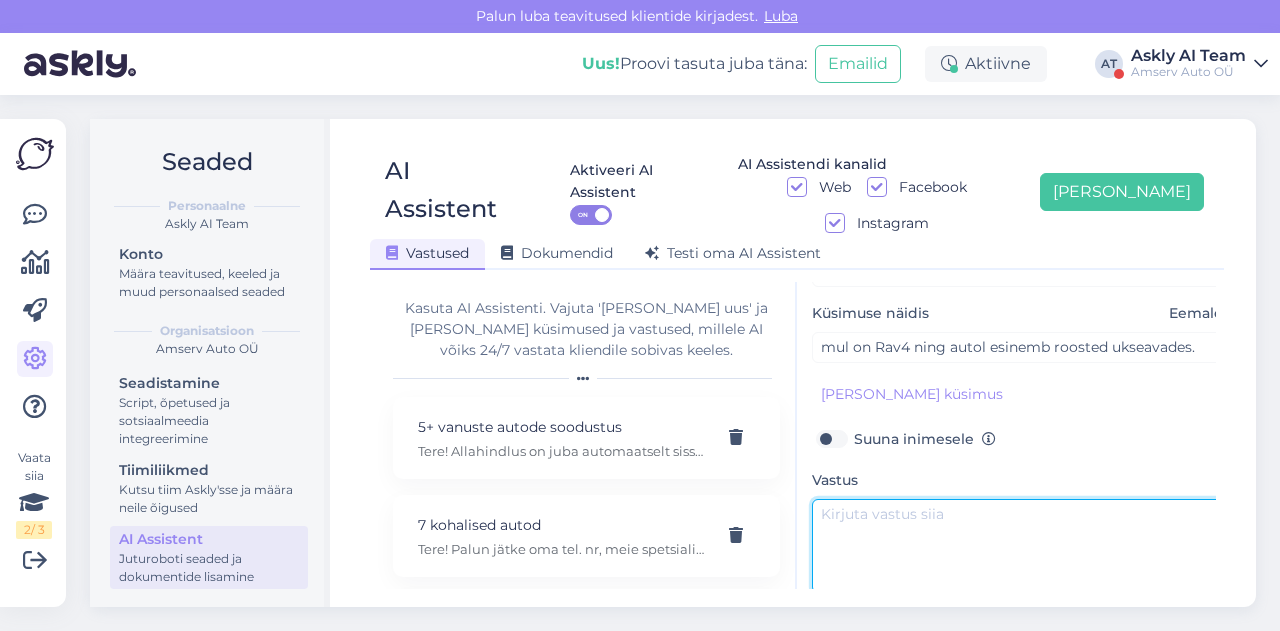 paste on "Tere.
Kui asute [GEOGRAPHIC_DATA], siis palun tulge meie autokiirabisse. Meie spetsialist vaatab sõiduki üle." 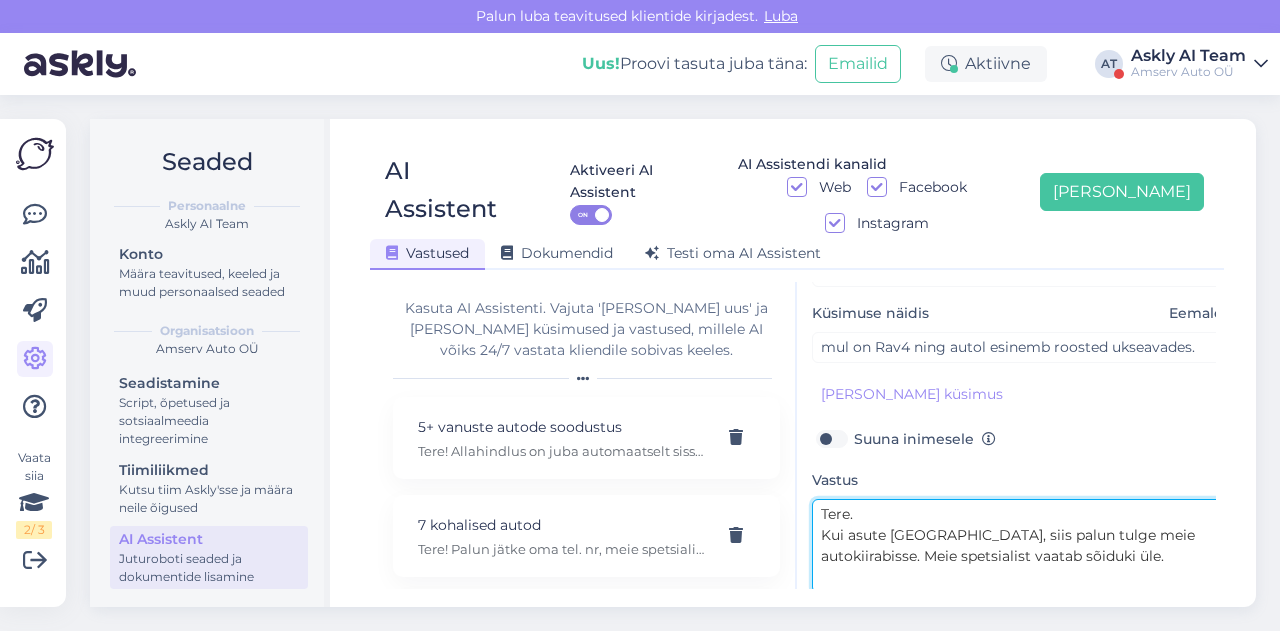 click on "Tere.
Kui asute [GEOGRAPHIC_DATA], siis palun tulge meie autokiirabisse. Meie spetsialist vaatab sõiduki üle." at bounding box center (1022, 546) 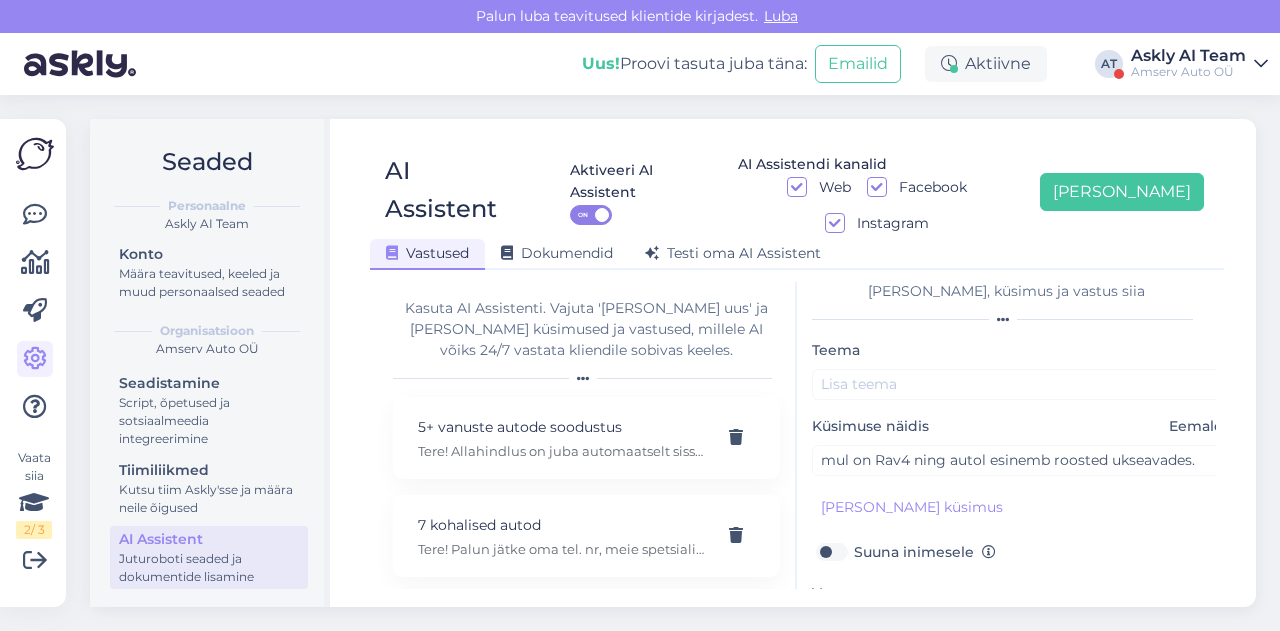 scroll, scrollTop: 15, scrollLeft: 0, axis: vertical 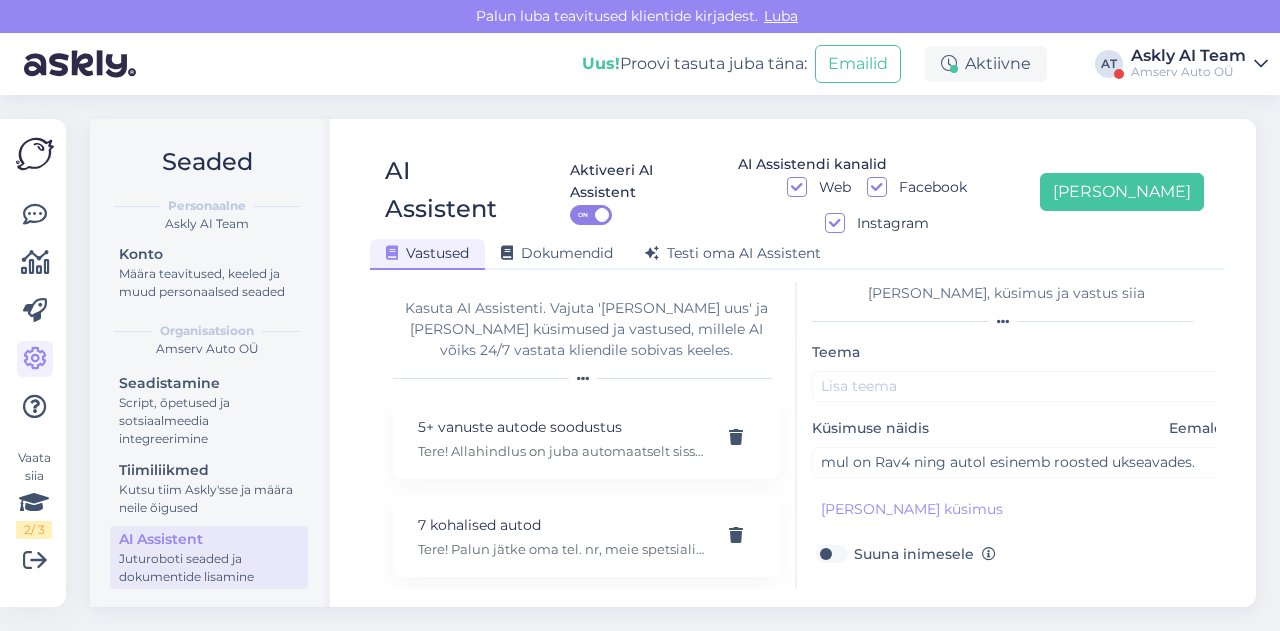 type on "Tere.
Kui asute [GEOGRAPHIC_DATA], siis palun tulge meie autokiirabisse. Meie spetsialist vaatab sõiduki üle." 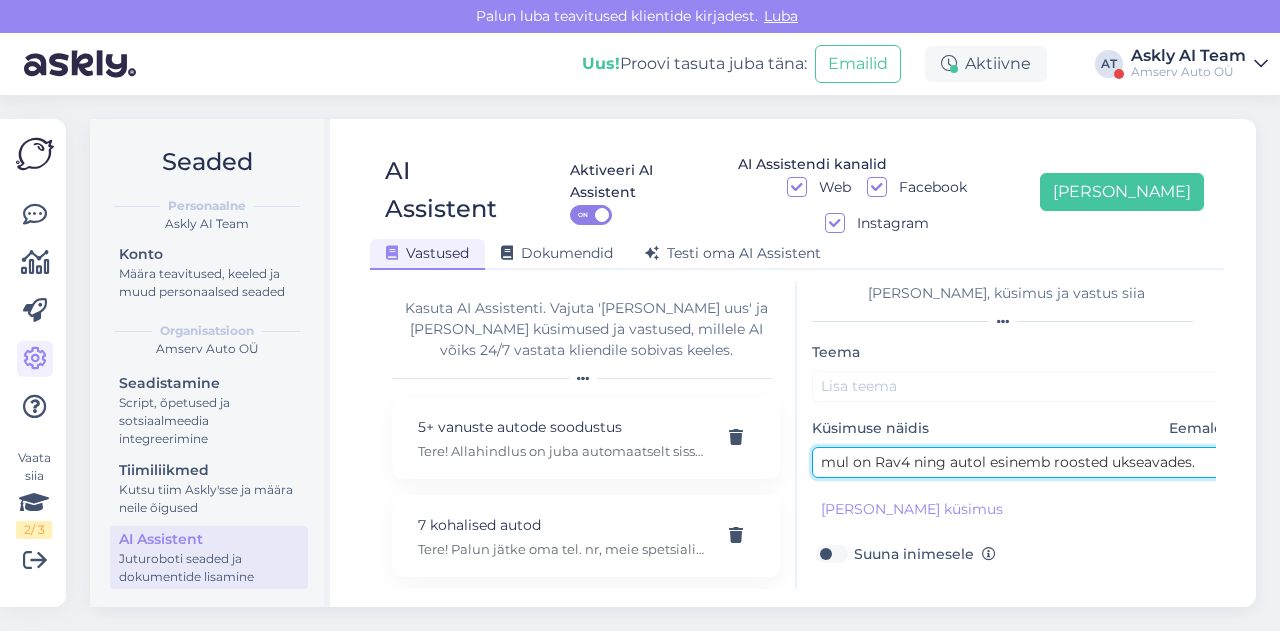 drag, startPoint x: 876, startPoint y: 424, endPoint x: 908, endPoint y: 424, distance: 32 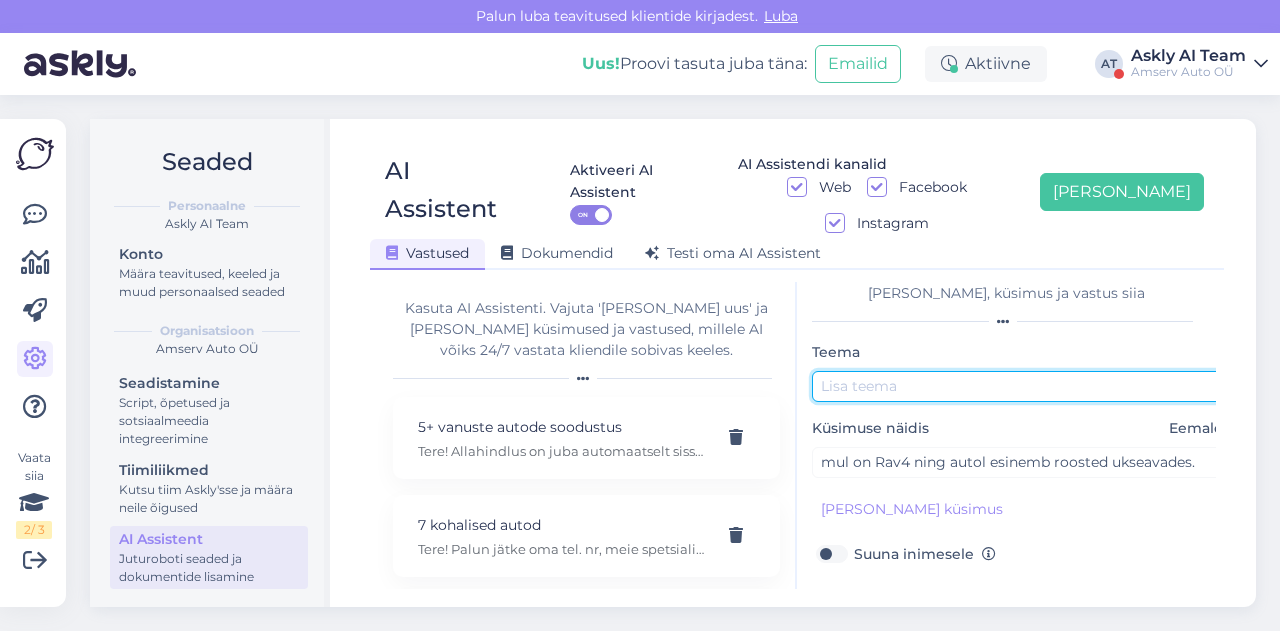 click at bounding box center (1022, 386) 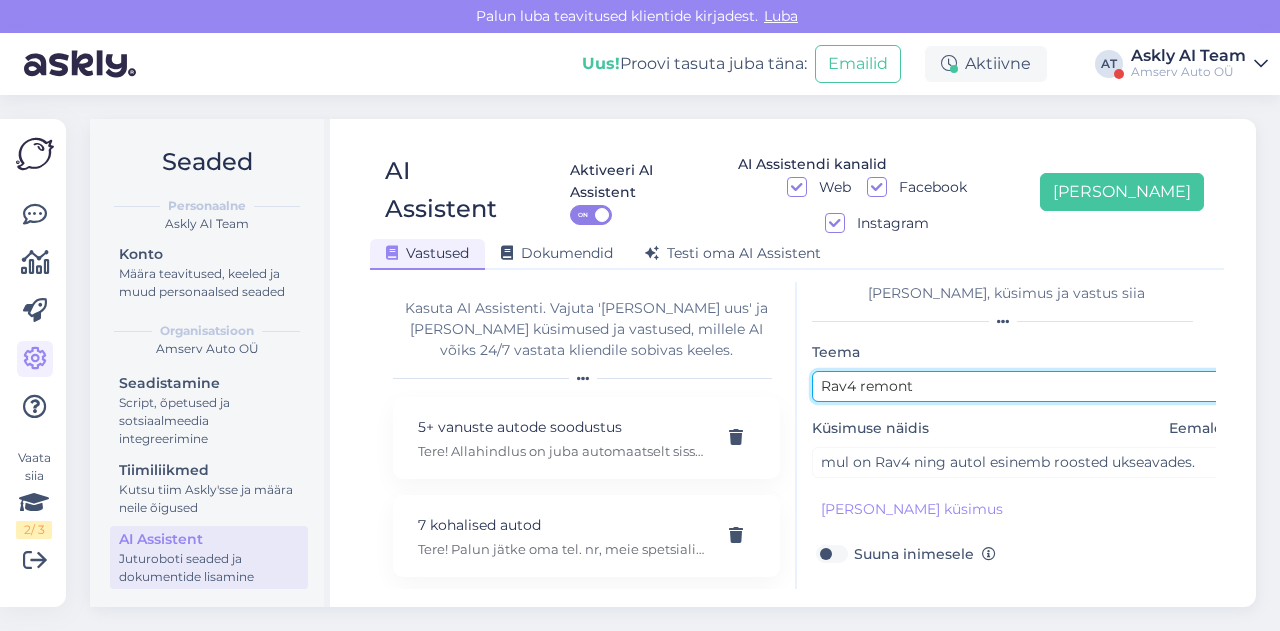 scroll, scrollTop: 179, scrollLeft: 0, axis: vertical 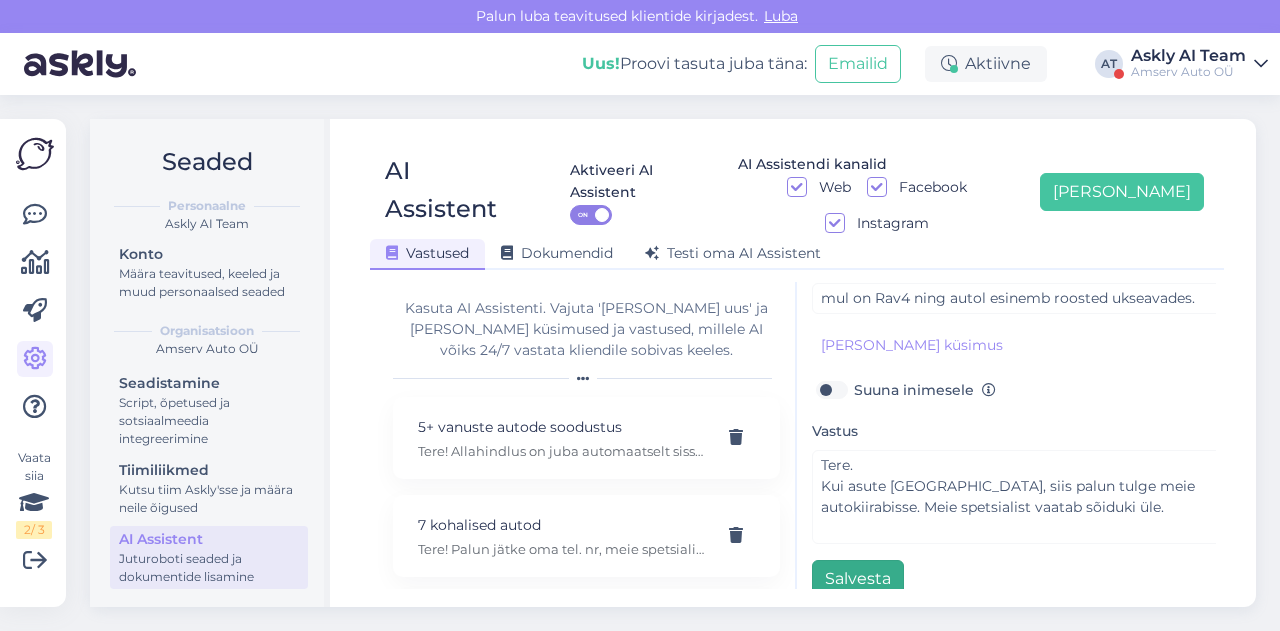 type on "Rav4 remont" 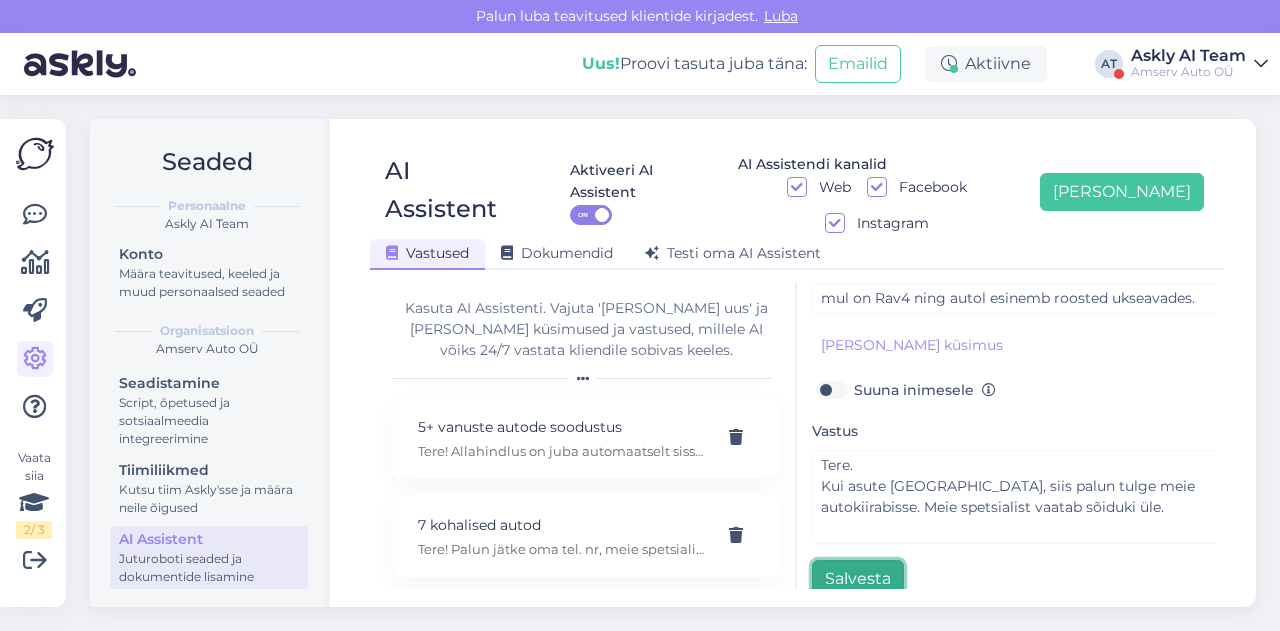 click on "Salvesta" at bounding box center (858, 579) 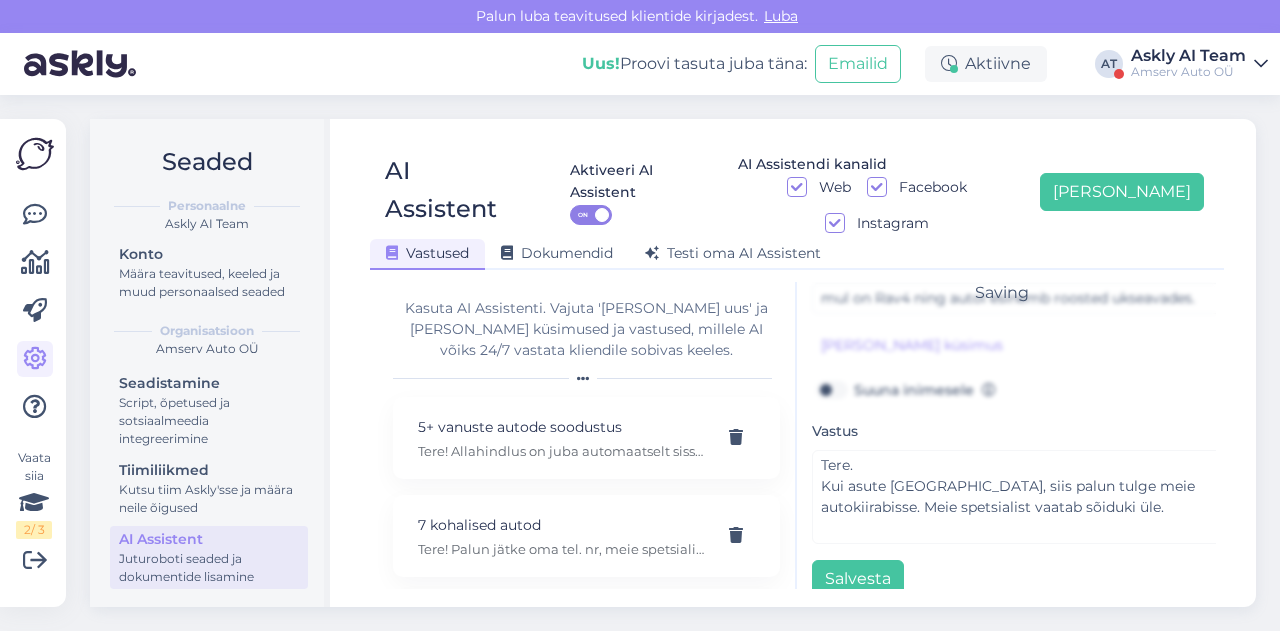scroll, scrollTop: 42, scrollLeft: 0, axis: vertical 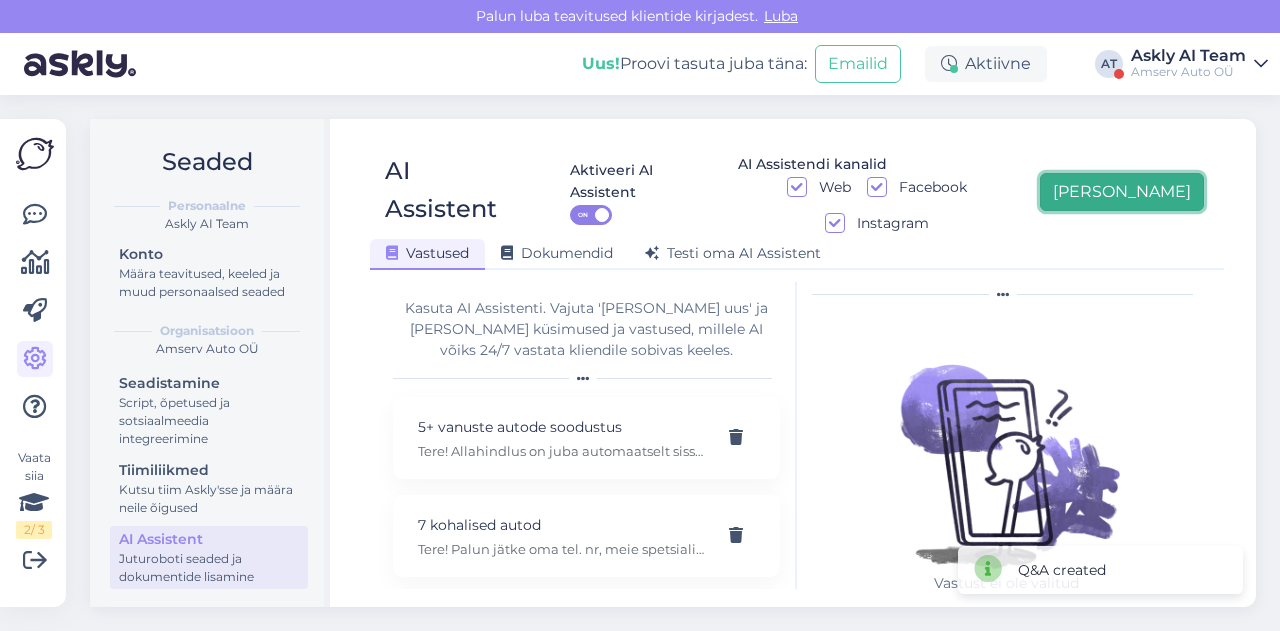 click on "[PERSON_NAME]" at bounding box center (1122, 192) 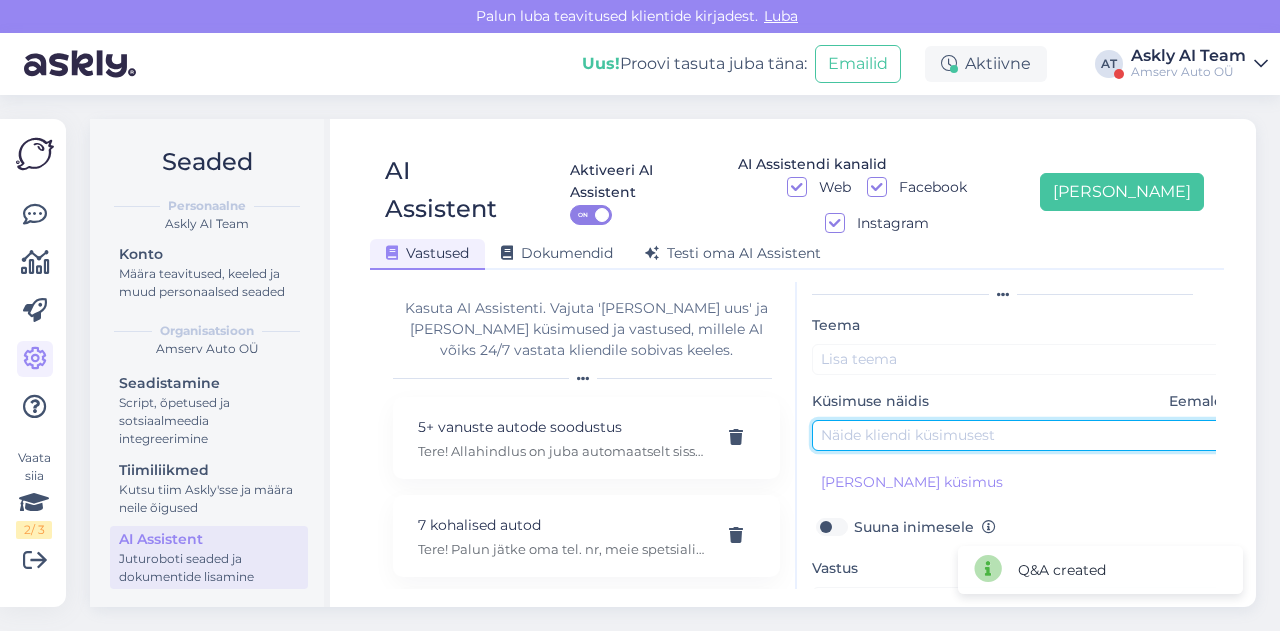 click at bounding box center [1022, 435] 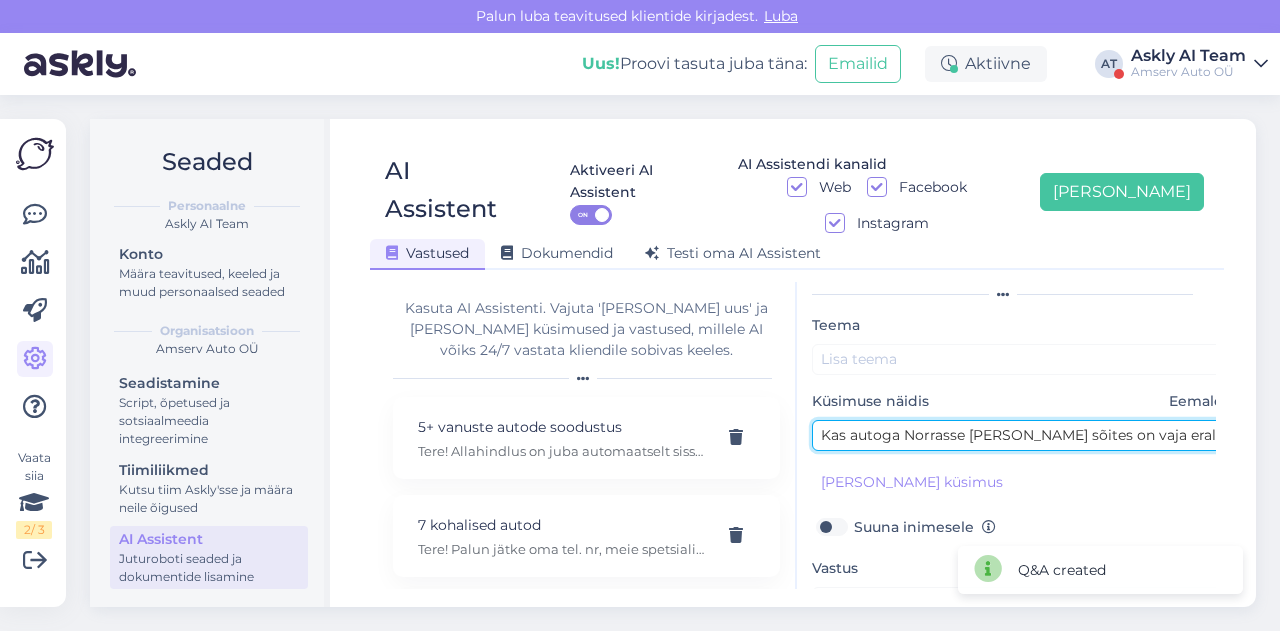 scroll, scrollTop: 0, scrollLeft: 76, axis: horizontal 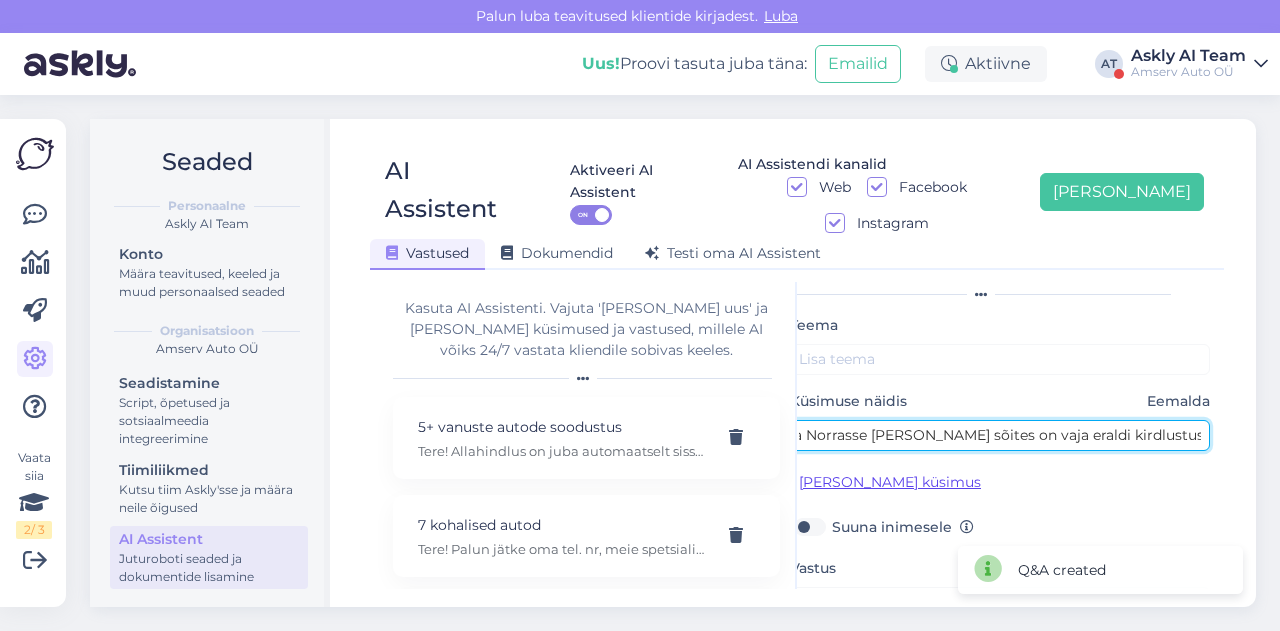 type on "Kas autoga Norrasse [PERSON_NAME] sõites on vaja eraldi kirdlustust autole?" 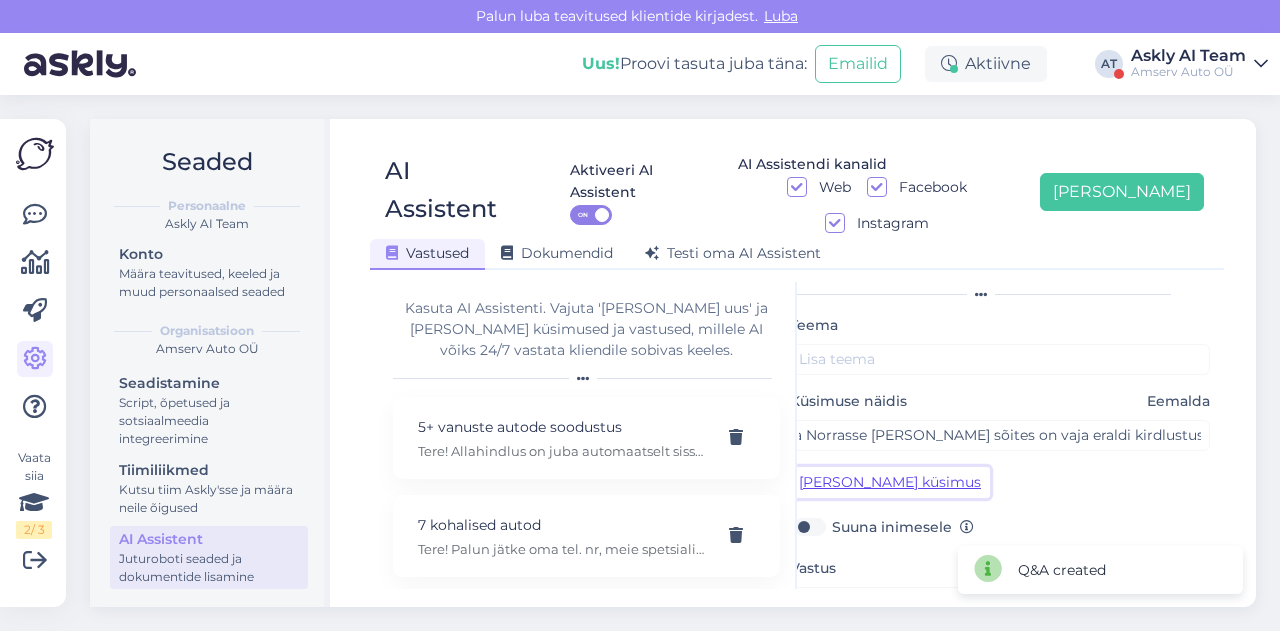 click on "[PERSON_NAME] küsimus" at bounding box center [890, 482] 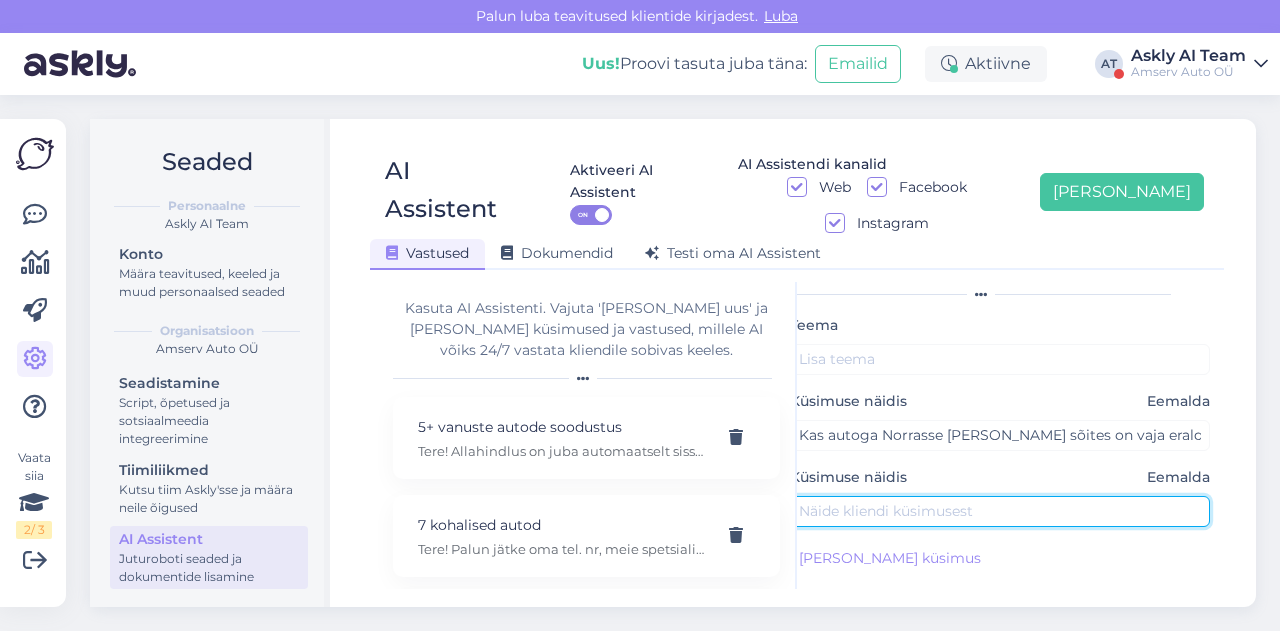 click at bounding box center [1000, 511] 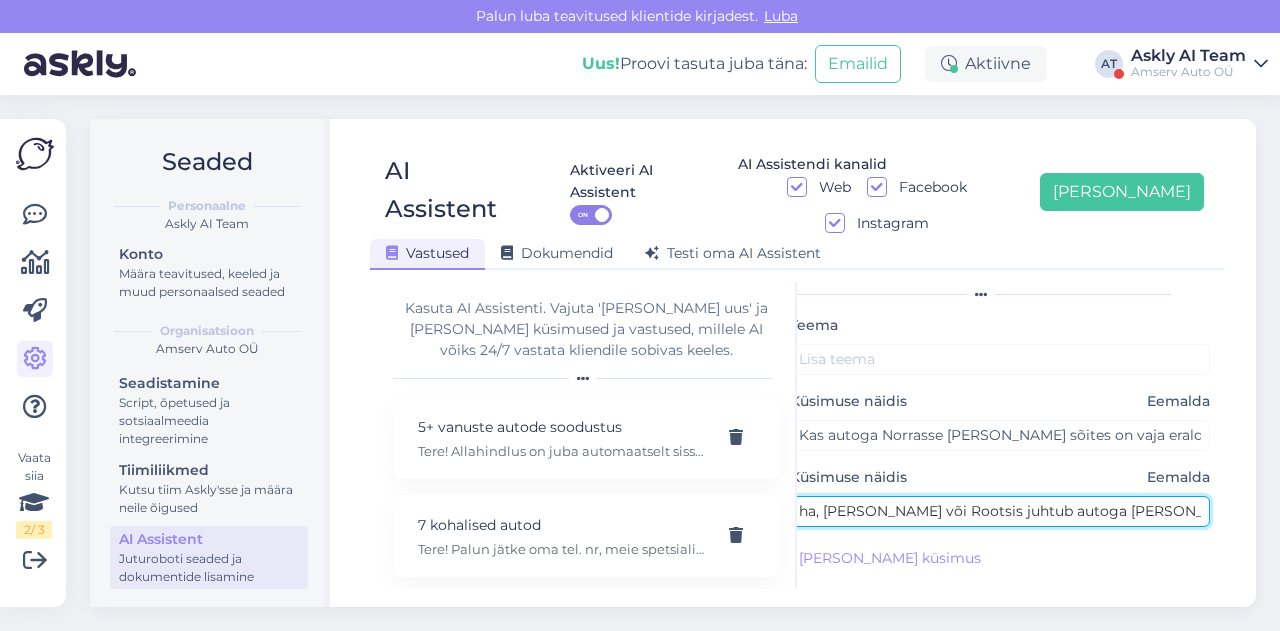 scroll, scrollTop: 0, scrollLeft: 0, axis: both 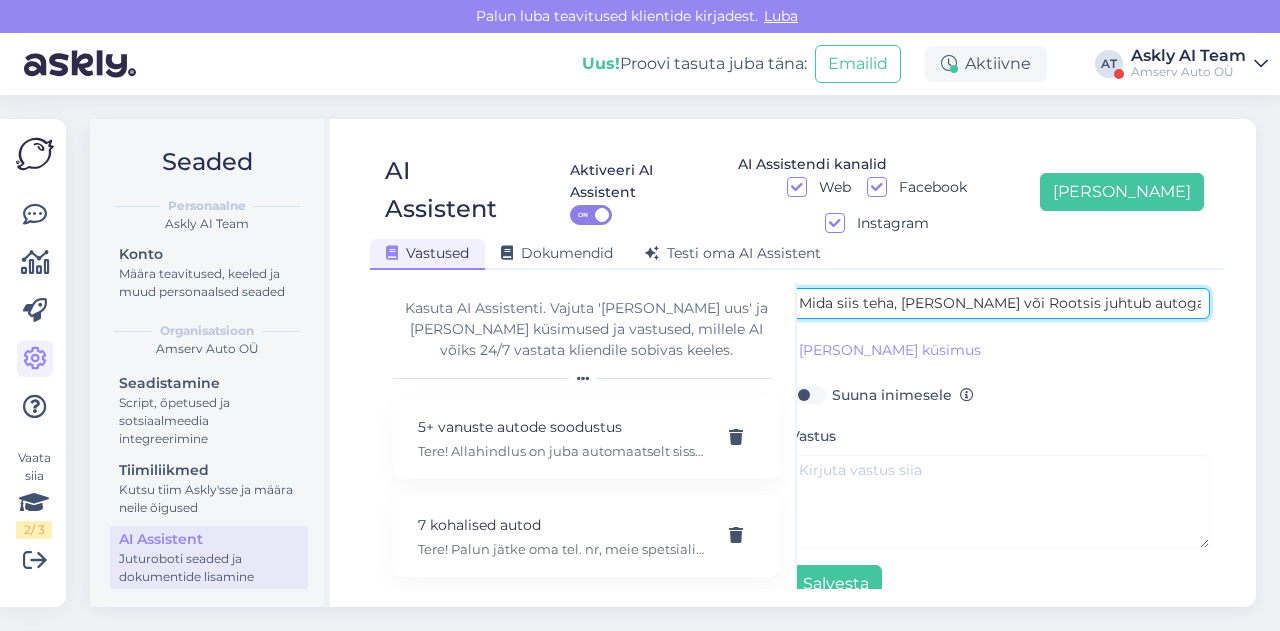 type on "Mida siis teha, [PERSON_NAME] või Rootsis juhtub autoga [PERSON_NAME] või õnnetus?" 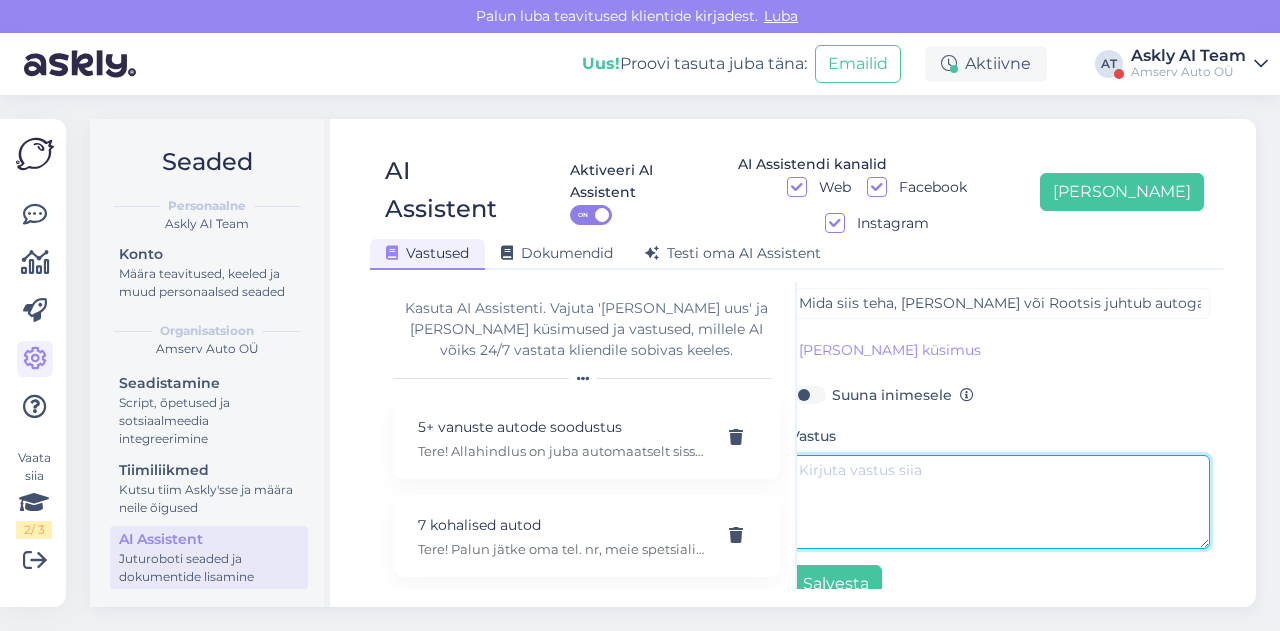 click at bounding box center [1000, 502] 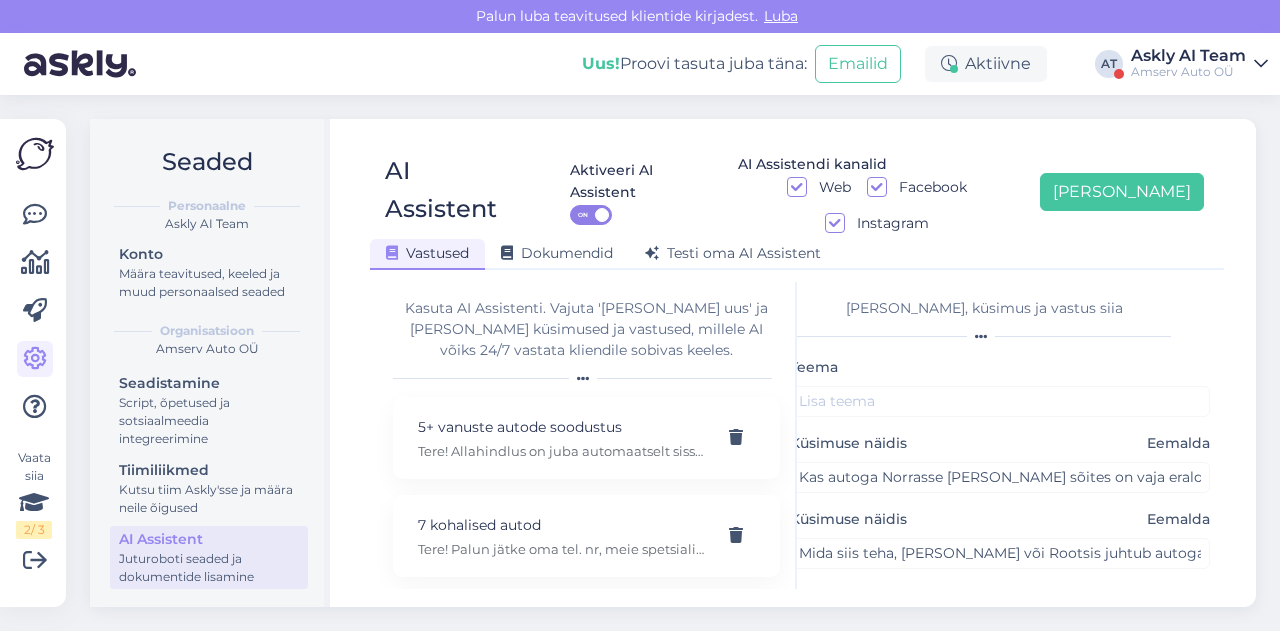 scroll, scrollTop: 14, scrollLeft: 0, axis: vertical 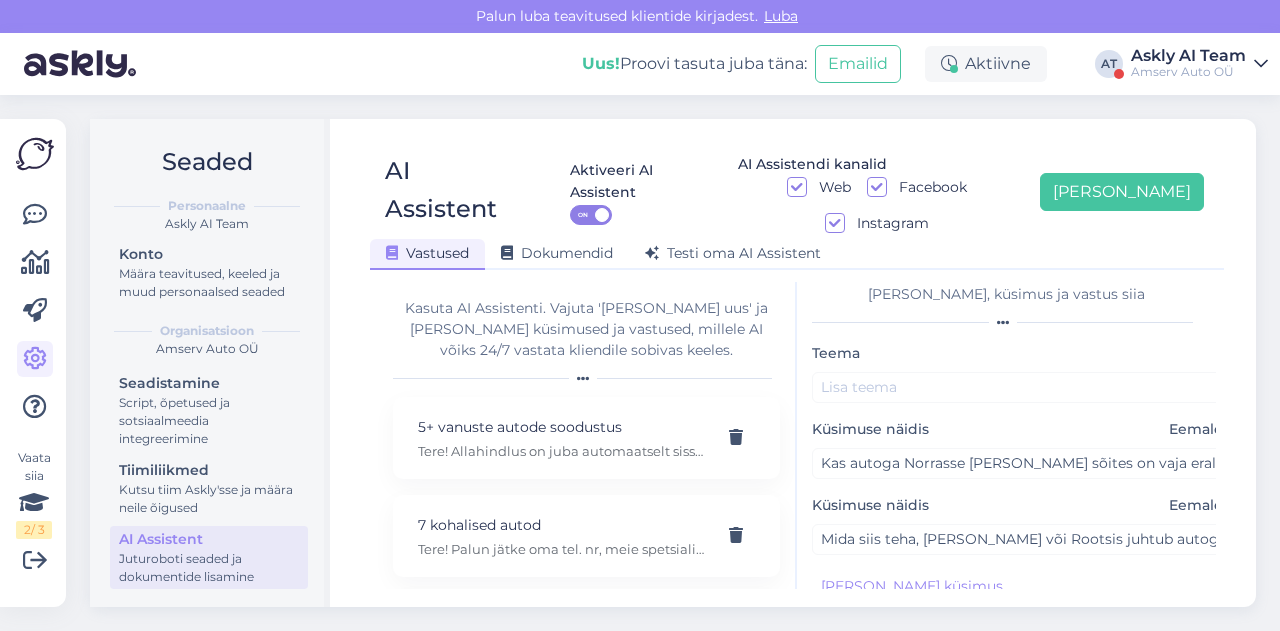 type on "Tere.
Kahjuks [PERSON_NAME] [PERSON_NAME] infot. [PERSON_NAME] pöörduge oma kindlustusandja [PERSON_NAME]." 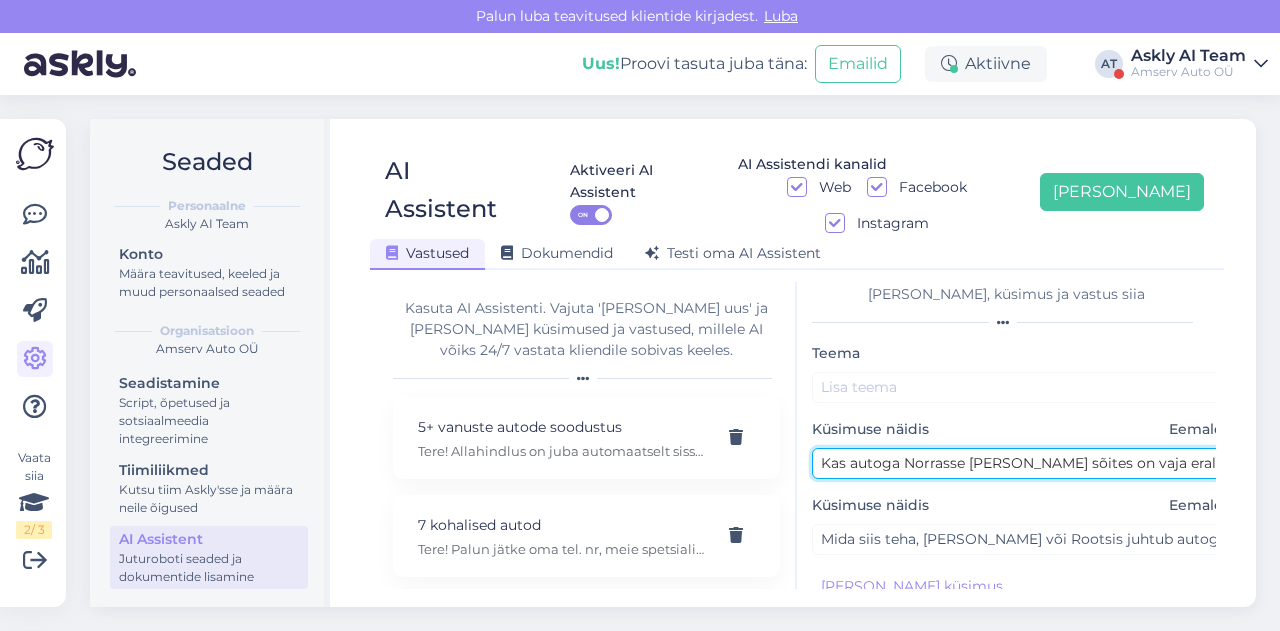 drag, startPoint x: 906, startPoint y: 427, endPoint x: 1029, endPoint y: 422, distance: 123.101585 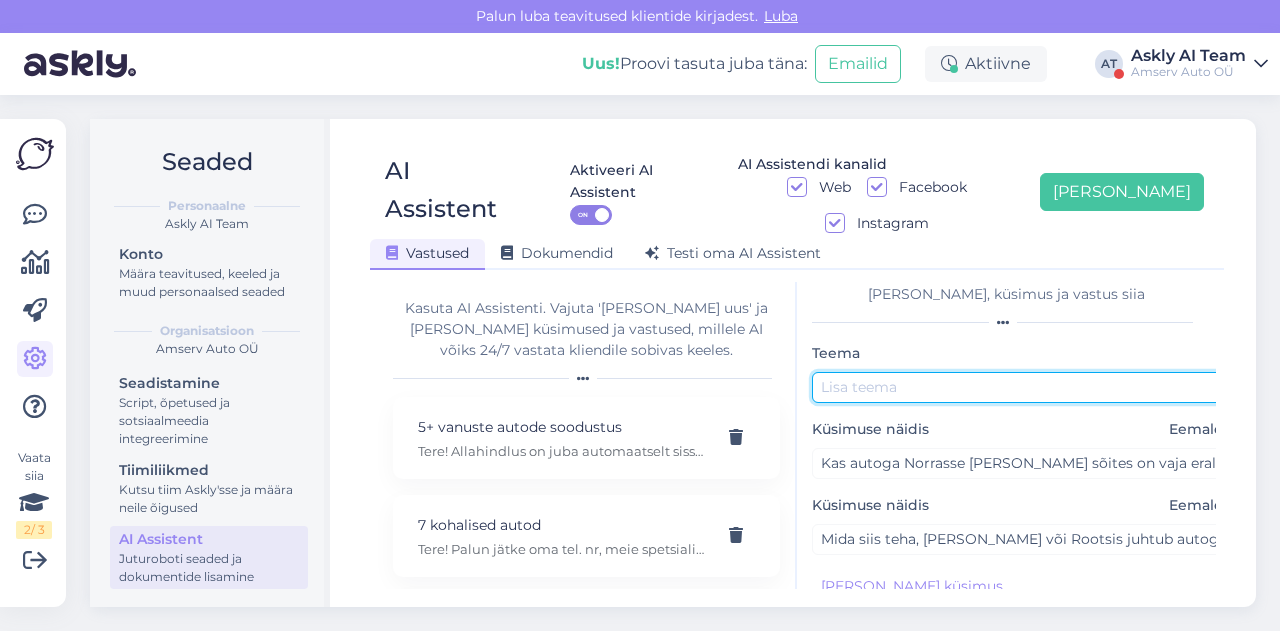 click at bounding box center (1022, 387) 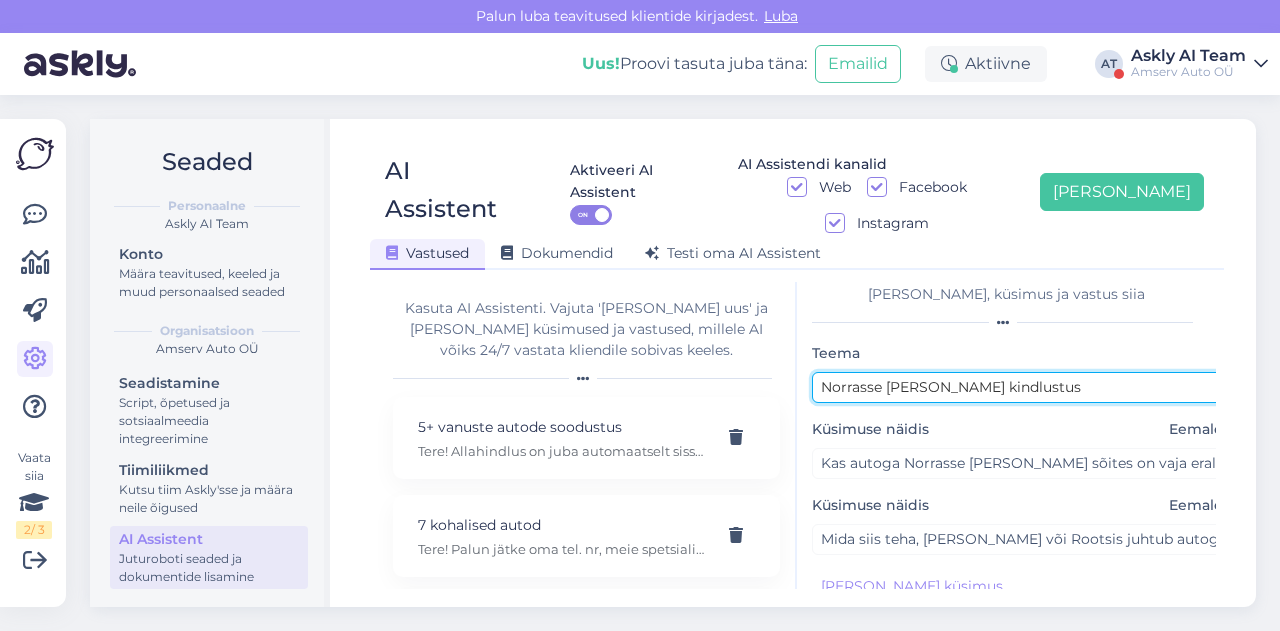 scroll, scrollTop: 254, scrollLeft: 0, axis: vertical 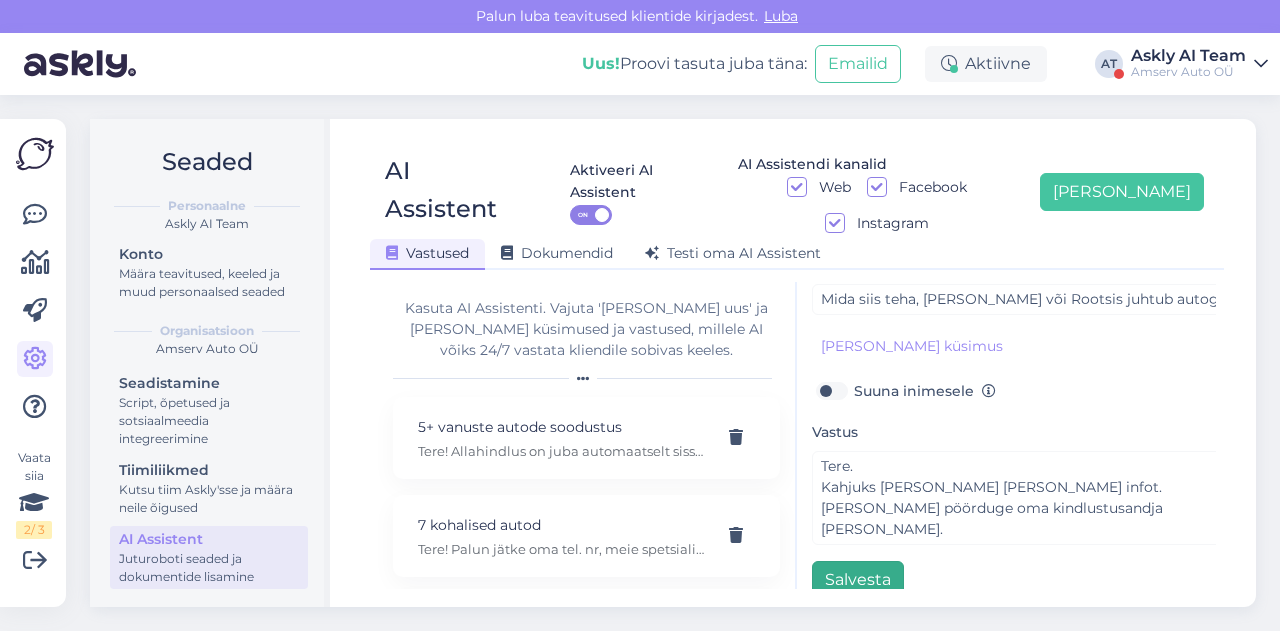 type on "Norrasse [PERSON_NAME] kindlustus" 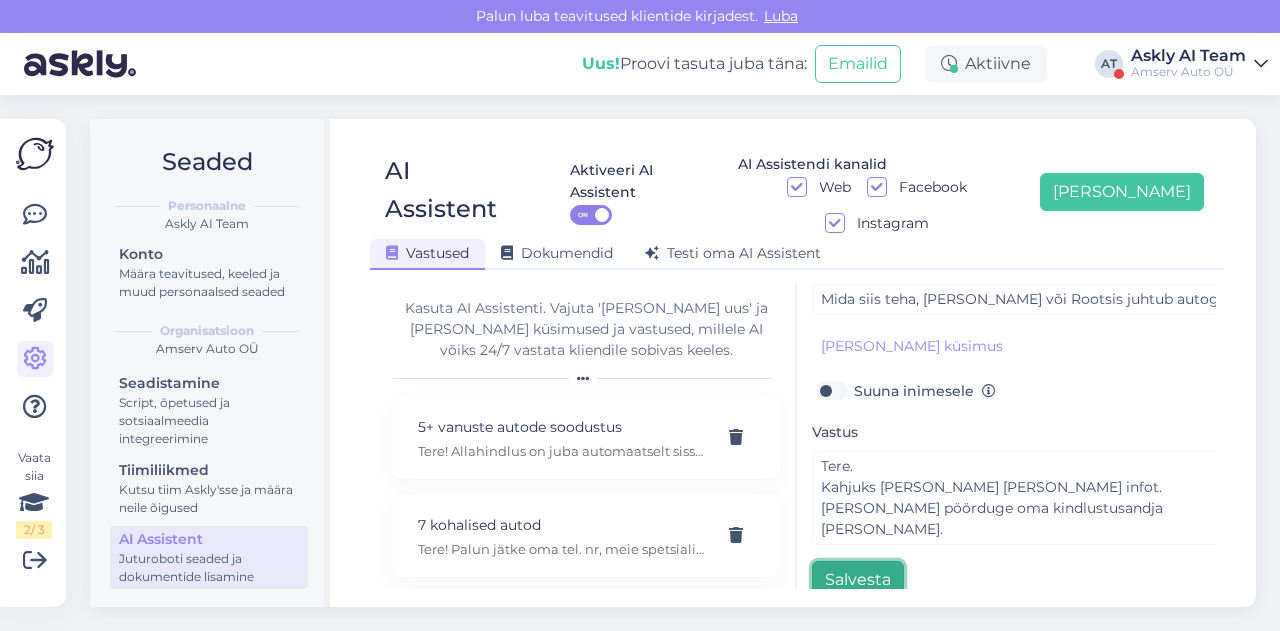 click on "Salvesta" at bounding box center [858, 580] 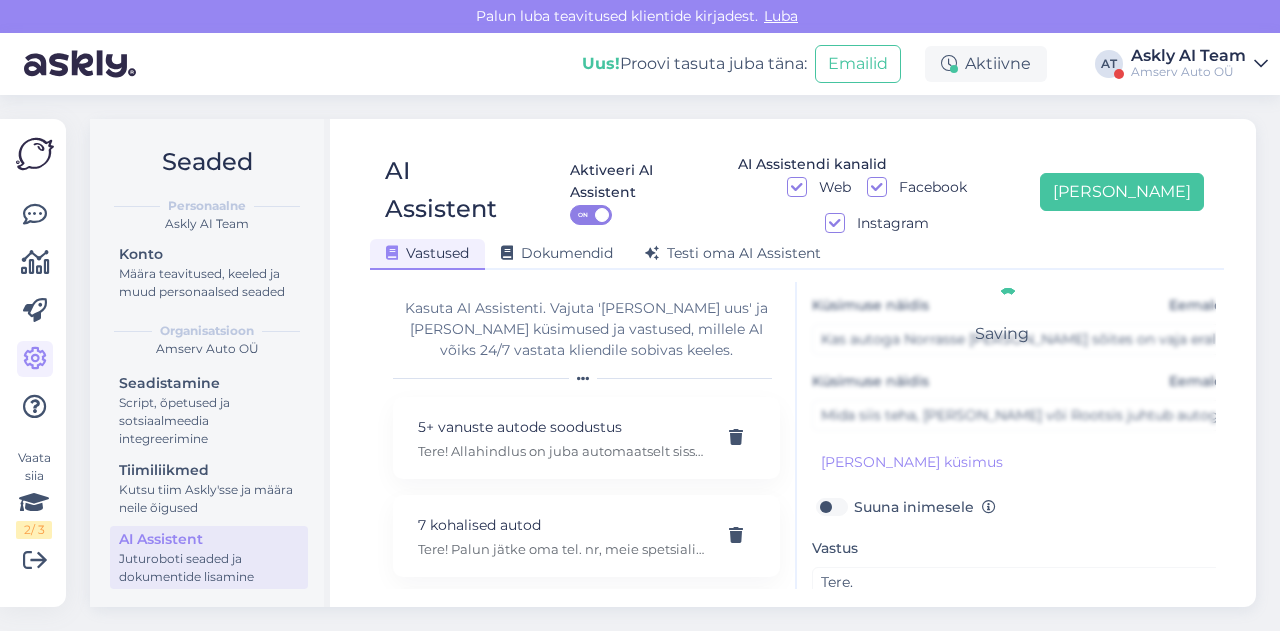 scroll, scrollTop: 42, scrollLeft: 0, axis: vertical 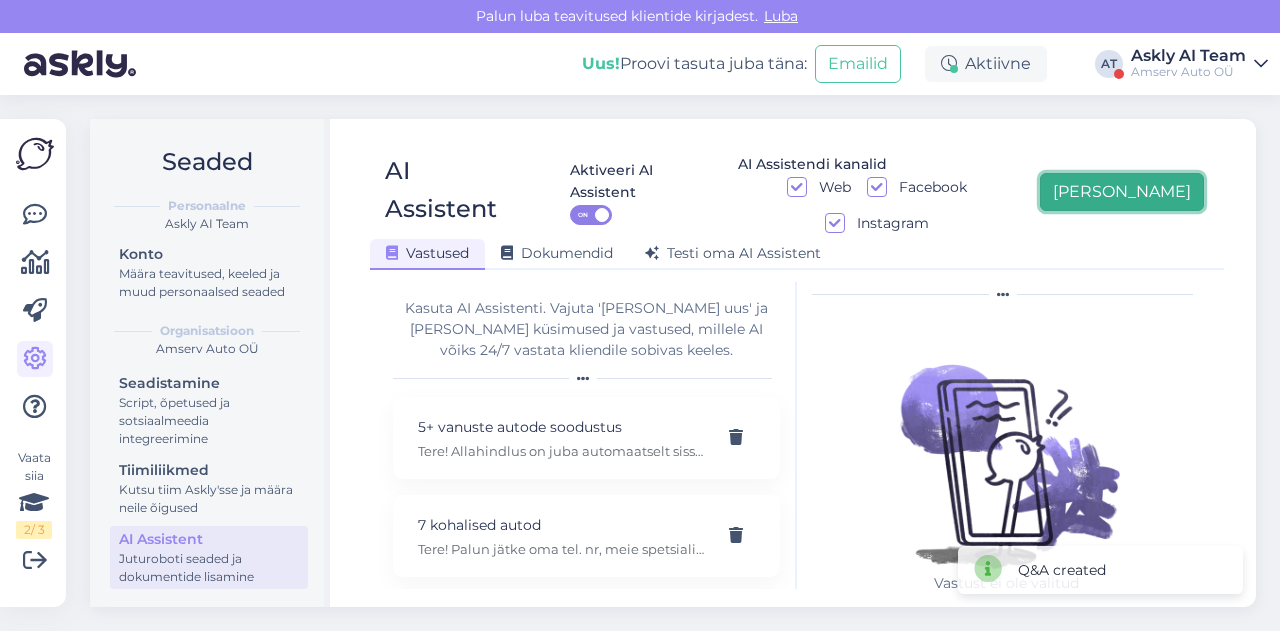 click on "[PERSON_NAME]" at bounding box center [1122, 192] 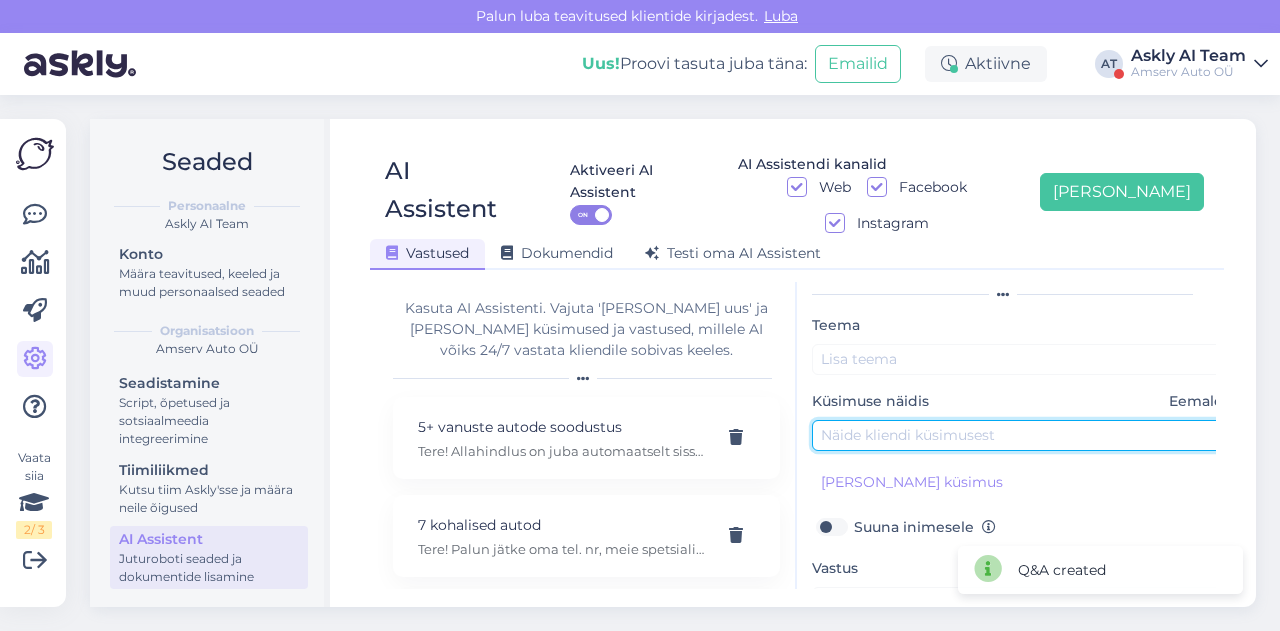 click at bounding box center [1022, 435] 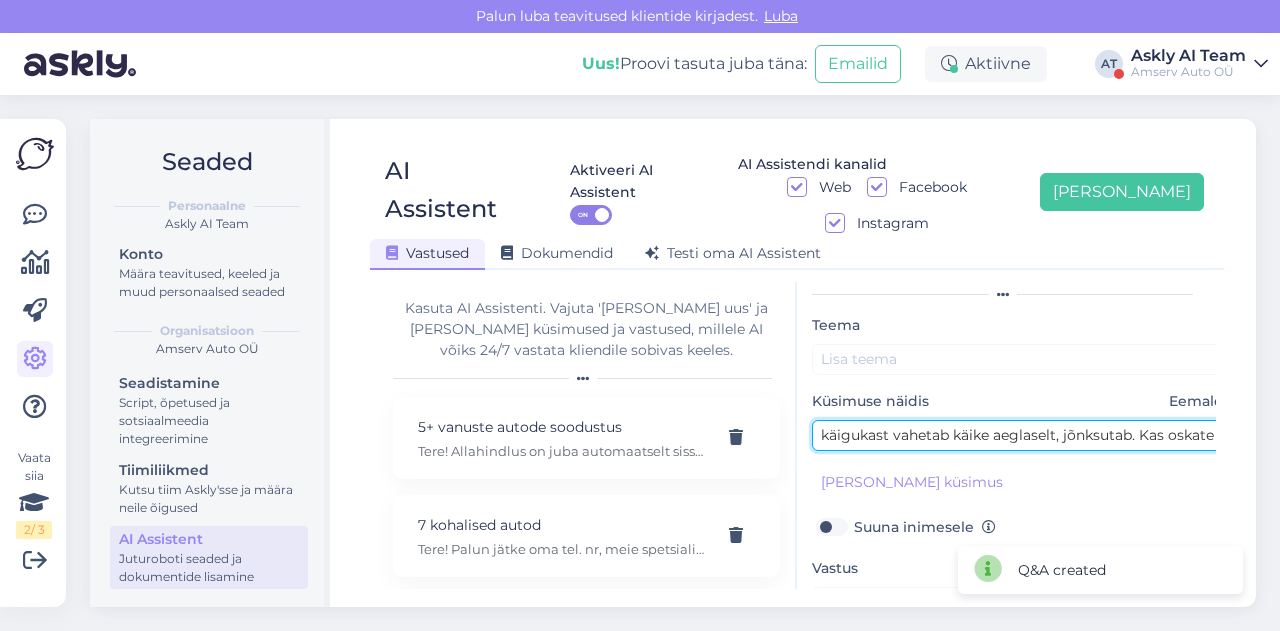 scroll, scrollTop: 0, scrollLeft: 380, axis: horizontal 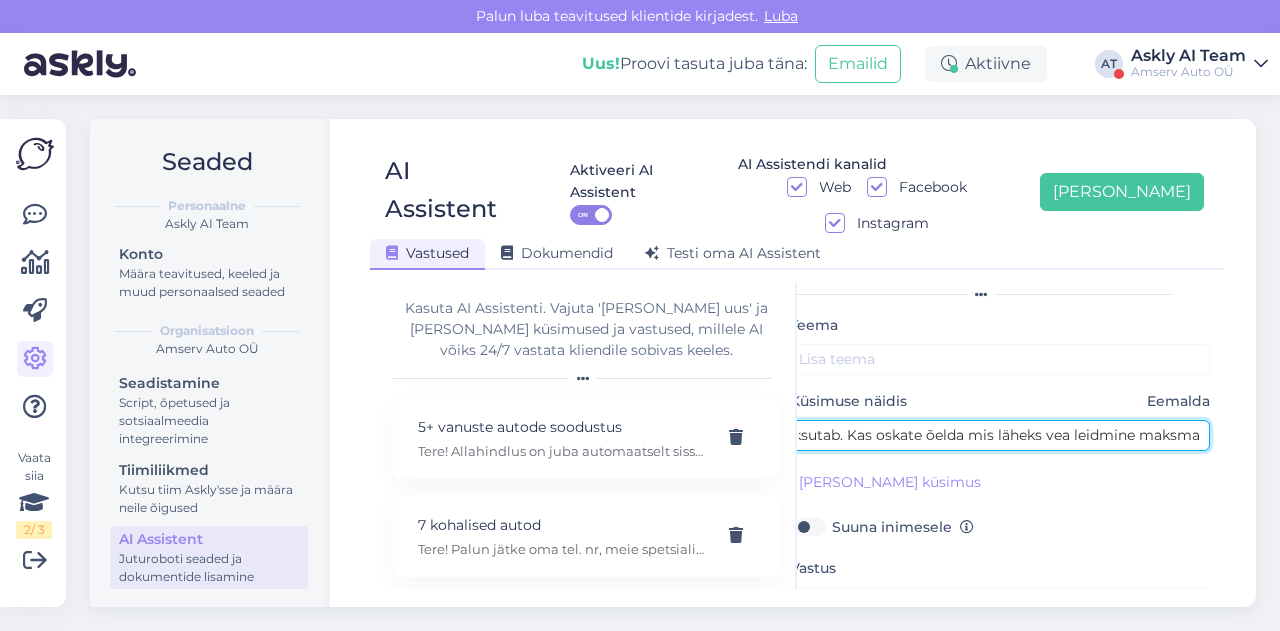 click on "käigukast vahetab käike aeglaselt, jõnksutab. Kas oskate õelda mis läheks vea leidmine maksma Järve Amservis" at bounding box center [1000, 435] 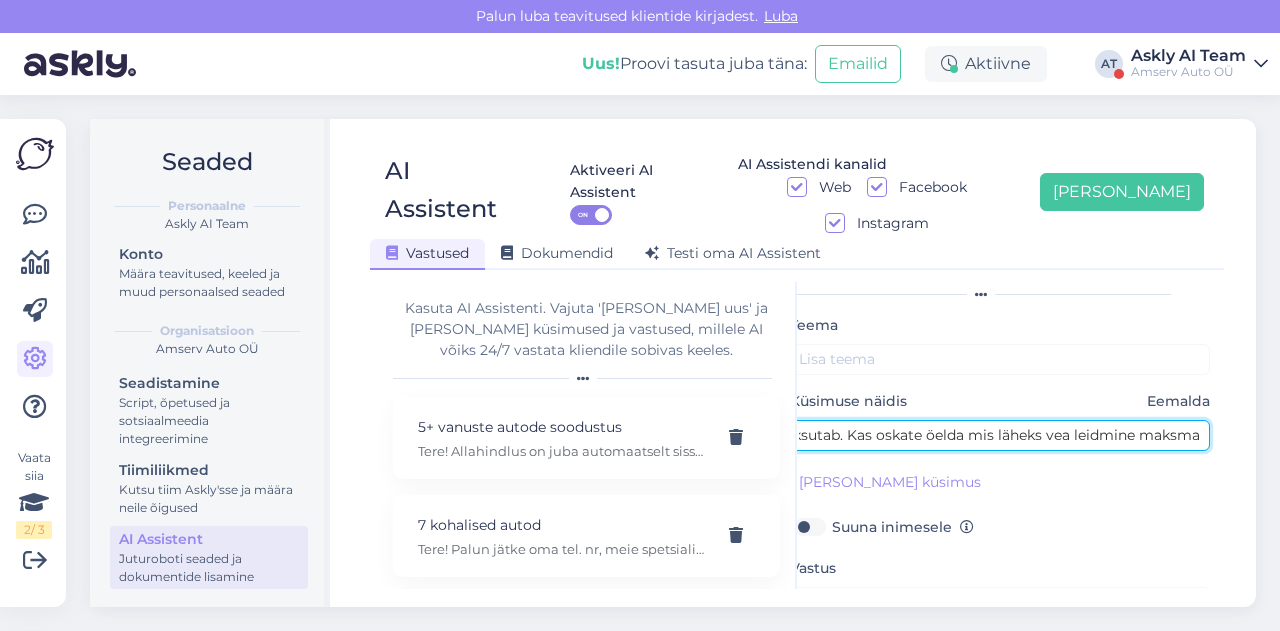 type on "käigukast vahetab käike aeglaselt, jõnksutab. Kas oskate öelda mis läheks vea leidmine maksma Järve Amservis" 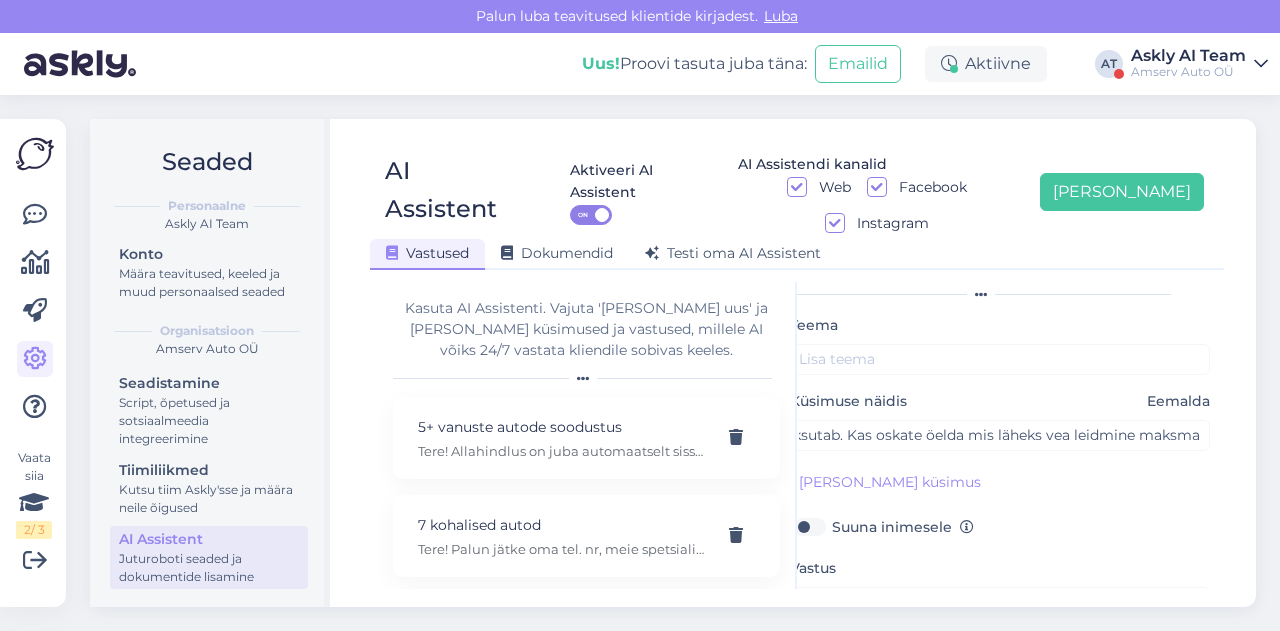 scroll, scrollTop: 0, scrollLeft: 0, axis: both 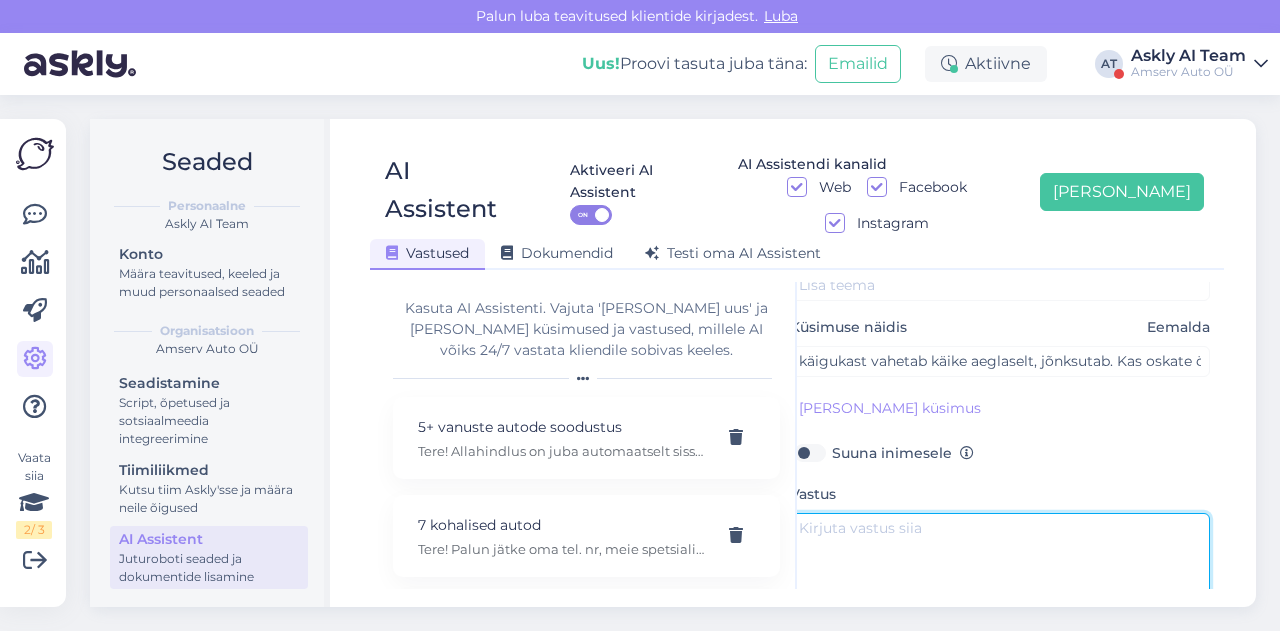 click at bounding box center [1000, 560] 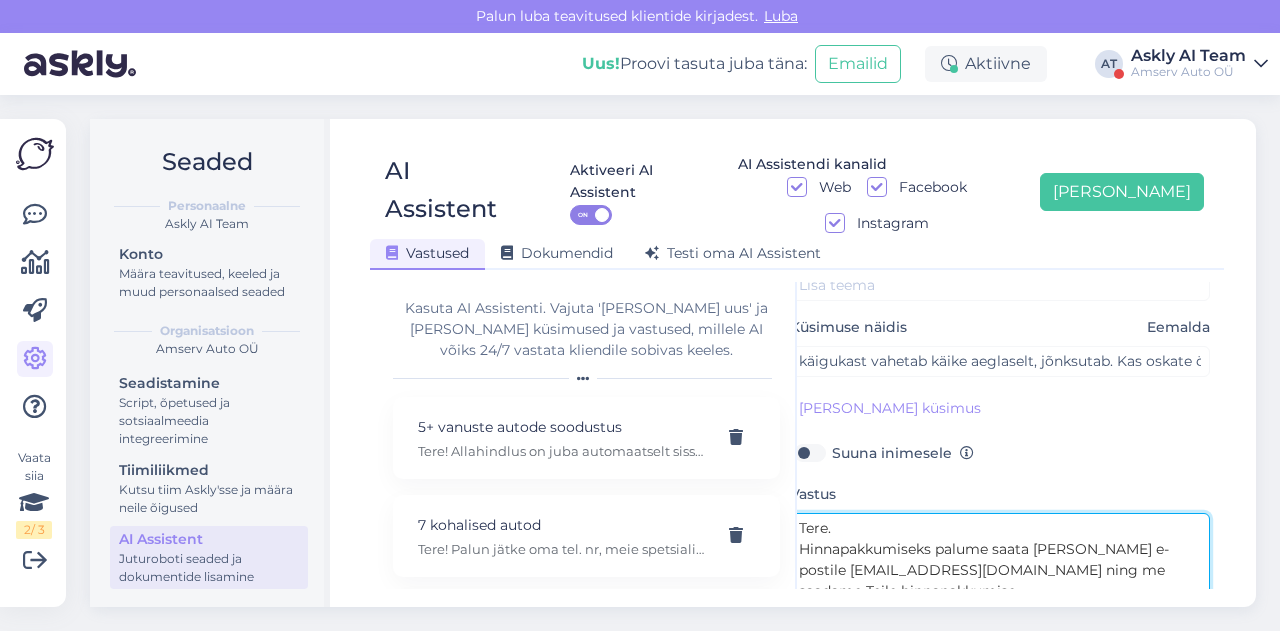 scroll, scrollTop: 0, scrollLeft: 0, axis: both 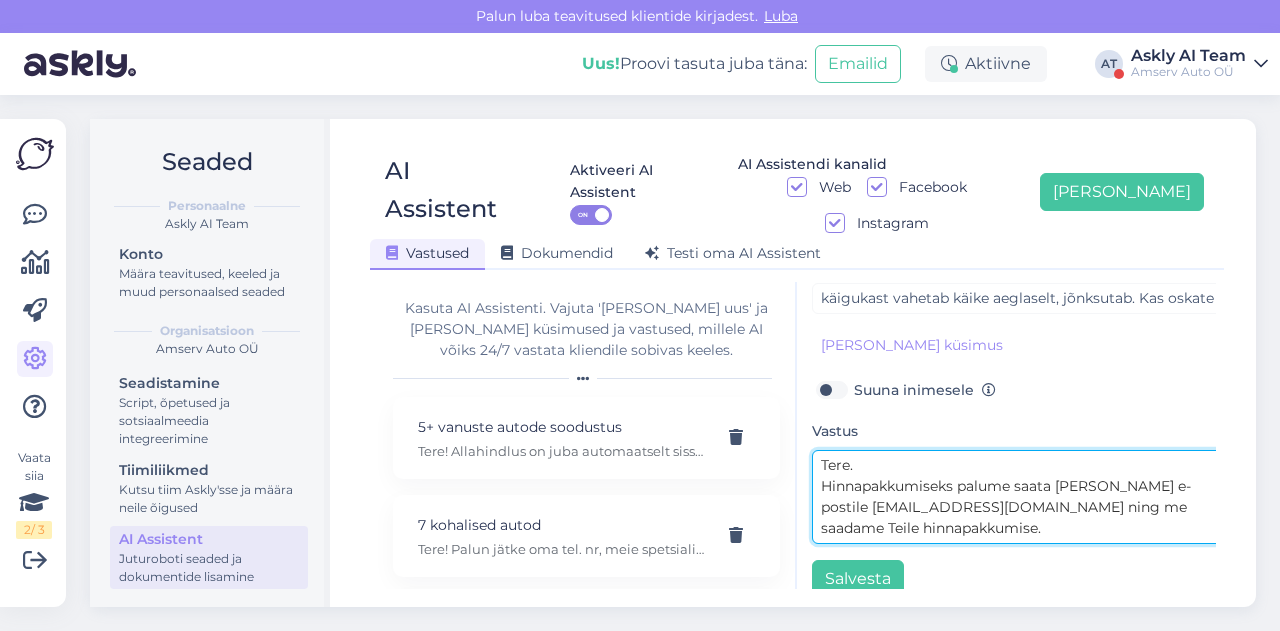 type on "Tere.
Hinnapakkumiseks palume saata [PERSON_NAME] e-postile [EMAIL_ADDRESS][DOMAIN_NAME] ning me saadame Teile hinnapakkumise." 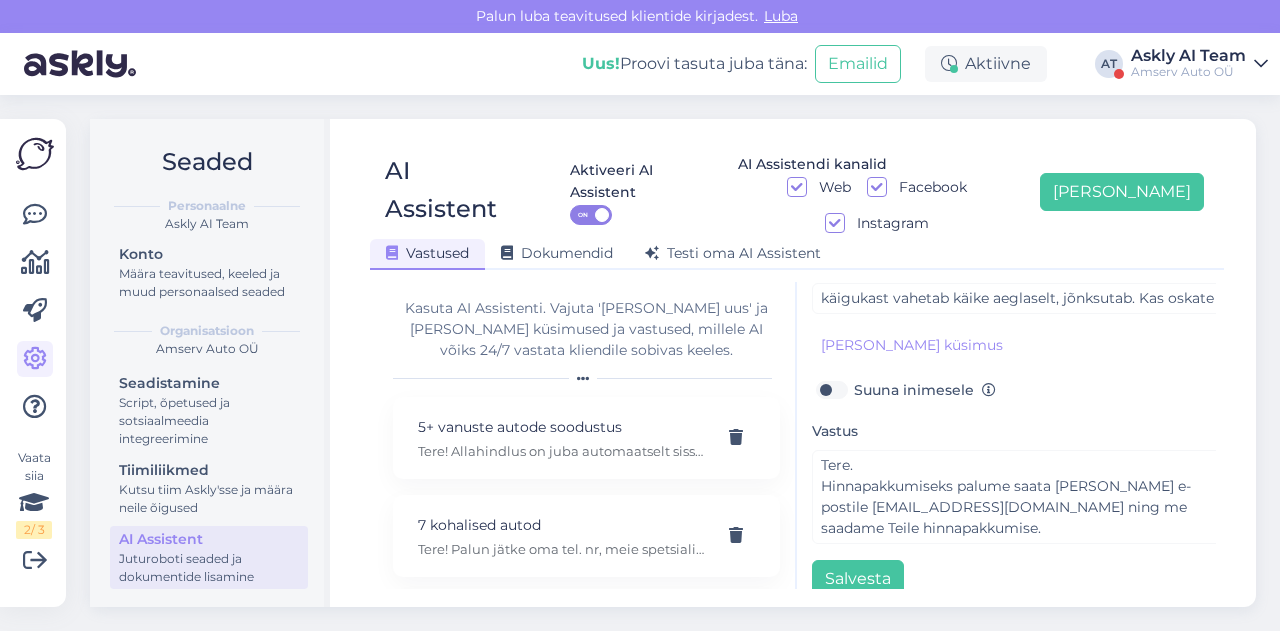 click on "Suuna inimesele" at bounding box center [925, 390] 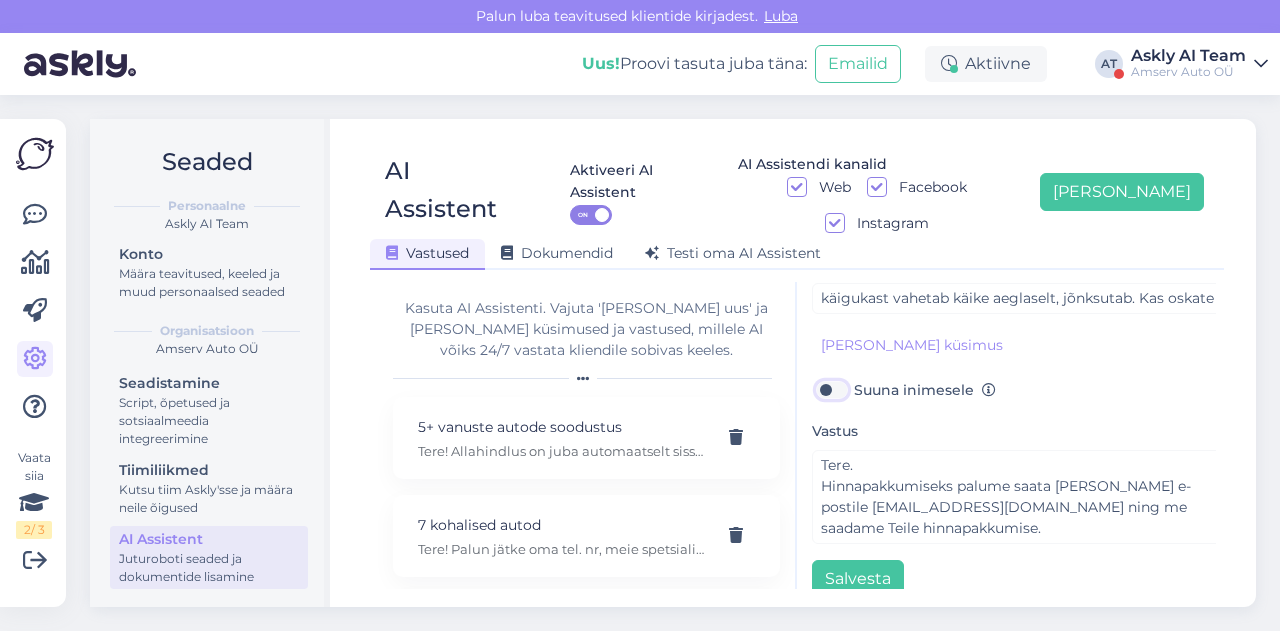 click on "Suuna inimesele" at bounding box center [831, 390] 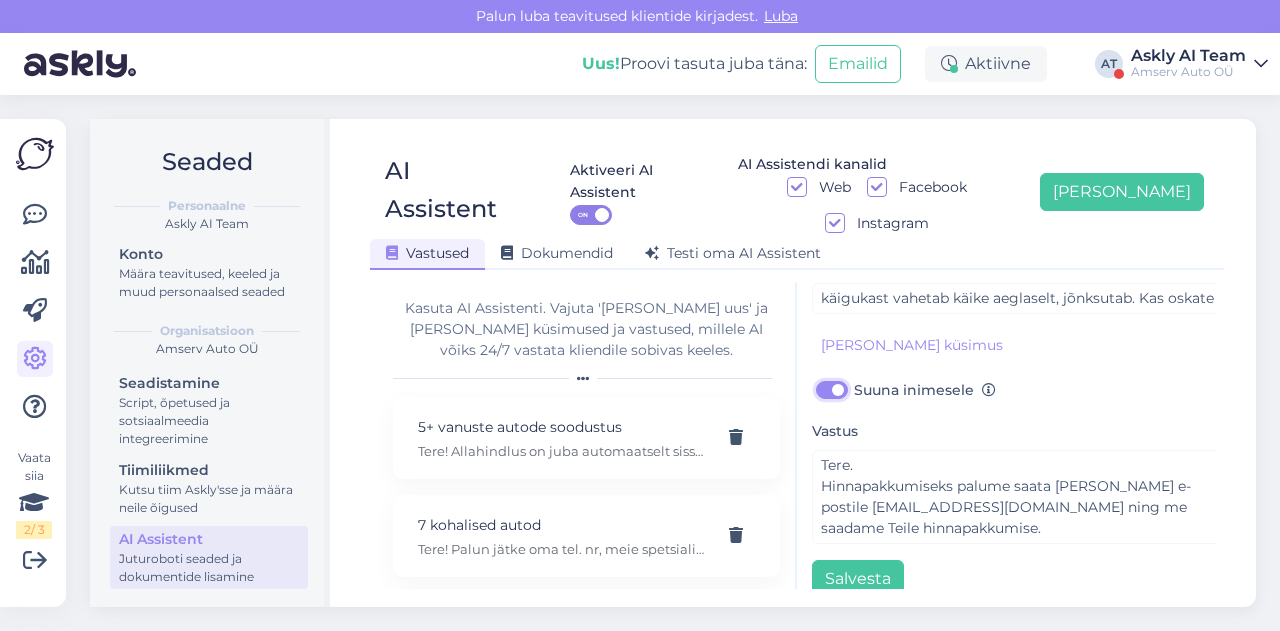 checkbox on "true" 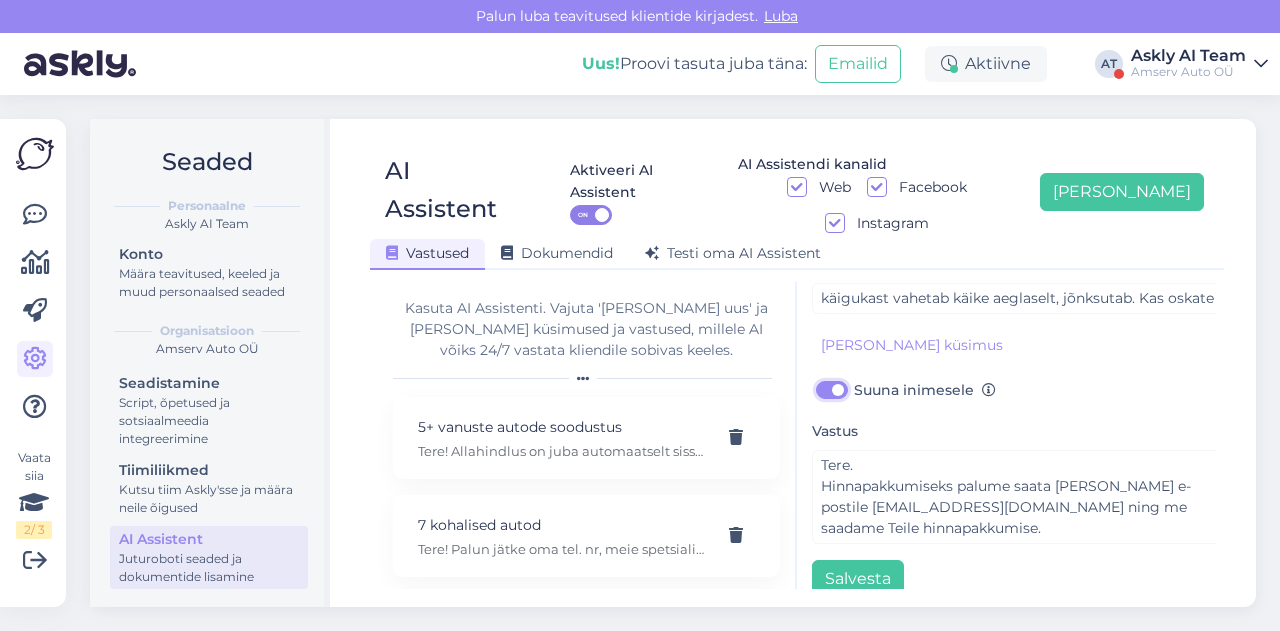 scroll, scrollTop: 0, scrollLeft: 0, axis: both 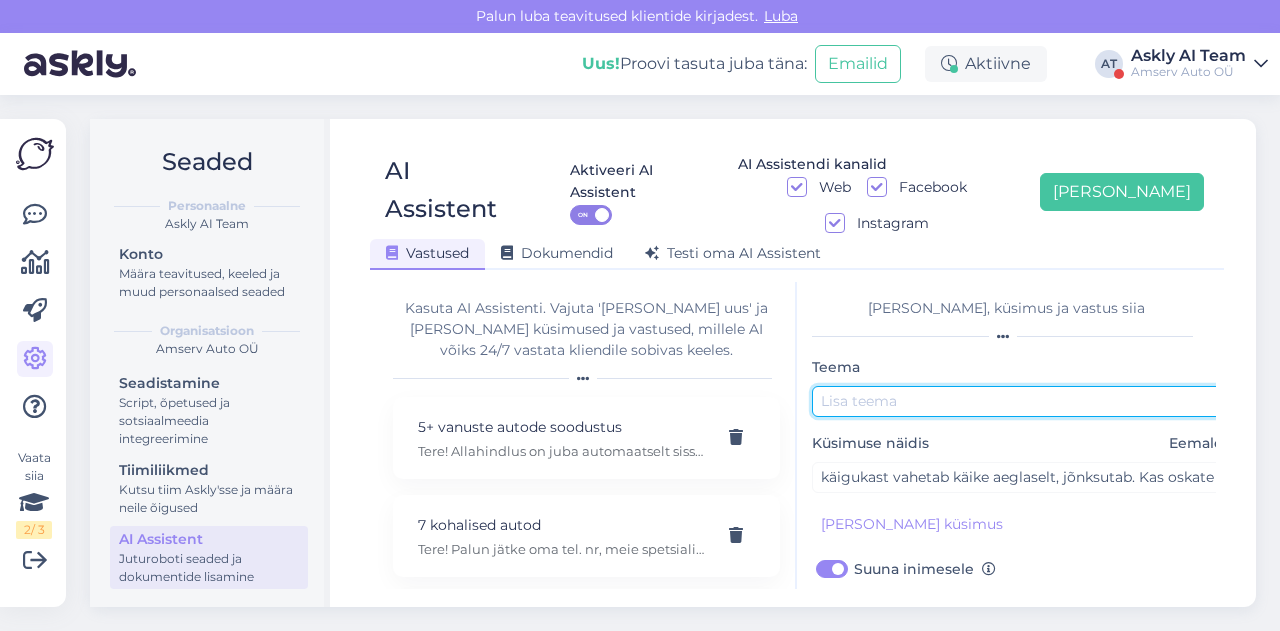 click at bounding box center [1022, 401] 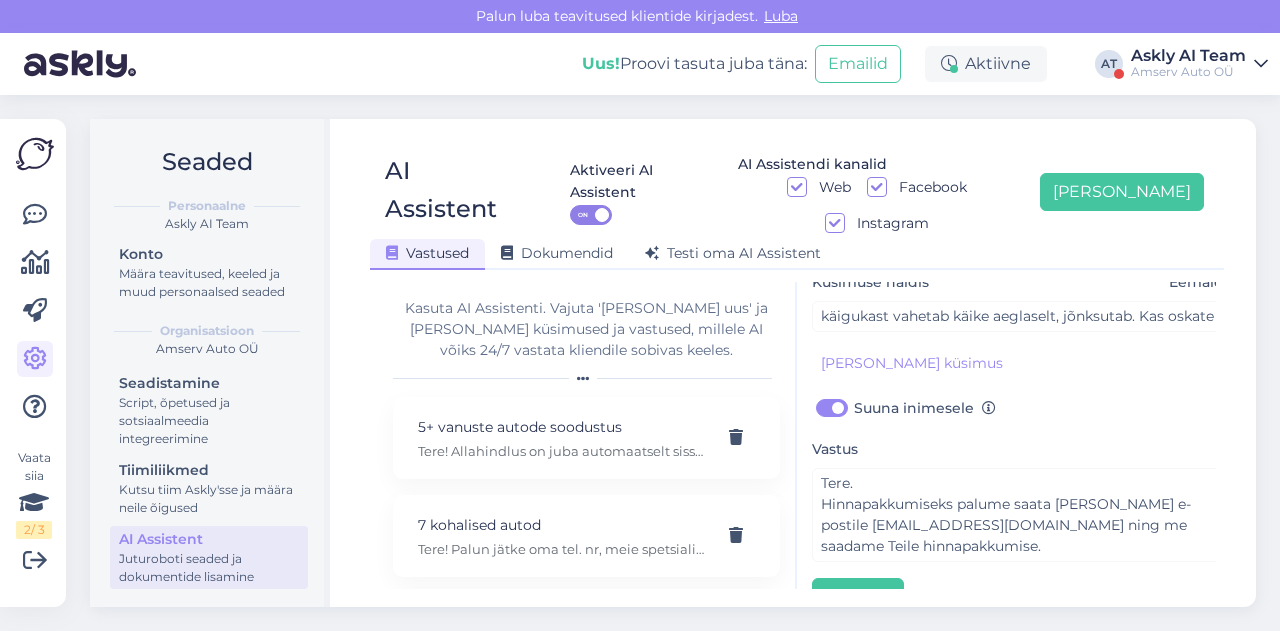 scroll, scrollTop: 174, scrollLeft: 0, axis: vertical 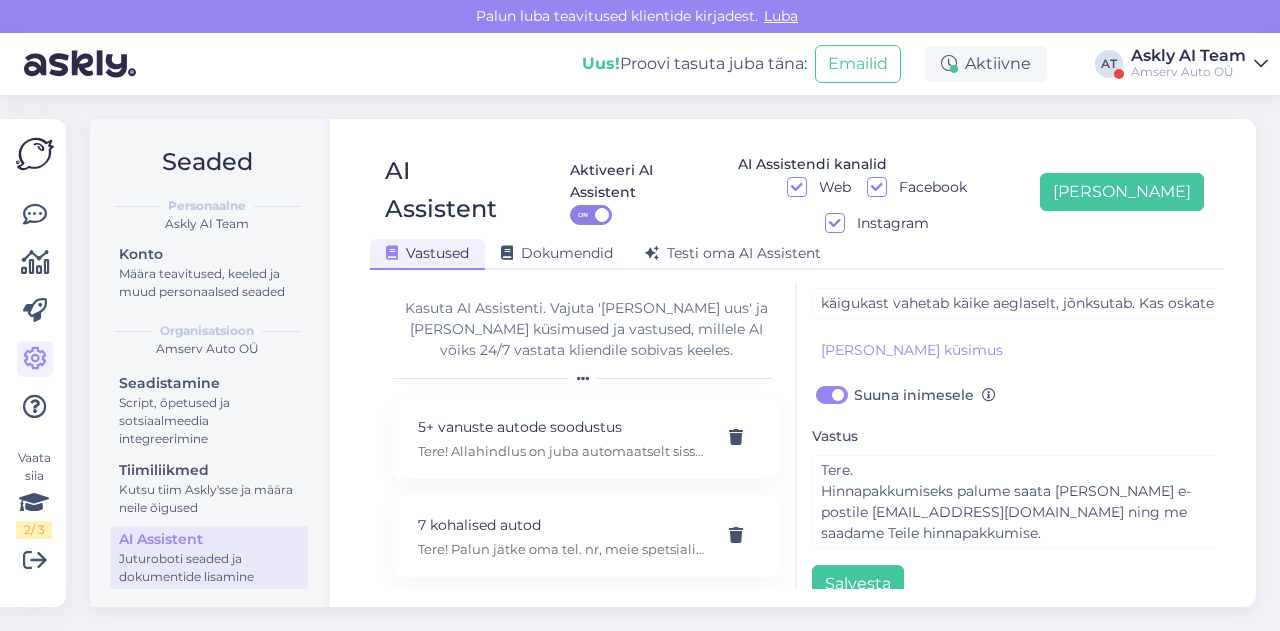 type on "Hinnapakkumine" 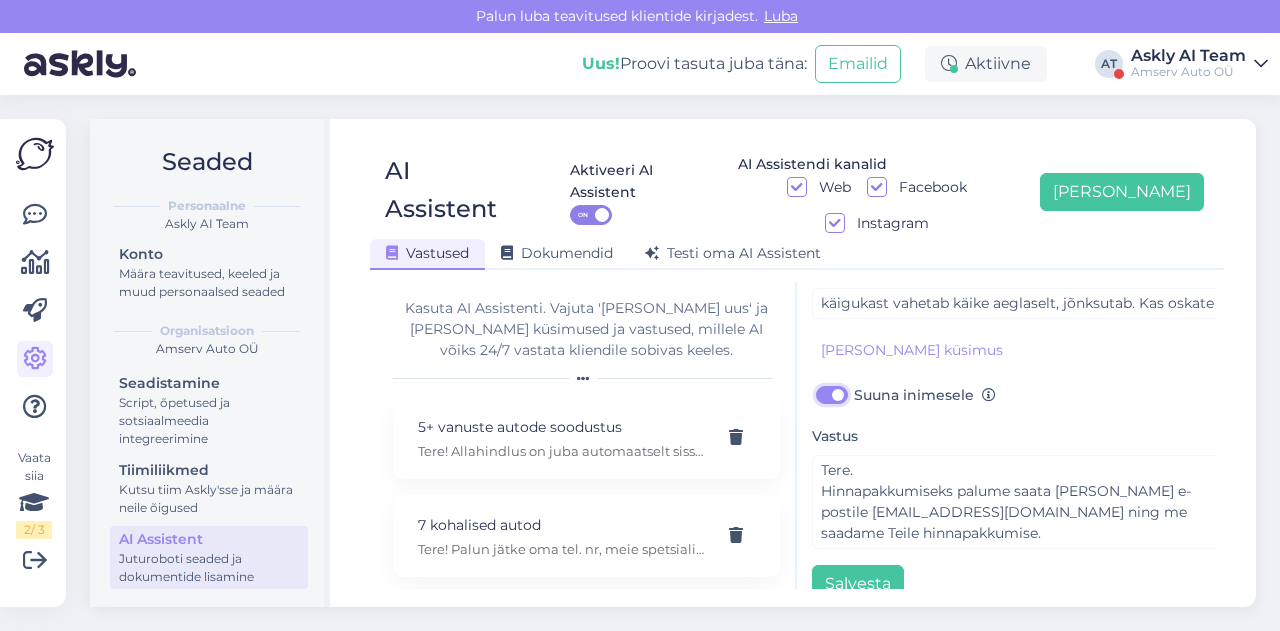 click on "Suuna inimesele" at bounding box center (831, 395) 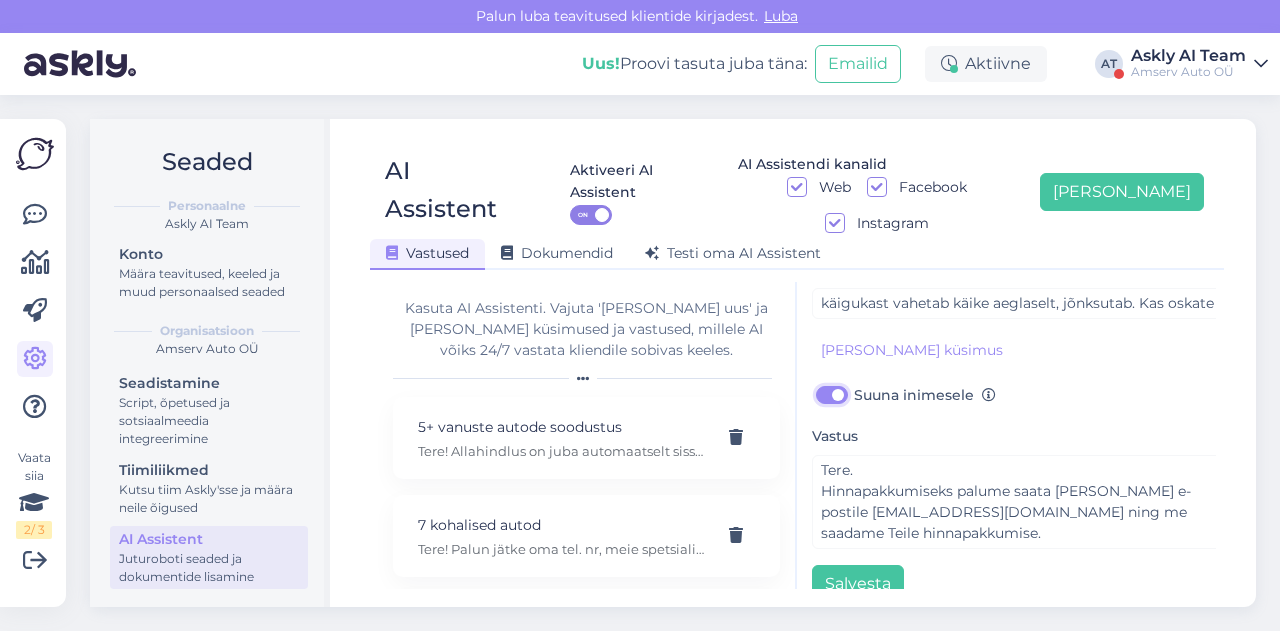 checkbox on "false" 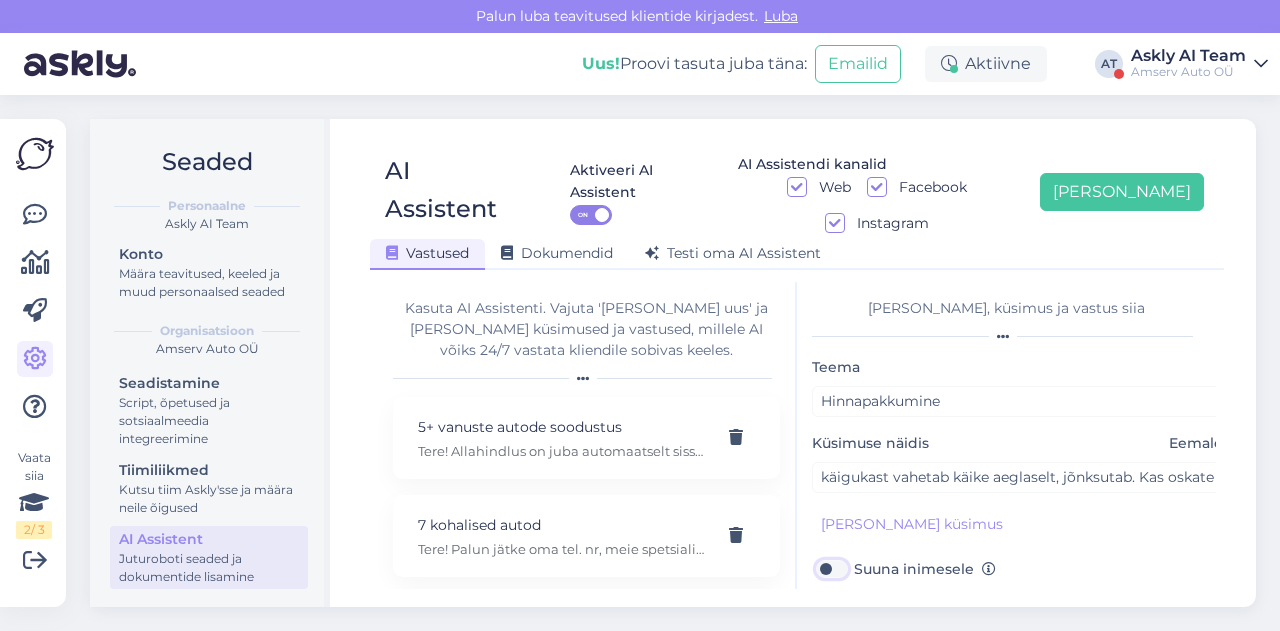 scroll, scrollTop: 179, scrollLeft: 0, axis: vertical 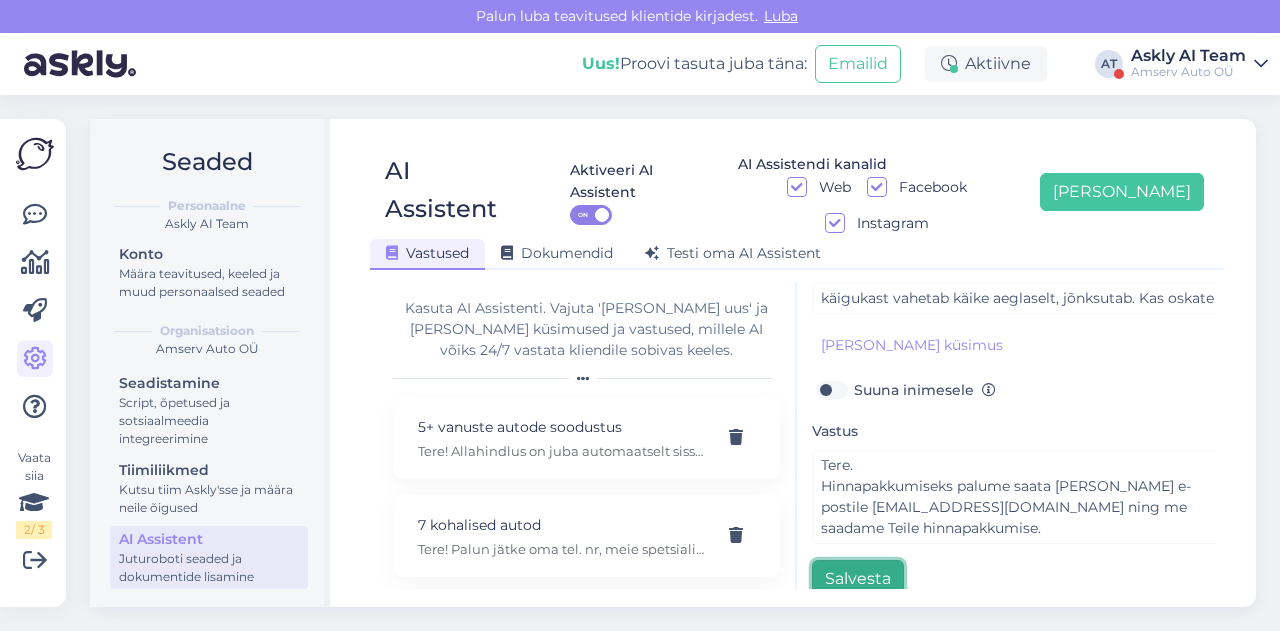 click on "Salvesta" at bounding box center [858, 579] 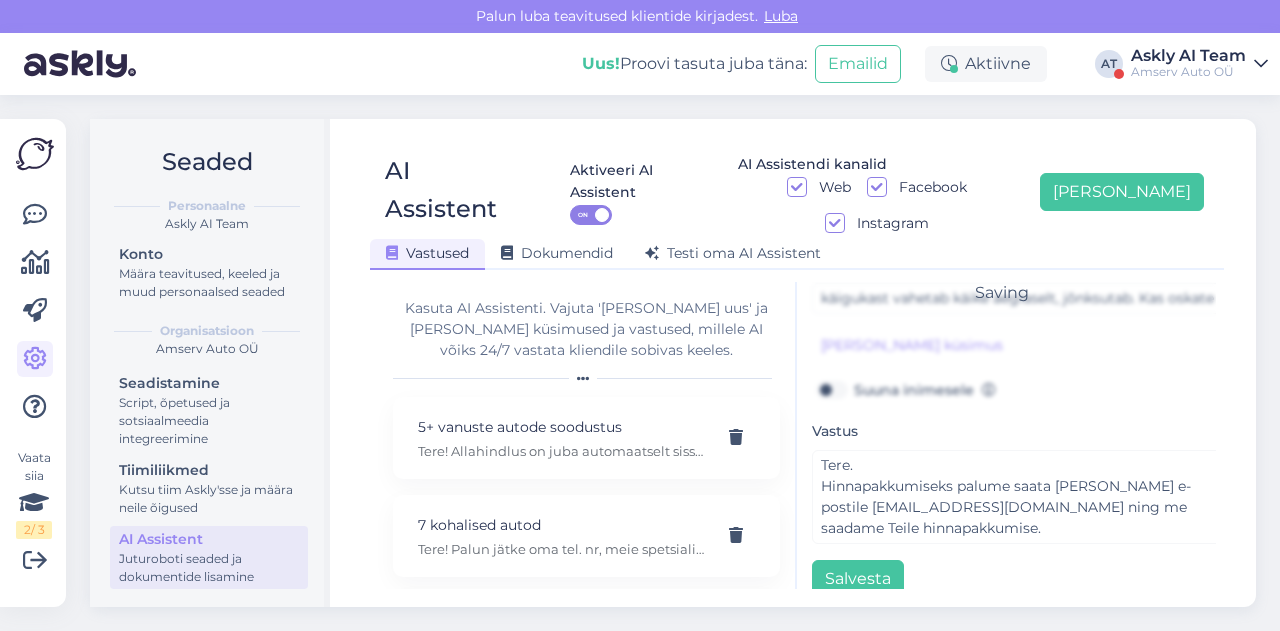 scroll, scrollTop: 42, scrollLeft: 0, axis: vertical 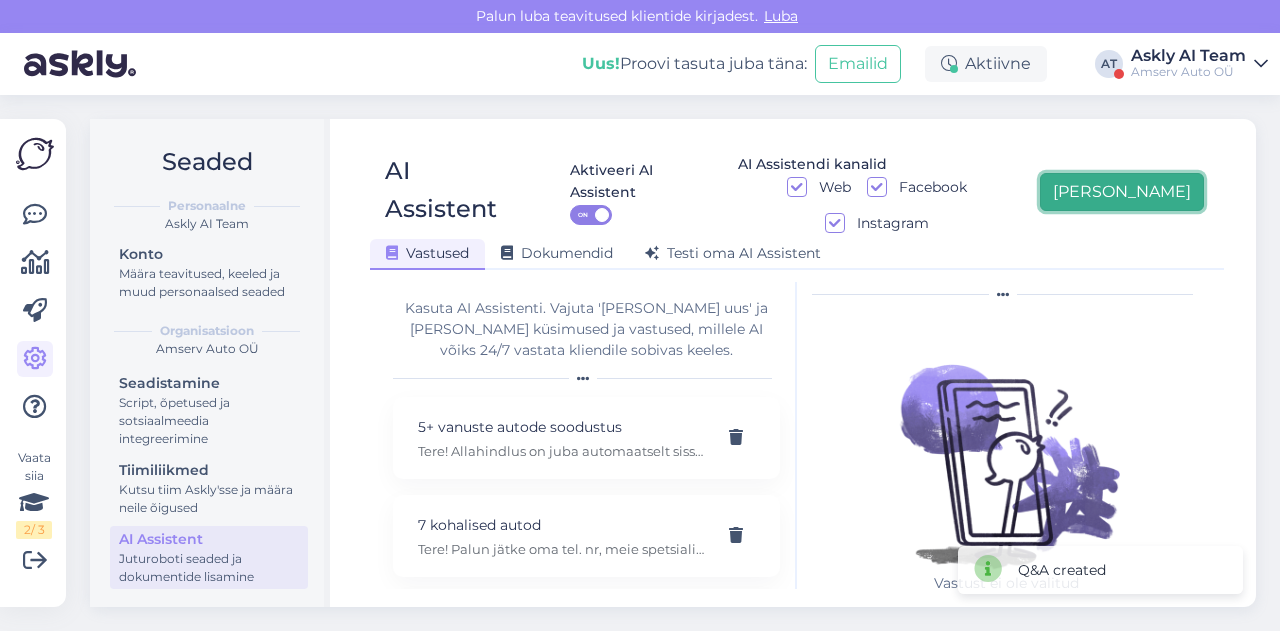 click on "[PERSON_NAME]" at bounding box center (1122, 192) 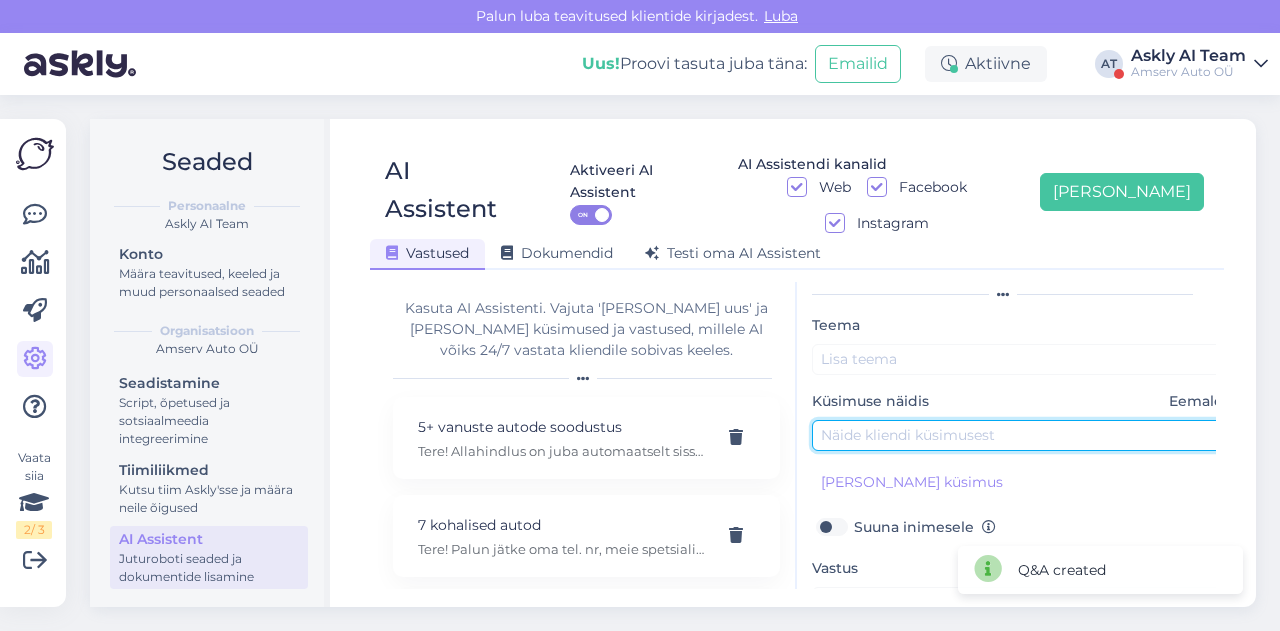 click at bounding box center (1022, 435) 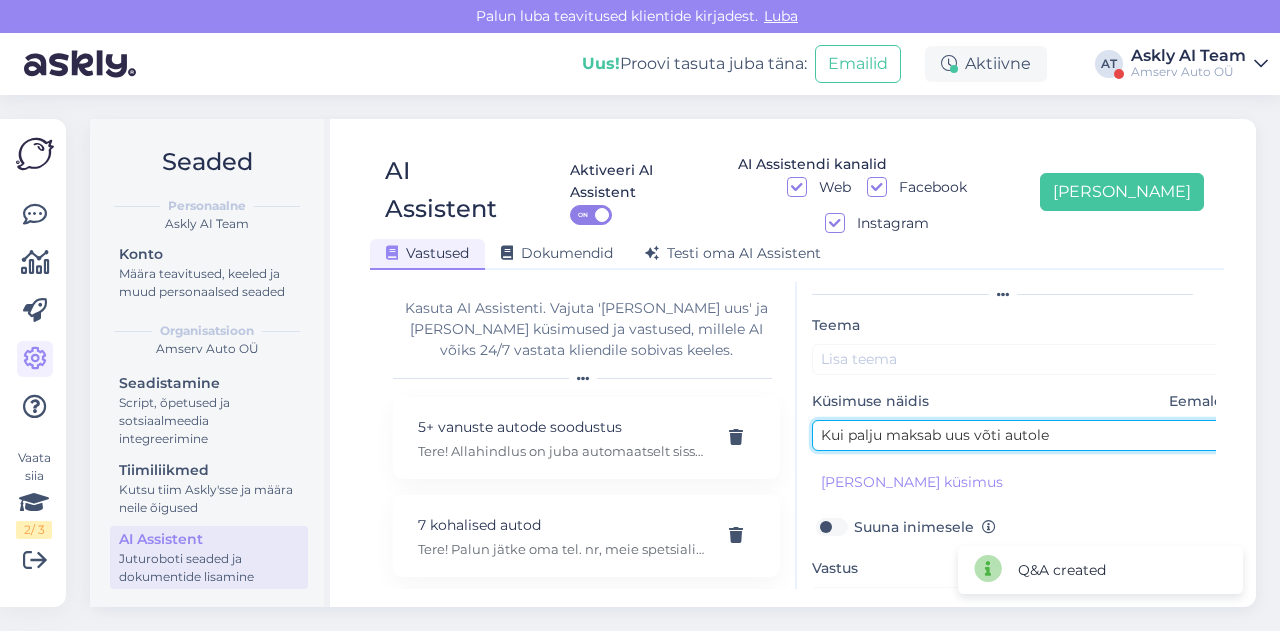 type on "Kui palju maksab uus võti autole" 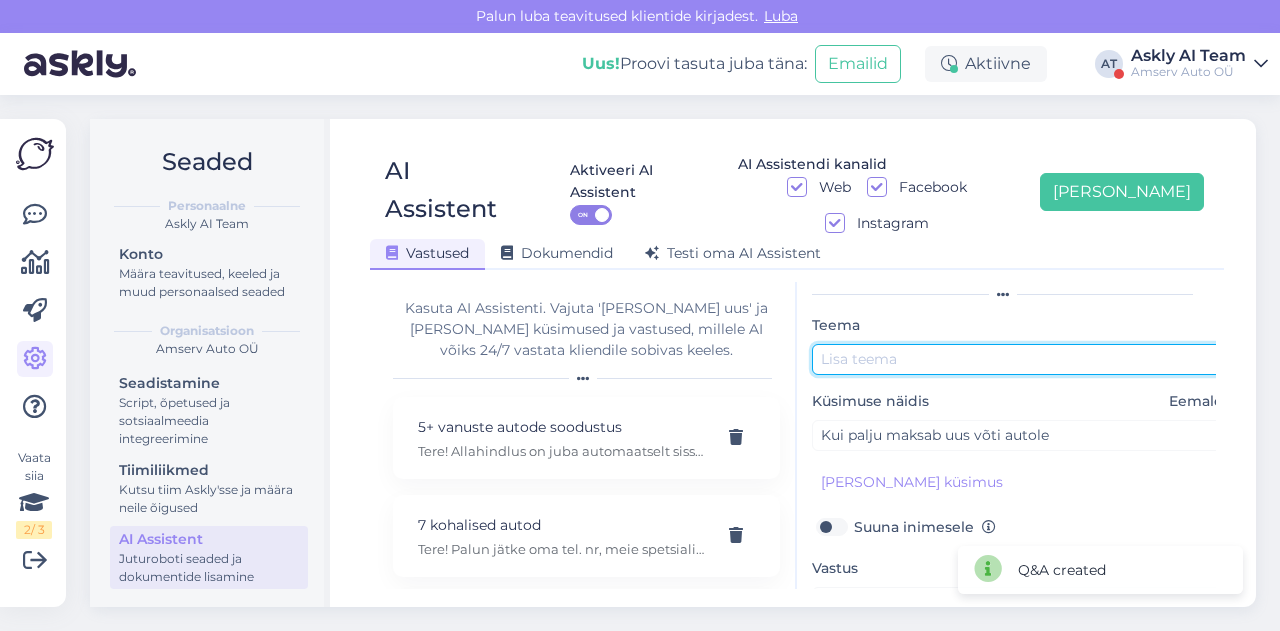 click at bounding box center (1022, 359) 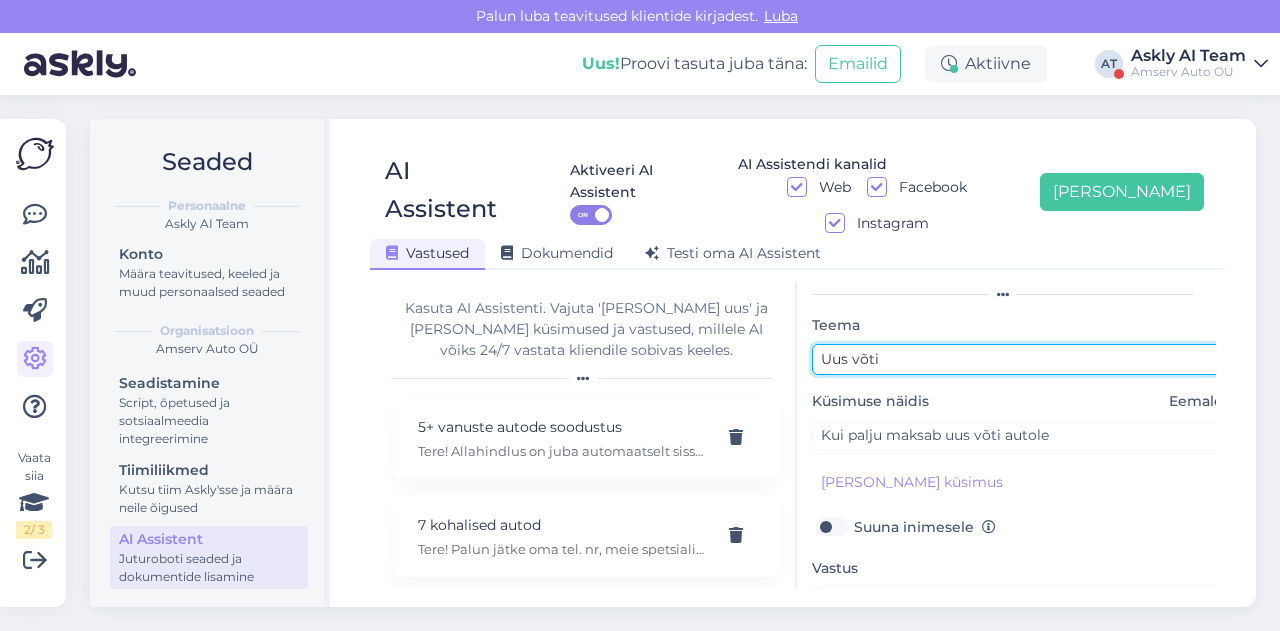 scroll, scrollTop: 179, scrollLeft: 0, axis: vertical 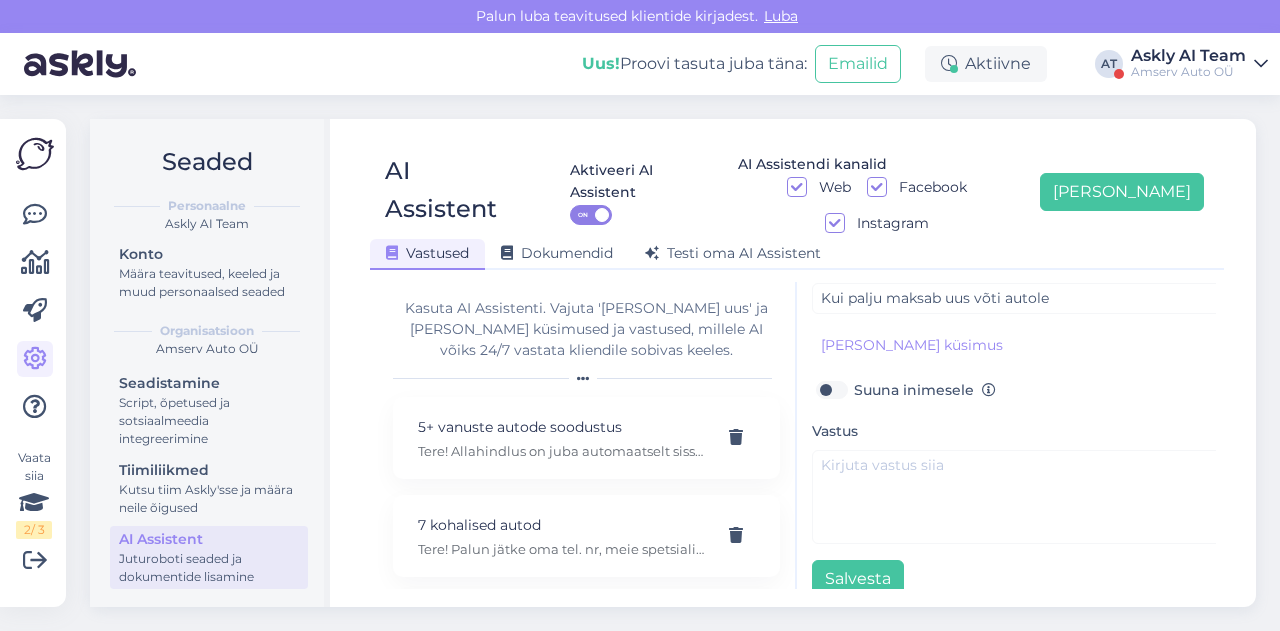 type on "Uus võti" 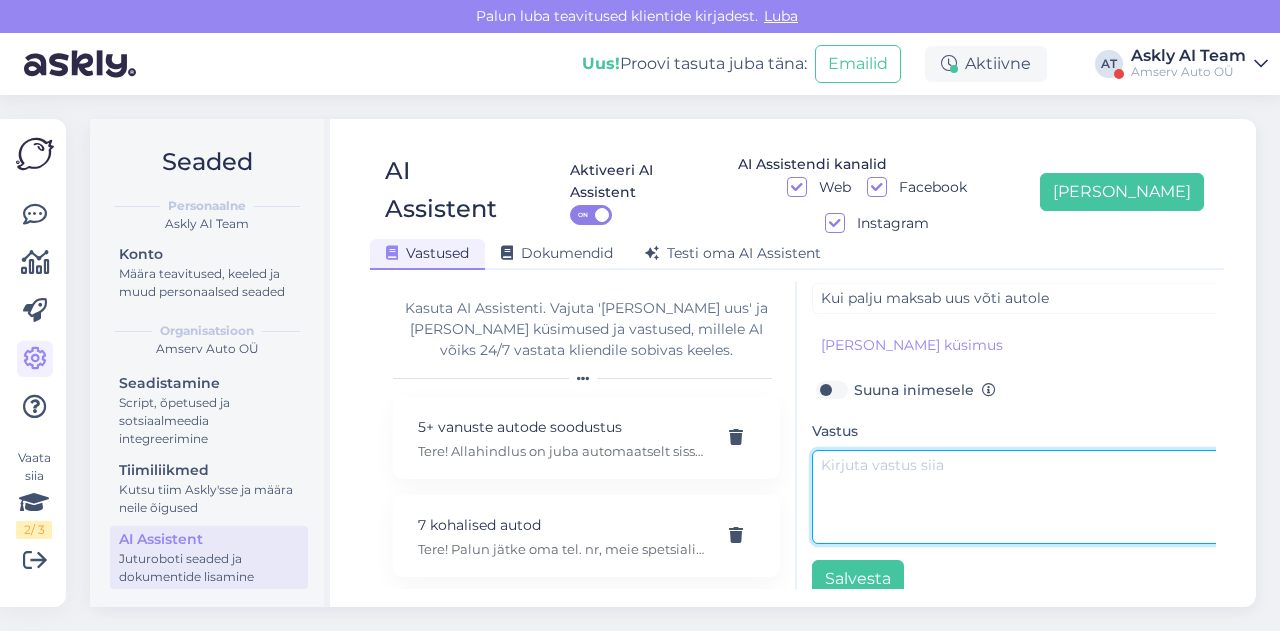 click at bounding box center [1022, 497] 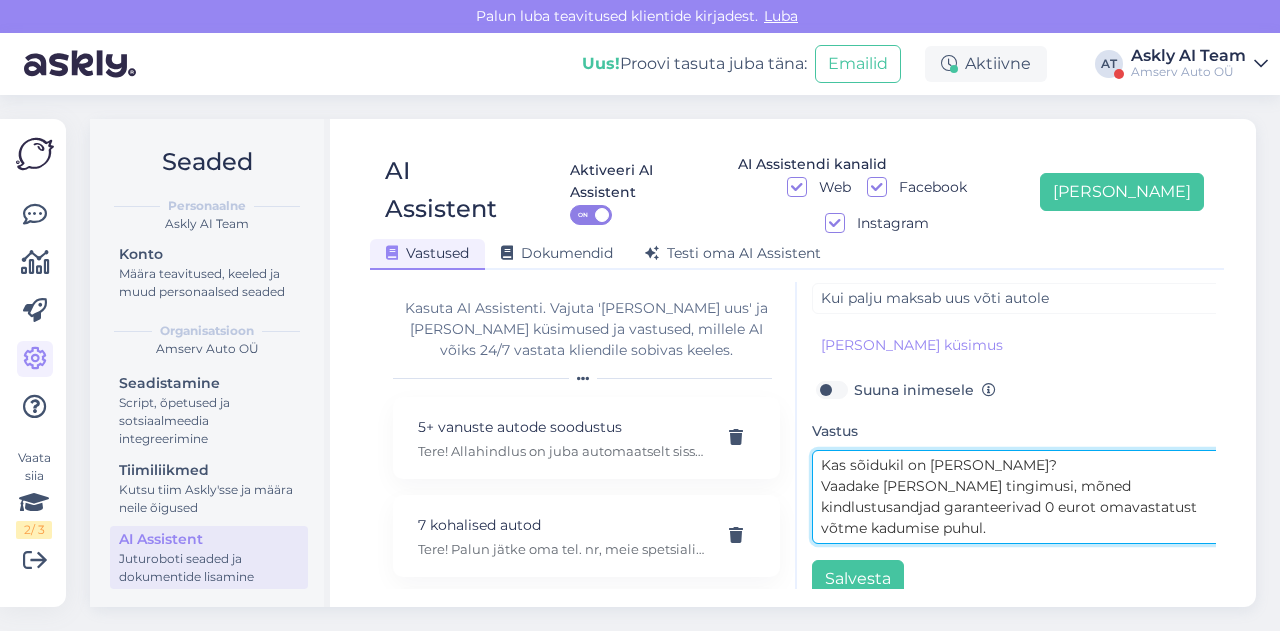 scroll, scrollTop: 15, scrollLeft: 0, axis: vertical 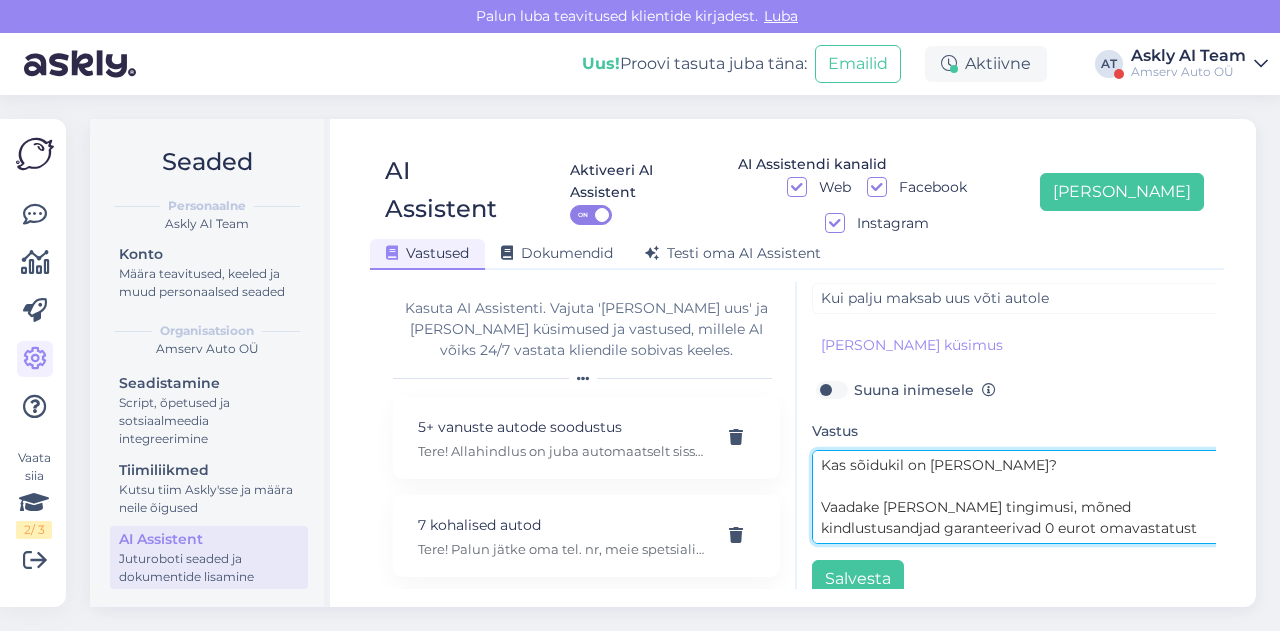 type on "Kas sõidukil on [PERSON_NAME]?
Vaadake [PERSON_NAME] tingimusi, mõned kindlustusandjad garanteerivad 0 eurot omavastatust võtme kadumise puhul." 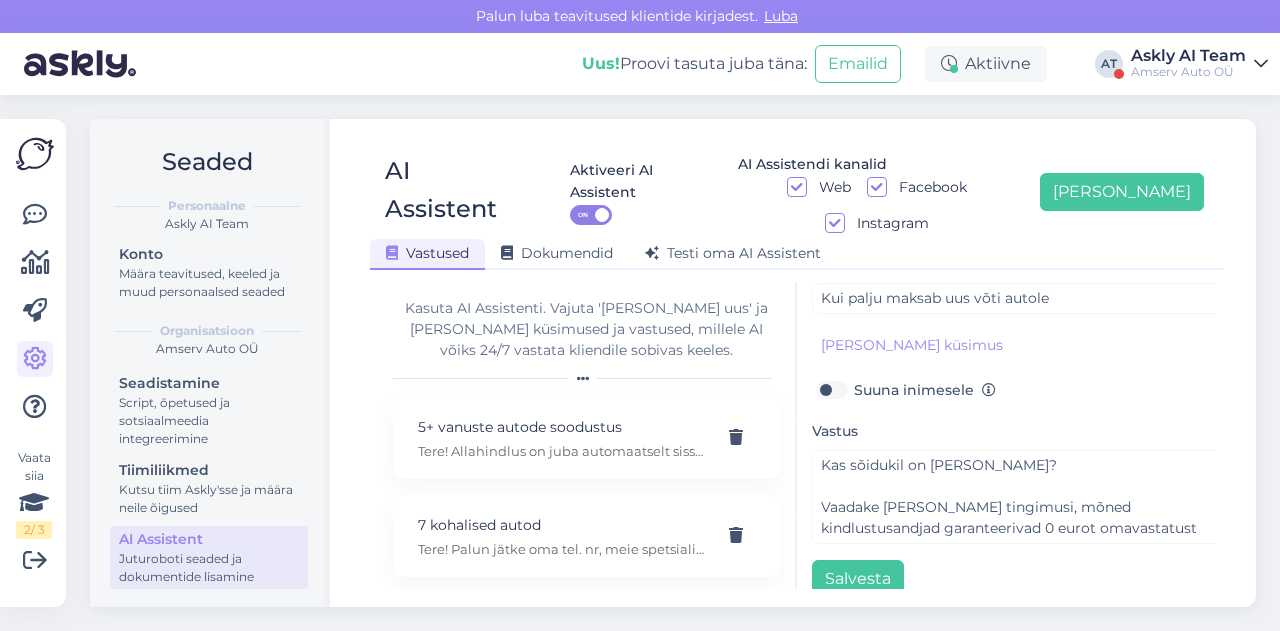 click on "Suuna inimesele" at bounding box center [925, 390] 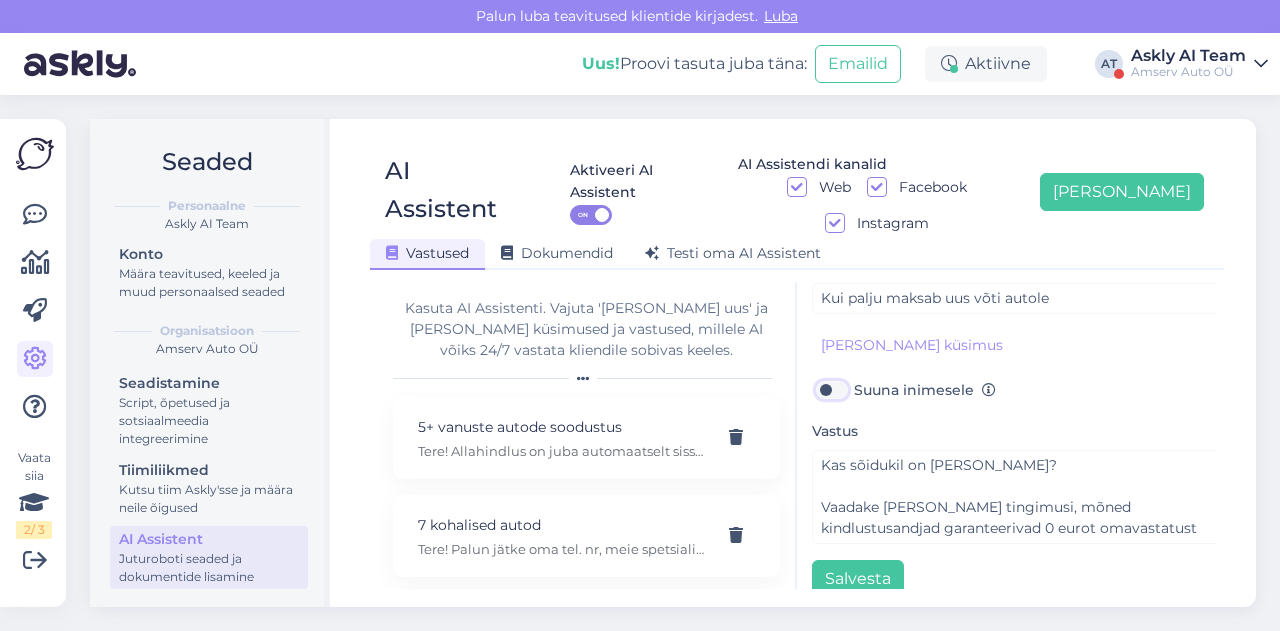 click on "Suuna inimesele" at bounding box center [831, 390] 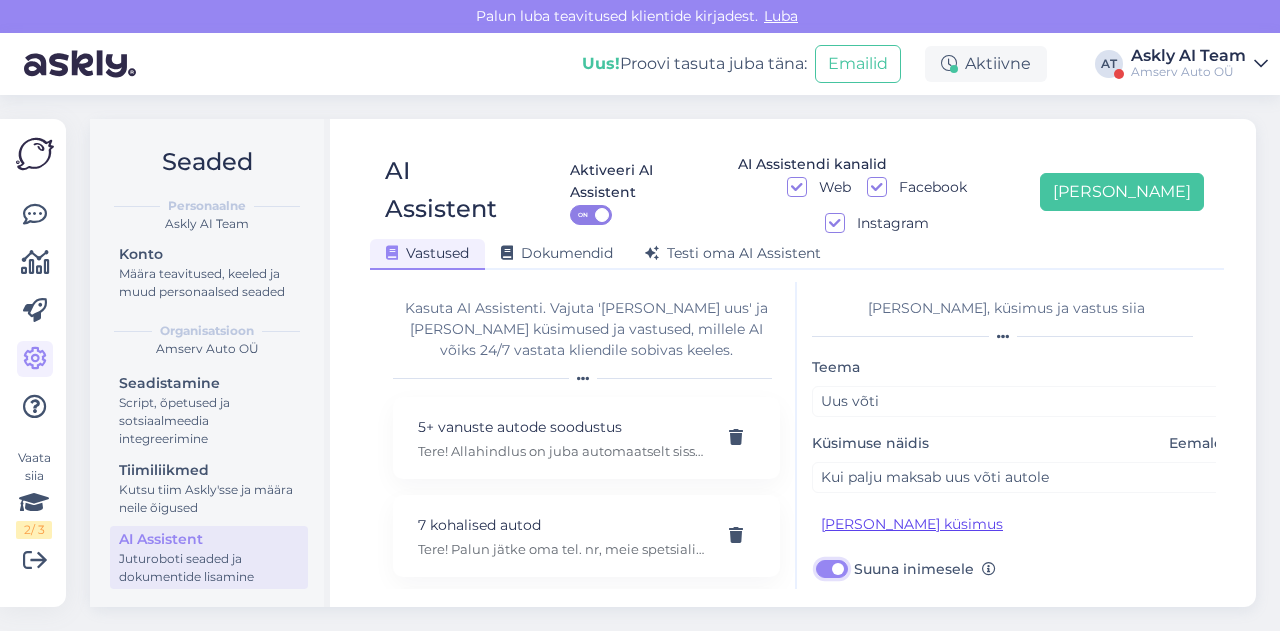 scroll, scrollTop: 179, scrollLeft: 0, axis: vertical 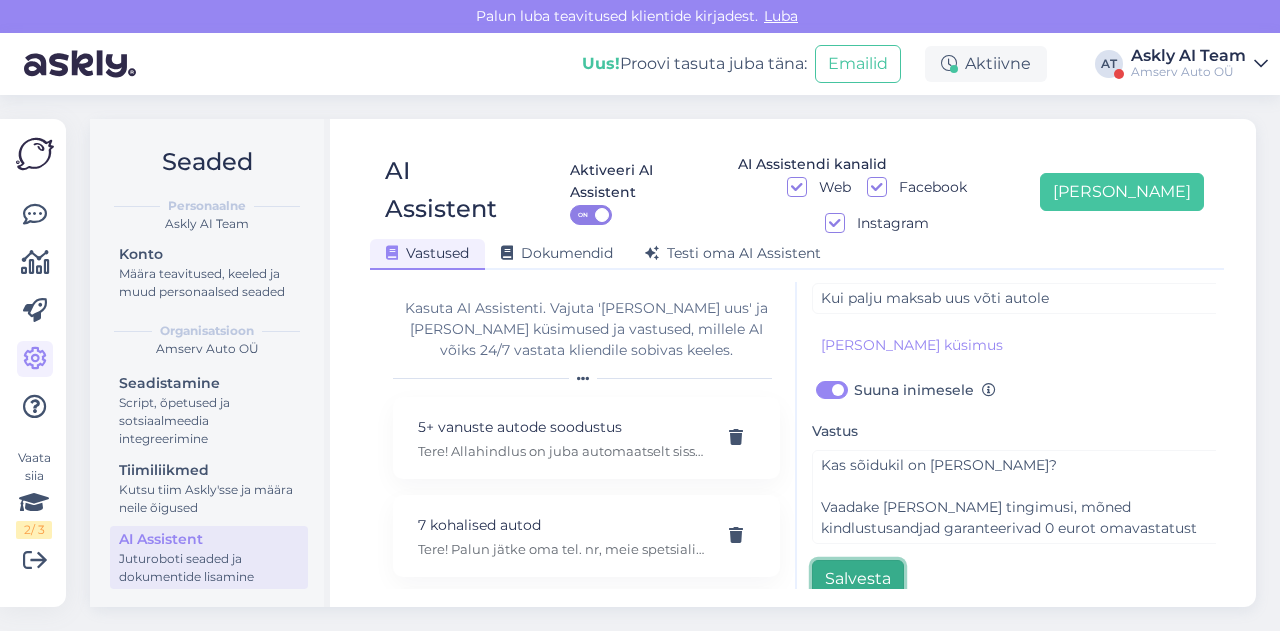 click on "Salvesta" at bounding box center [858, 579] 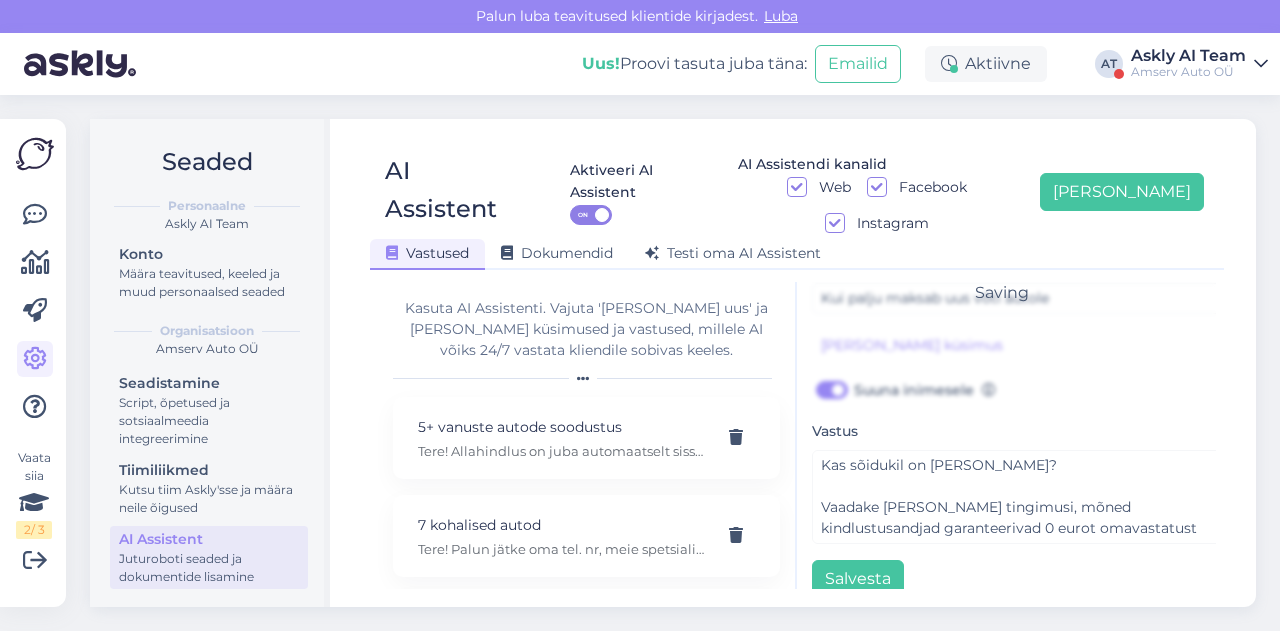 scroll, scrollTop: 42, scrollLeft: 0, axis: vertical 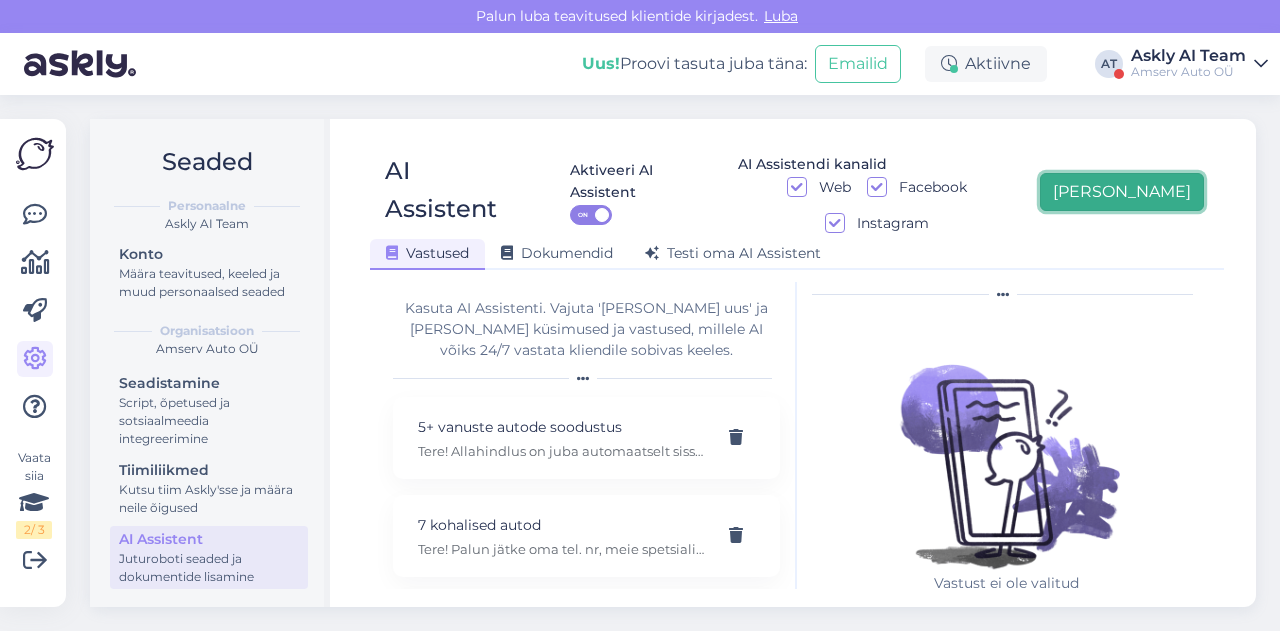click on "[PERSON_NAME]" at bounding box center [1122, 192] 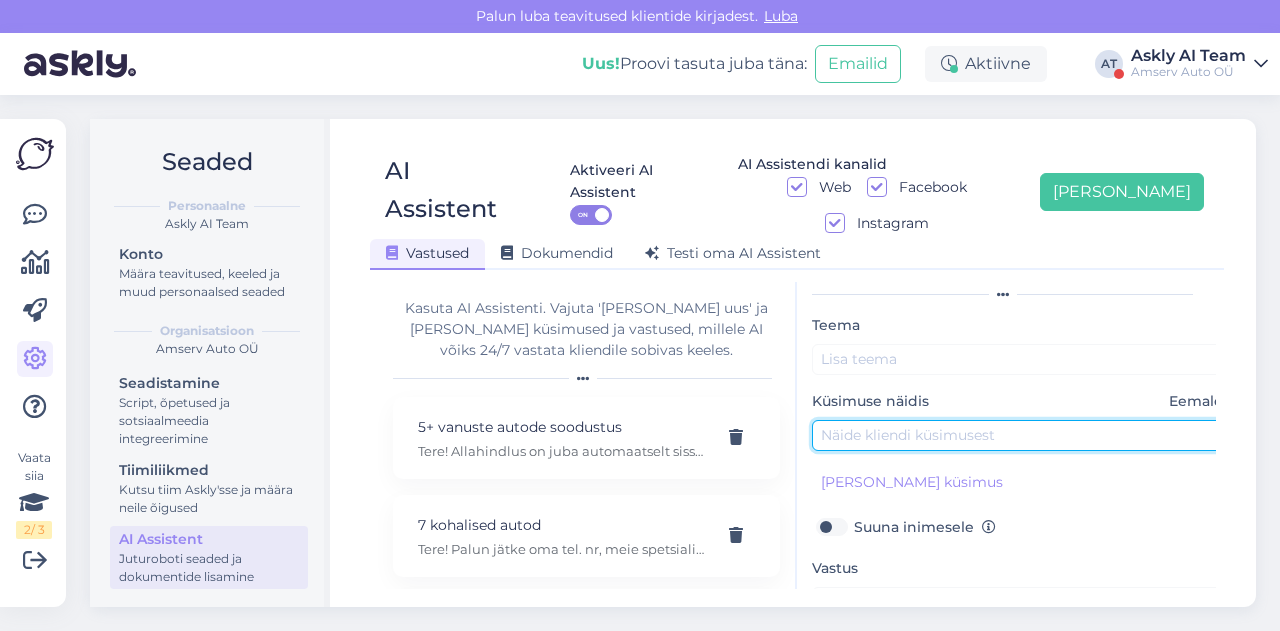 click at bounding box center [1022, 435] 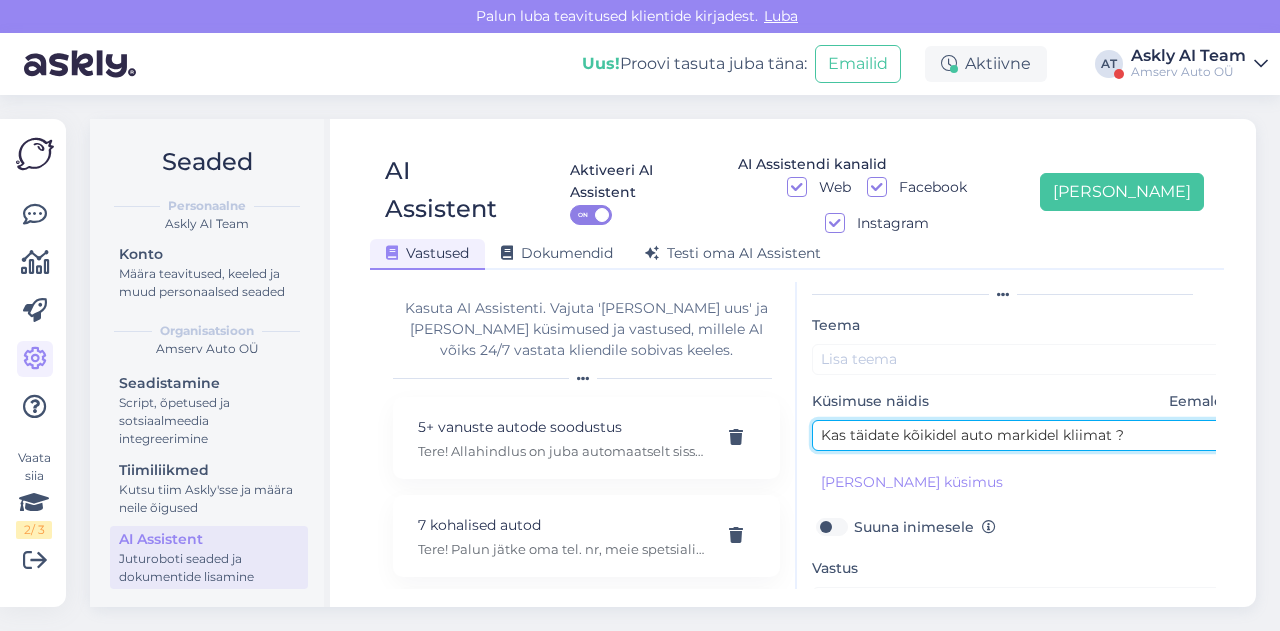 type on "Kas täidate kõikidel auto markidel kliimat ?" 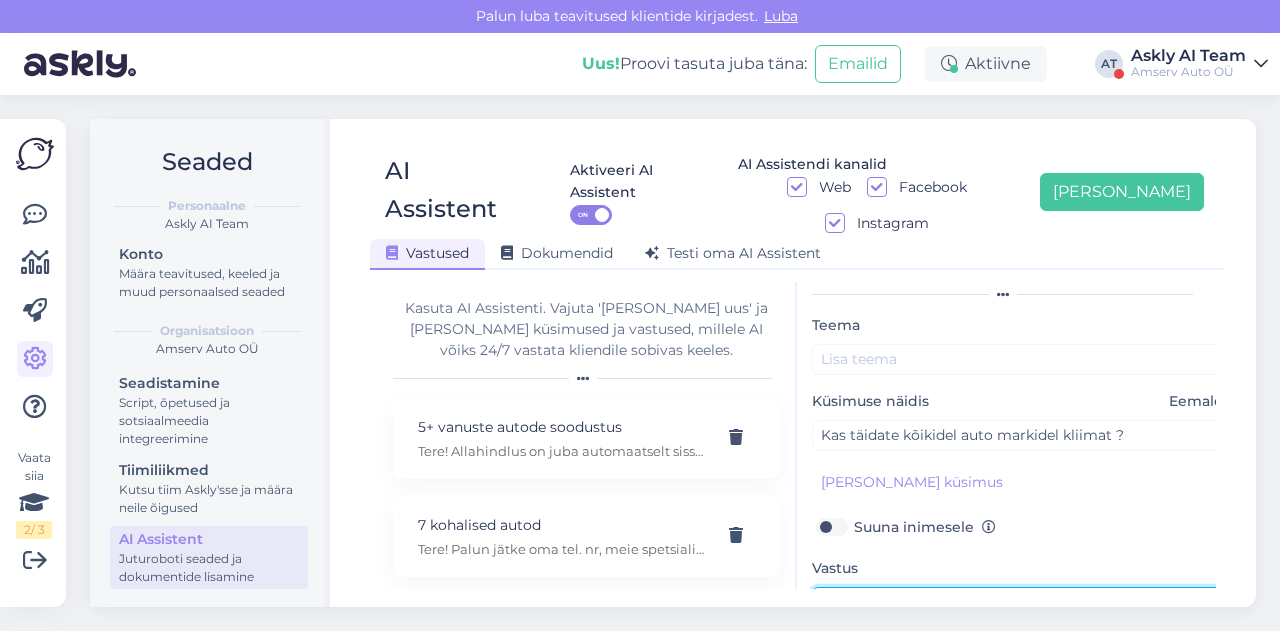 click at bounding box center (1022, 634) 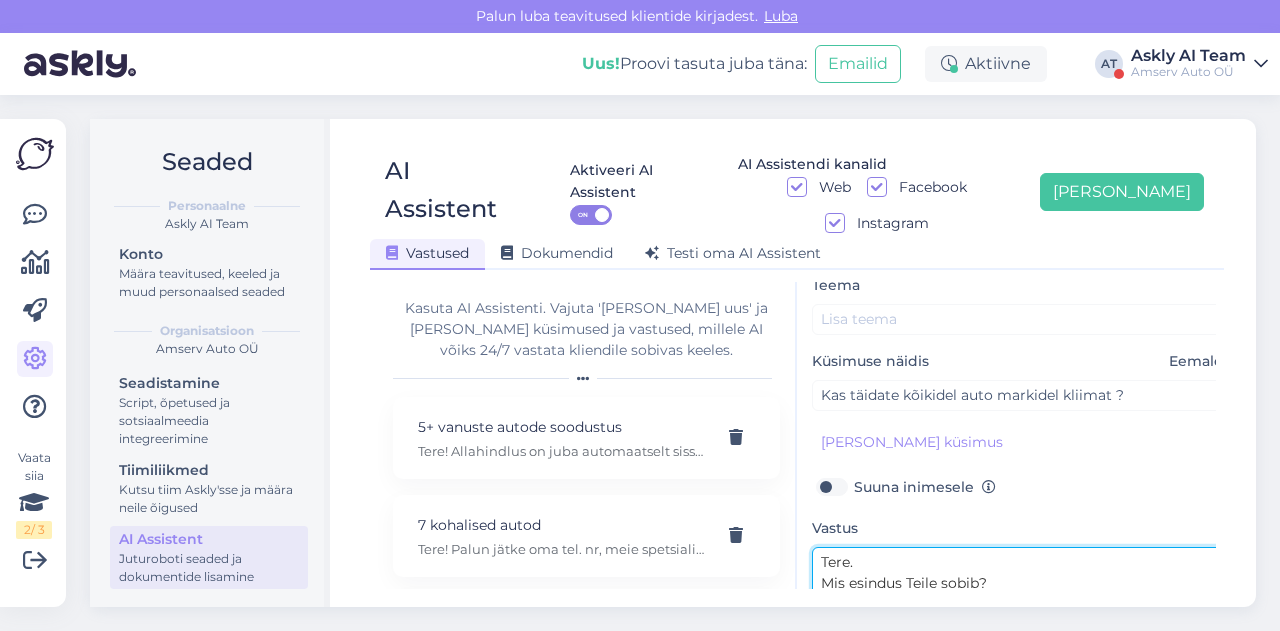 type on "Tere.
Mis esindus Teile sobib?" 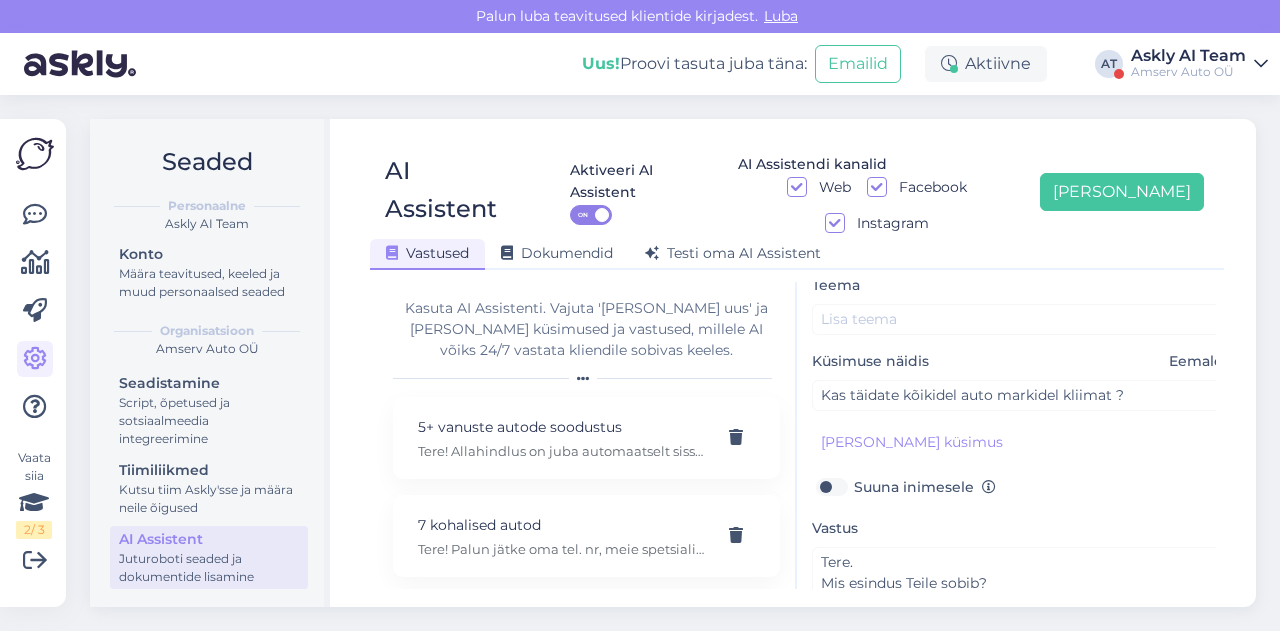 click on "Suuna inimesele" at bounding box center [925, 487] 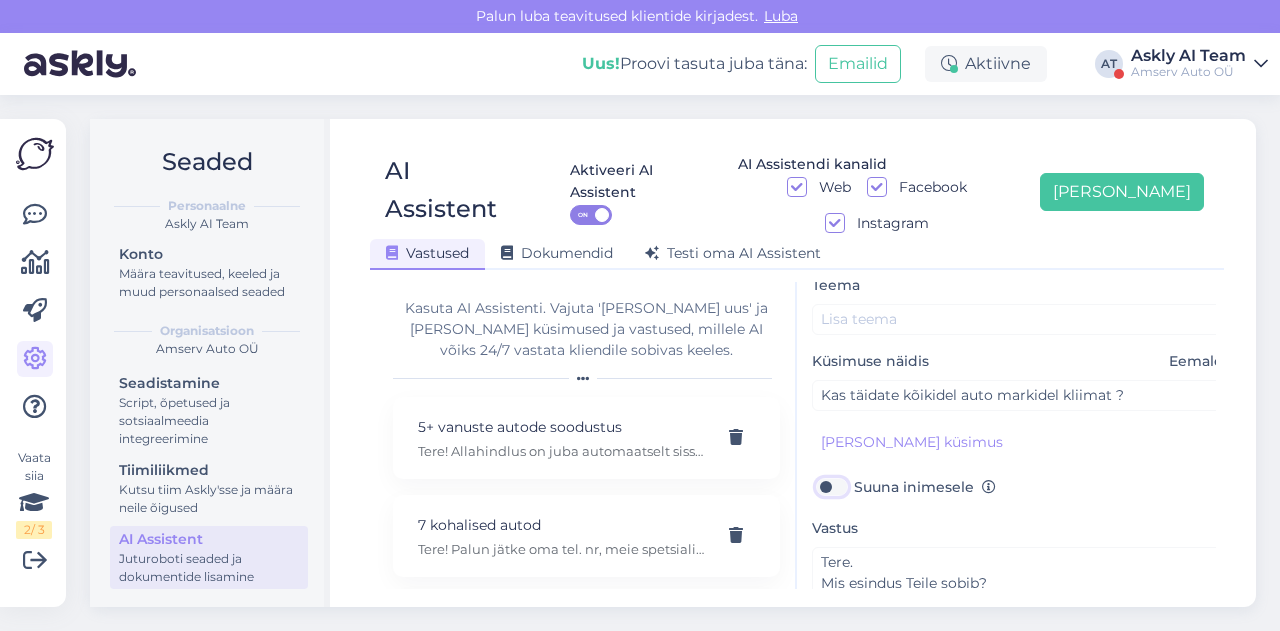 click on "Suuna inimesele" at bounding box center [831, 487] 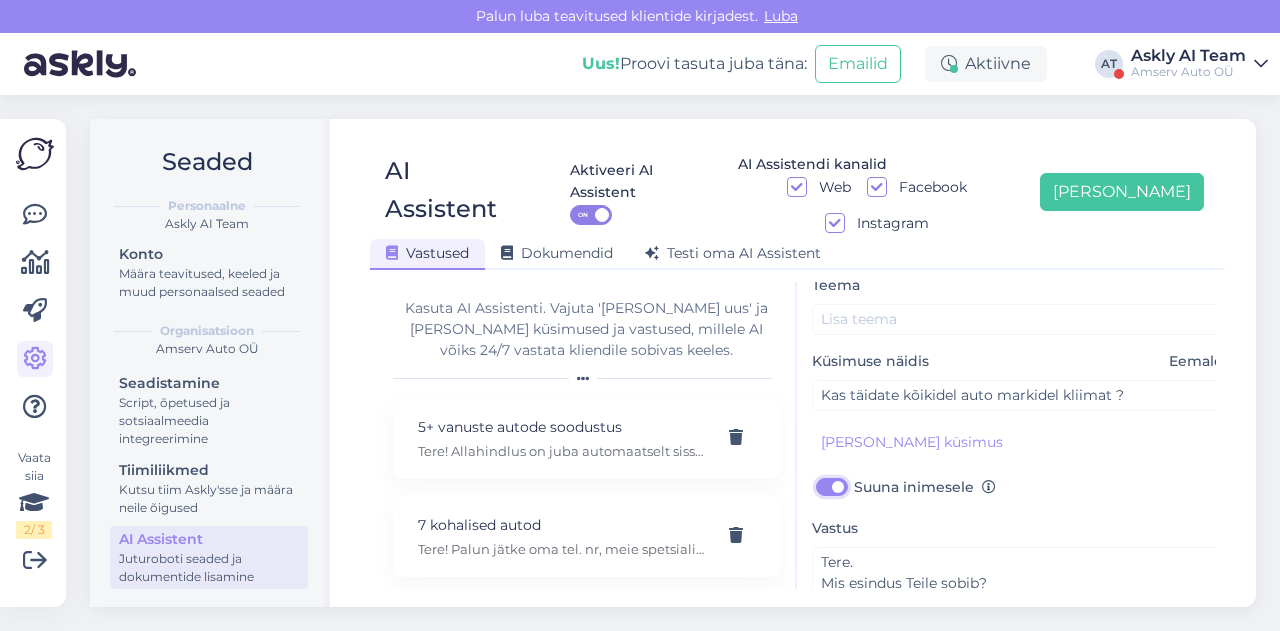 checkbox on "true" 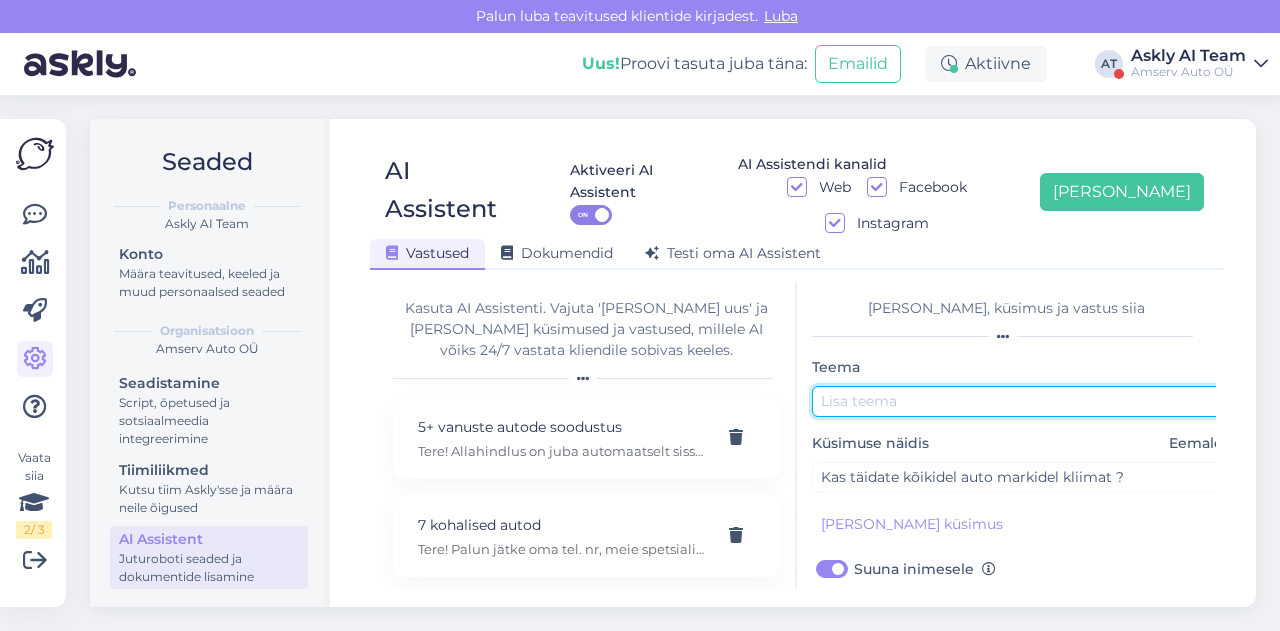 click at bounding box center [1022, 401] 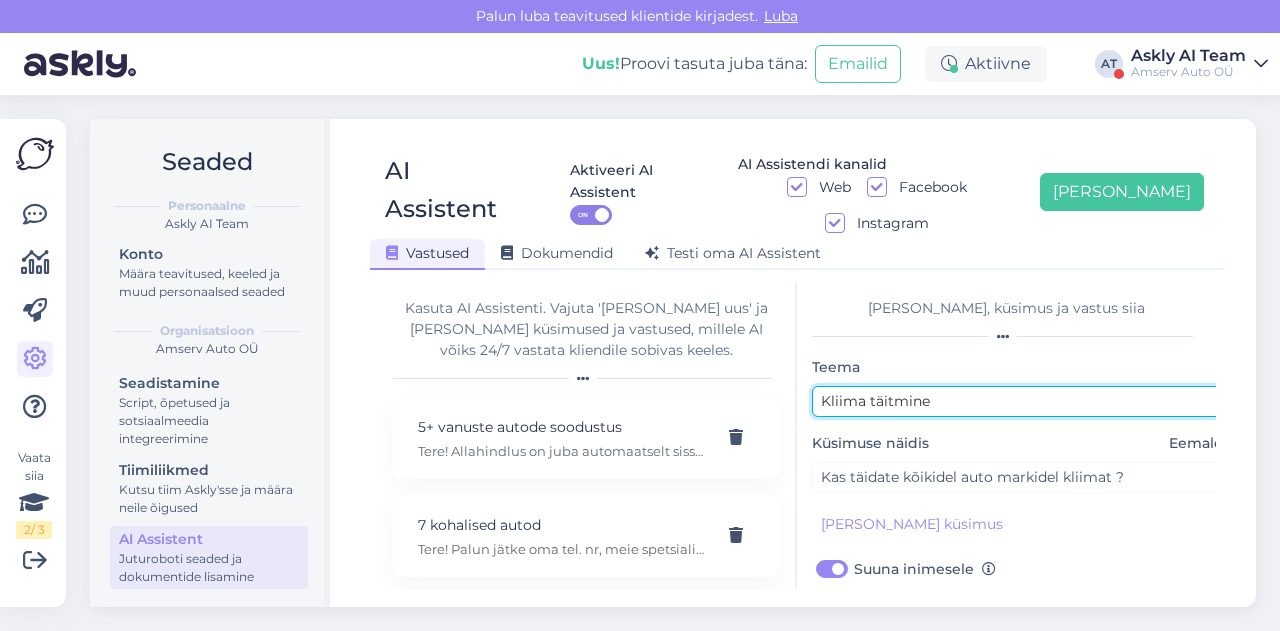 scroll, scrollTop: 179, scrollLeft: 0, axis: vertical 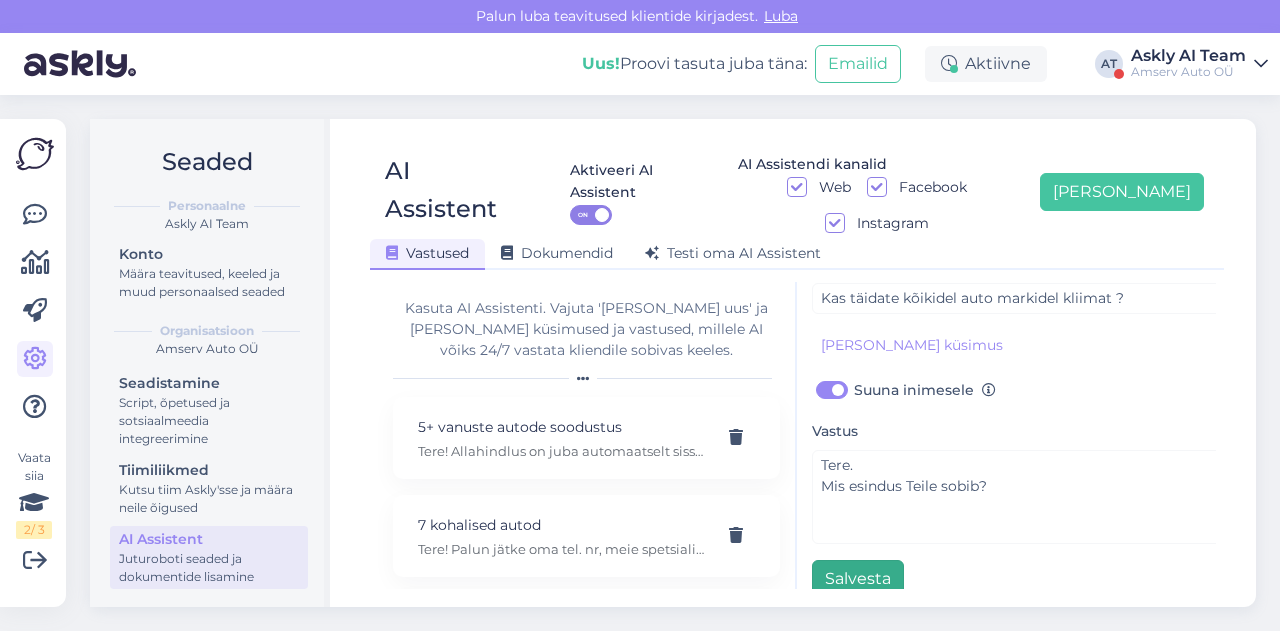 type on "Kliima täitmine" 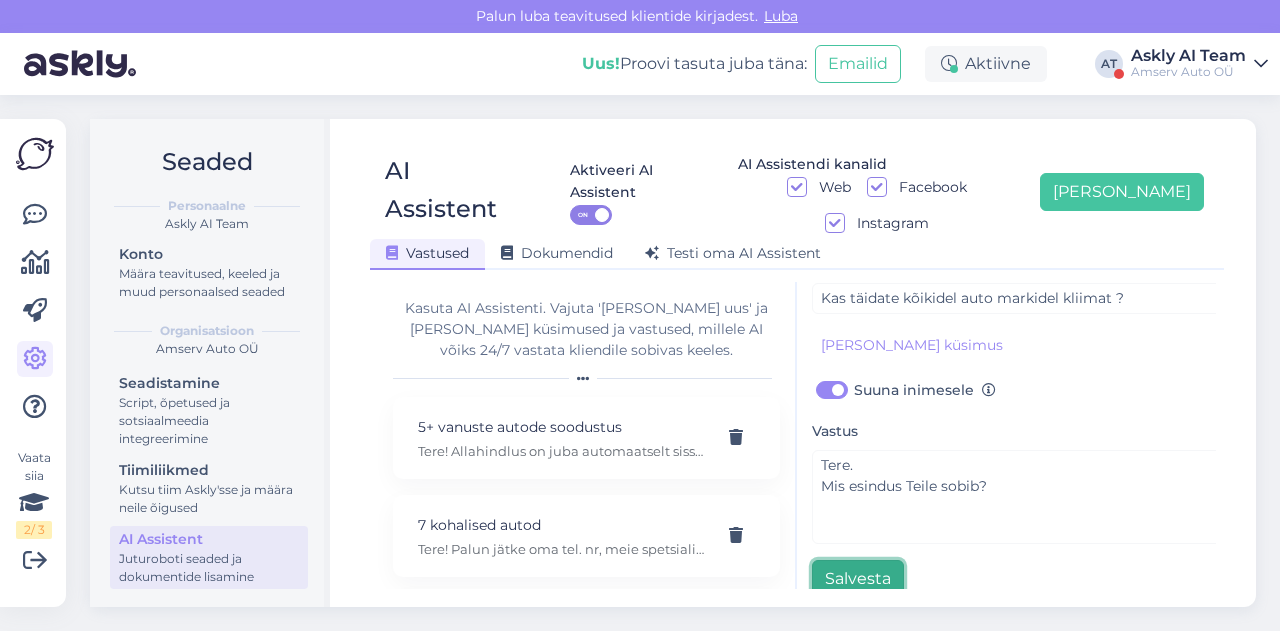 click on "Salvesta" at bounding box center [858, 579] 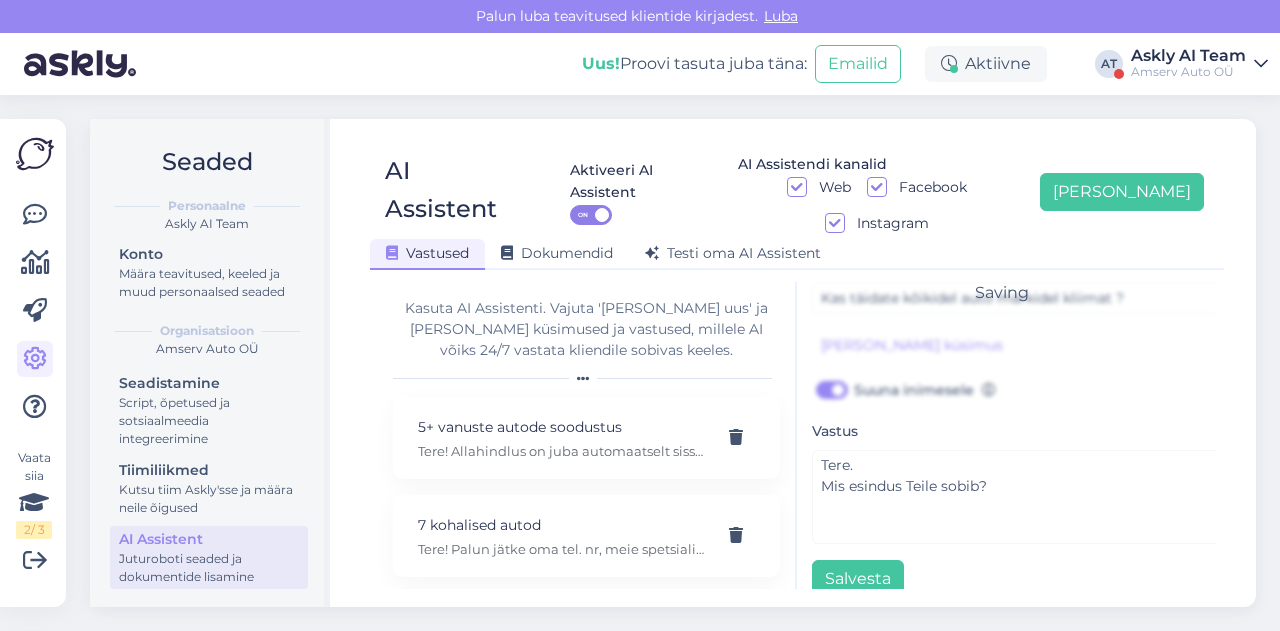 scroll, scrollTop: 42, scrollLeft: 0, axis: vertical 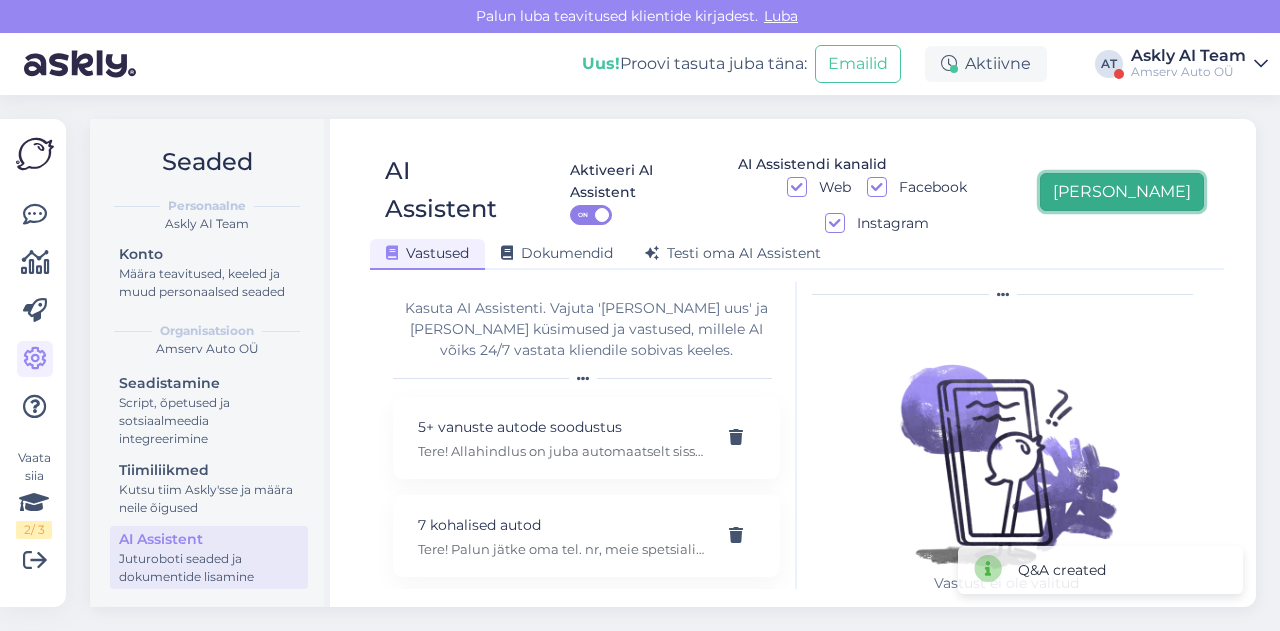 click on "[PERSON_NAME]" at bounding box center [1122, 192] 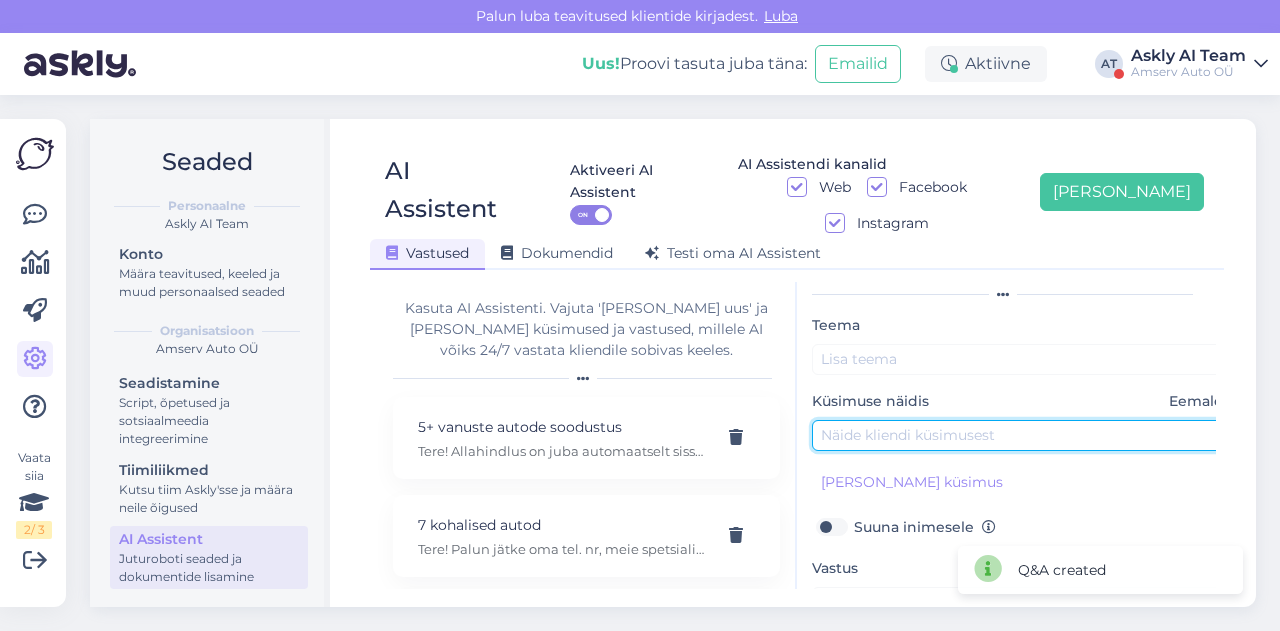 click at bounding box center (1022, 435) 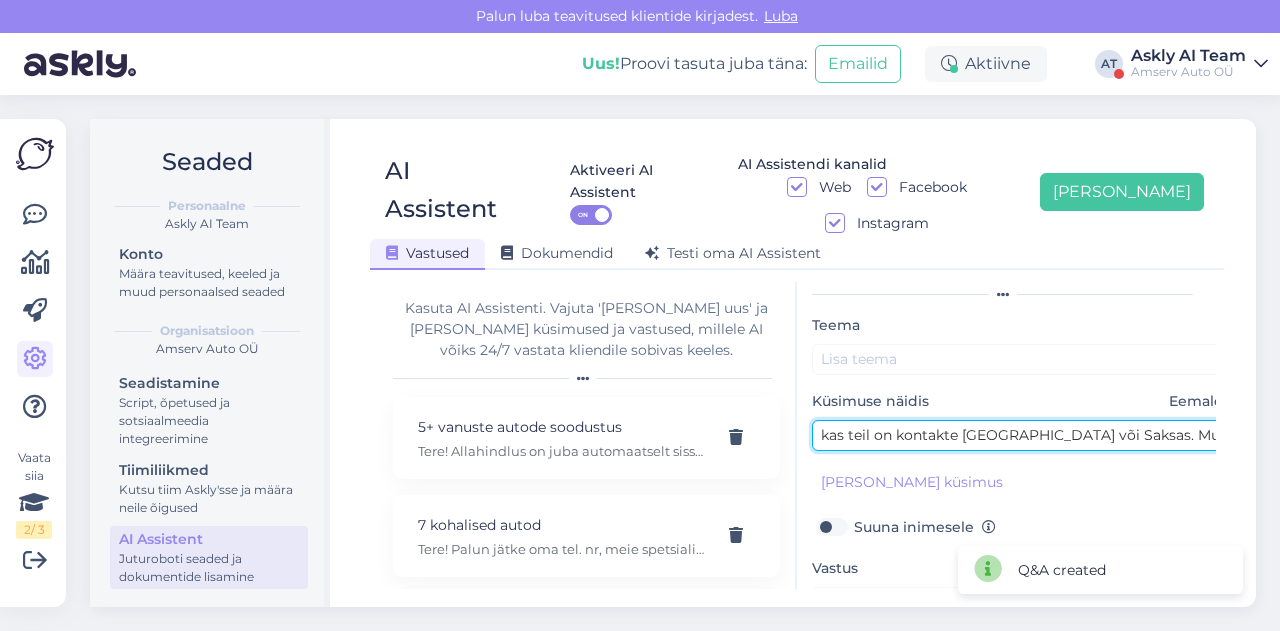 scroll, scrollTop: 0, scrollLeft: 227, axis: horizontal 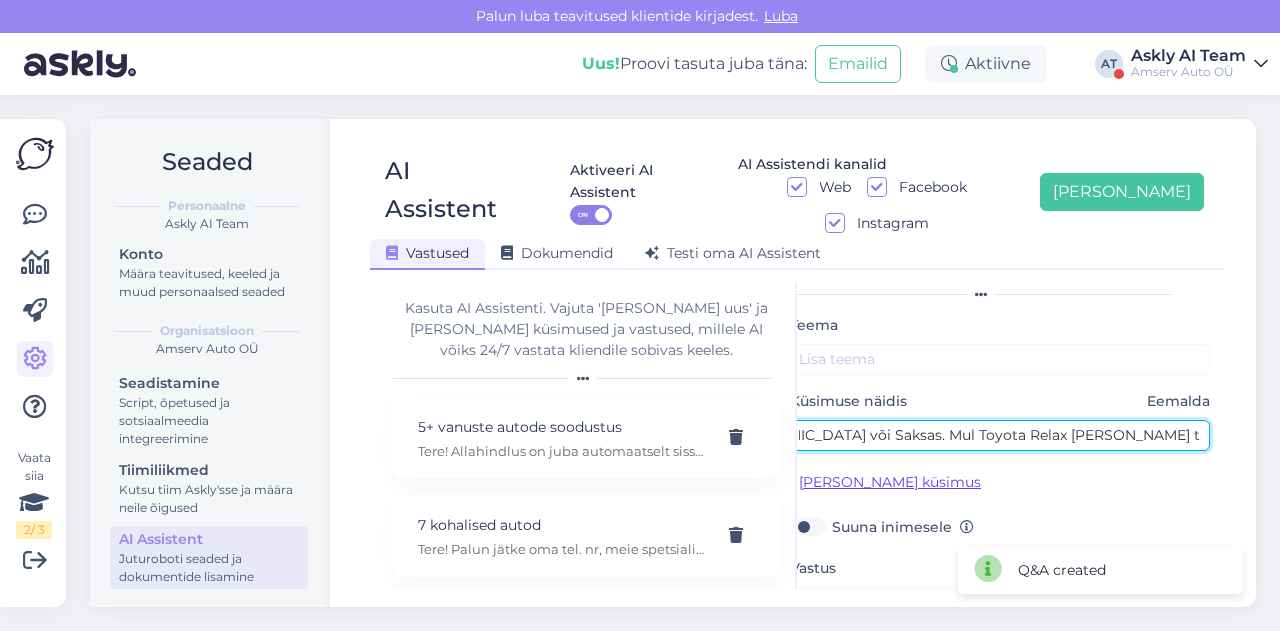 type on "kas teil on kontakte [GEOGRAPHIC_DATA] või Saksas. Mul Toyota Relax [PERSON_NAME] tasub uurida" 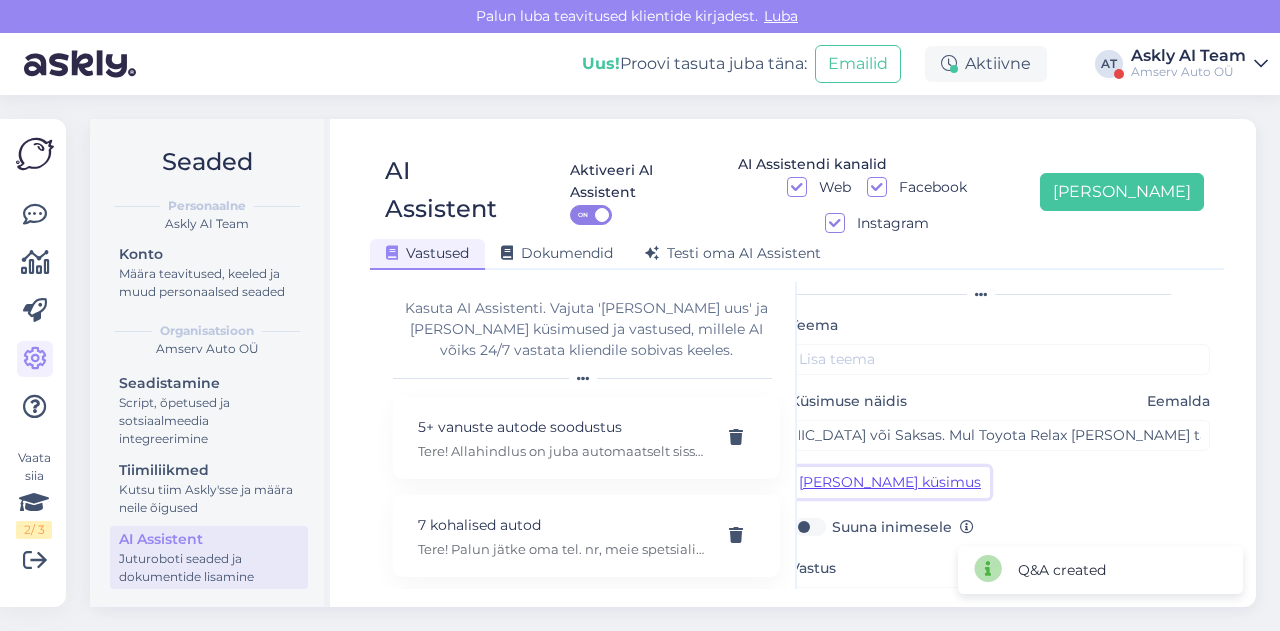 click on "[PERSON_NAME] küsimus" at bounding box center (890, 482) 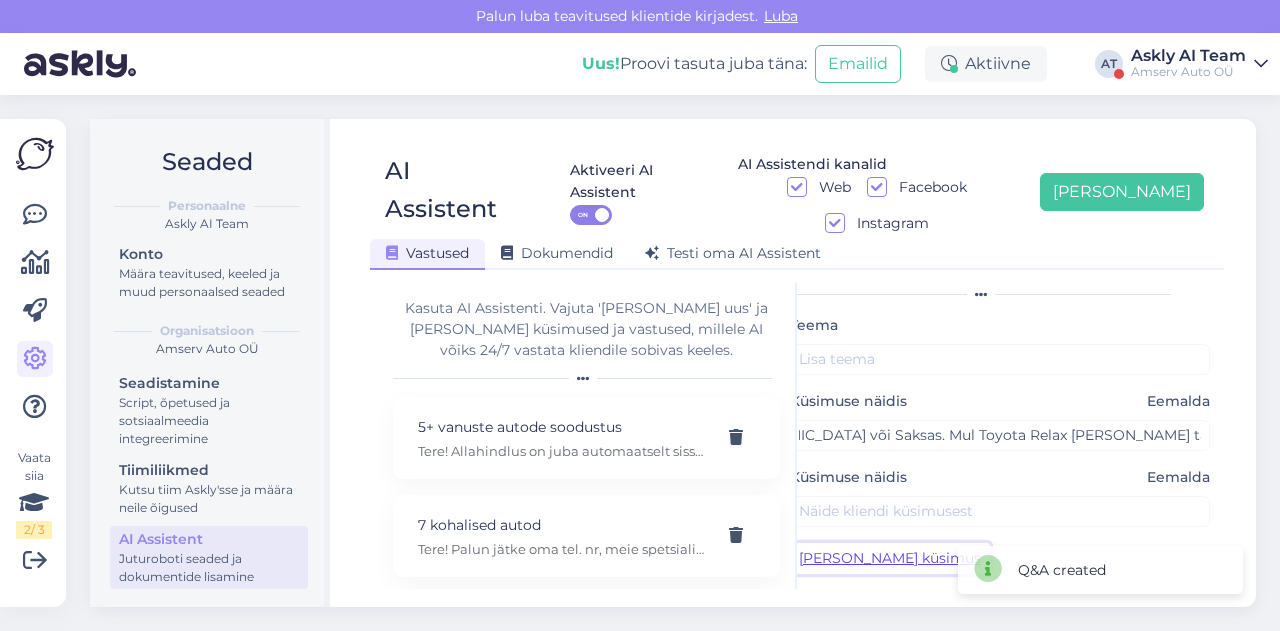 scroll, scrollTop: 0, scrollLeft: 0, axis: both 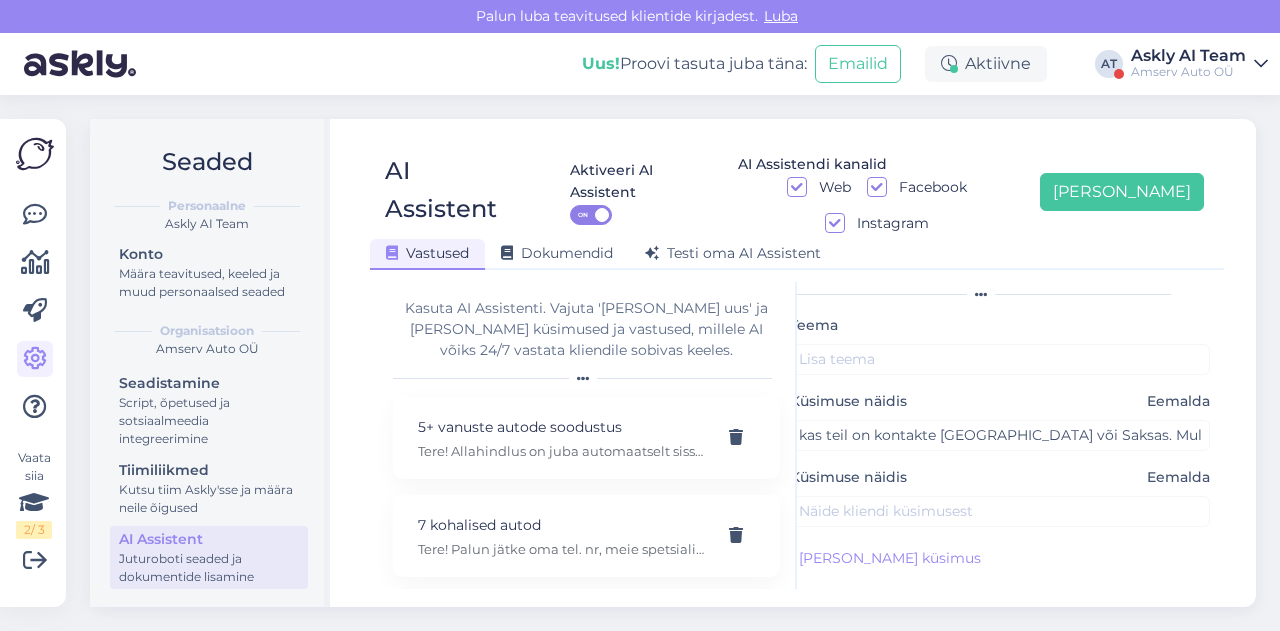 click on "Teema Küsimuse näidis Eemalda kas teil on kontakte [GEOGRAPHIC_DATA] või Saksas. Mul Toyota Relax [PERSON_NAME] tasub uurida Küsimuse näidis Eemalda [PERSON_NAME] kliendi küsimus Suuna inimesele Vastus Salvesta" at bounding box center (1000, 562) 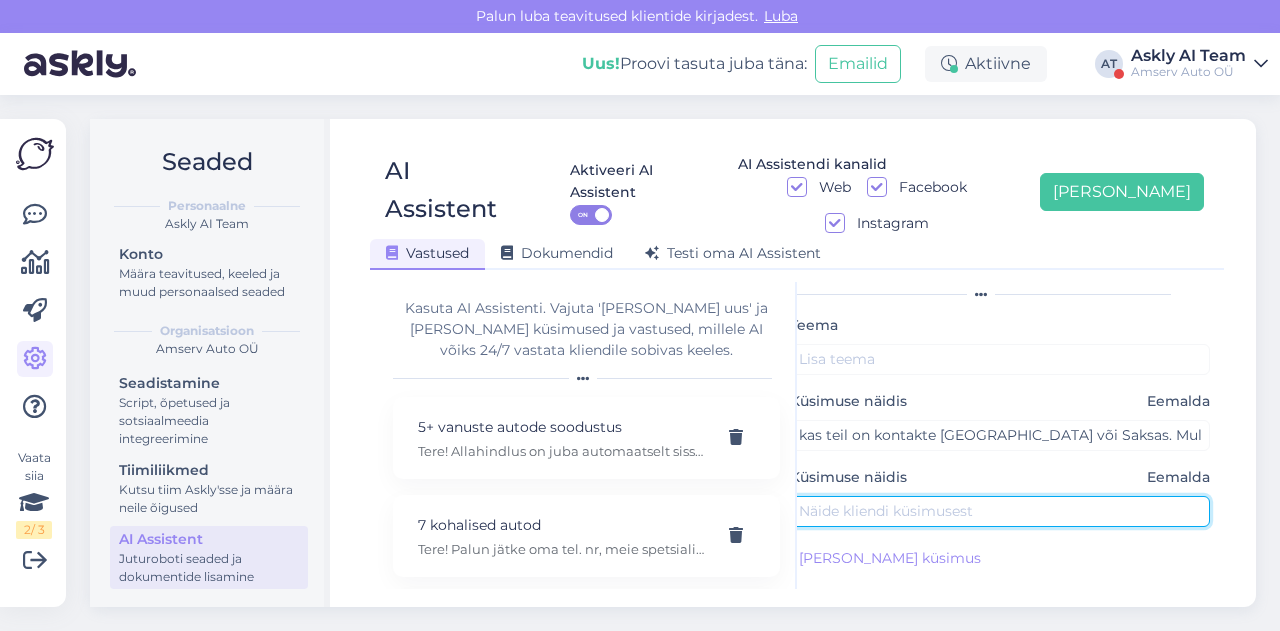 click at bounding box center [1000, 511] 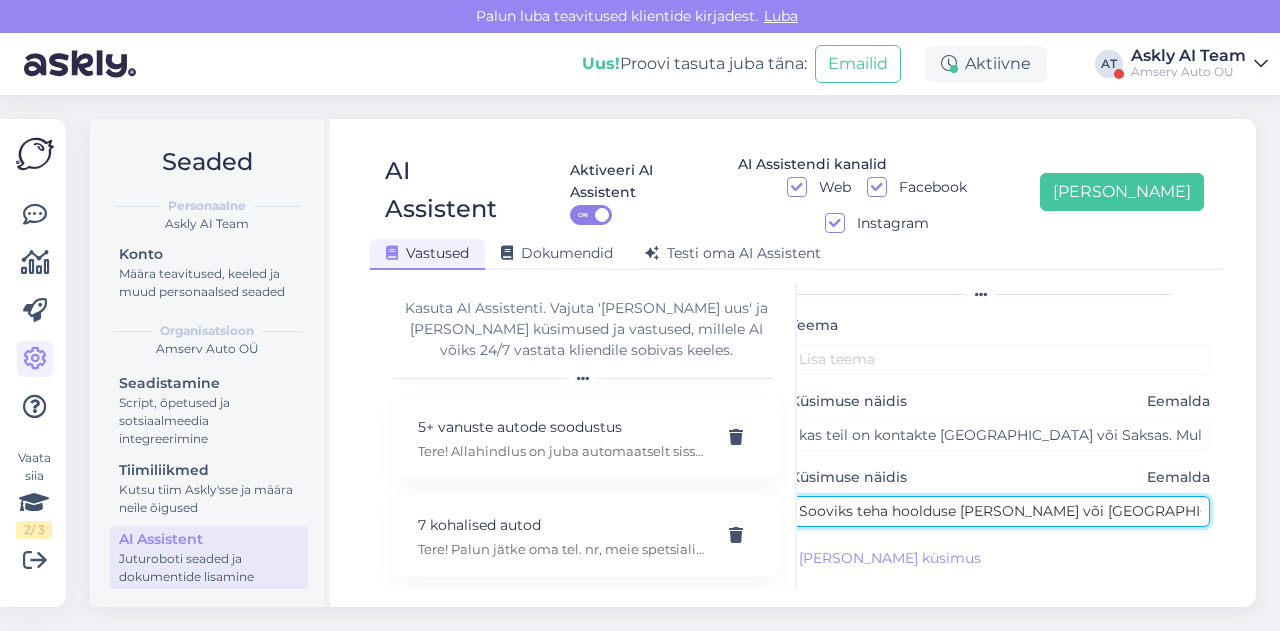 scroll, scrollTop: 0, scrollLeft: 220, axis: horizontal 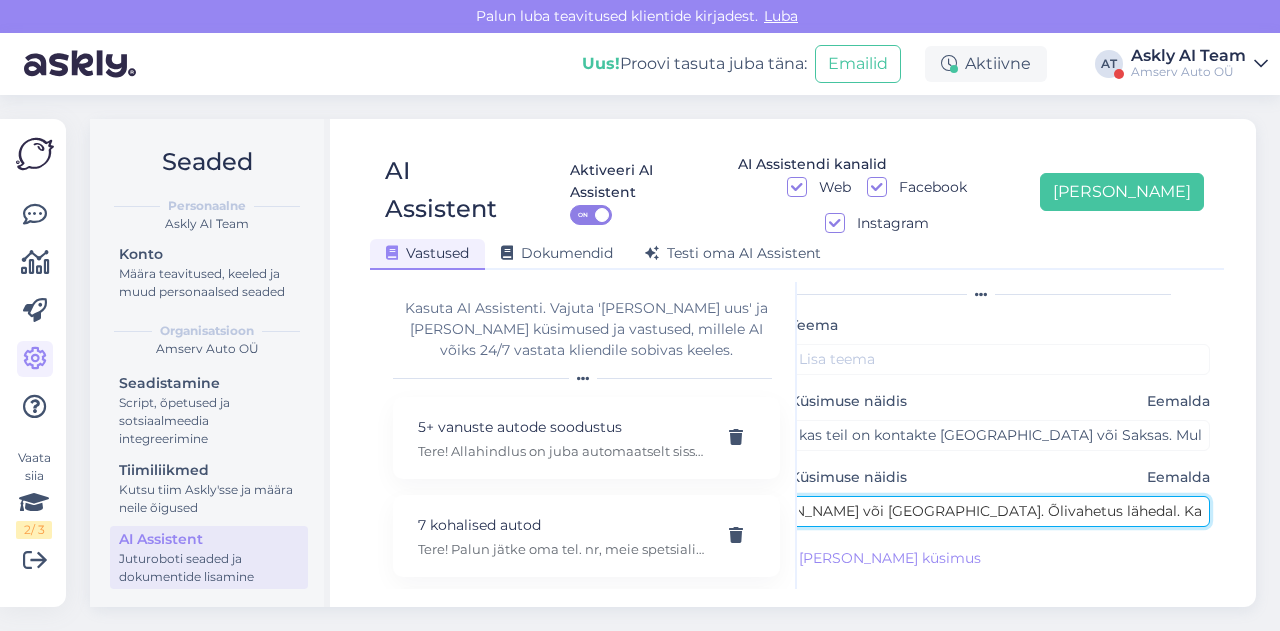 type on "Sooviks teha hoolduse [PERSON_NAME] või [GEOGRAPHIC_DATA]. Õlivahetus lähedal. Kas aitate broneerida?" 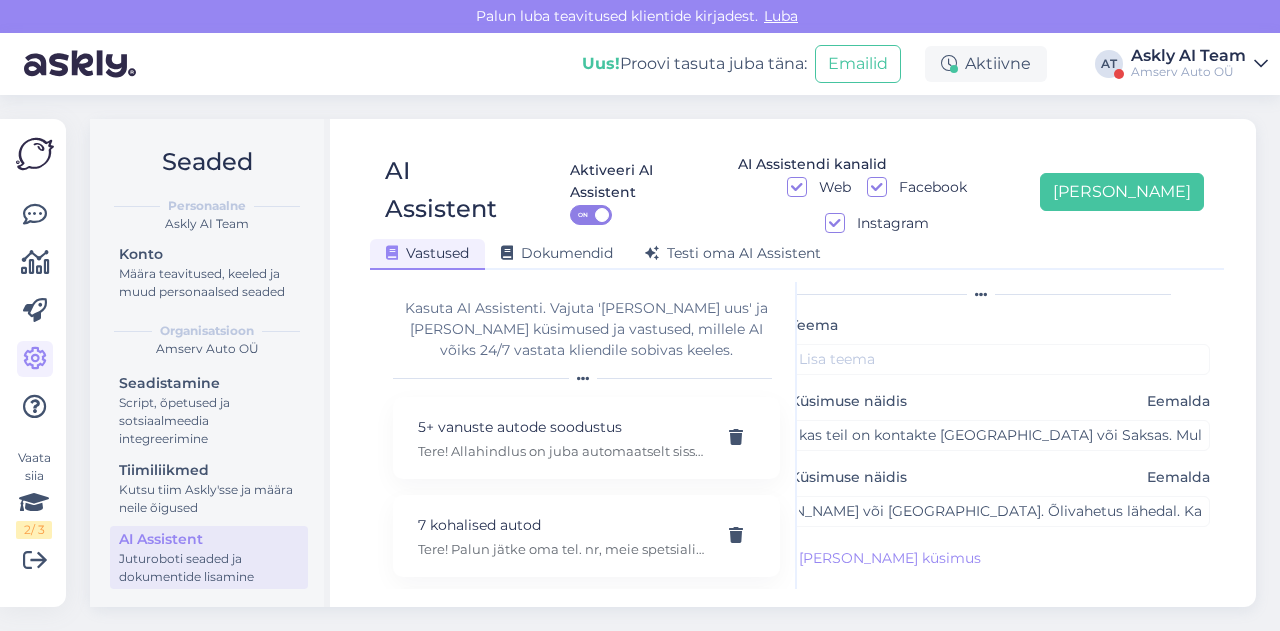 scroll, scrollTop: 0, scrollLeft: 0, axis: both 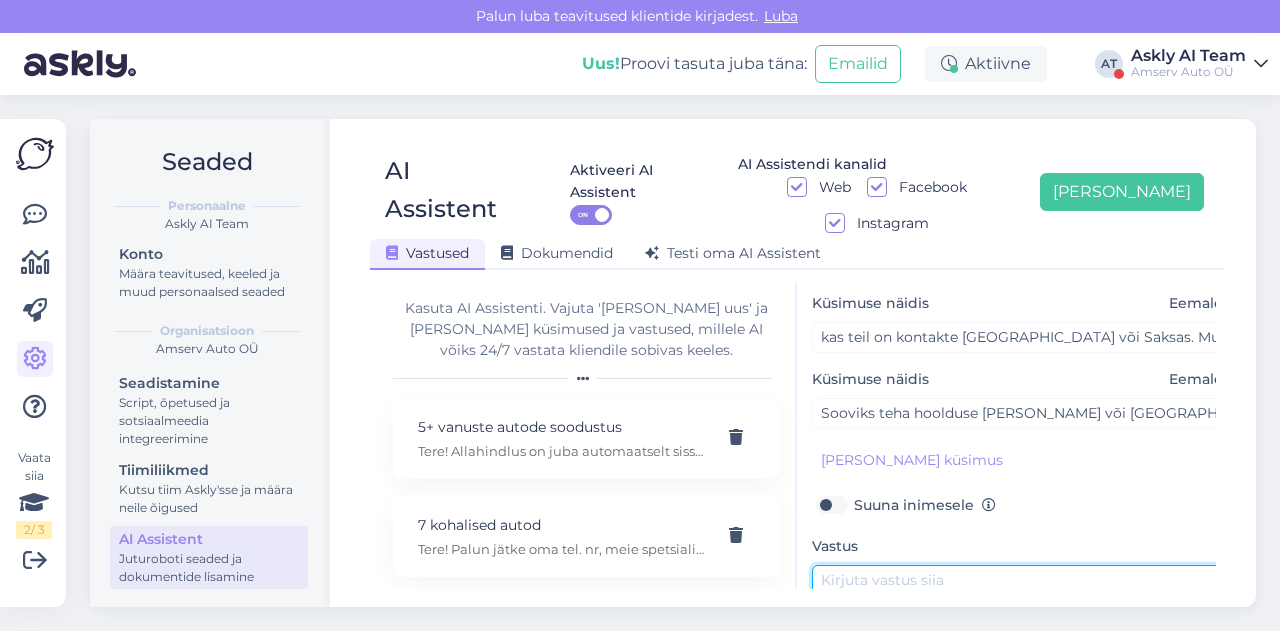 click at bounding box center [1022, 612] 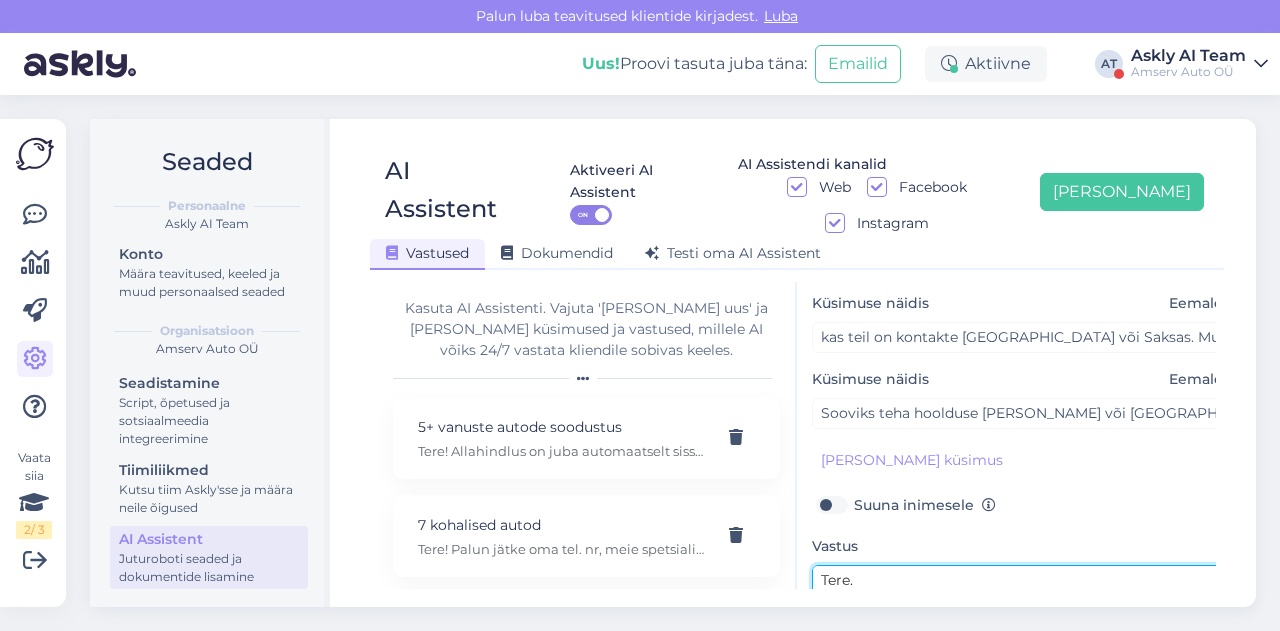 scroll, scrollTop: 36, scrollLeft: 0, axis: vertical 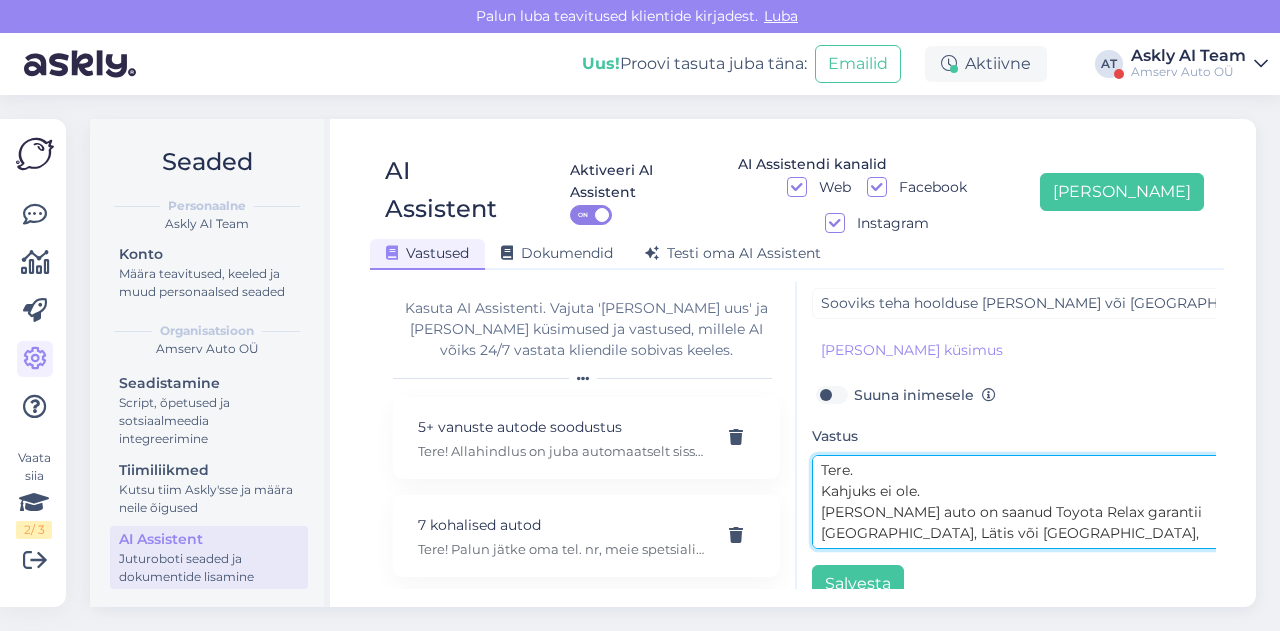 click on "Tere.
Kahjuks ei ole.
[PERSON_NAME] auto on saanud Toyota Relax garantii [GEOGRAPHIC_DATA], Lätis või [GEOGRAPHIC_DATA], siis garantii kehtib ka välismaal, kuid garantiitöid tehakse ainult Toyota ametlikes esindustes." at bounding box center (1022, 502) 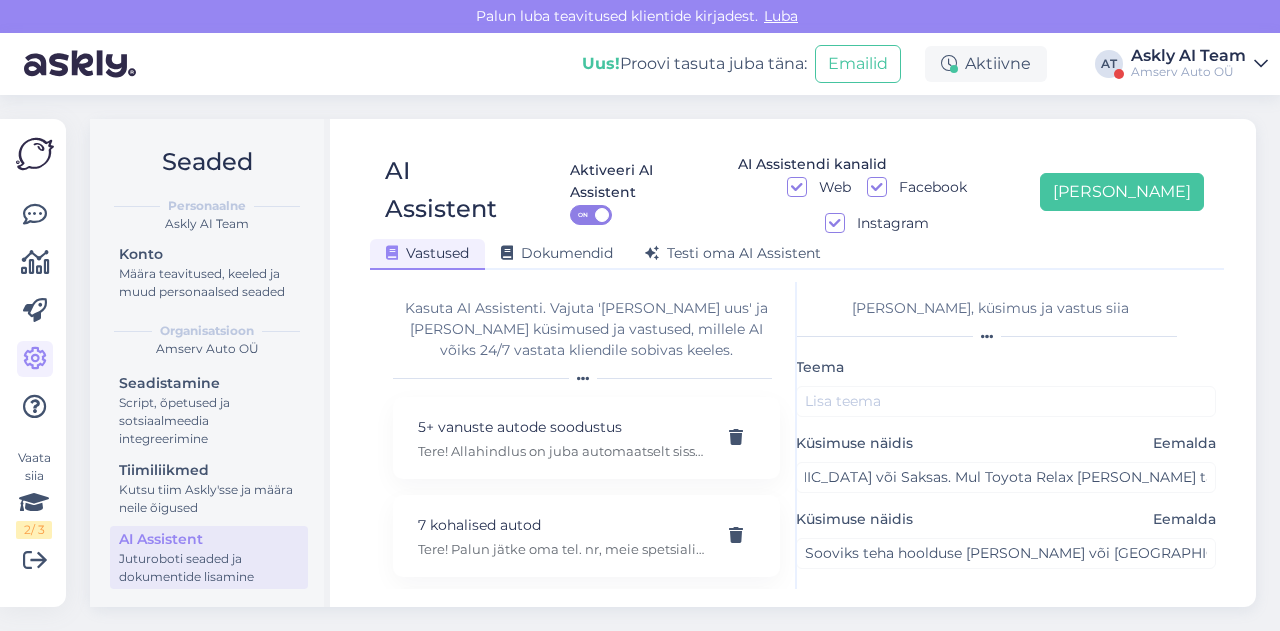 scroll, scrollTop: 0, scrollLeft: 46, axis: horizontal 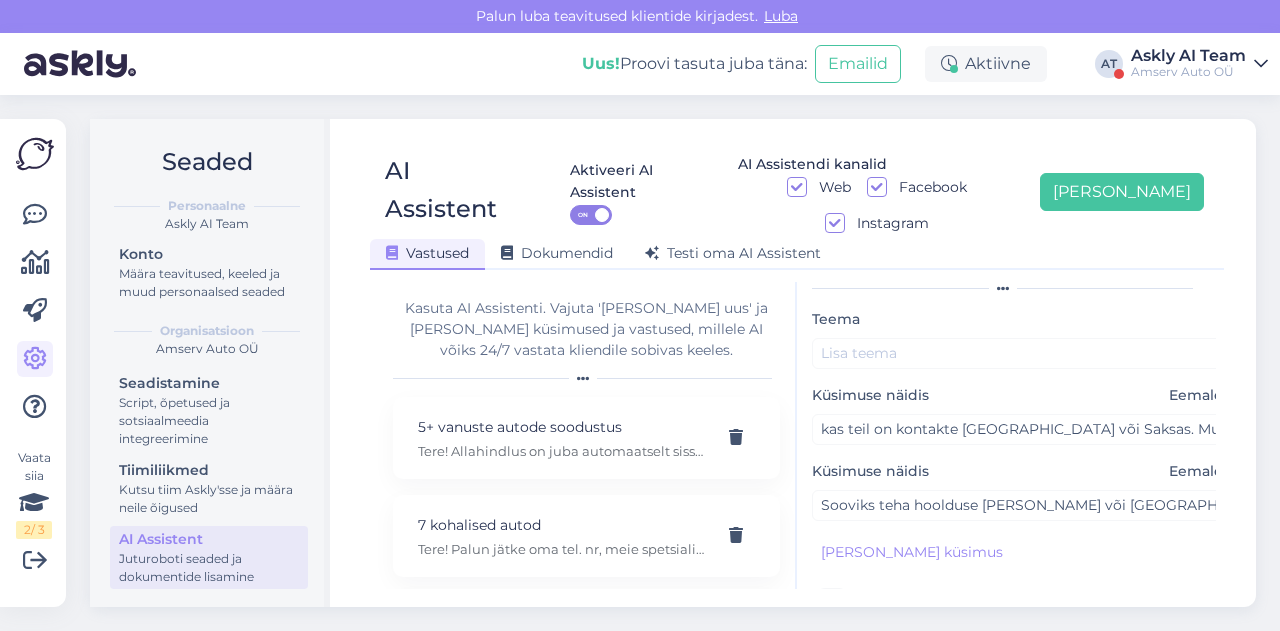 type on "Tere.
Kahjuks ei ole.
Juhul [PERSON_NAME] auto on saanud Toyota Relax garantii [GEOGRAPHIC_DATA], Lätis või [GEOGRAPHIC_DATA], siis garantii kehtib ka välismaal, kuid garantiitöid tehakse ainult Toyota ametlikes esindustes." 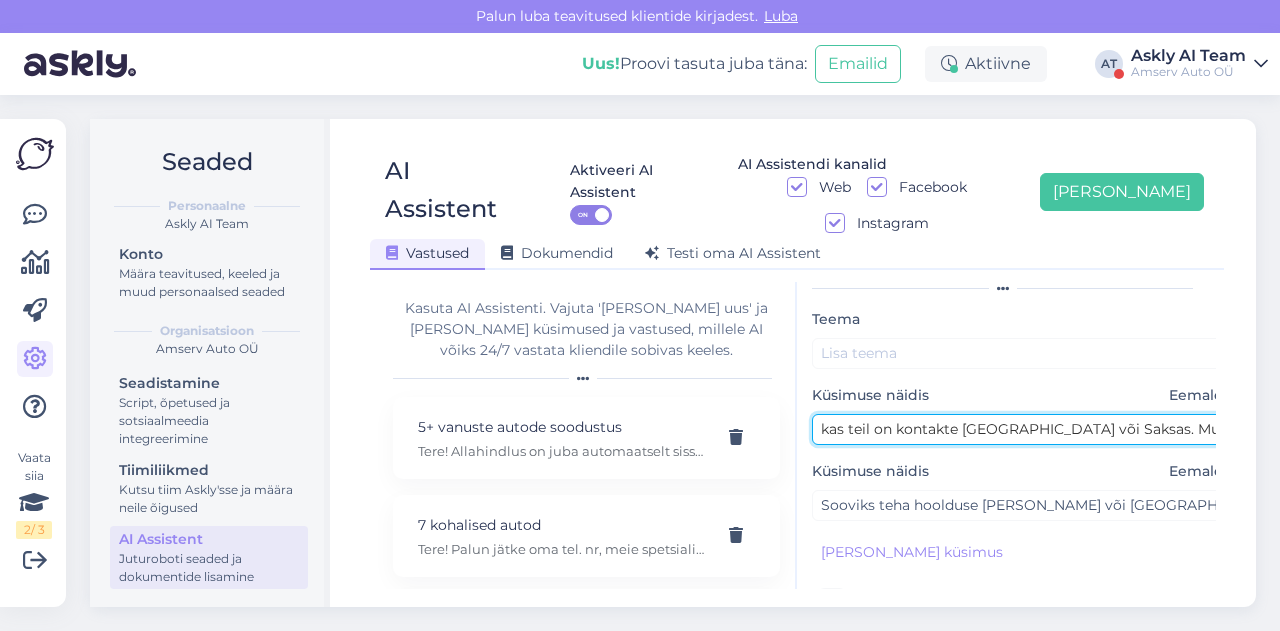 drag, startPoint x: 892, startPoint y: 390, endPoint x: 1132, endPoint y: 391, distance: 240.00209 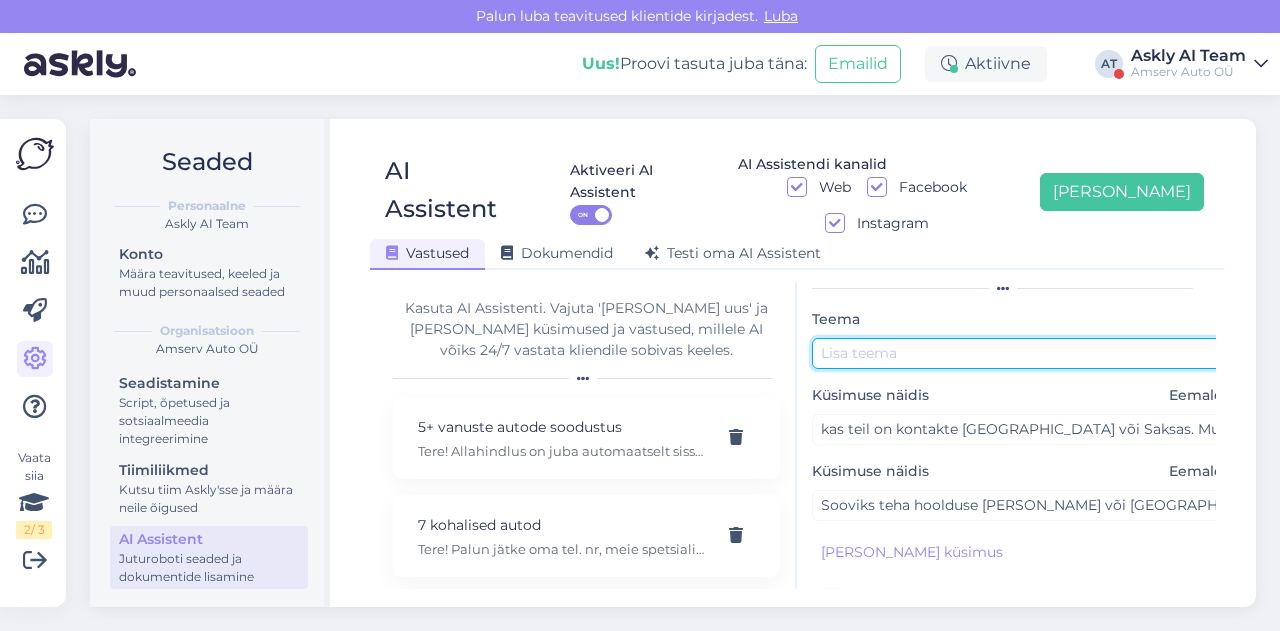 click at bounding box center [1022, 353] 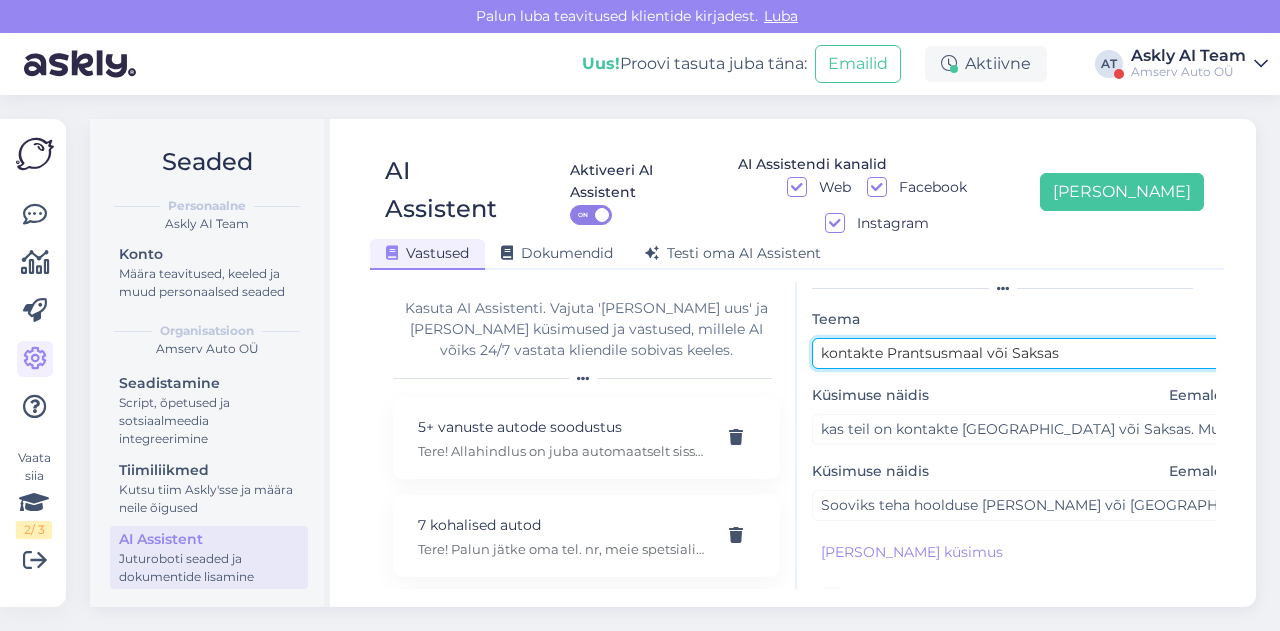 click on "kontakte Prantsusmaal või Saksas" at bounding box center [1022, 353] 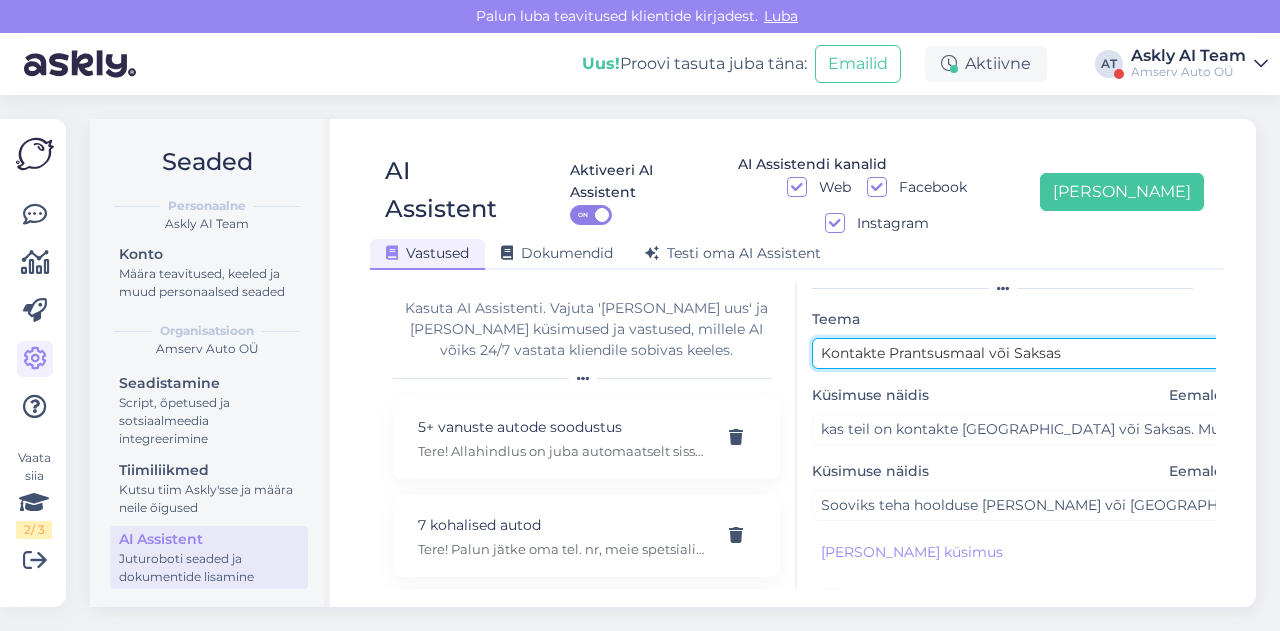 scroll, scrollTop: 254, scrollLeft: 0, axis: vertical 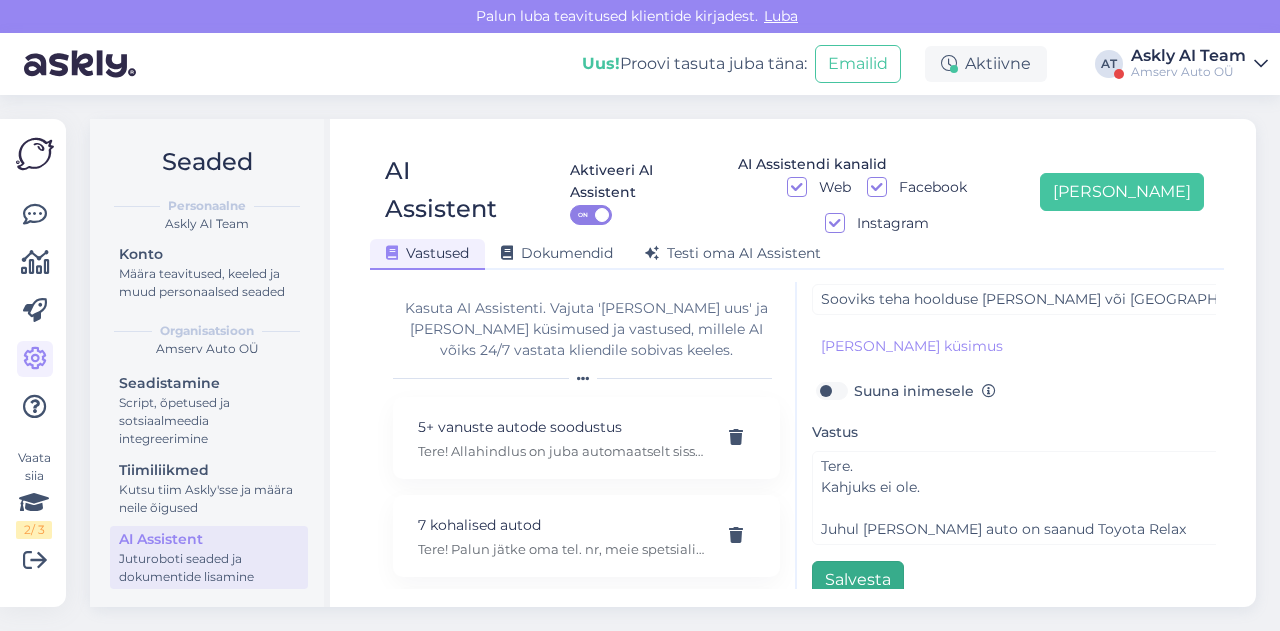 type on "Kontakte Prantsusmaal või Saksas" 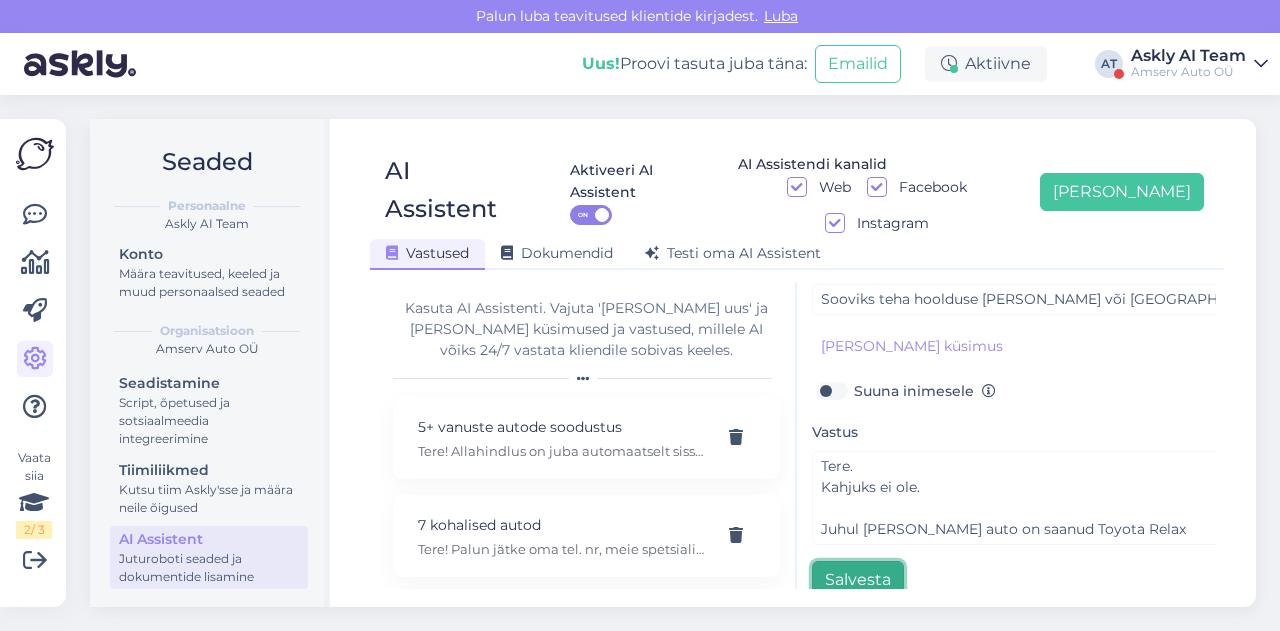 click on "Salvesta" at bounding box center [858, 580] 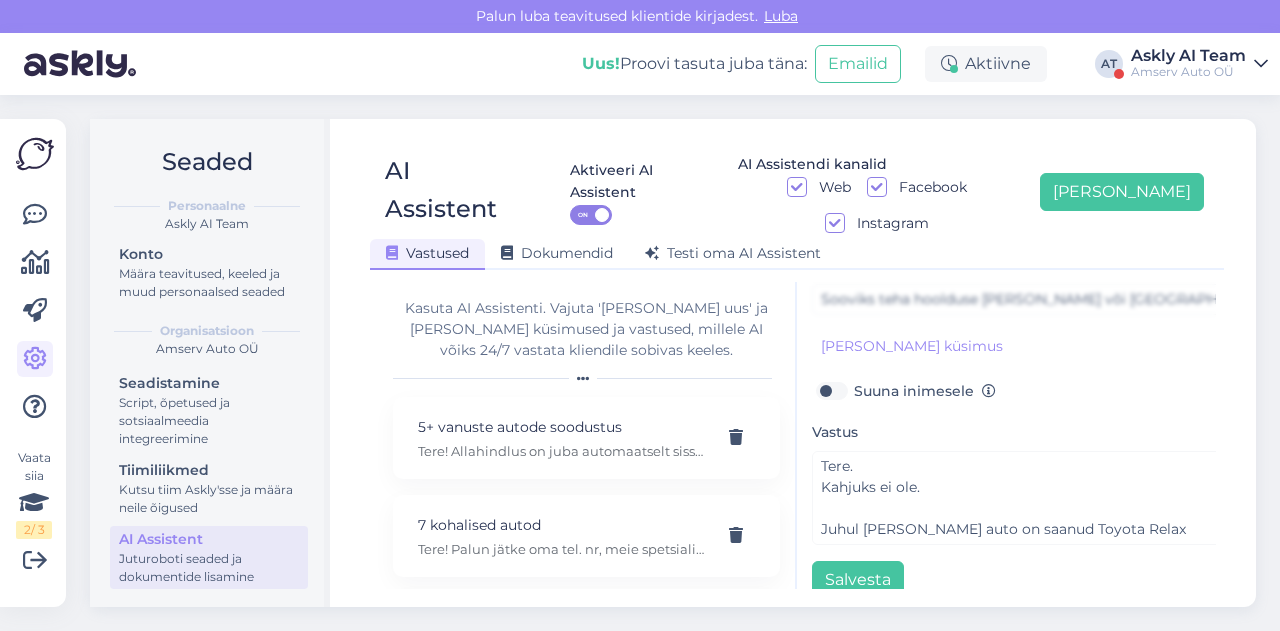 scroll, scrollTop: 42, scrollLeft: 0, axis: vertical 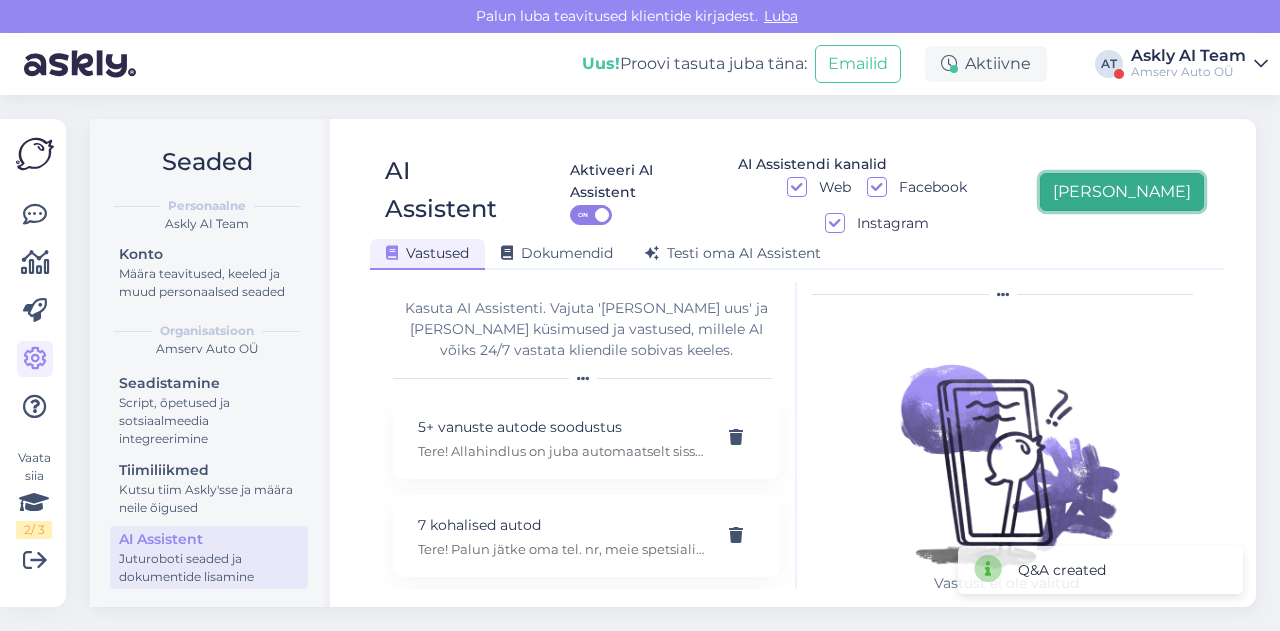 click on "[PERSON_NAME]" at bounding box center [1122, 192] 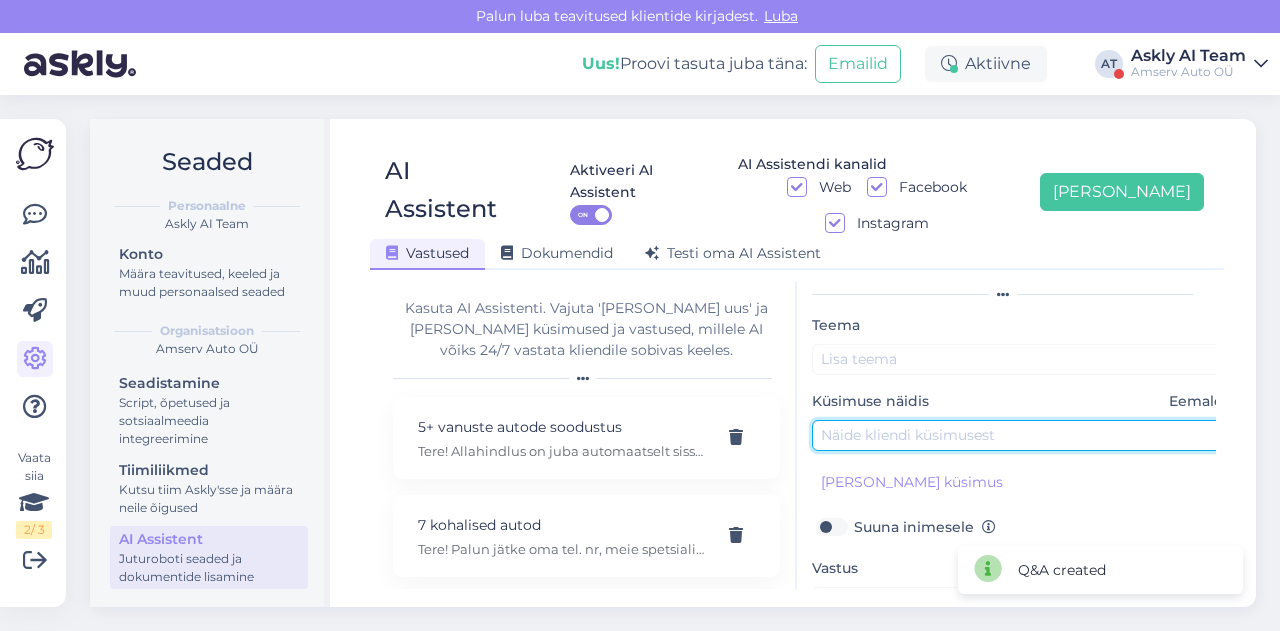 click at bounding box center (1022, 435) 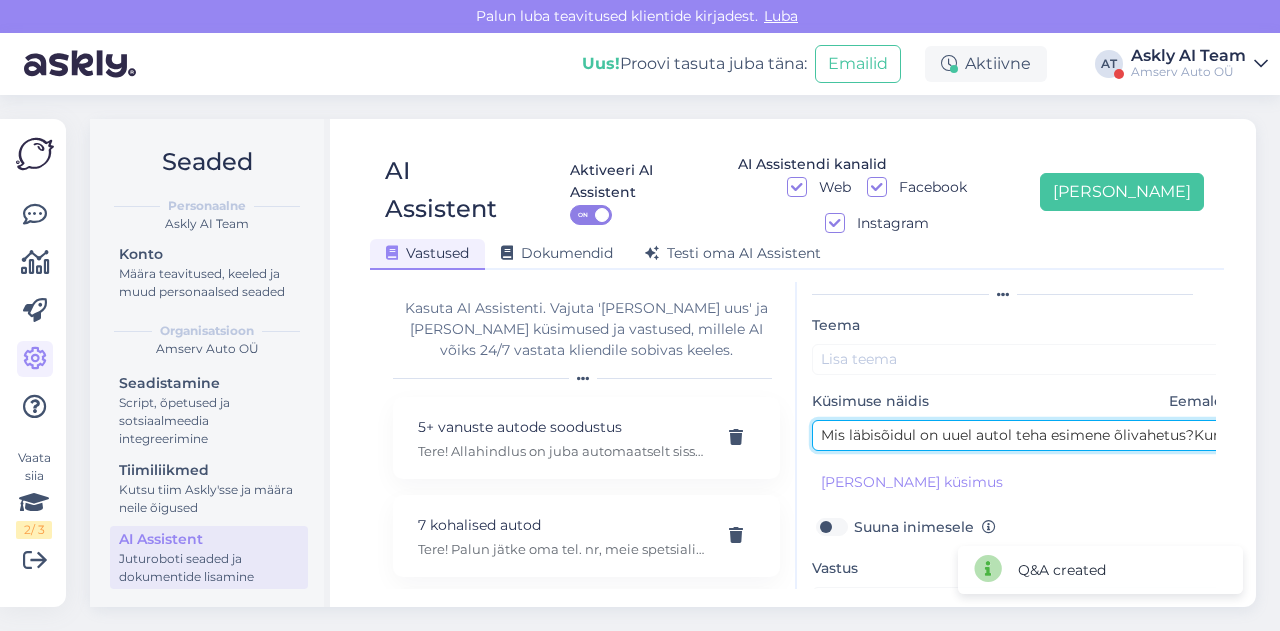 scroll, scrollTop: 0, scrollLeft: 336, axis: horizontal 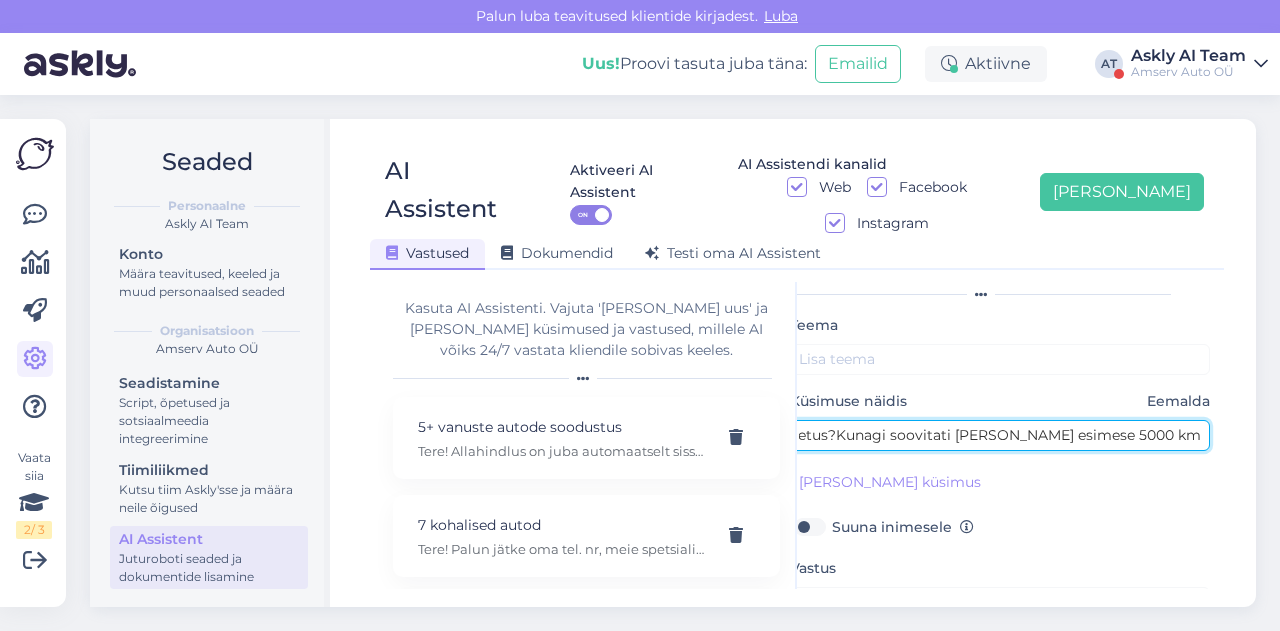 type on "Mis läbisõidul on uuel autol teha esimene õlivahetus?Kunagi soovitati [PERSON_NAME] esimese 5000 km läbimist." 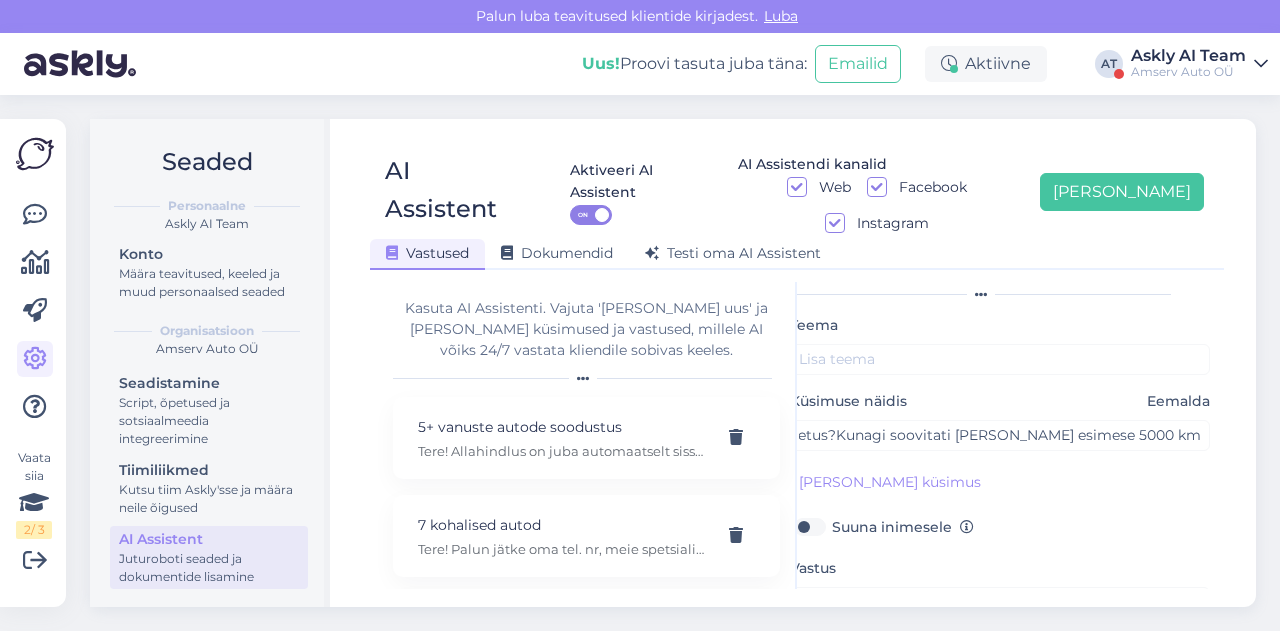 scroll, scrollTop: 0, scrollLeft: 0, axis: both 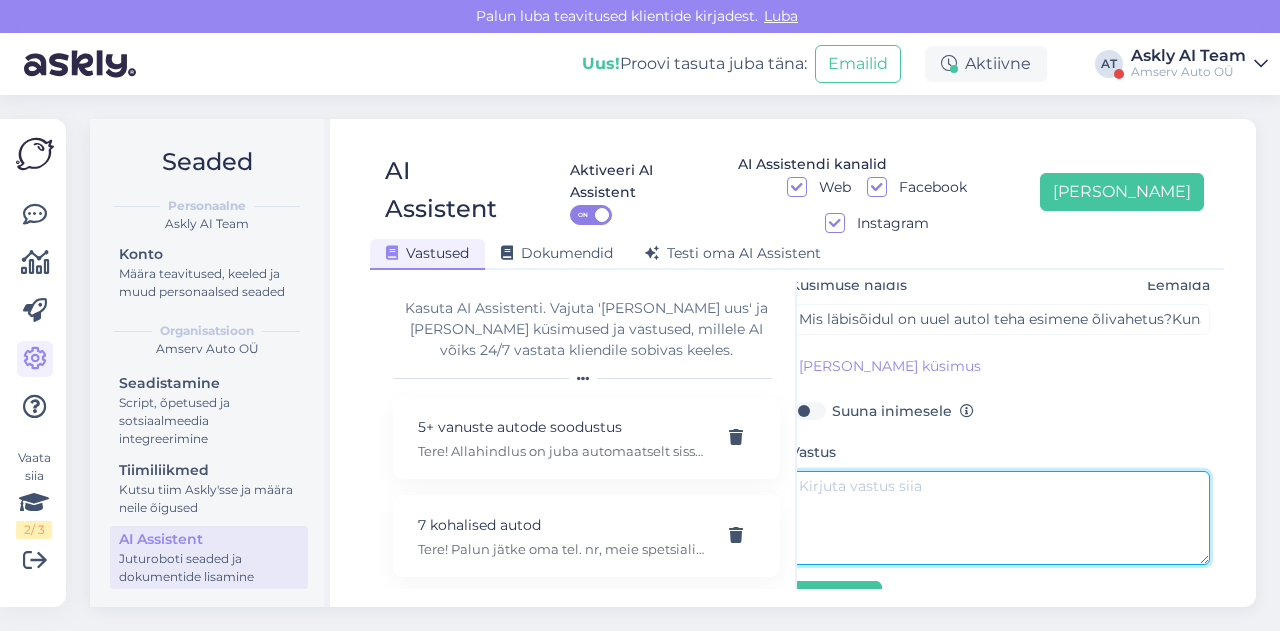 click at bounding box center (1000, 518) 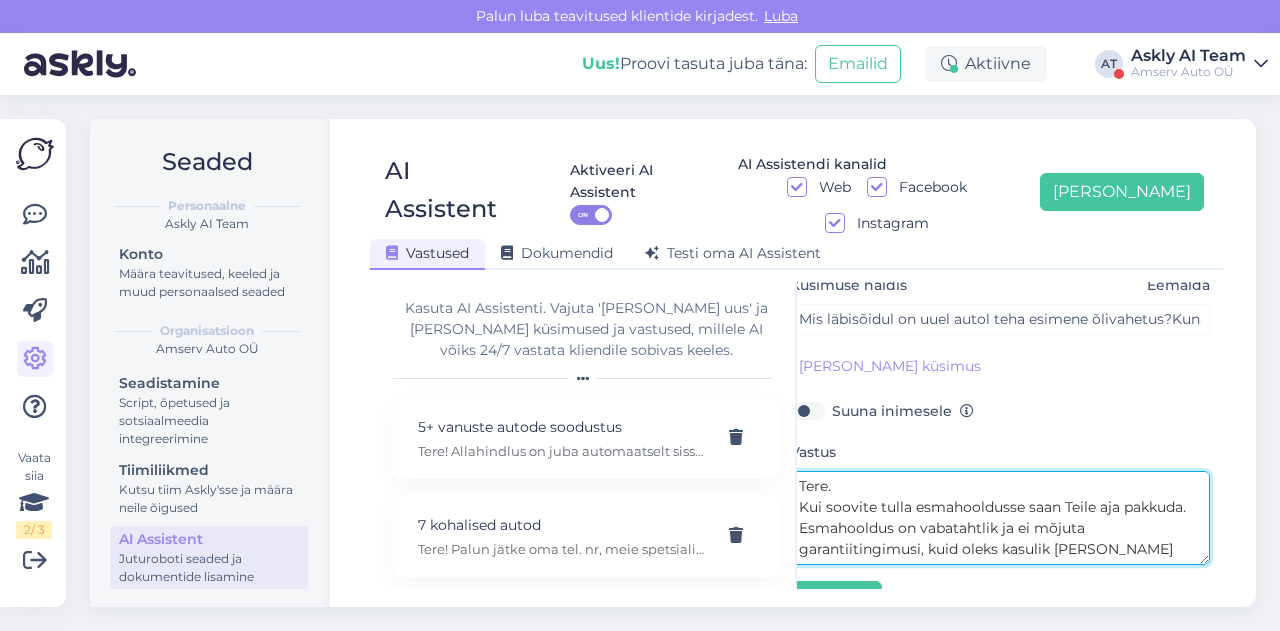 scroll, scrollTop: 99, scrollLeft: 0, axis: vertical 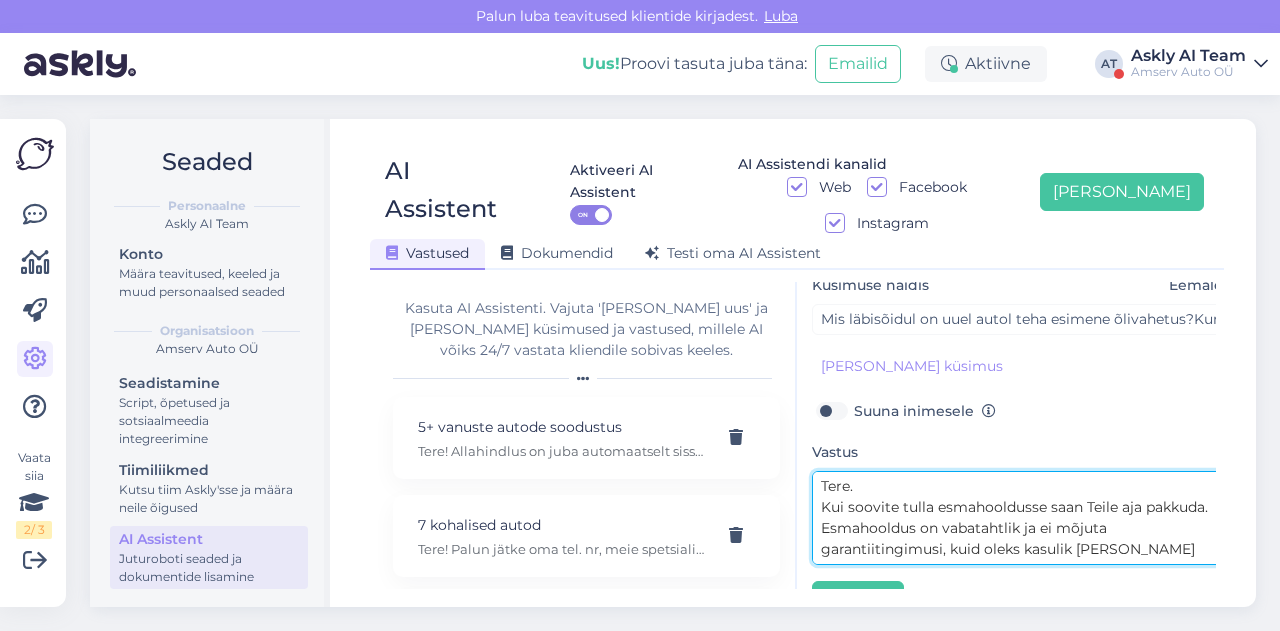 drag, startPoint x: 936, startPoint y: 467, endPoint x: 1028, endPoint y: 467, distance: 92 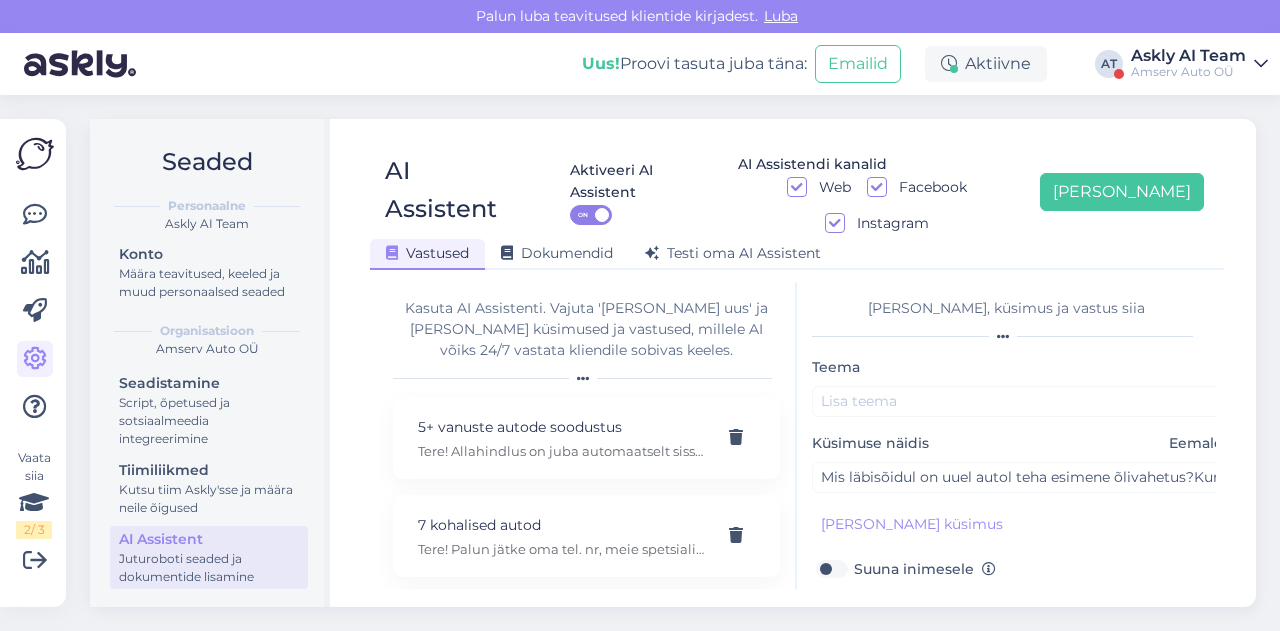 type on "Tere.
Kui soovite tulla esmahooldusse saan Teile aja pakkuda.
Esmahooldus on vabatahtlik ja ei mõjuta garantiitingimusi, kuid oleks kasulik [PERSON_NAME] sõidukile ja tootja poolt soovituslik.
Soovitame teostada läbisõidul 3000-5000 km ja esimese 4-5 kuu jooksul pärast auto ostmist." 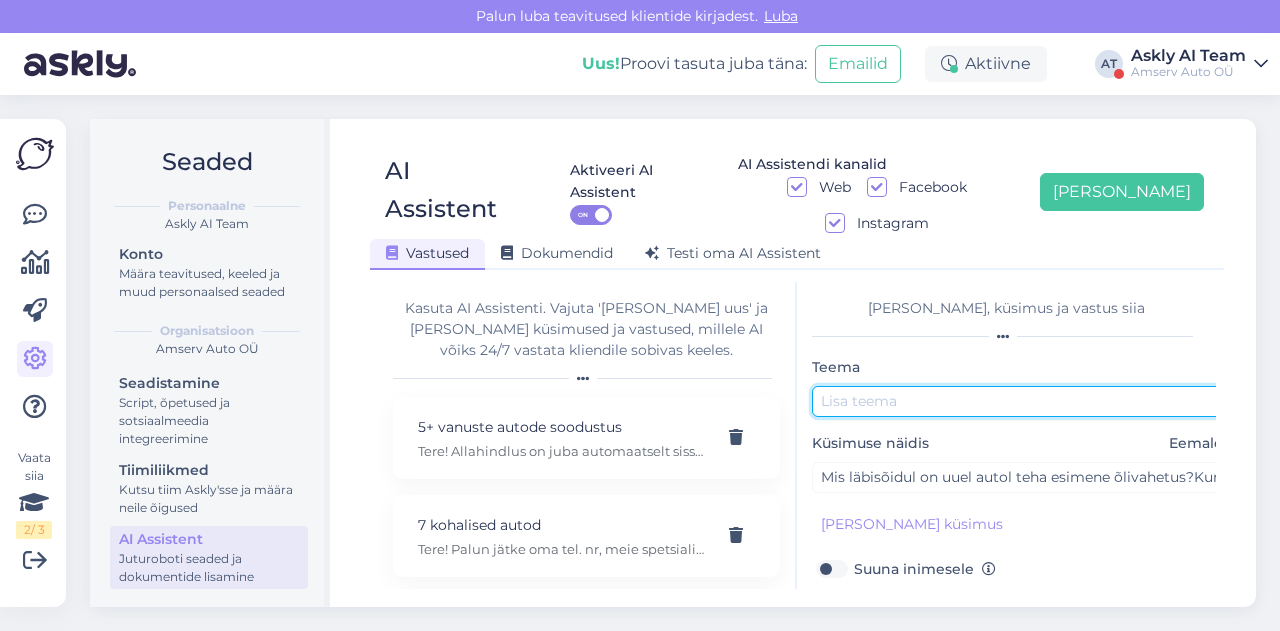 click at bounding box center (1022, 401) 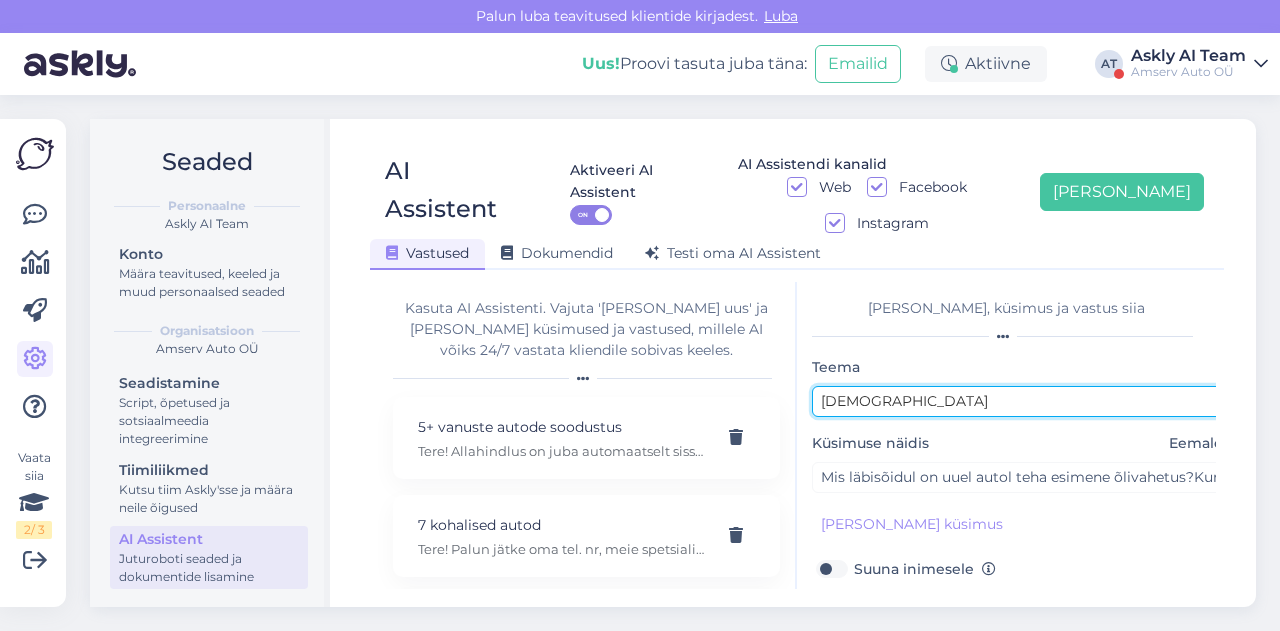 click on "[DEMOGRAPHIC_DATA]" at bounding box center (1022, 401) 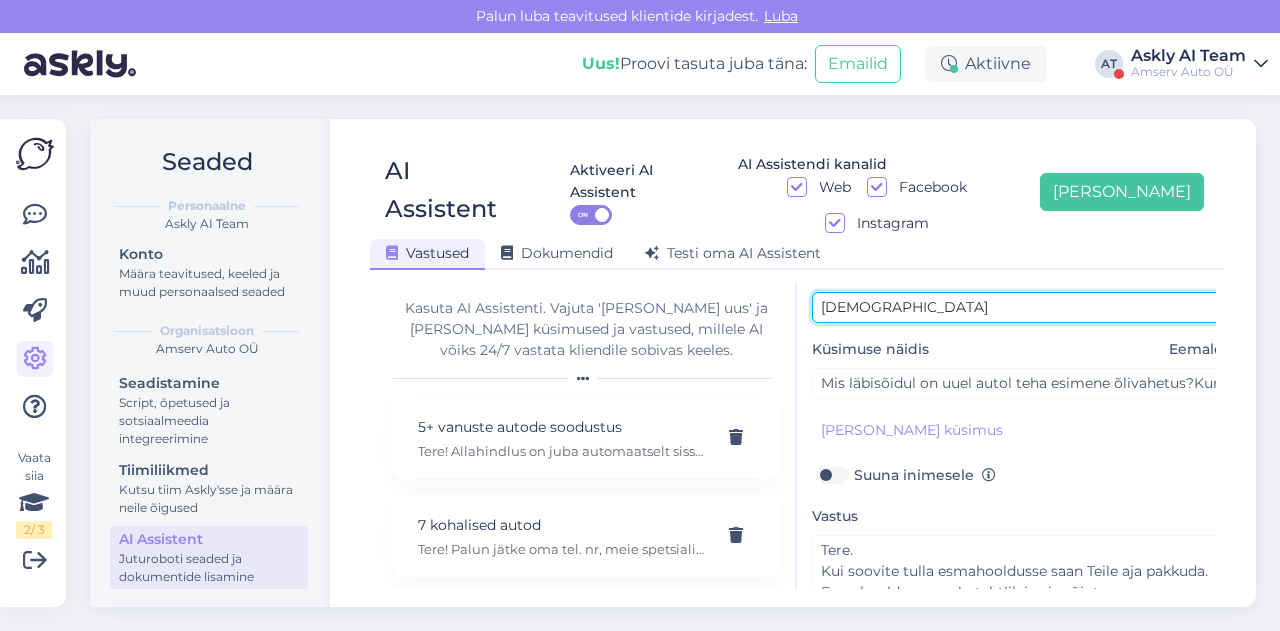 scroll, scrollTop: 179, scrollLeft: 0, axis: vertical 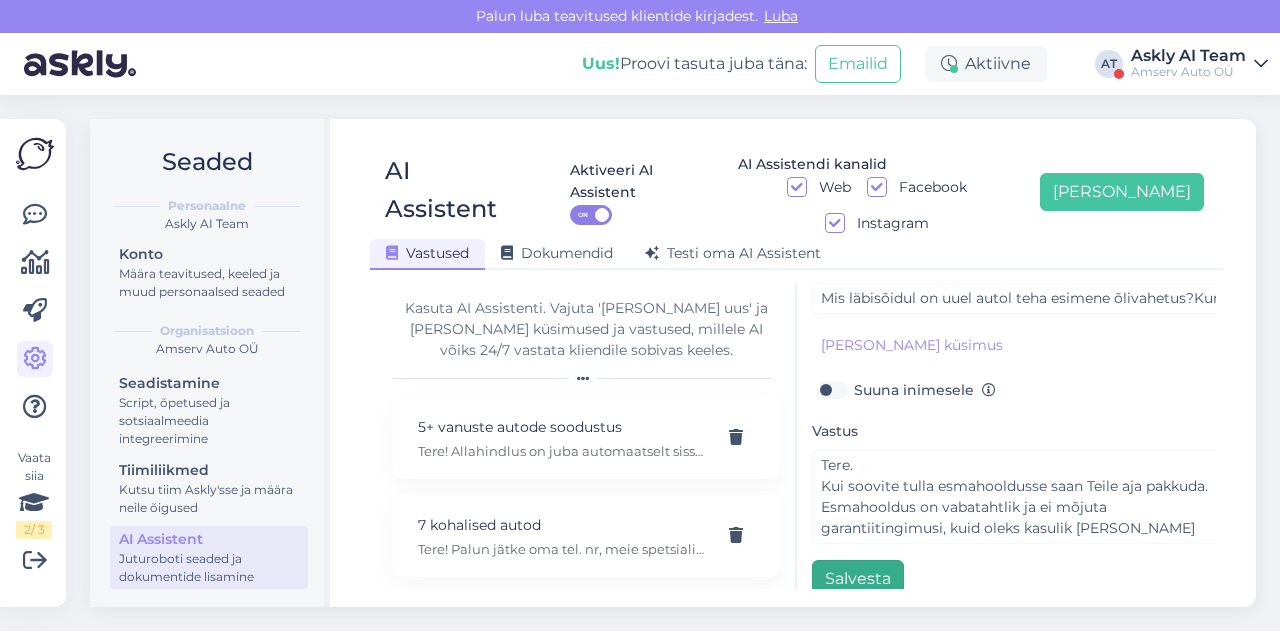 type on "[DEMOGRAPHIC_DATA]" 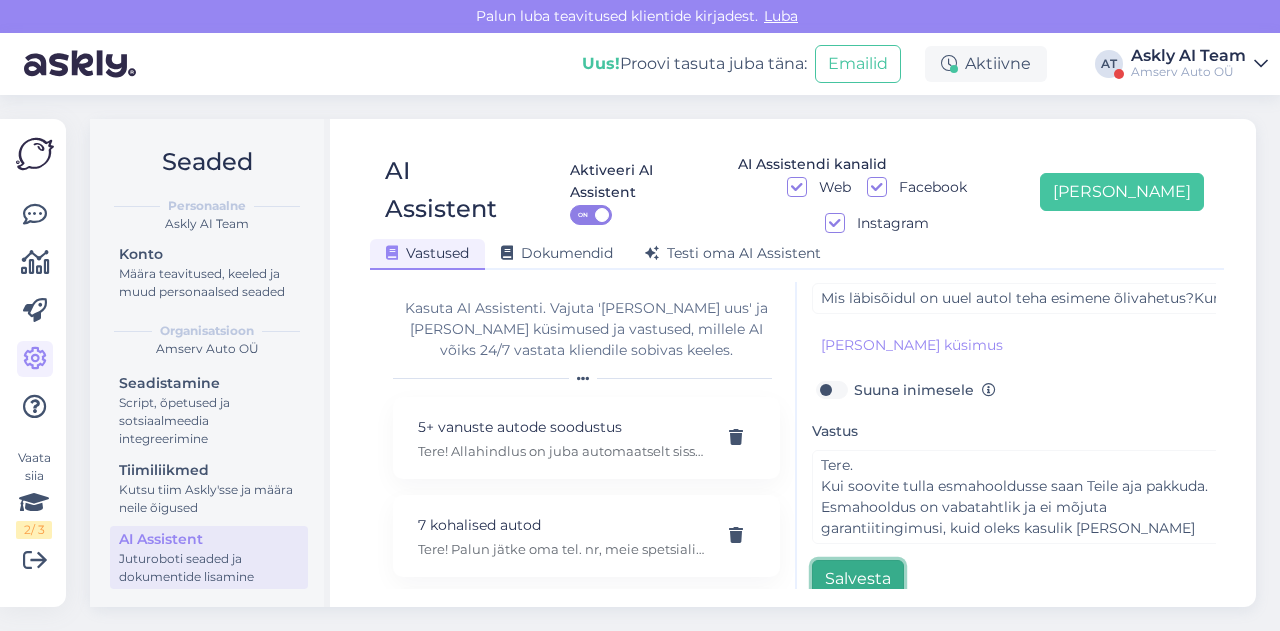 click on "Salvesta" at bounding box center (858, 579) 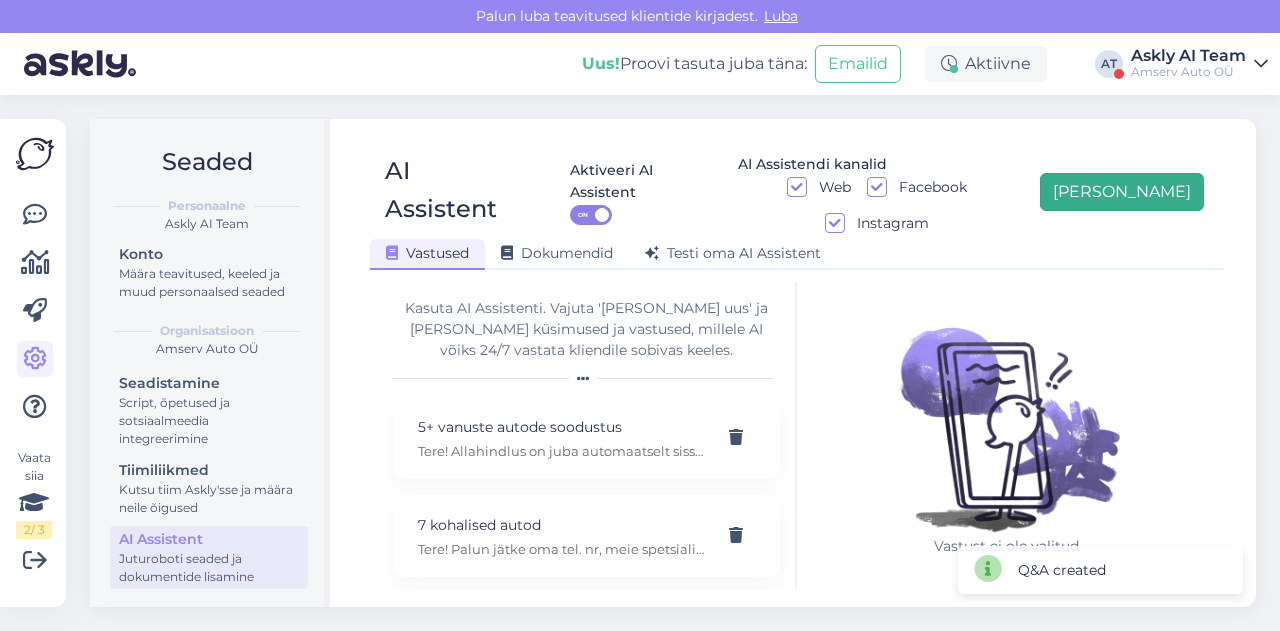 scroll, scrollTop: 42, scrollLeft: 0, axis: vertical 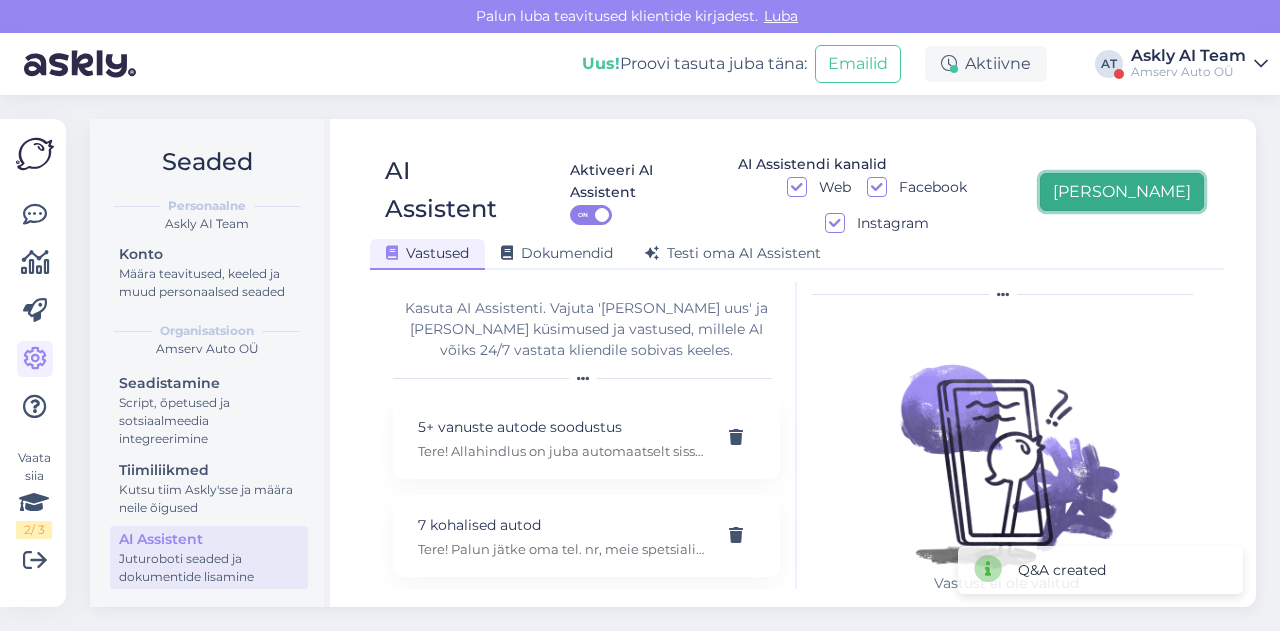 click on "[PERSON_NAME]" at bounding box center [1122, 192] 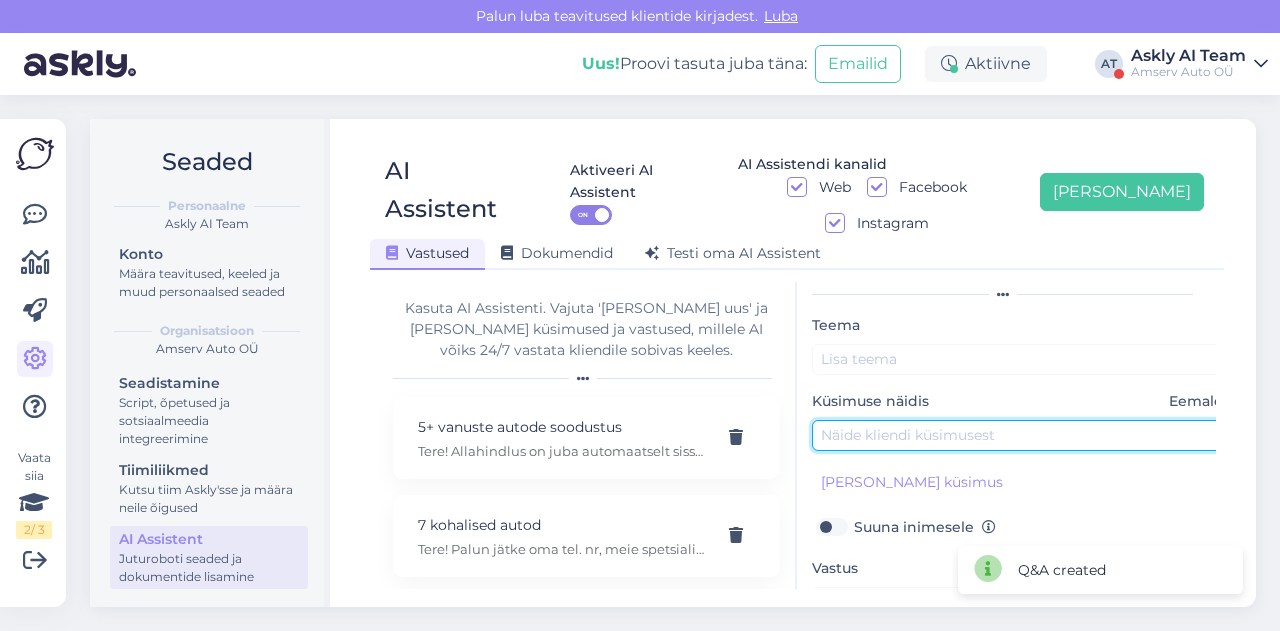 click at bounding box center [1022, 435] 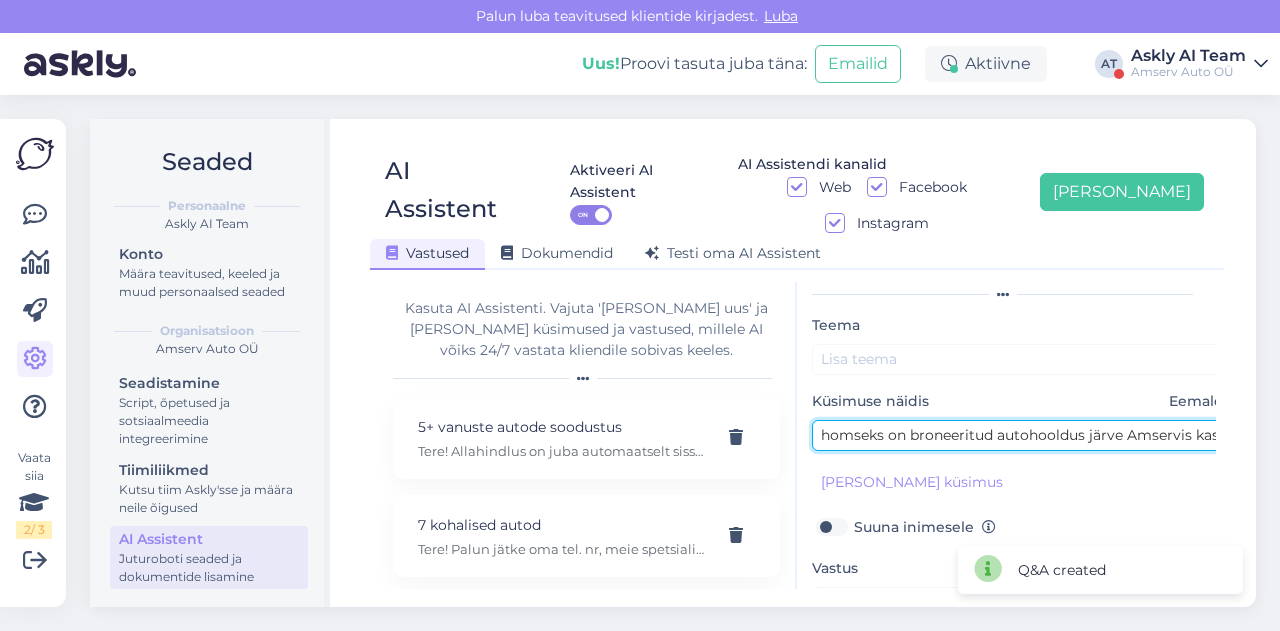 scroll, scrollTop: 0, scrollLeft: 208, axis: horizontal 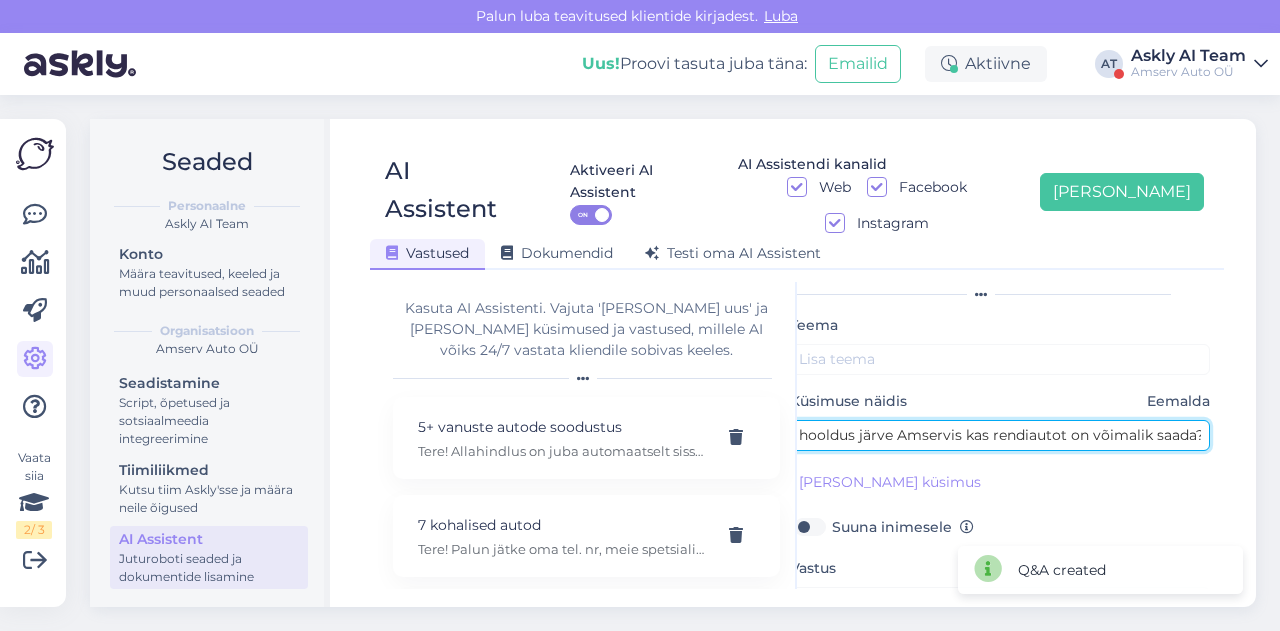 type on "homseks on broneeritud autohooldus järve Amservis kas rendiautot on võimalik saada?" 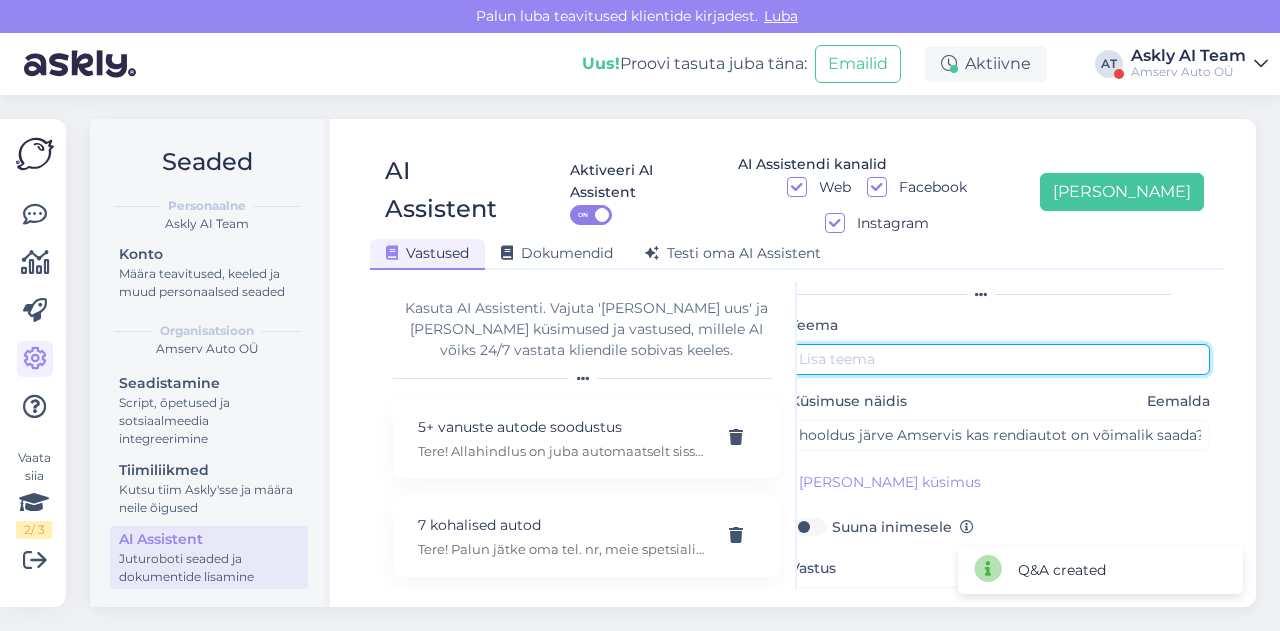 click at bounding box center (1000, 359) 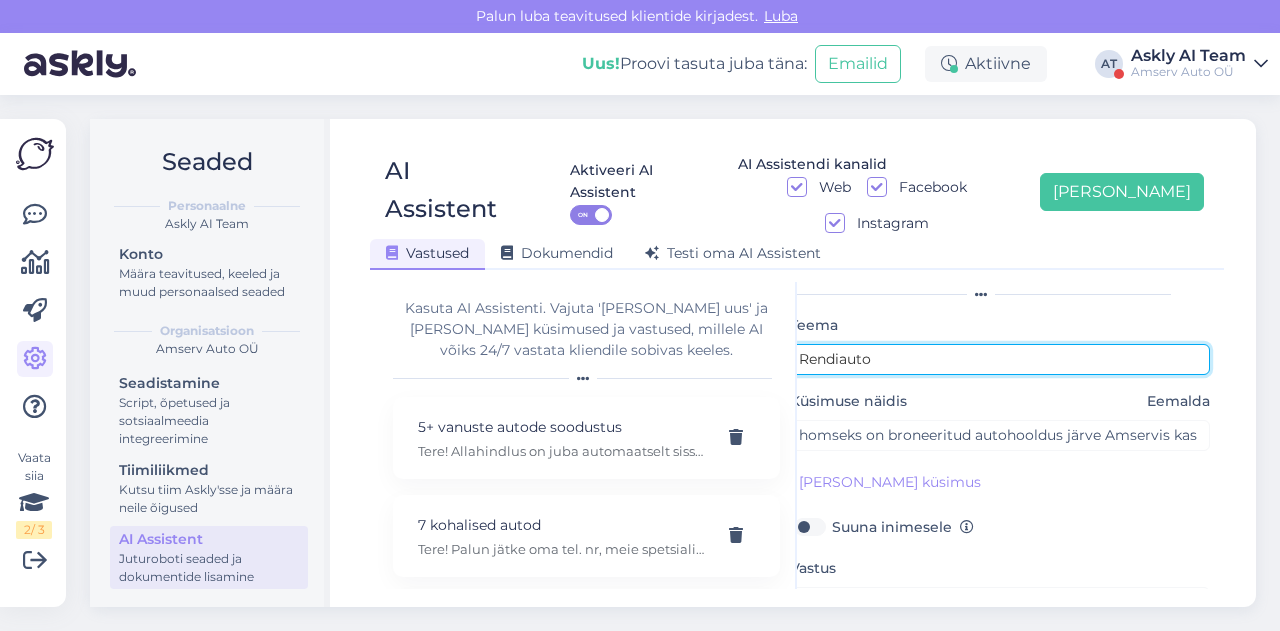 type on "Rendiauto" 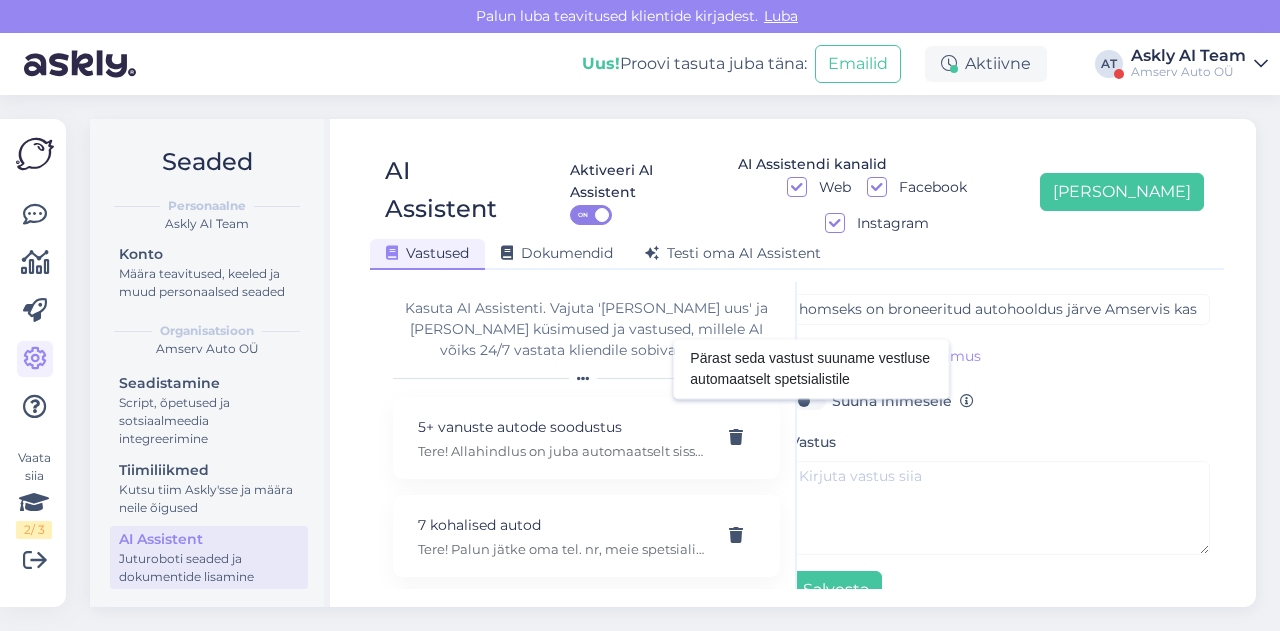 scroll, scrollTop: 174, scrollLeft: 22, axis: both 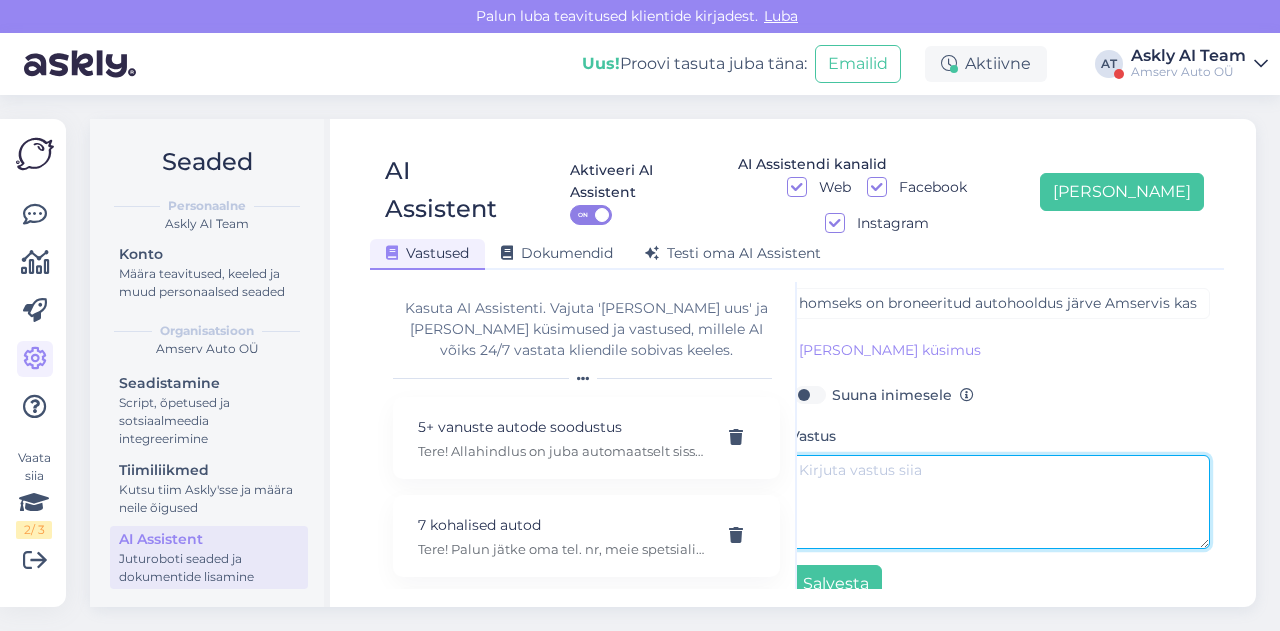 click at bounding box center [1000, 502] 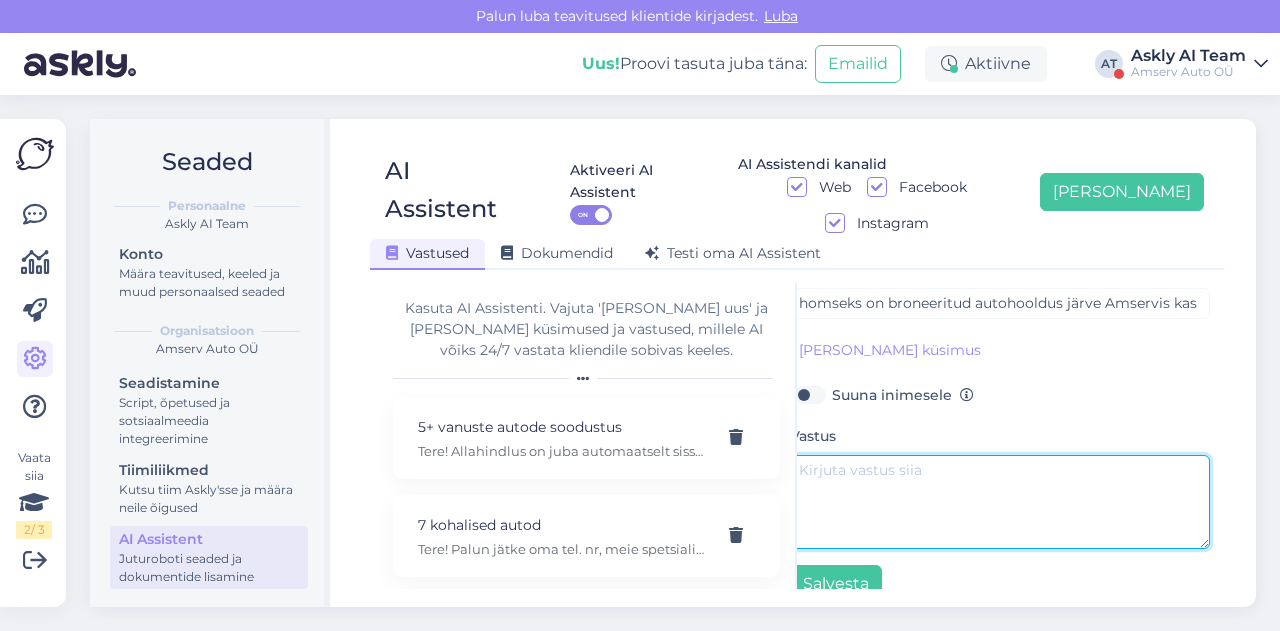 paste on "Tere.
Rendiauto võimalus on saadaval, aga tegemist on tasulise teenusega.
Autorent kuni 4h- 25 €" 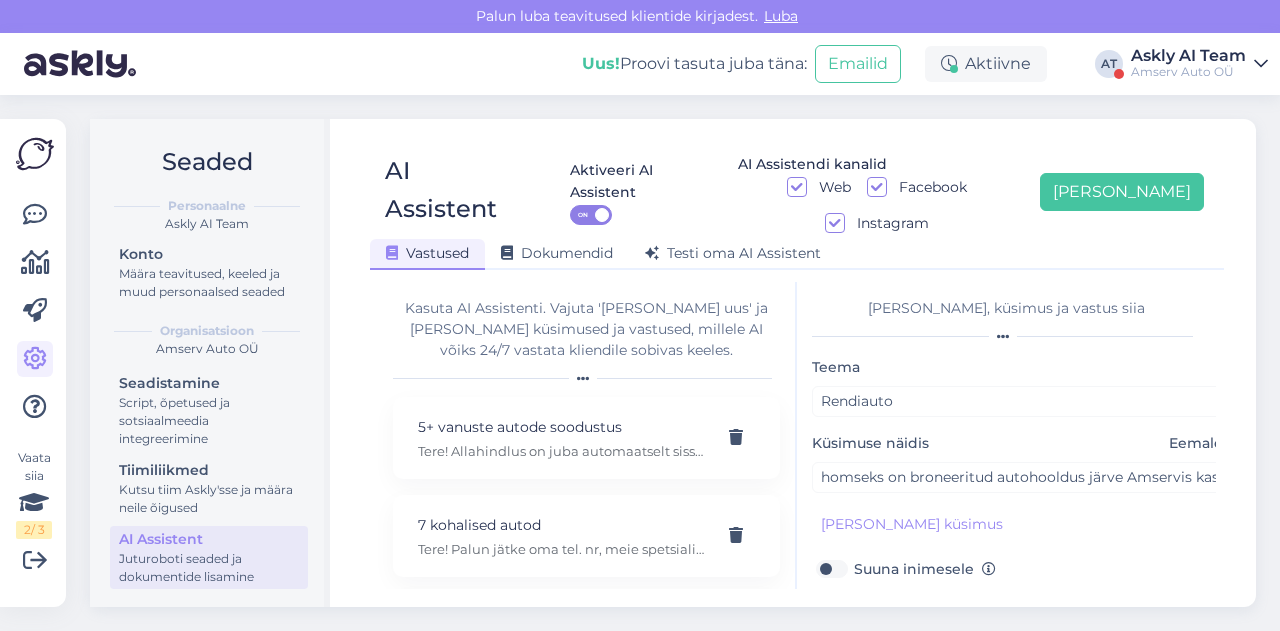 scroll, scrollTop: 179, scrollLeft: 0, axis: vertical 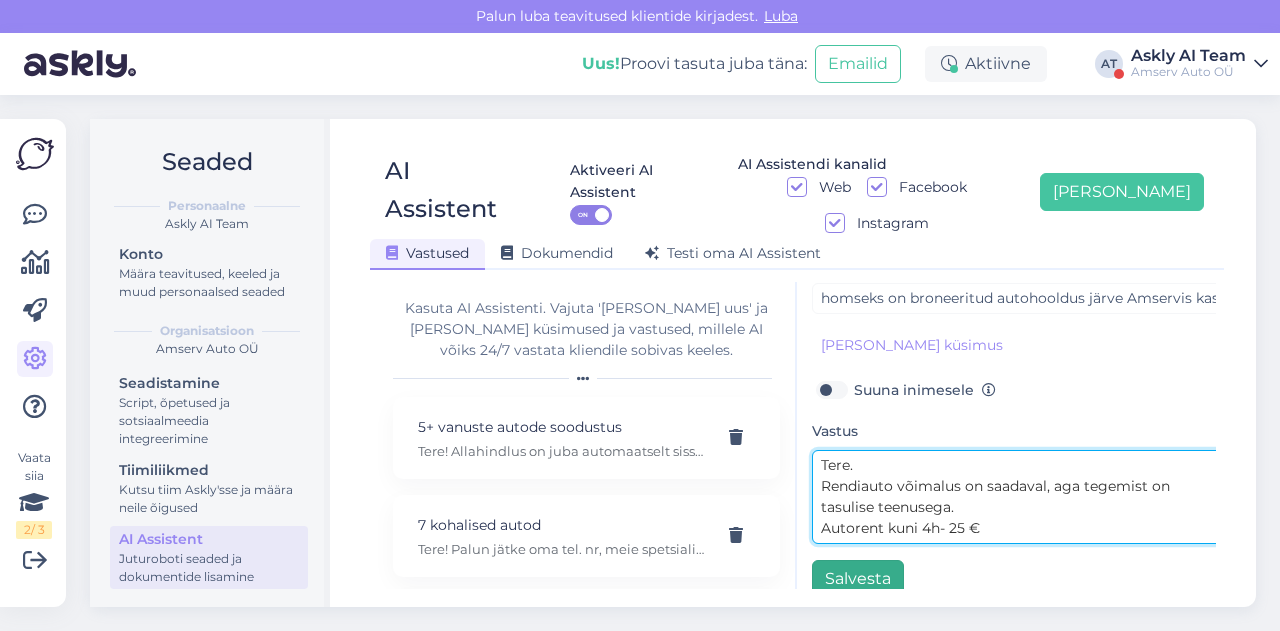 type on "Tere.
Rendiauto võimalus on saadaval, aga tegemist on tasulise teenusega.
Autorent kuni 4h- 25 €" 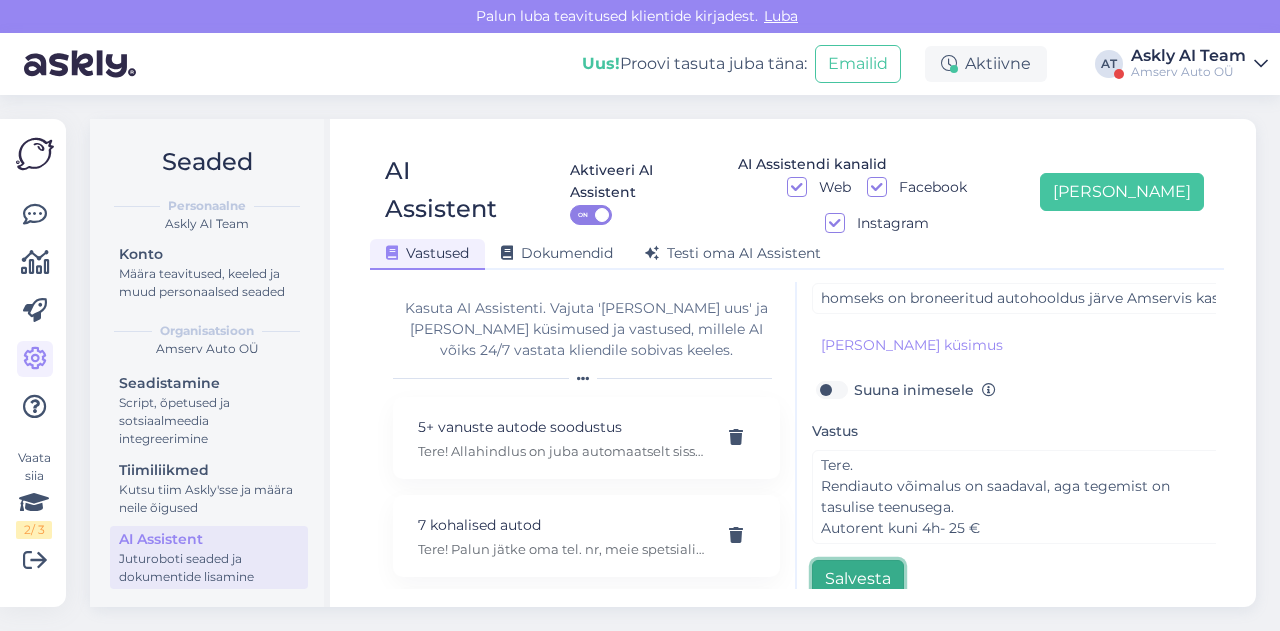click on "Salvesta" at bounding box center (858, 579) 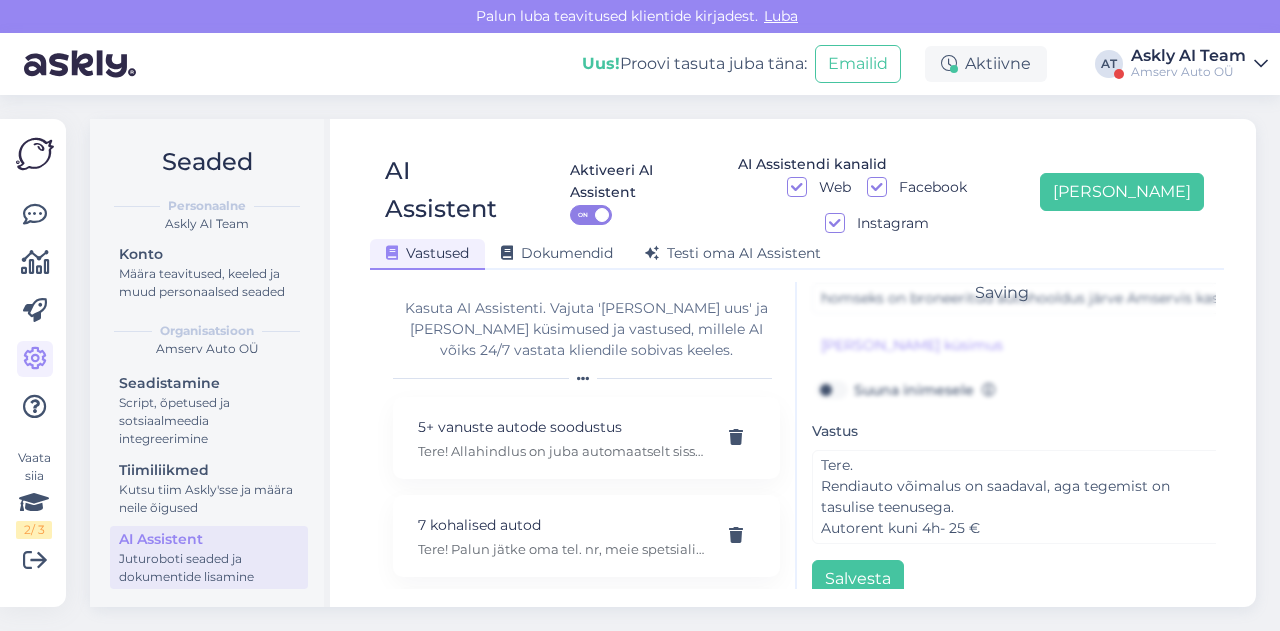 scroll, scrollTop: 42, scrollLeft: 0, axis: vertical 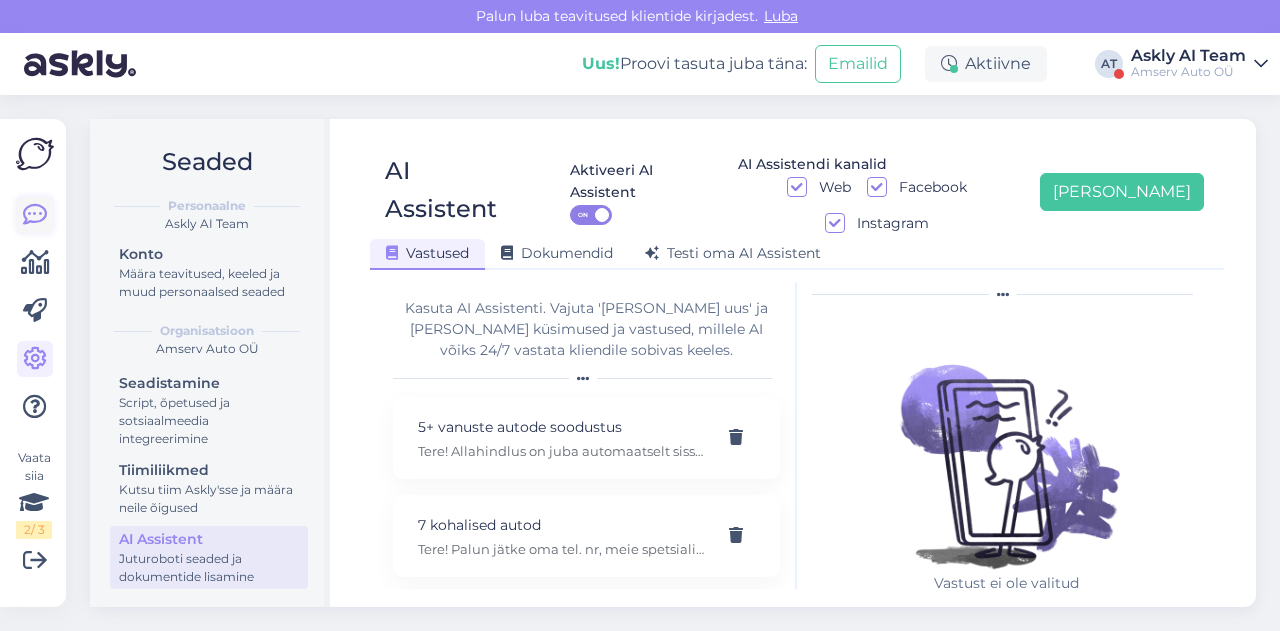 click at bounding box center [35, 215] 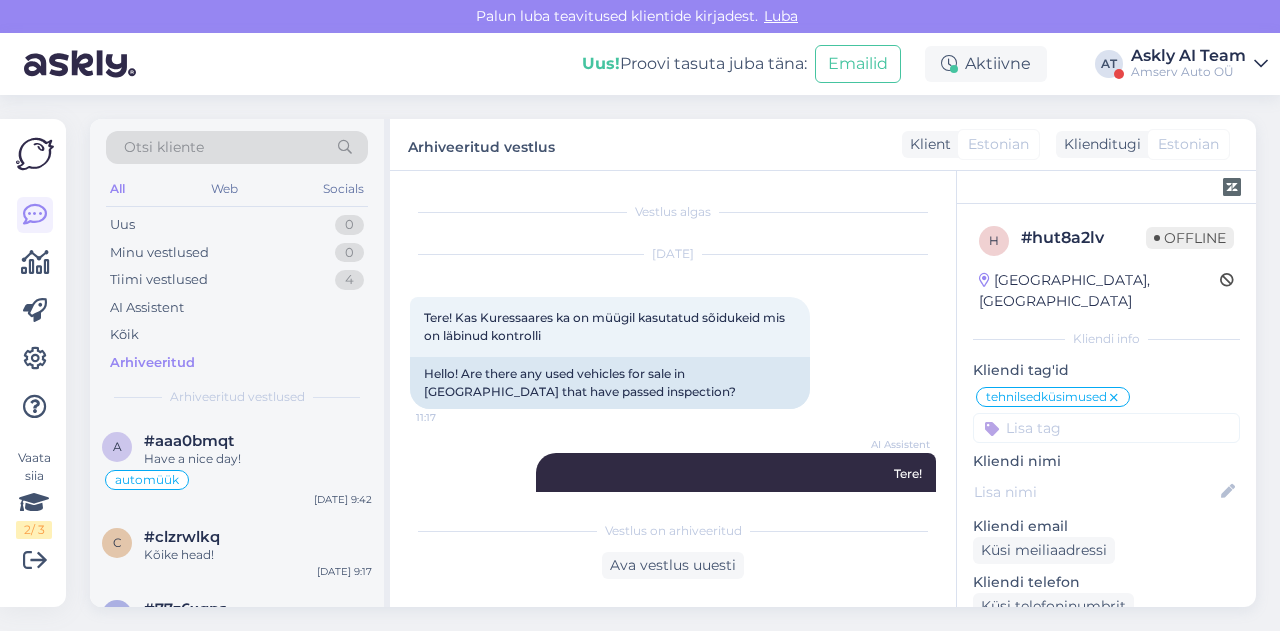 scroll, scrollTop: 630, scrollLeft: 0, axis: vertical 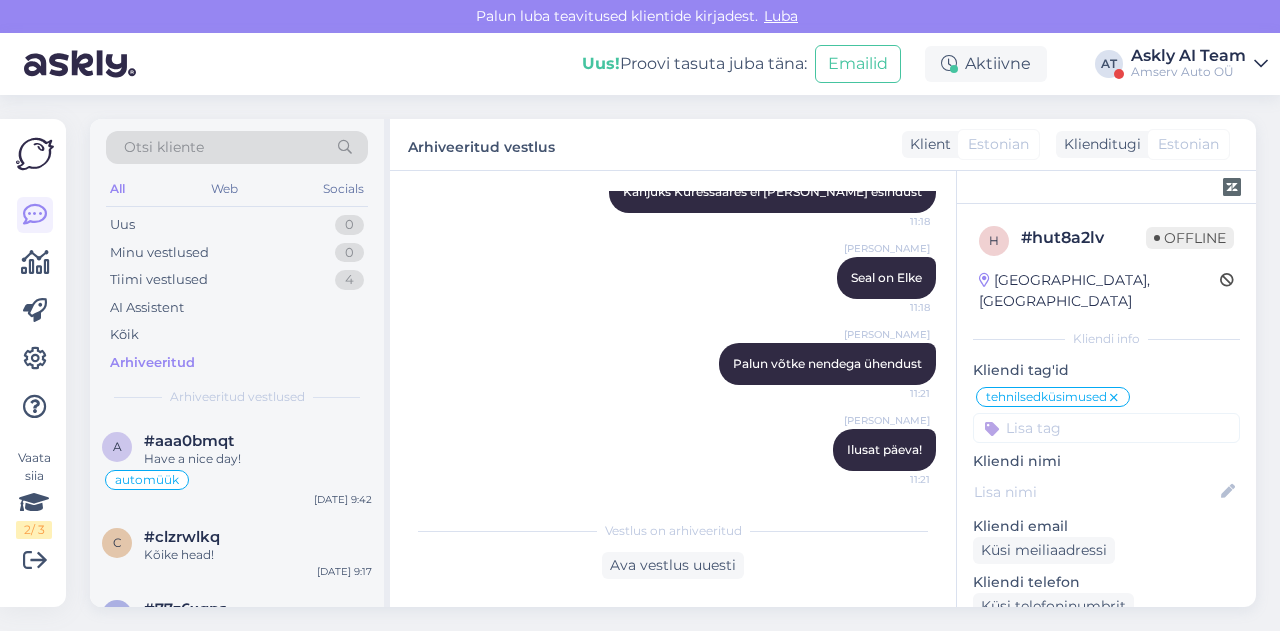 click on "Askly AI Team" at bounding box center (1188, 56) 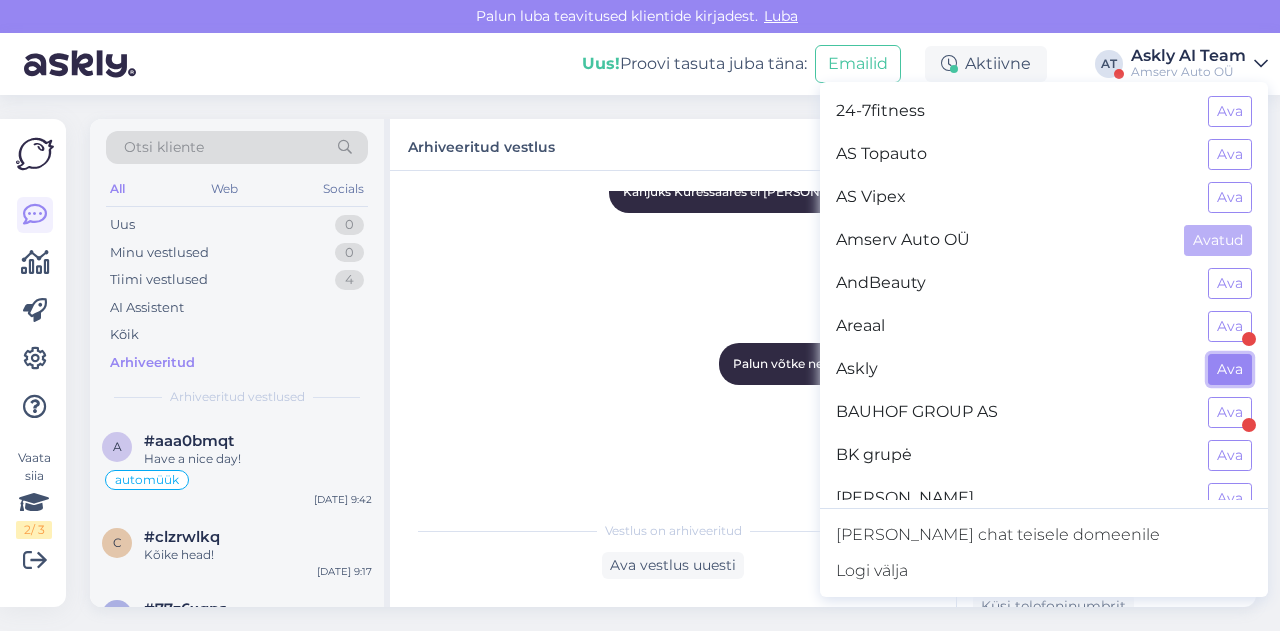 click on "Ava" at bounding box center [1230, 369] 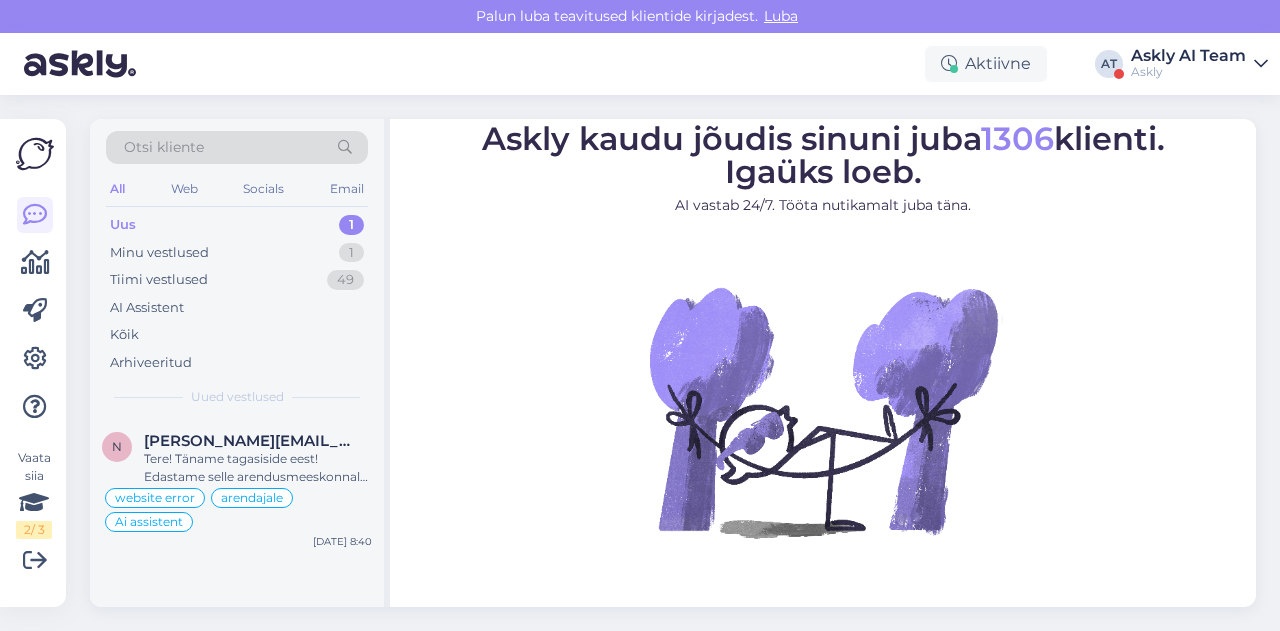 click on "Otsi kliente" at bounding box center (164, 147) 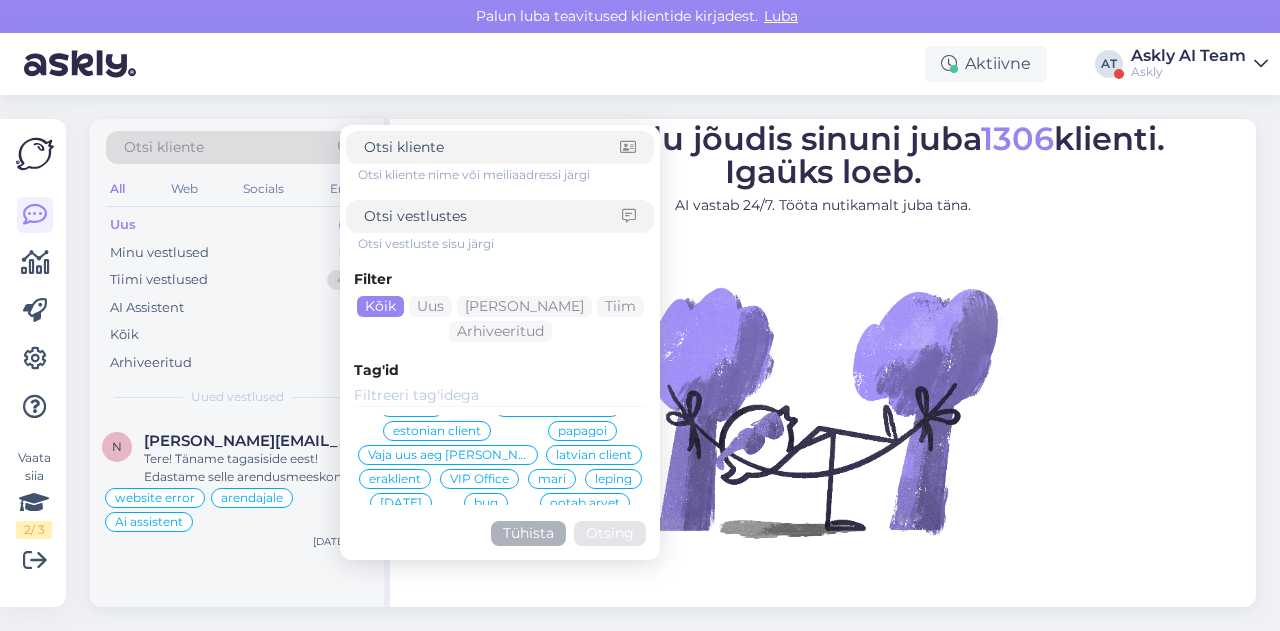 scroll, scrollTop: 164, scrollLeft: 0, axis: vertical 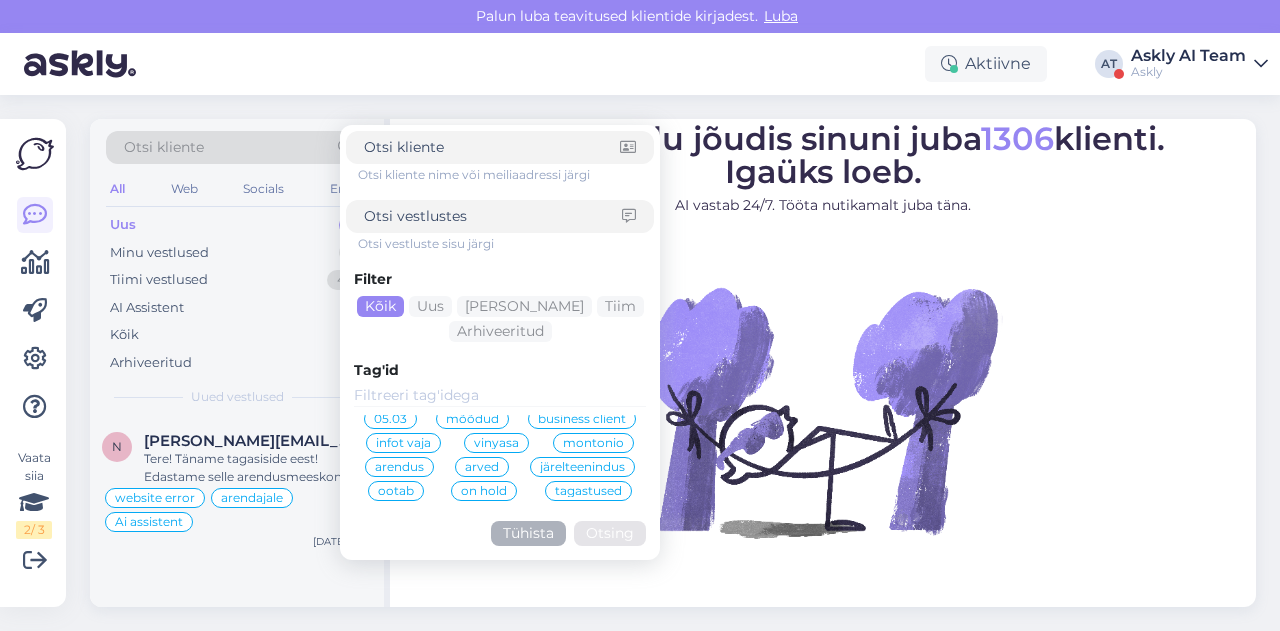 click on "Katrele" at bounding box center [420, 563] 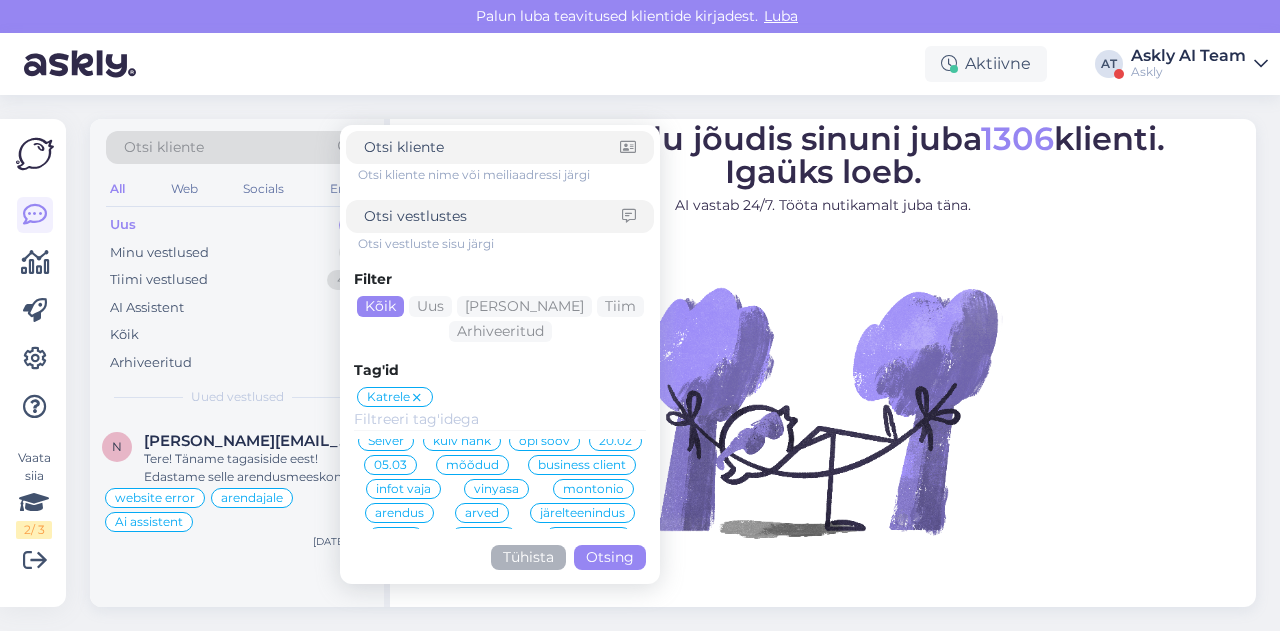 click on "Ai assistent" at bounding box center [500, 609] 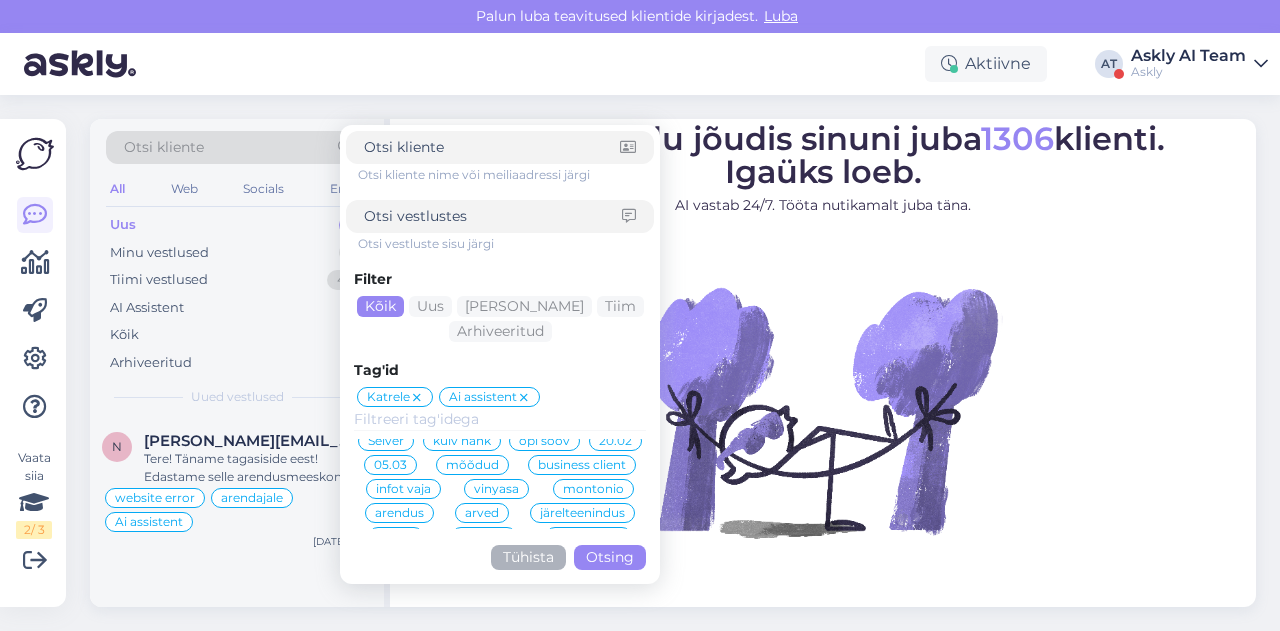 click on "Otsing" at bounding box center (610, 557) 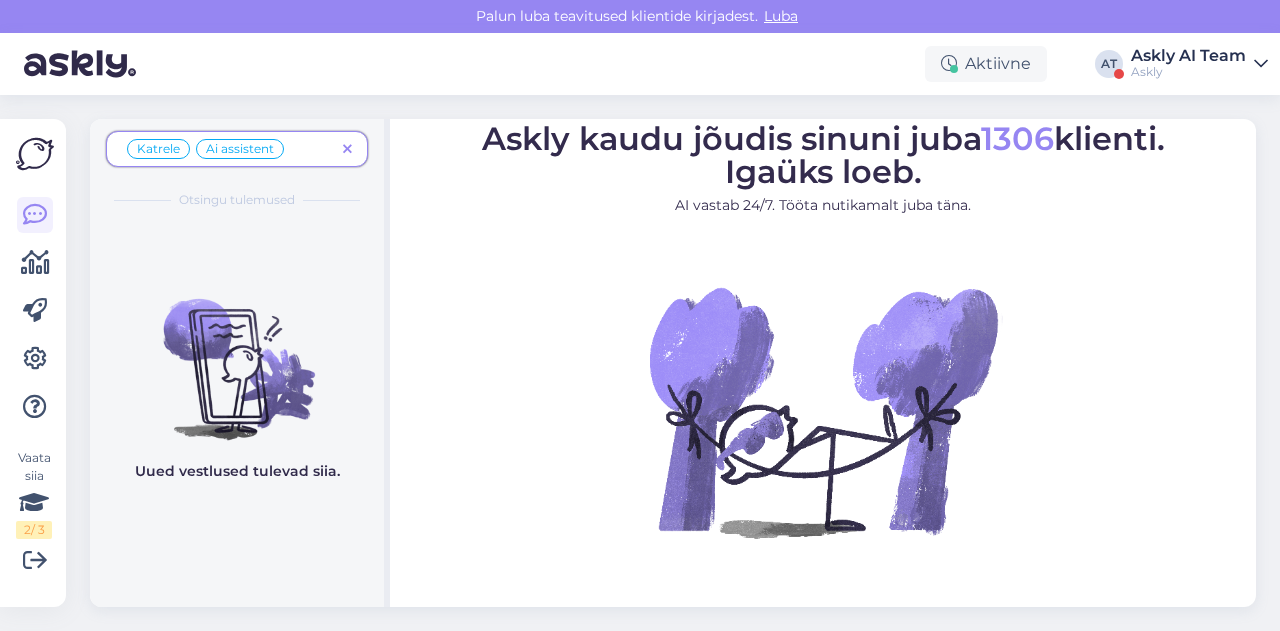 click at bounding box center (347, 149) 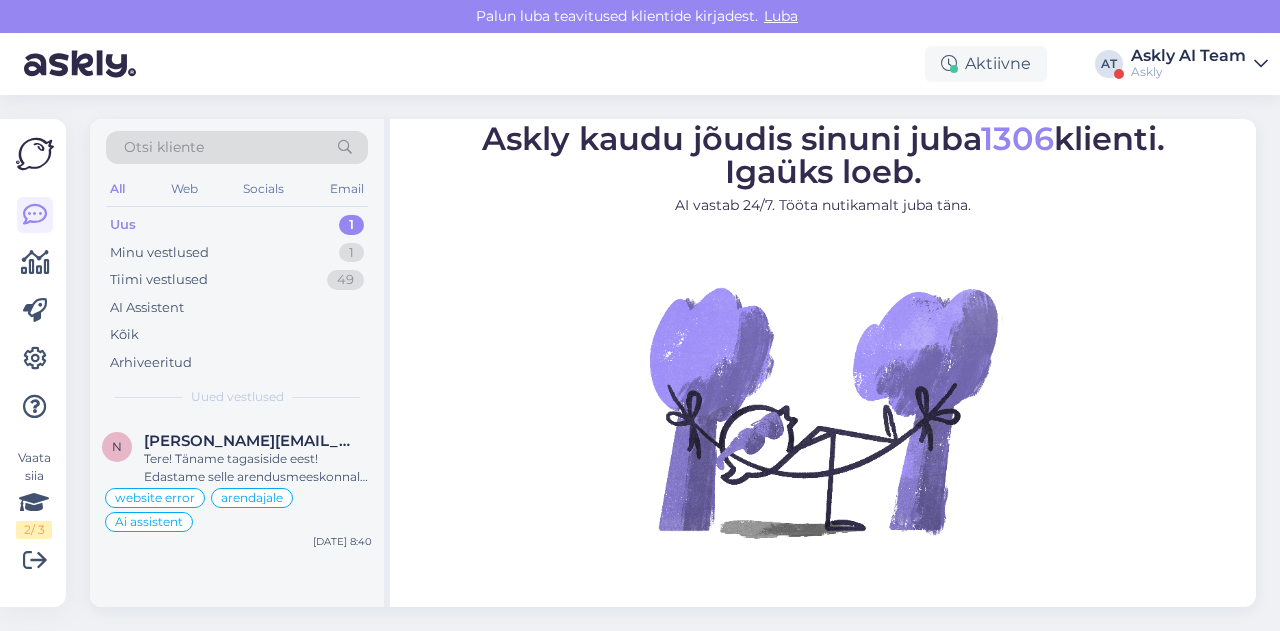 click on "Aktiivne AT Askly AI Team Askly" at bounding box center [640, 64] 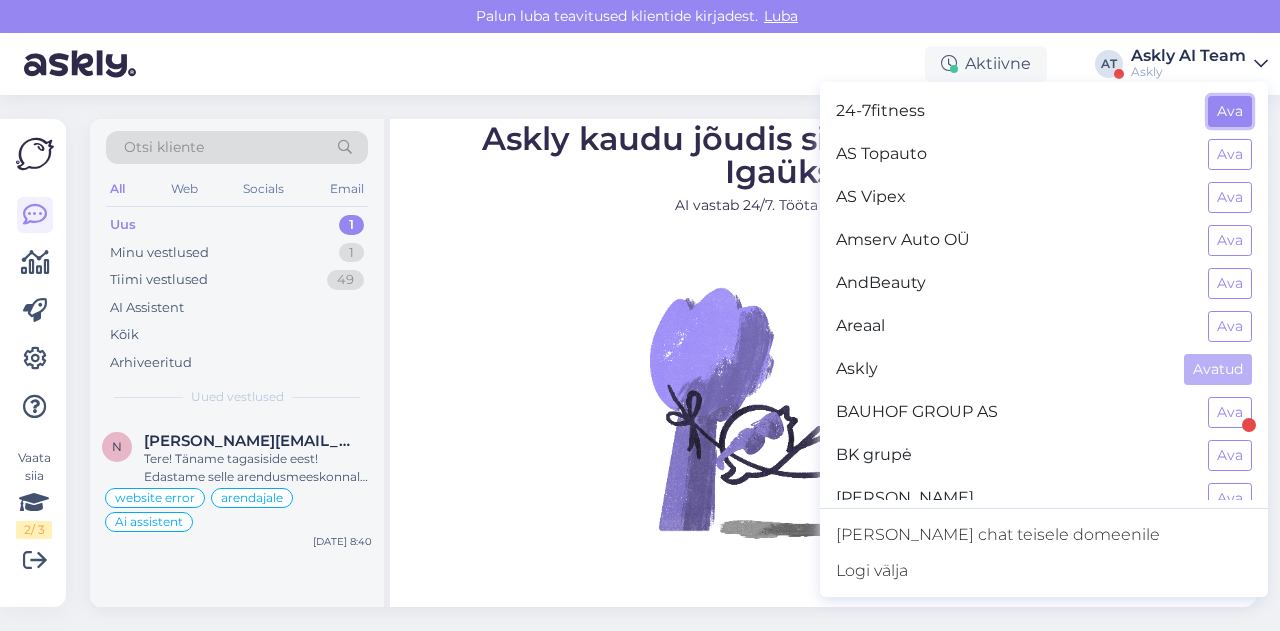 click on "Ava" at bounding box center (1230, 111) 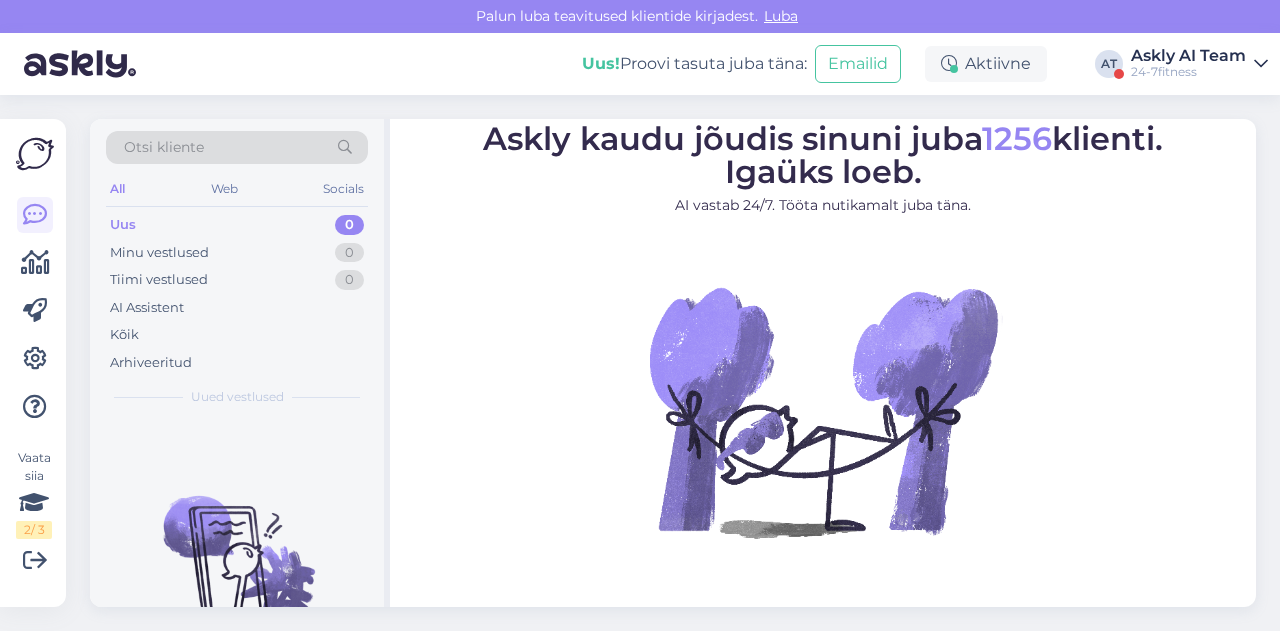 click on "Otsi kliente" at bounding box center (237, 147) 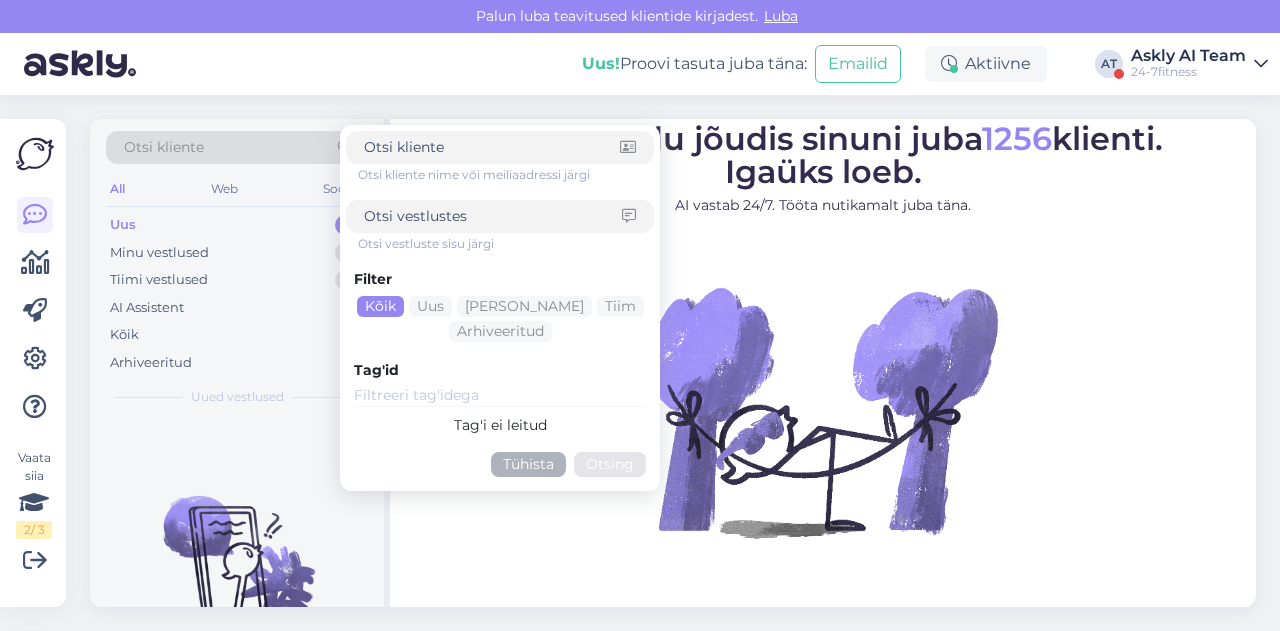 click on "24-7fitness" at bounding box center [1188, 72] 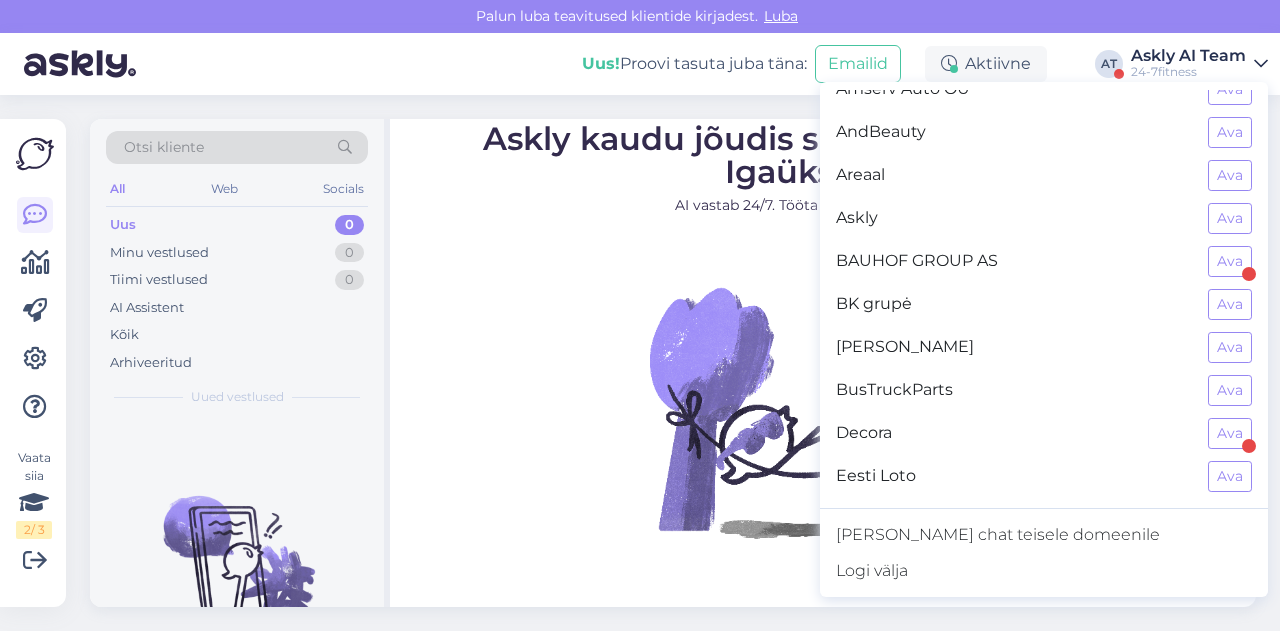 scroll, scrollTop: 236, scrollLeft: 0, axis: vertical 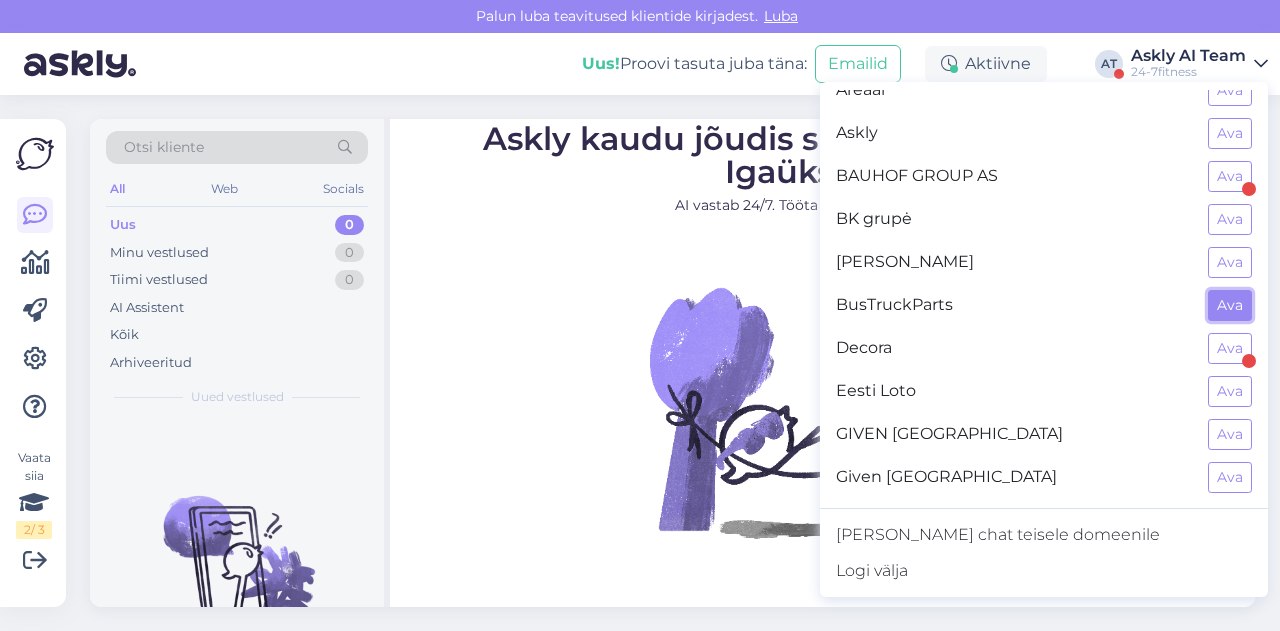 click on "Ava" at bounding box center (1230, 305) 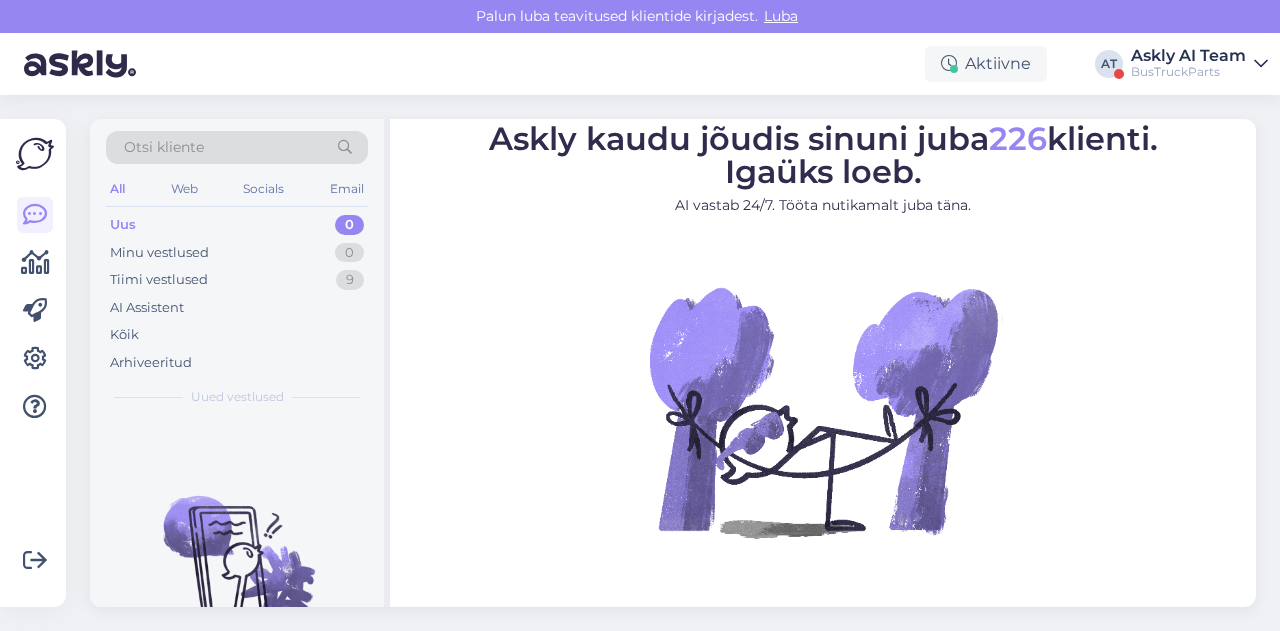 click on "Otsi kliente" at bounding box center [164, 147] 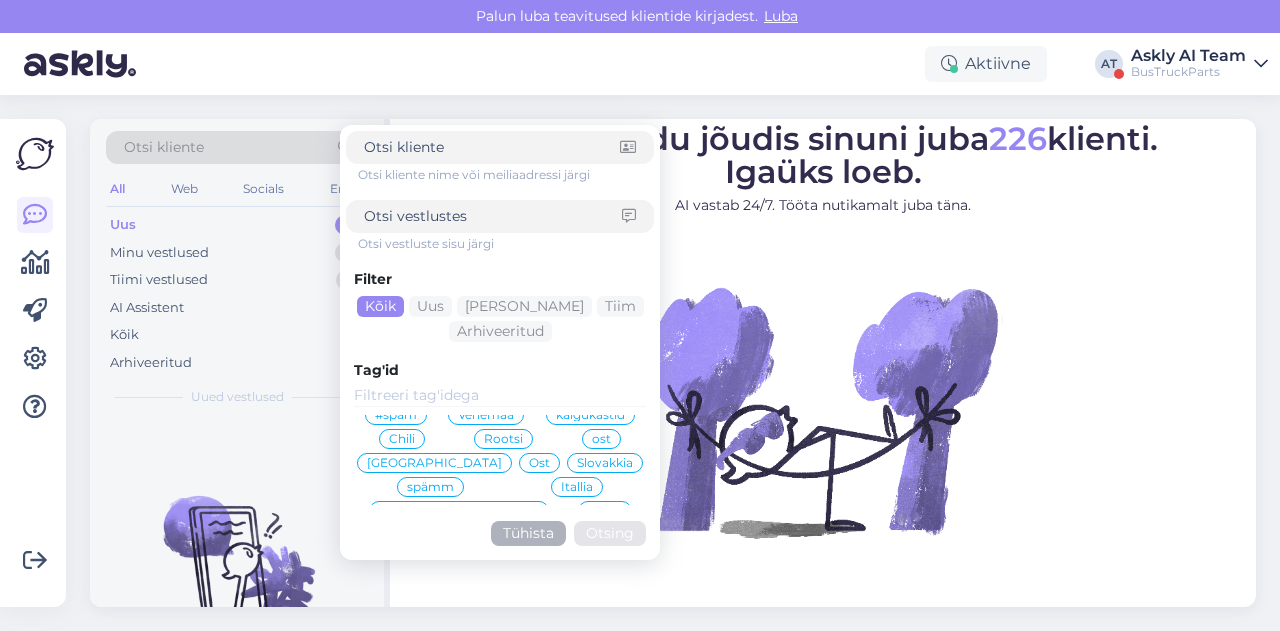 scroll, scrollTop: 0, scrollLeft: 0, axis: both 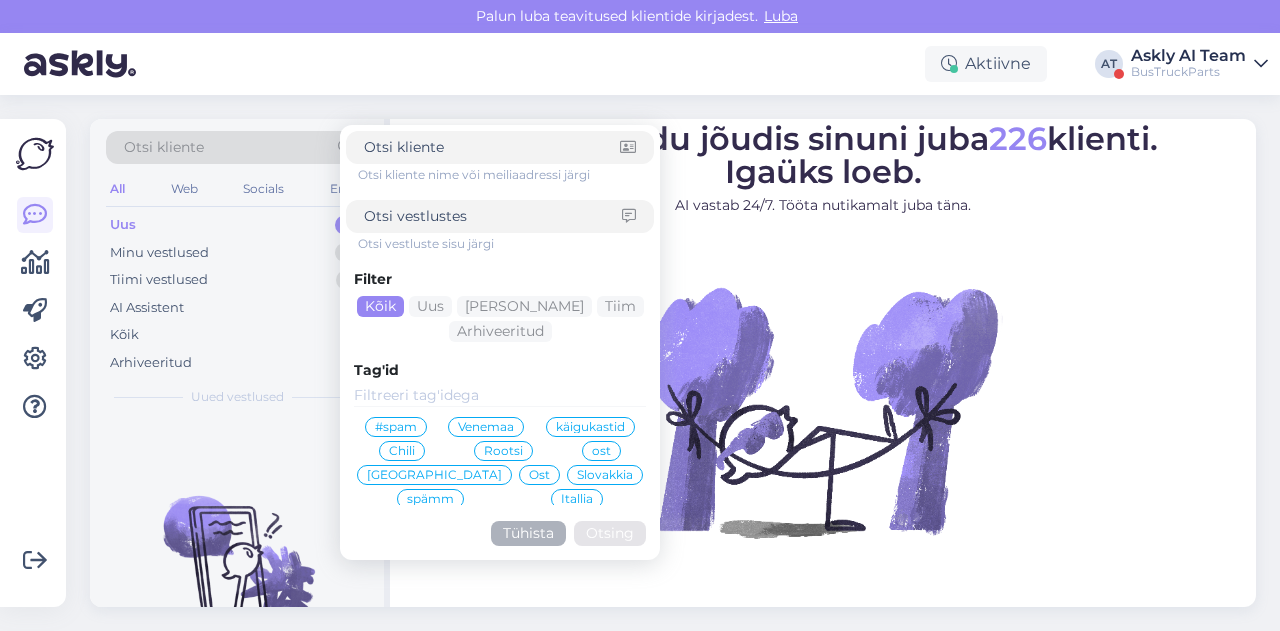 click on "BusTruckParts" at bounding box center [1188, 72] 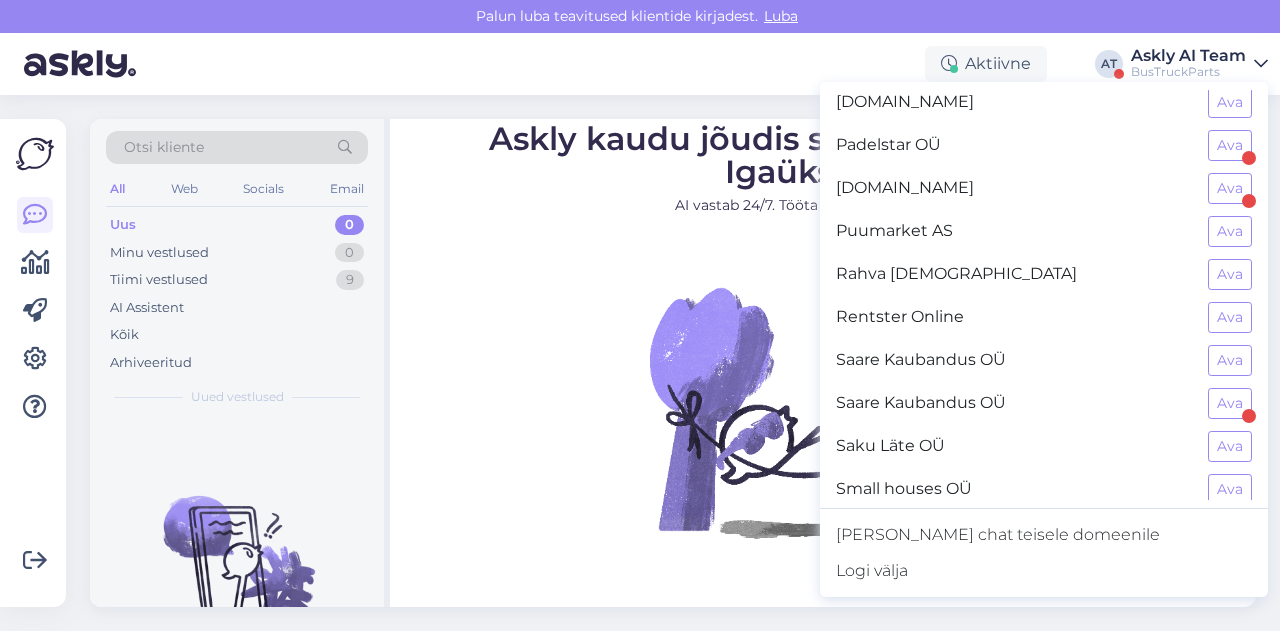 scroll, scrollTop: 1537, scrollLeft: 0, axis: vertical 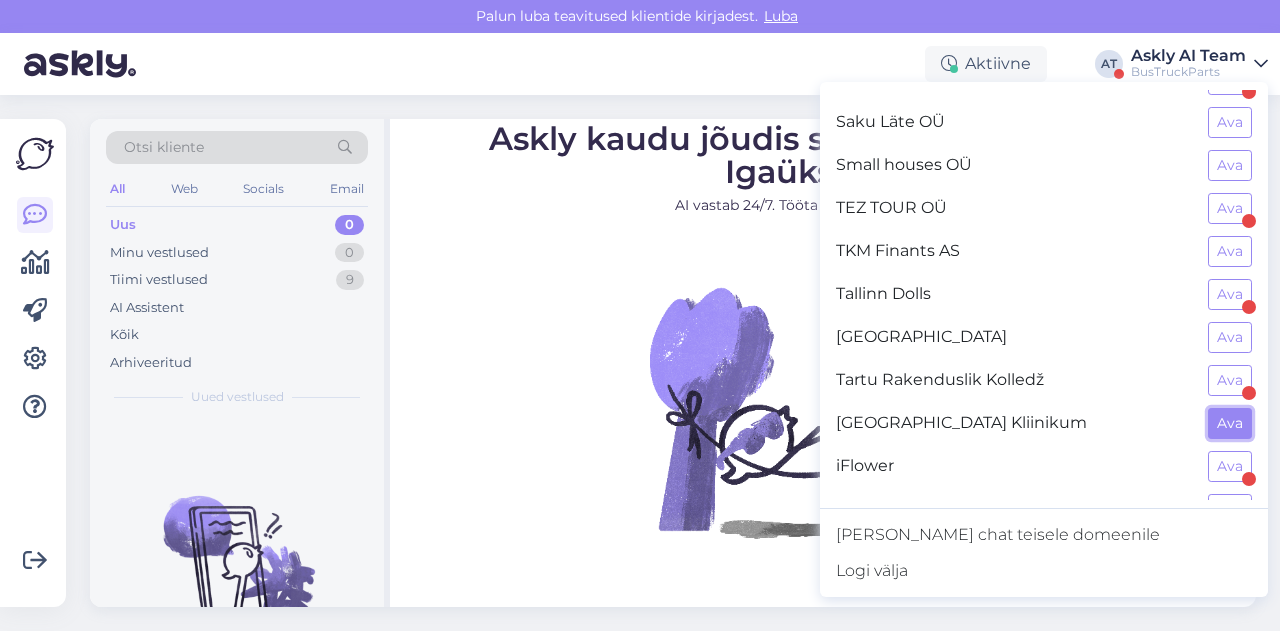 click on "Ava" at bounding box center (1230, 423) 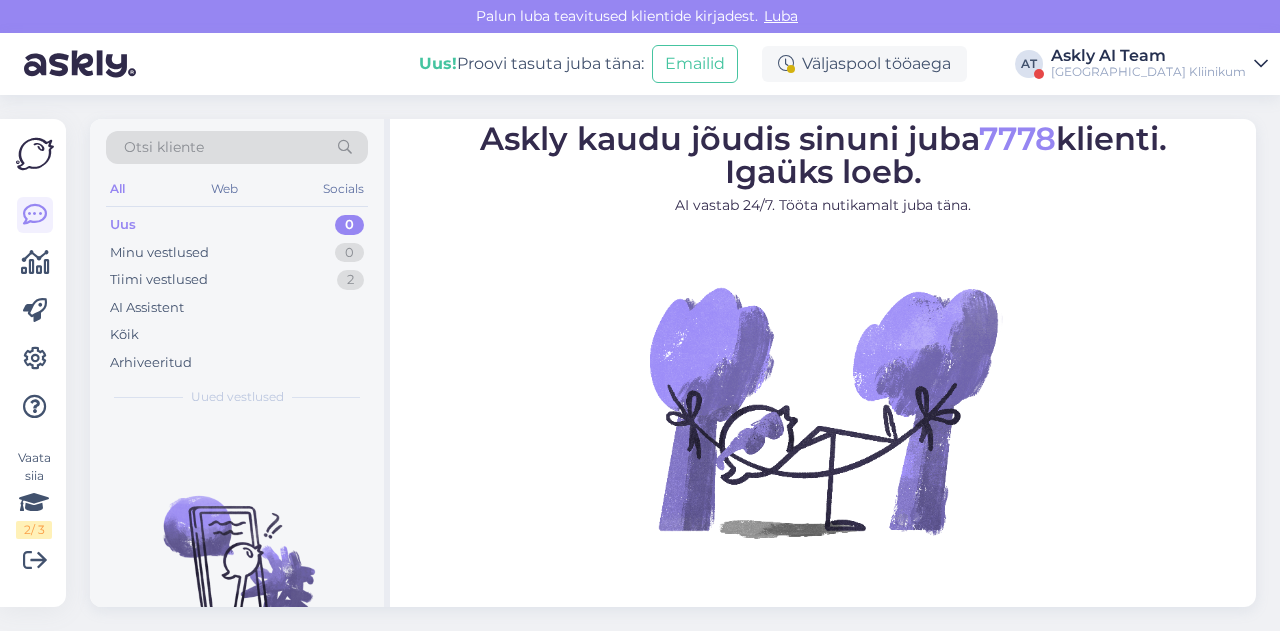 click on "Otsi kliente" at bounding box center (164, 147) 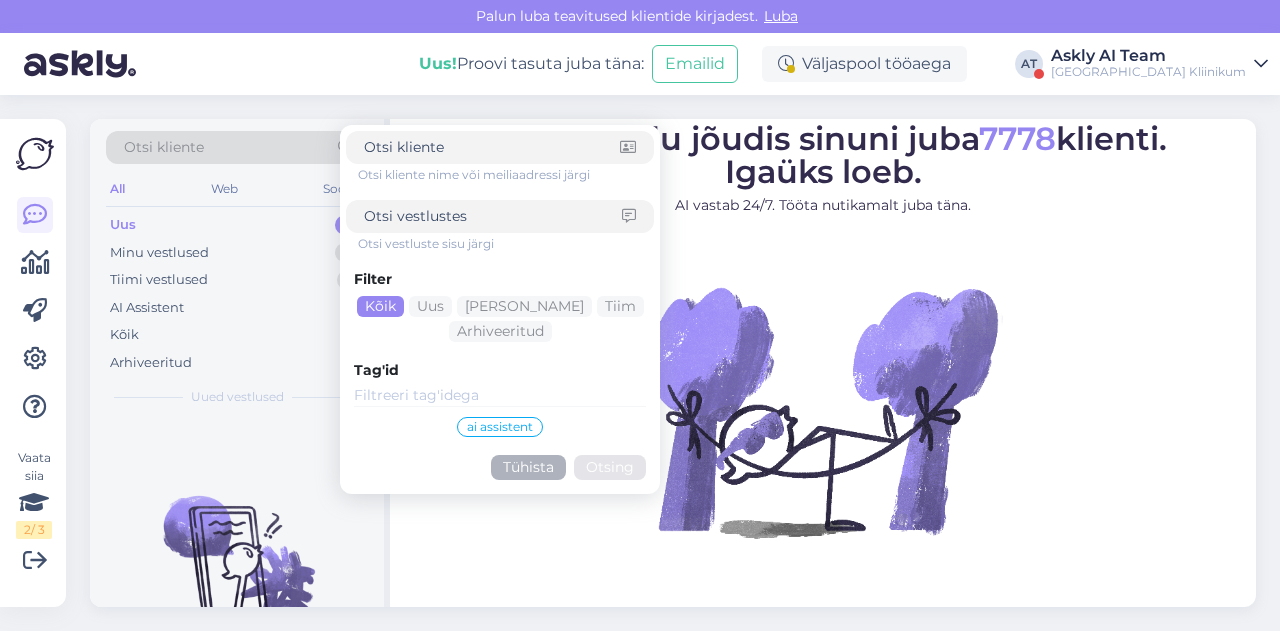 click on "ai assistent" at bounding box center [500, 427] 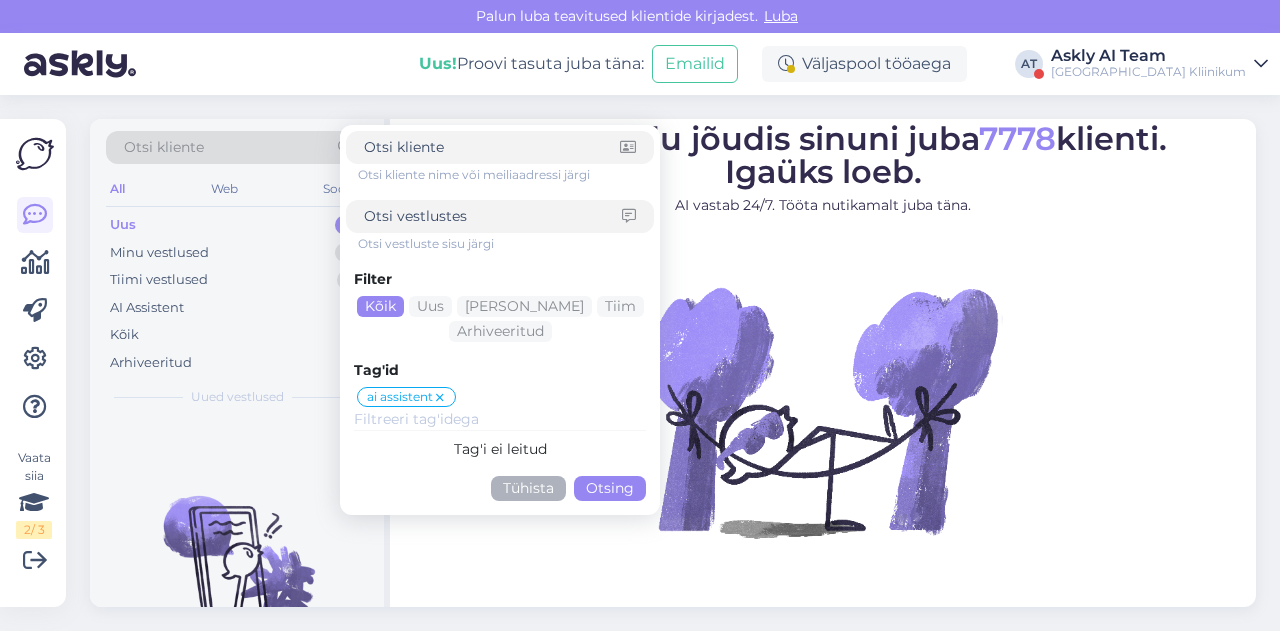 click on "Otsing" at bounding box center (610, 488) 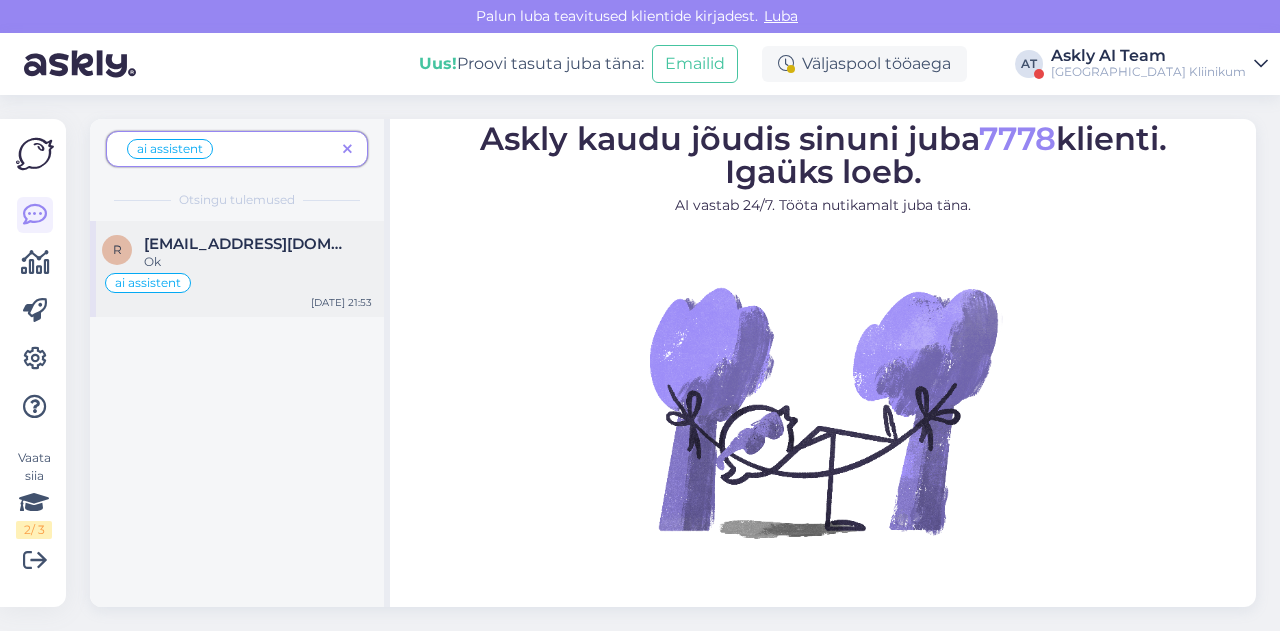 click on "[EMAIL_ADDRESS][DOMAIN_NAME]" at bounding box center [248, 244] 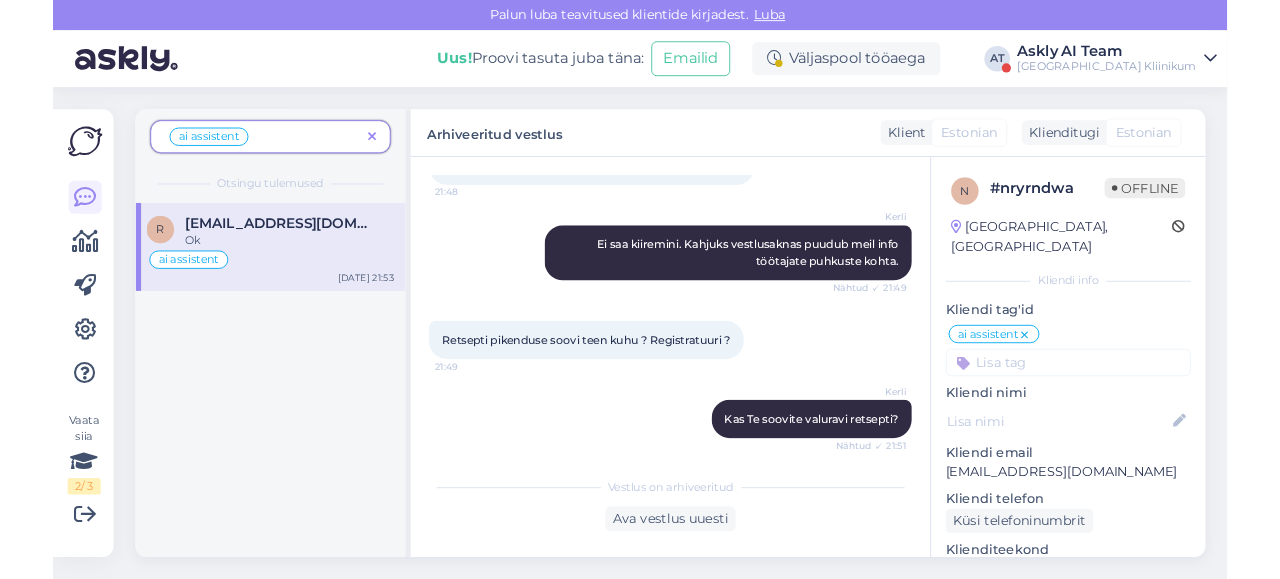 scroll, scrollTop: 624, scrollLeft: 0, axis: vertical 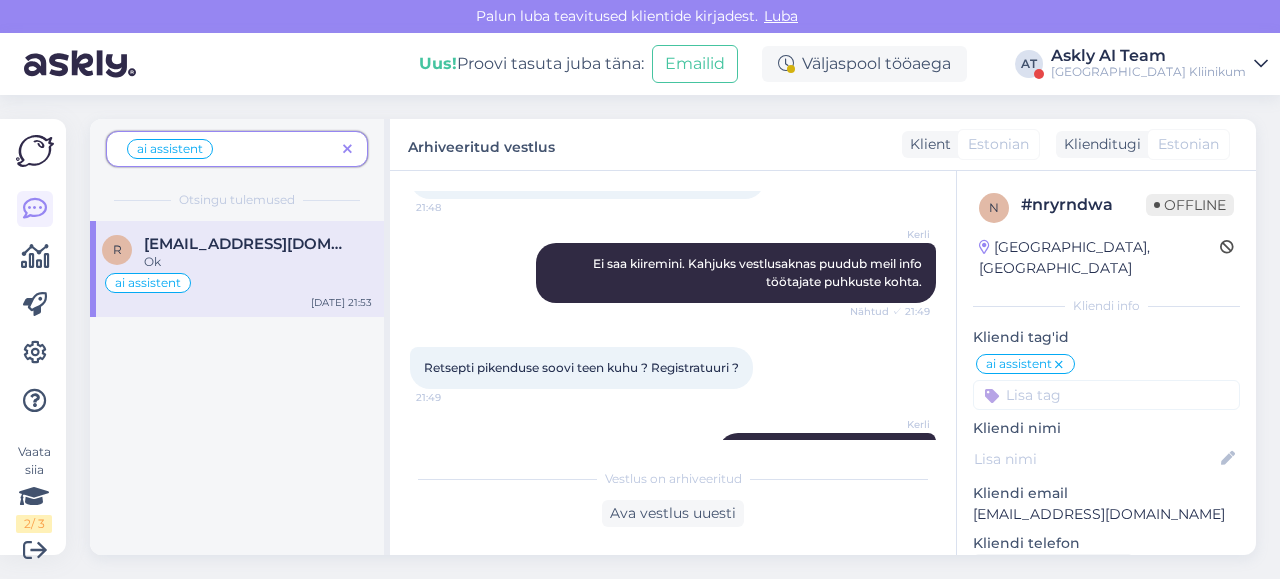 click on "[GEOGRAPHIC_DATA] Kliinikum" at bounding box center [1148, 72] 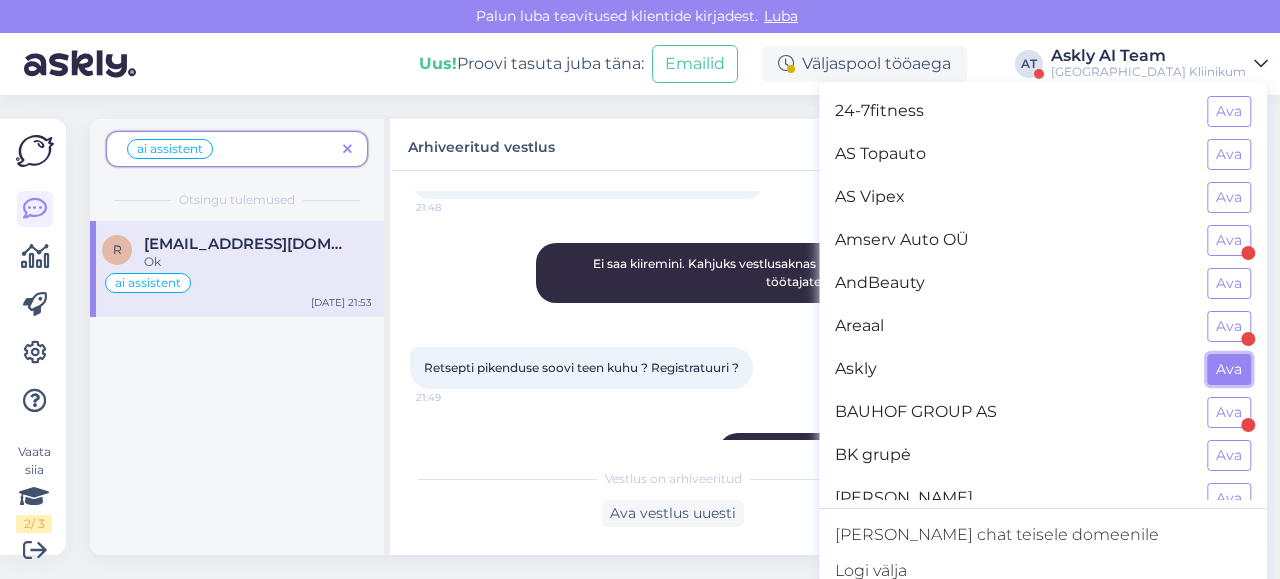 click on "Ava" at bounding box center [1229, 369] 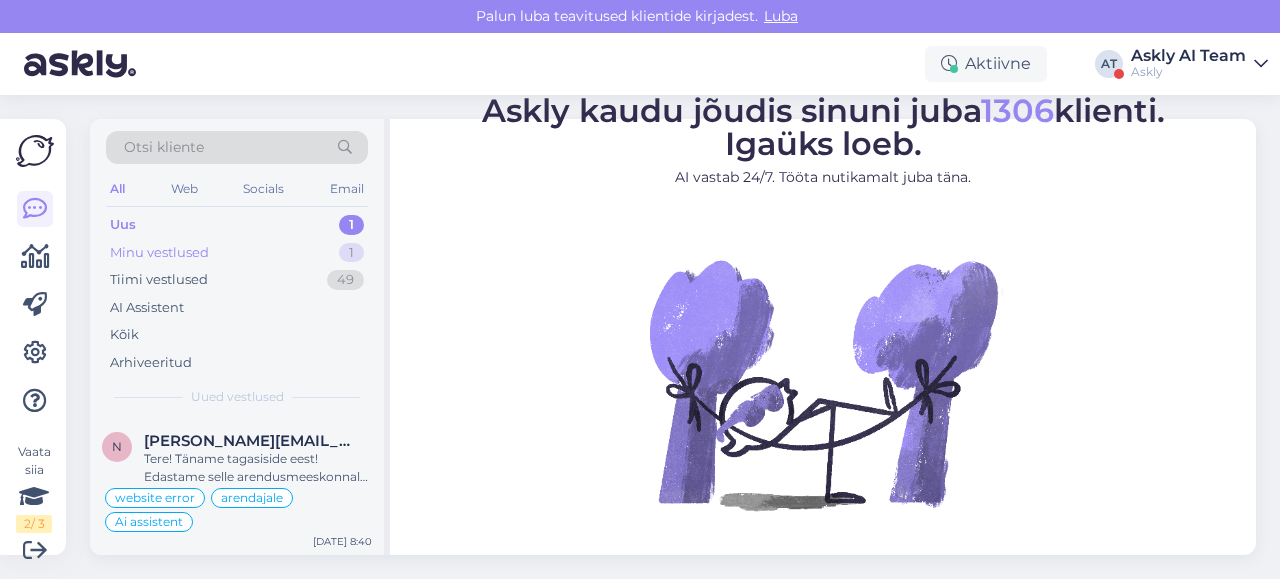 click on "Minu vestlused 1" at bounding box center (237, 253) 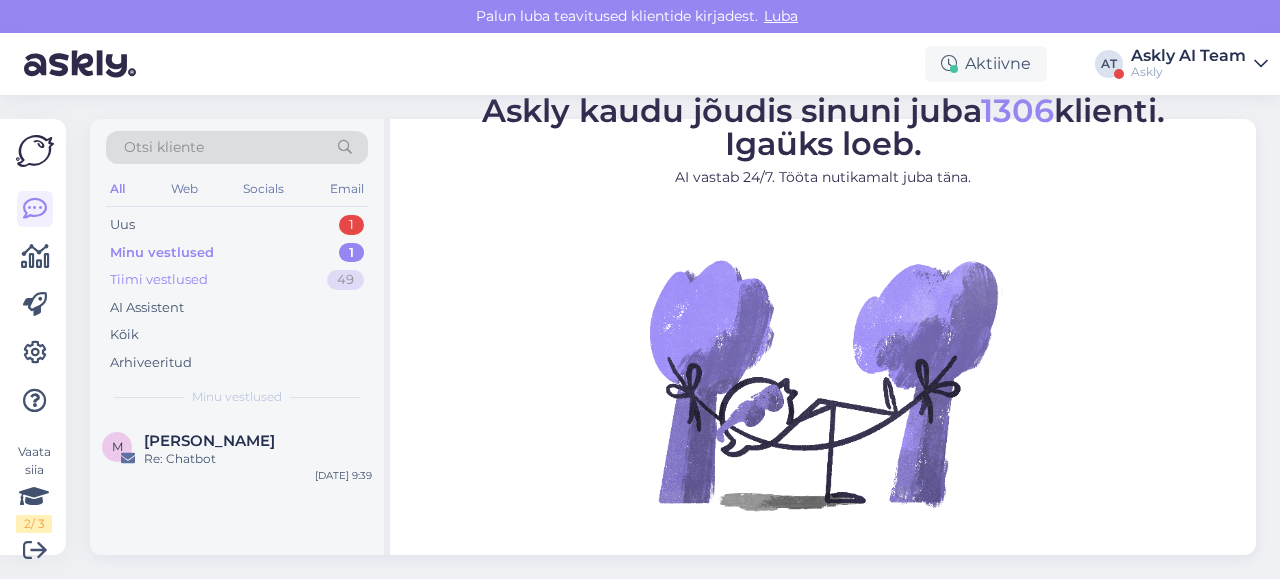 click on "Tiimi vestlused" at bounding box center (159, 280) 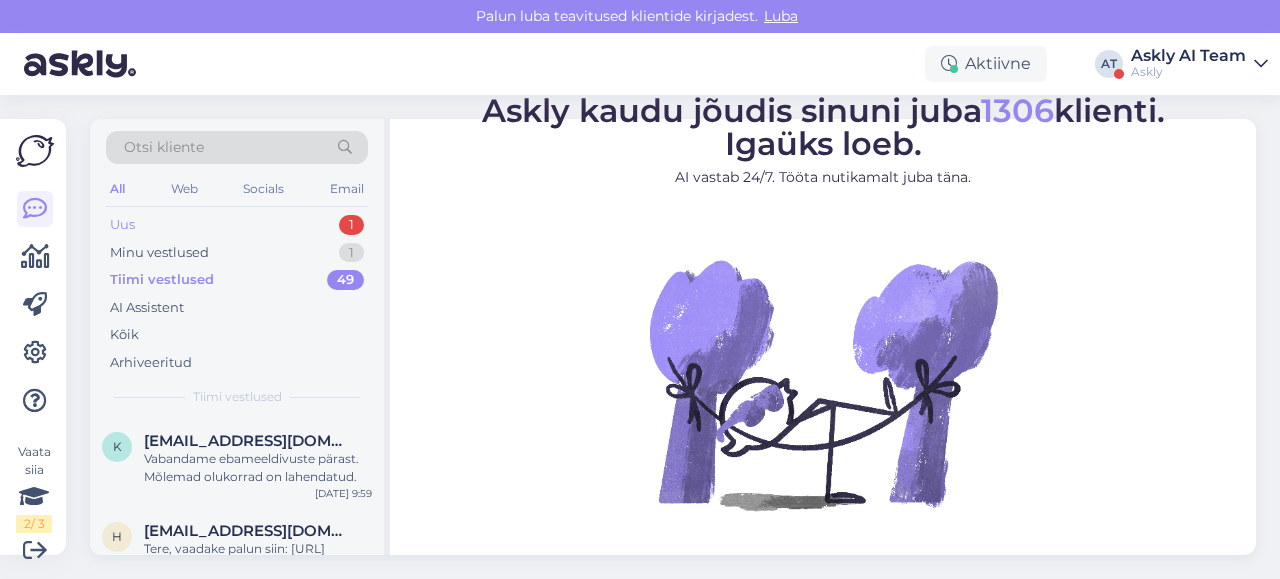 click on "Uus 1" at bounding box center (237, 225) 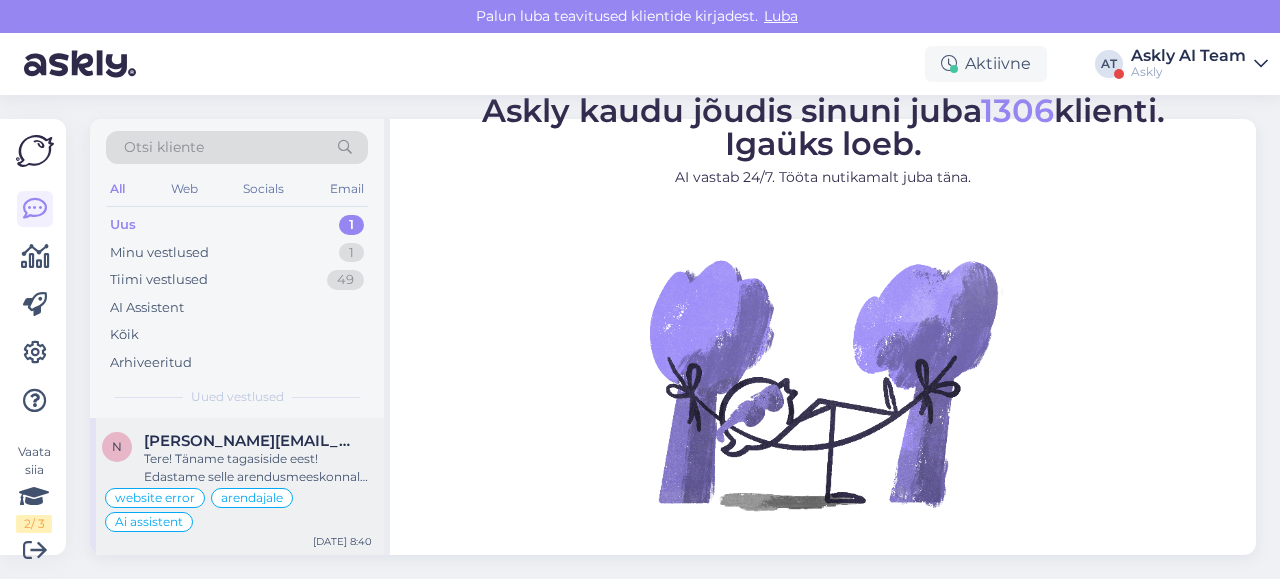 click on "Tere!
Täname tagasiside eest! Edastame selle arendusmeeskonnale ülevaatamiseks ja proovime selle kiiresti parandada. Kõige lihtsam on saata ettepanekud otse siia – saame need edastada arendusmeeskonnale ja teha kiireid parandusi. Palun esitage kliendi küsimus [PERSON_NAME] eelistatud vastus. AI püüab kasutada algset sisendit, seega palun sisestage vastused toonis ja stiilis, [PERSON_NAME] meeskond tavaliselt kliendile vastamiseks kasutaks." at bounding box center (258, 468) 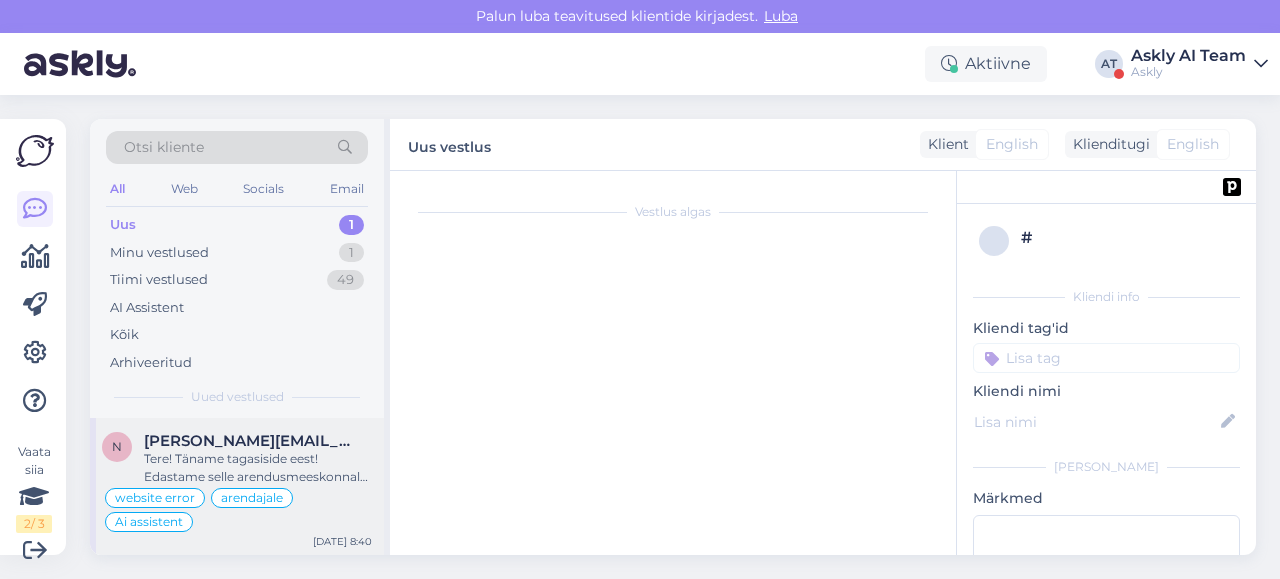scroll, scrollTop: 2, scrollLeft: 0, axis: vertical 